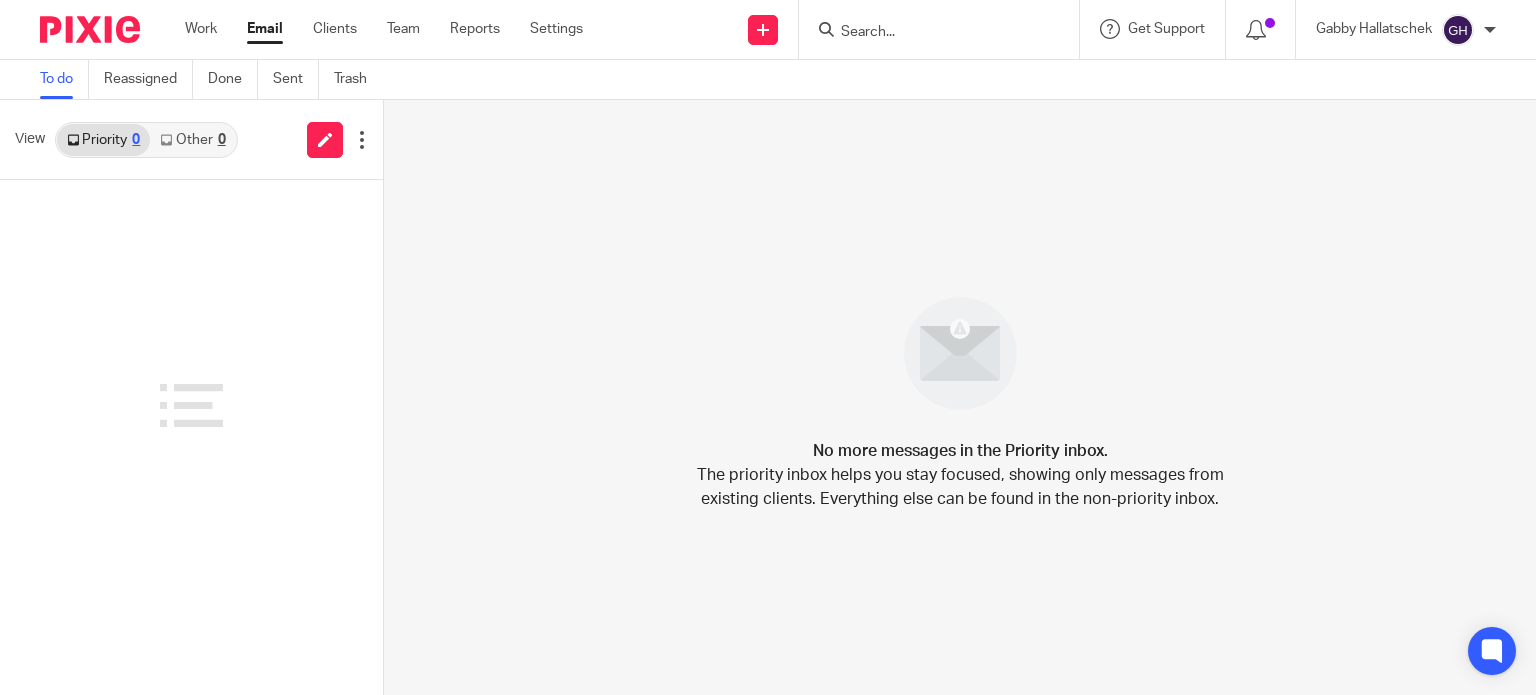 scroll, scrollTop: 0, scrollLeft: 0, axis: both 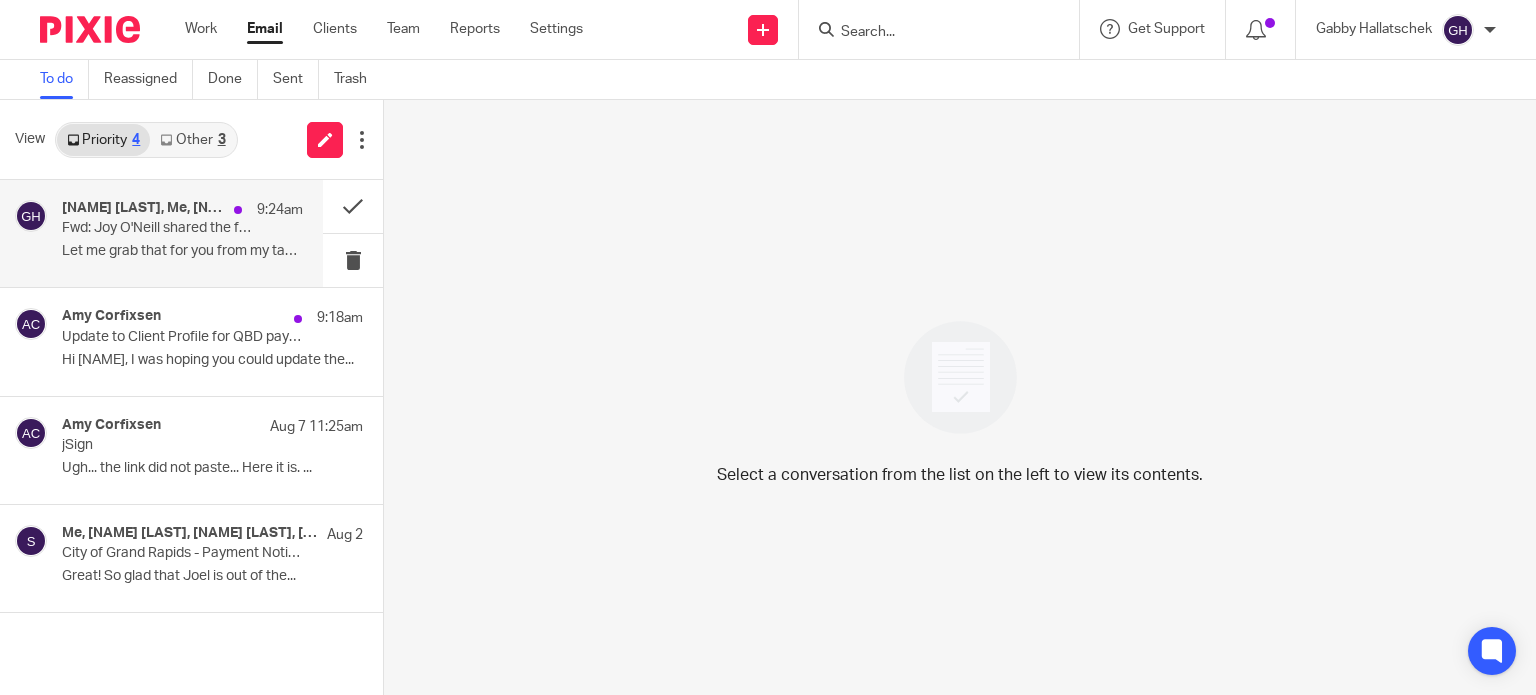 click on "[NAME] [LAST], Me, [NAME] [LAST], CPA
9:24am   Fwd: [NAME] [LAST] shared the folder "[NAME] [LAST]" with you   Let me grab that for you from my tax software...." at bounding box center [182, 233] 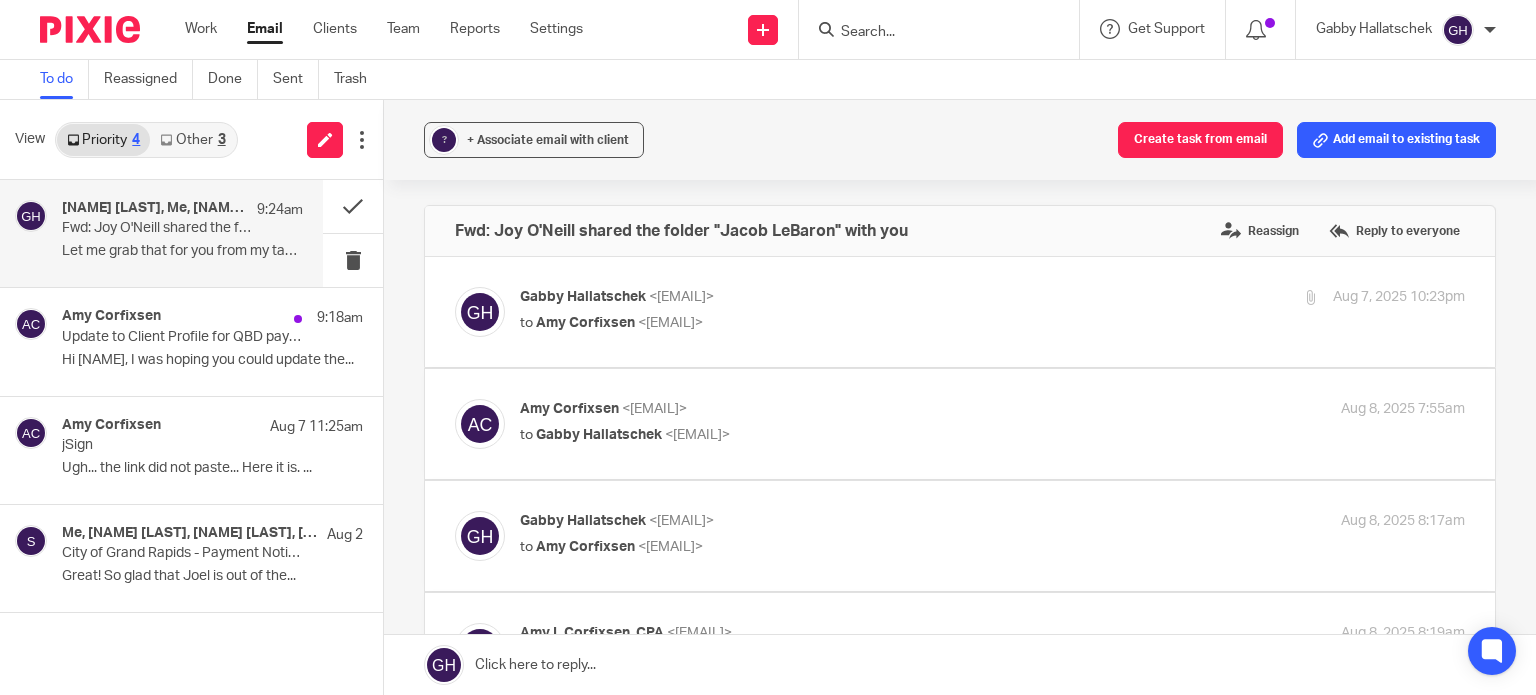 scroll, scrollTop: 0, scrollLeft: 0, axis: both 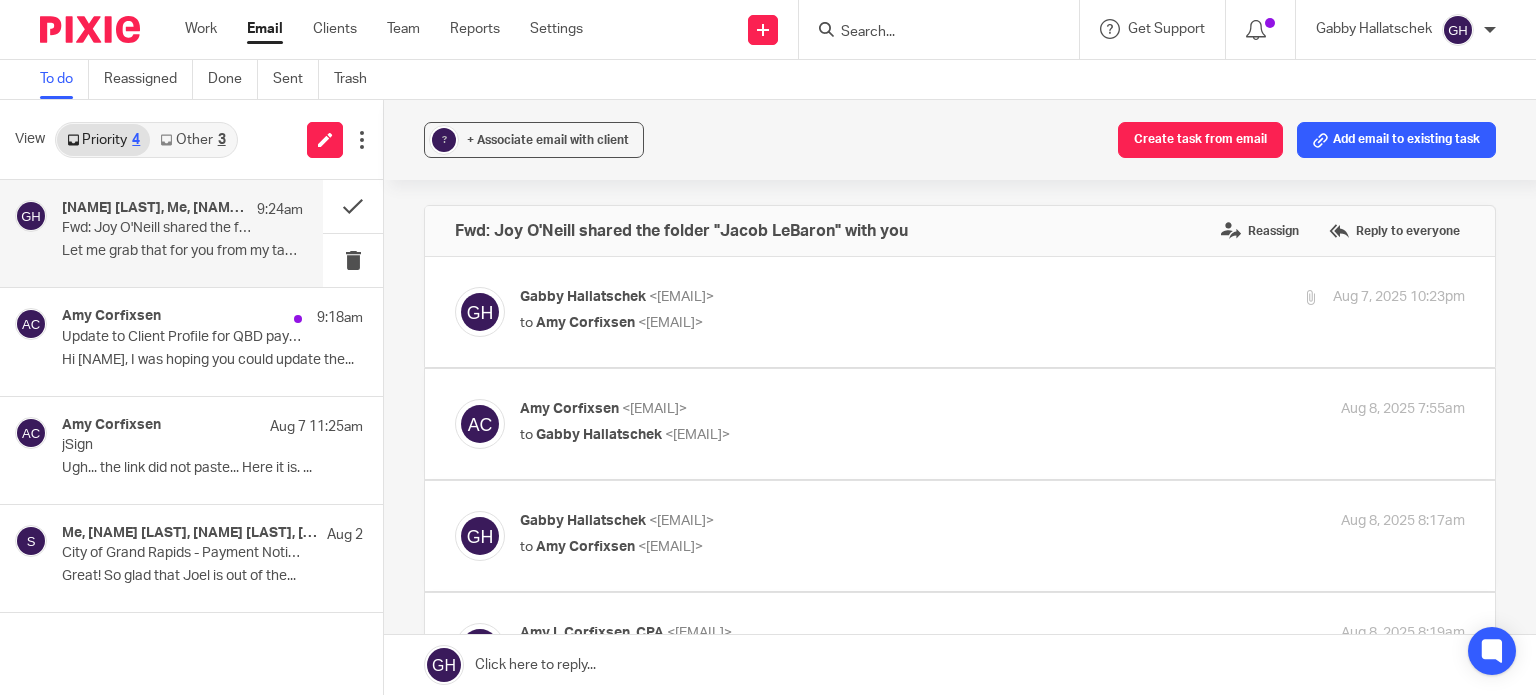 click at bounding box center [960, 312] 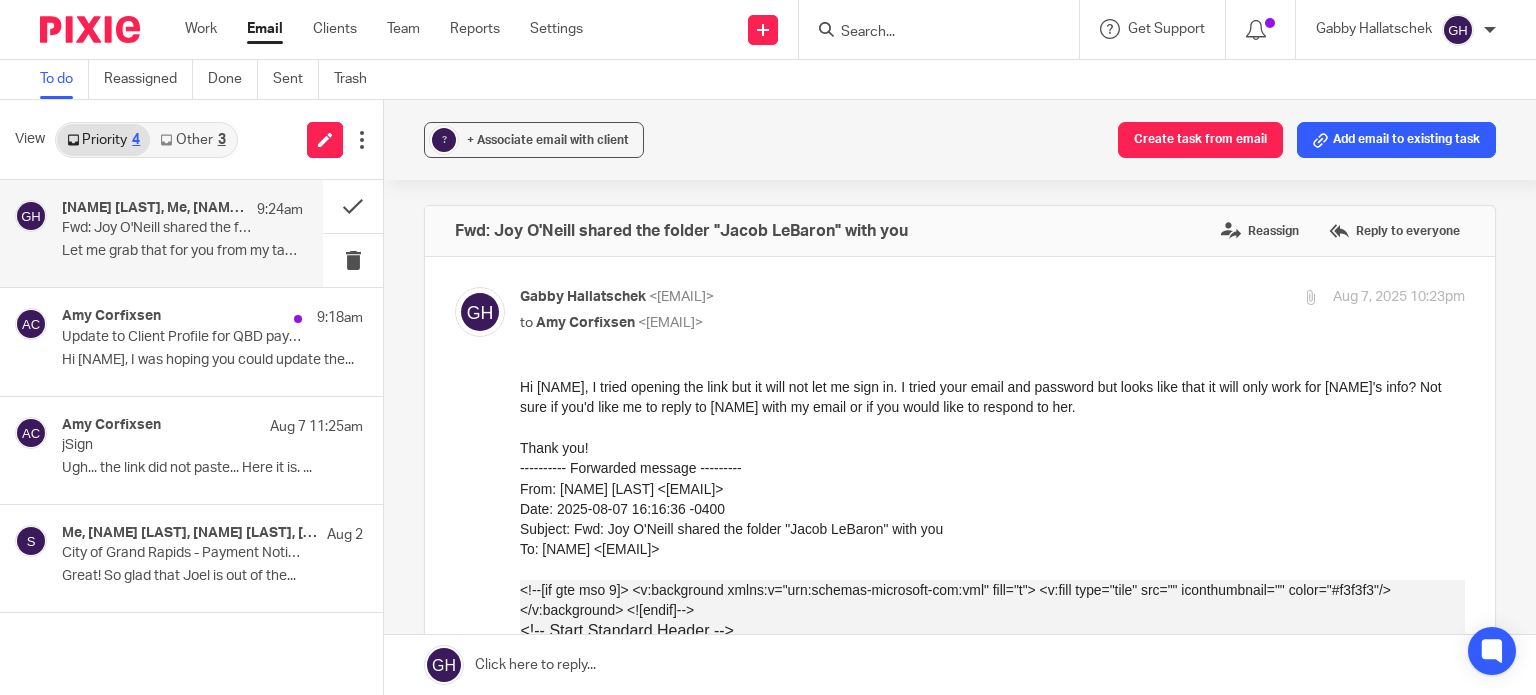 scroll, scrollTop: 0, scrollLeft: 0, axis: both 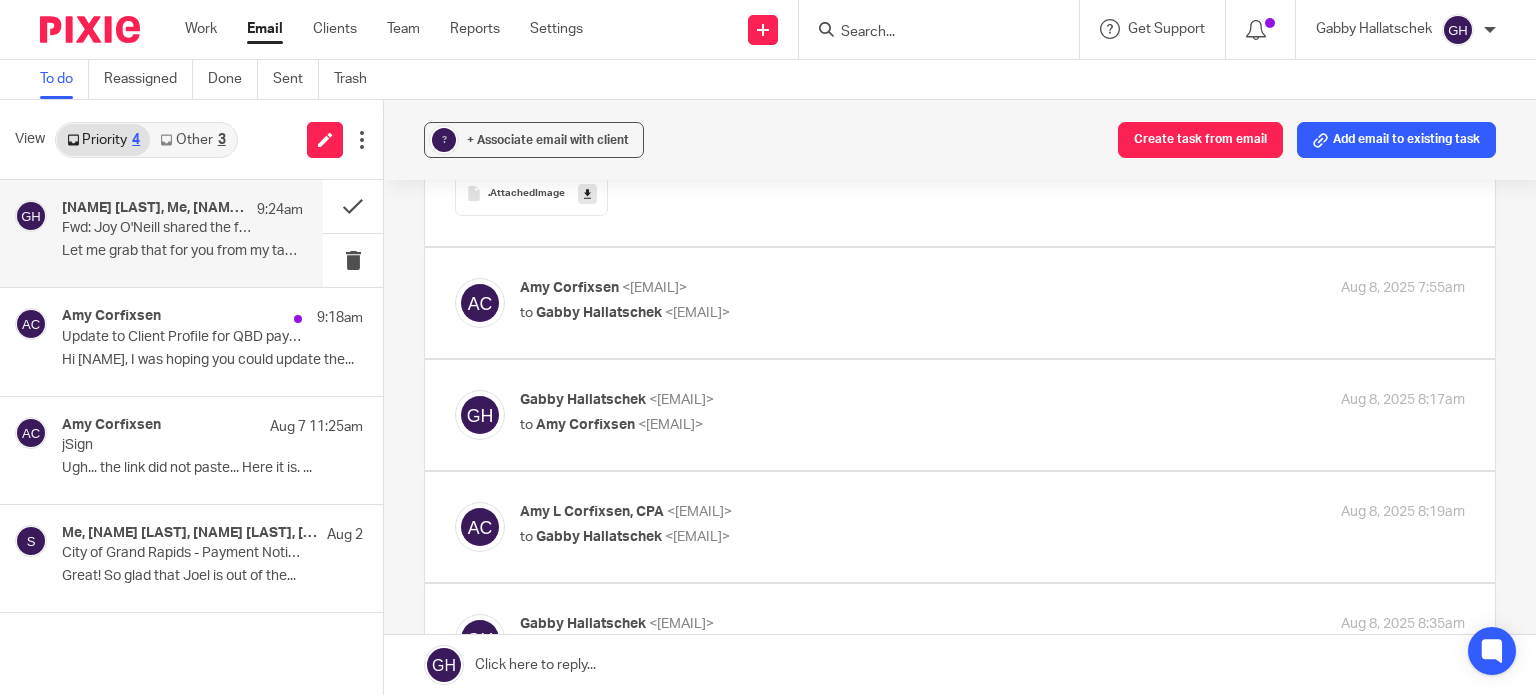 click at bounding box center [960, 303] 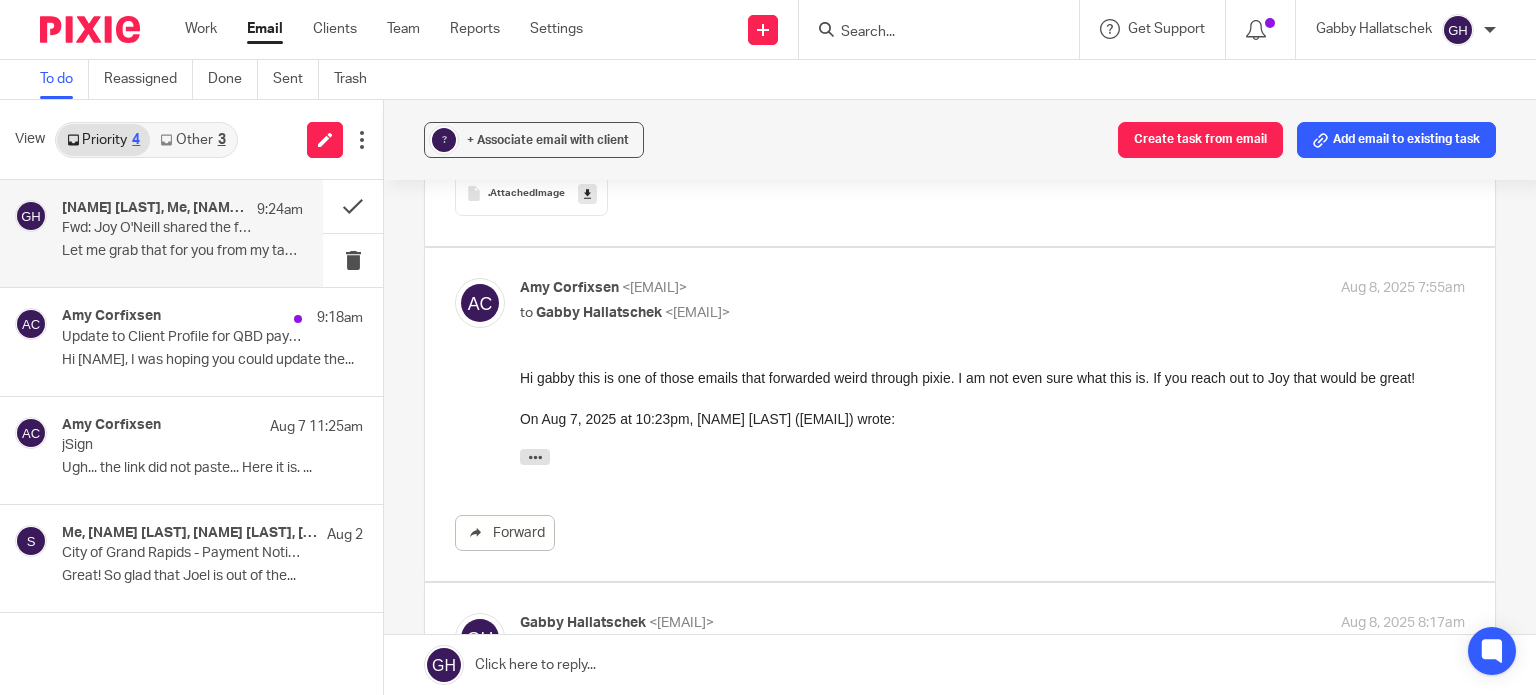 scroll, scrollTop: 0, scrollLeft: 0, axis: both 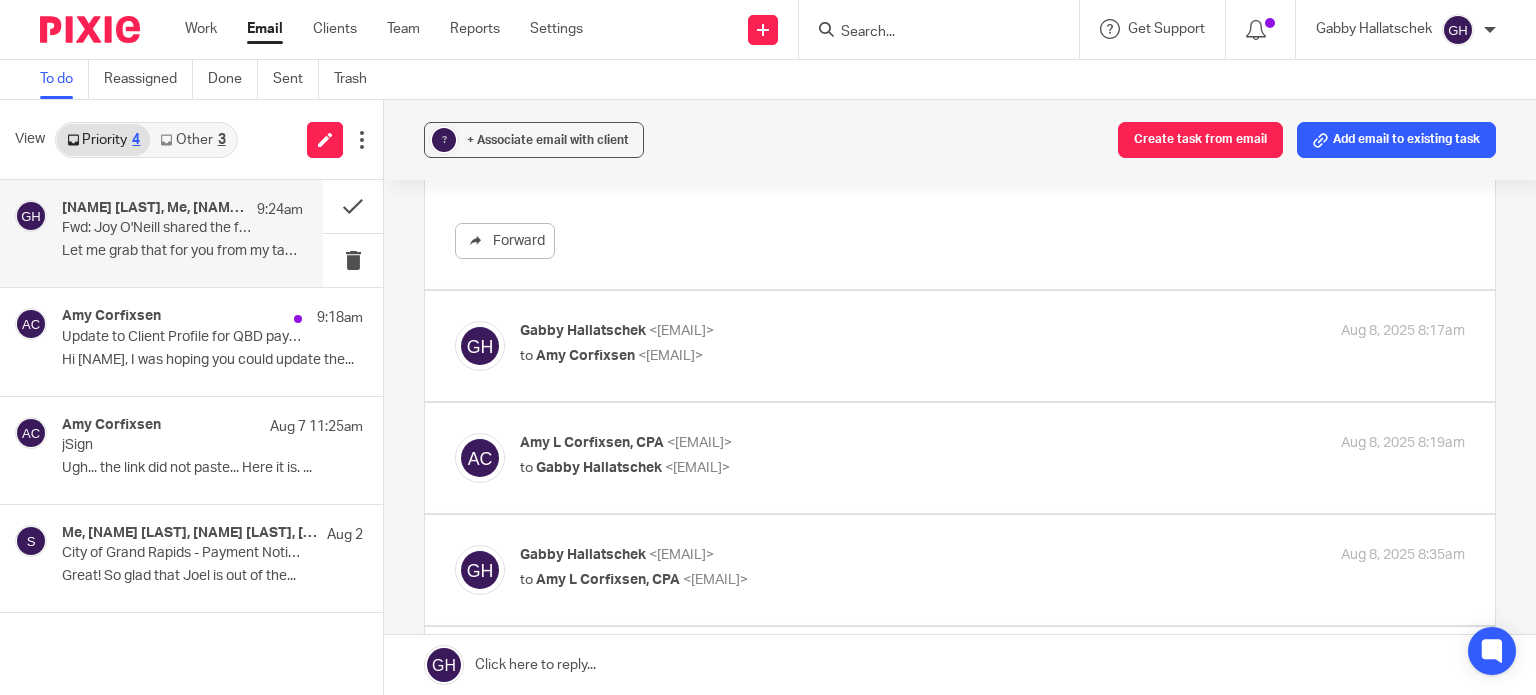 click on "<amylcpa@gmail.com>" at bounding box center (670, 356) 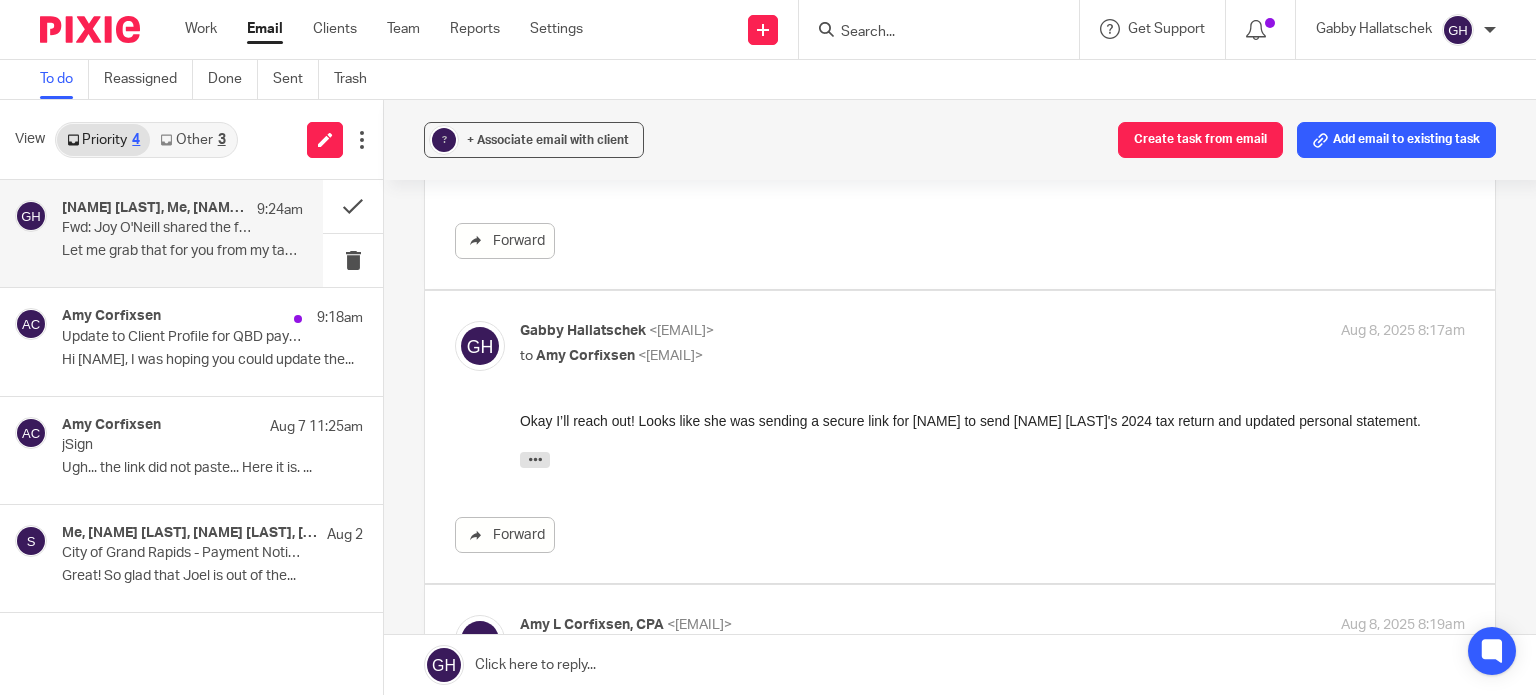 scroll, scrollTop: 0, scrollLeft: 0, axis: both 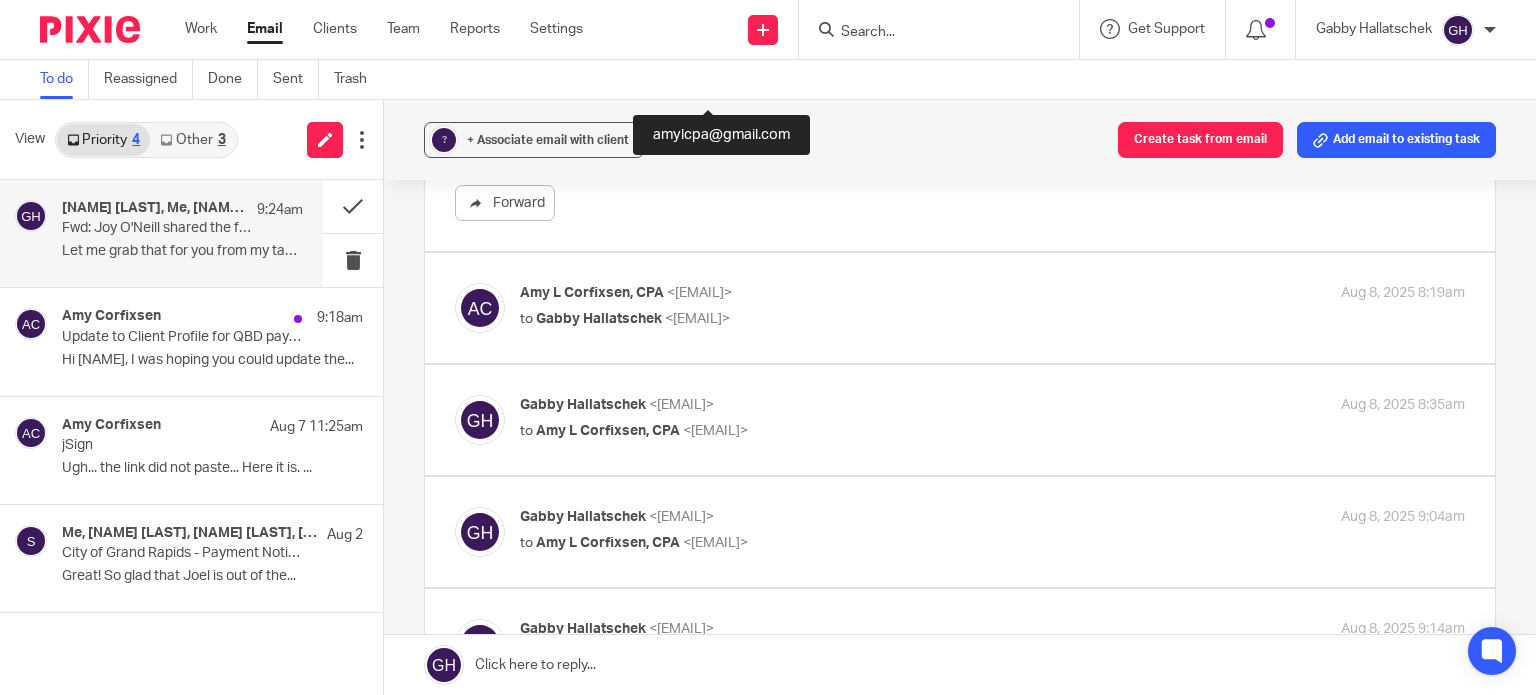 click on "Amy L Corfixsen, CPA
<amylcpa@gmail.com>   to
Gabby Hallatschek
<gabby@amylcpa.com>       Aug 8, 2025 8:19am
Forward" at bounding box center (960, 308) 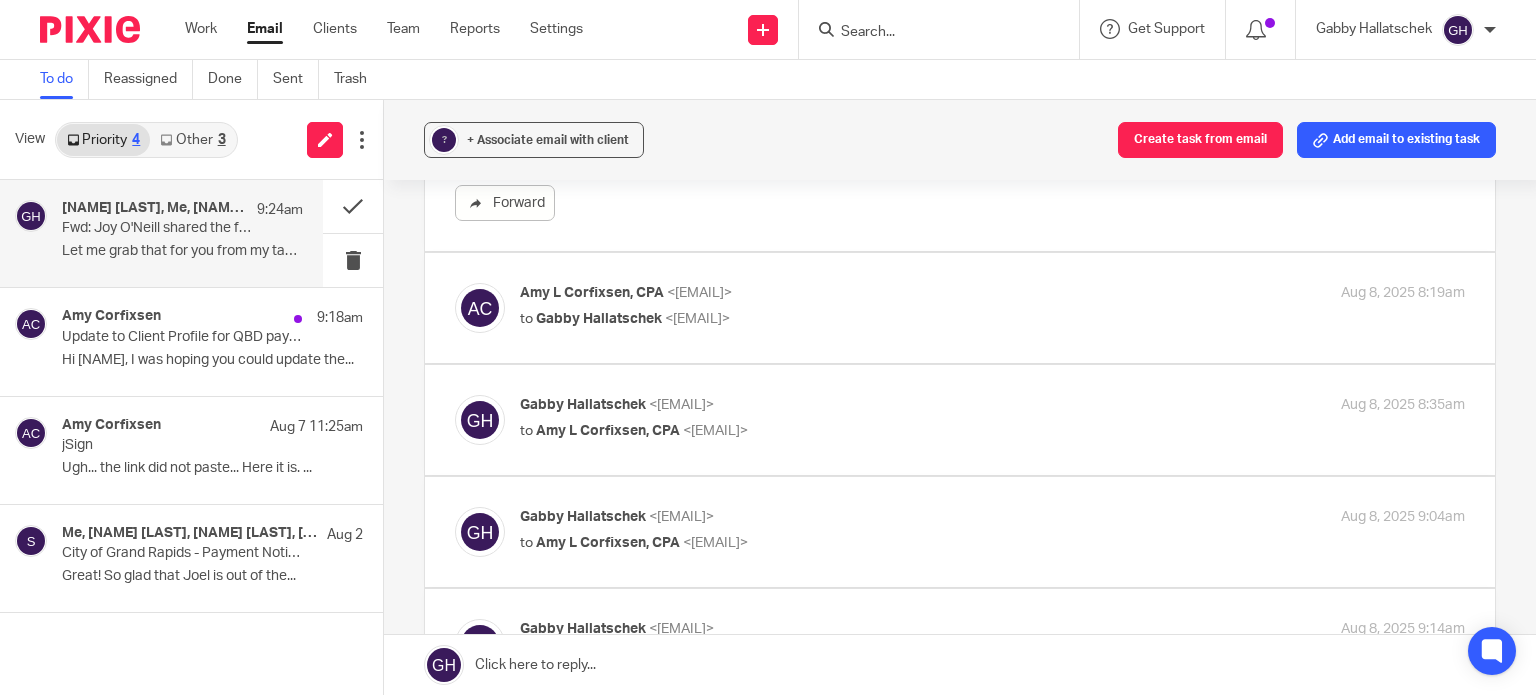 click on "to
Gabby Hallatschek
<gabby@amylcpa.com>" at bounding box center [835, 319] 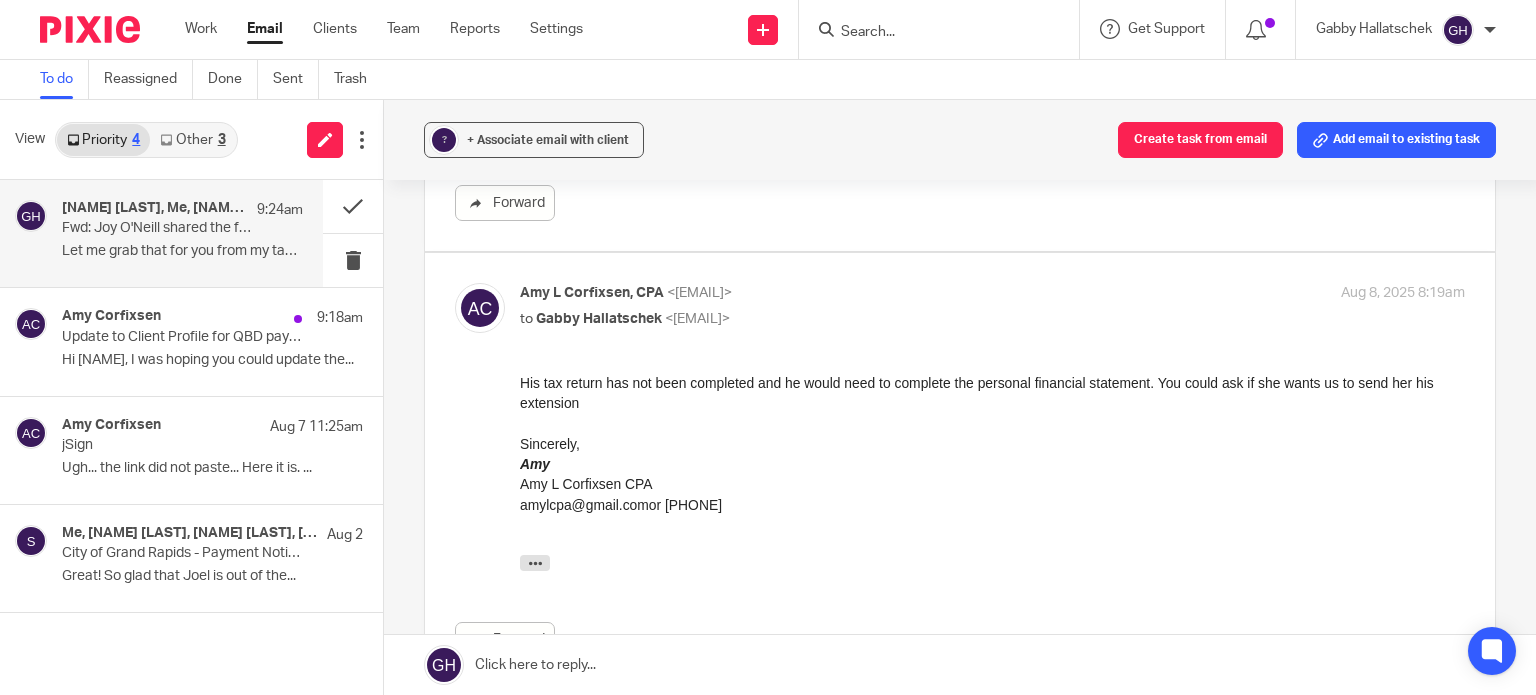 scroll, scrollTop: 0, scrollLeft: 0, axis: both 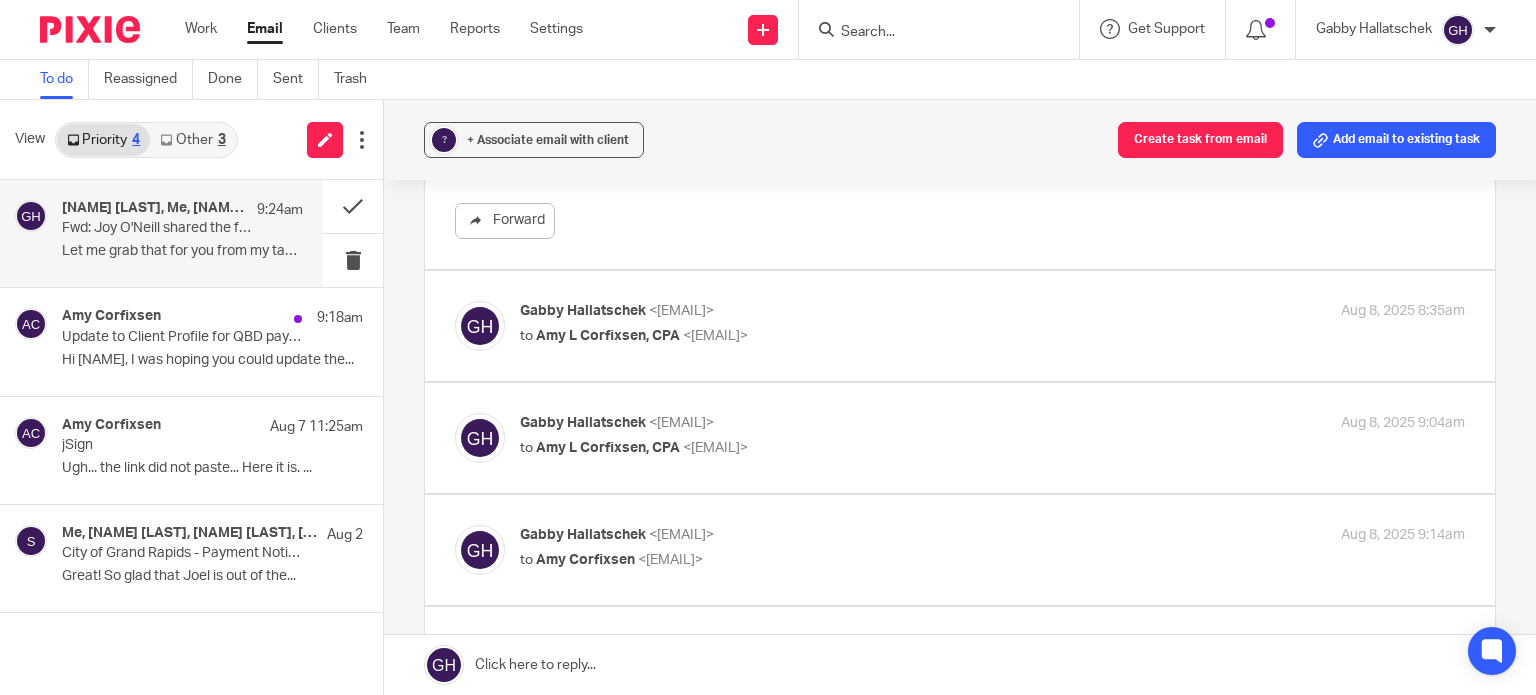 click on "Gabby Hallatschek
<gabby@amylcpa.com>" at bounding box center [835, 311] 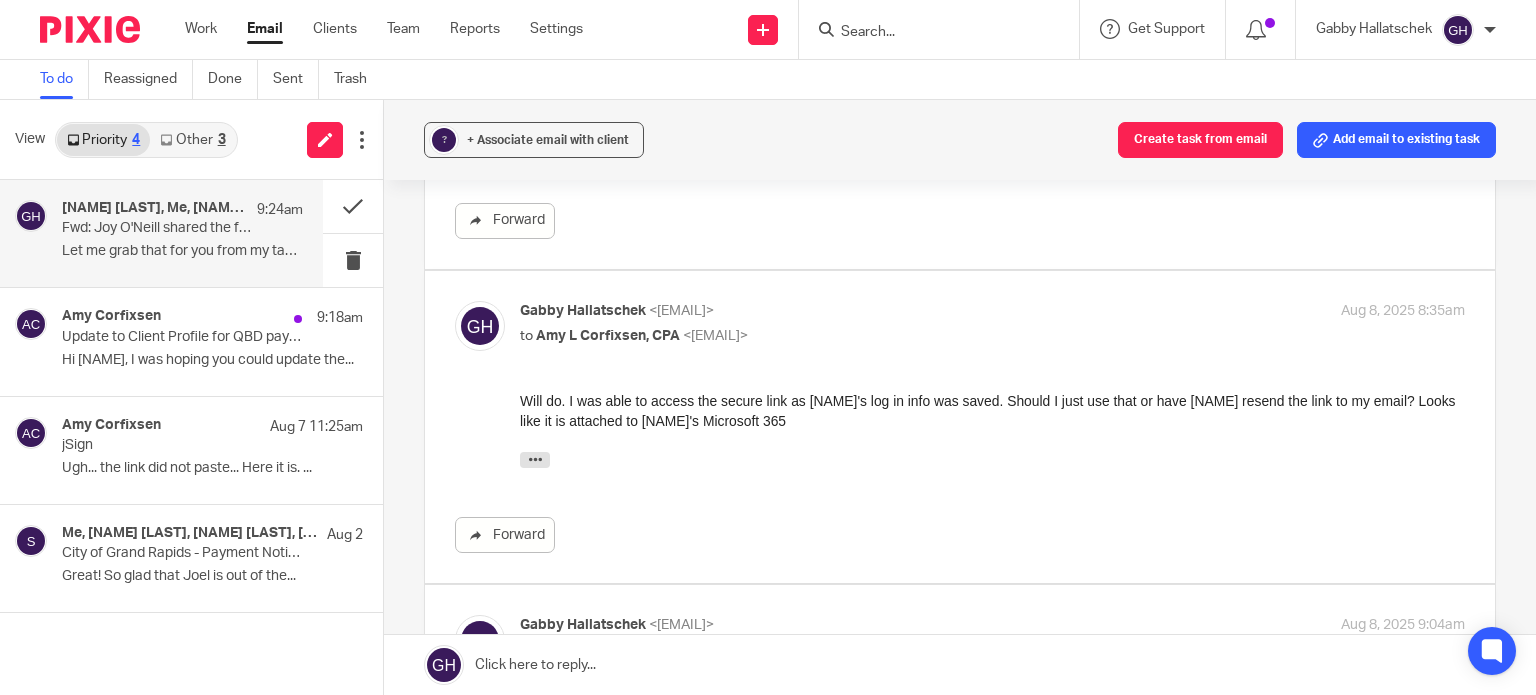 scroll, scrollTop: 0, scrollLeft: 0, axis: both 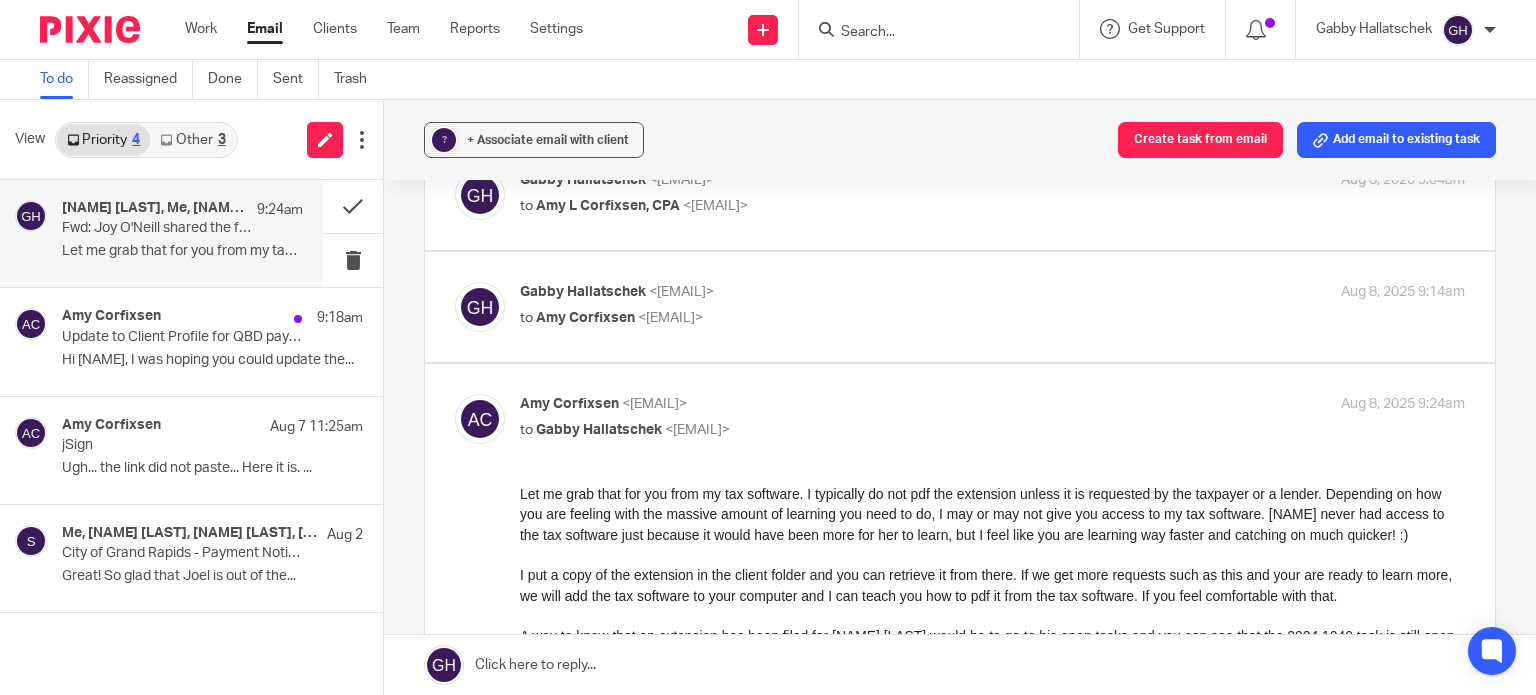 click on "Gabby Hallatschek
<gabby@amylcpa.com>   to
Amy L Corfixsen, CPA
<amylcpa@gmail.com>       Aug 8, 2025 9:04am
Forward" at bounding box center (960, 195) 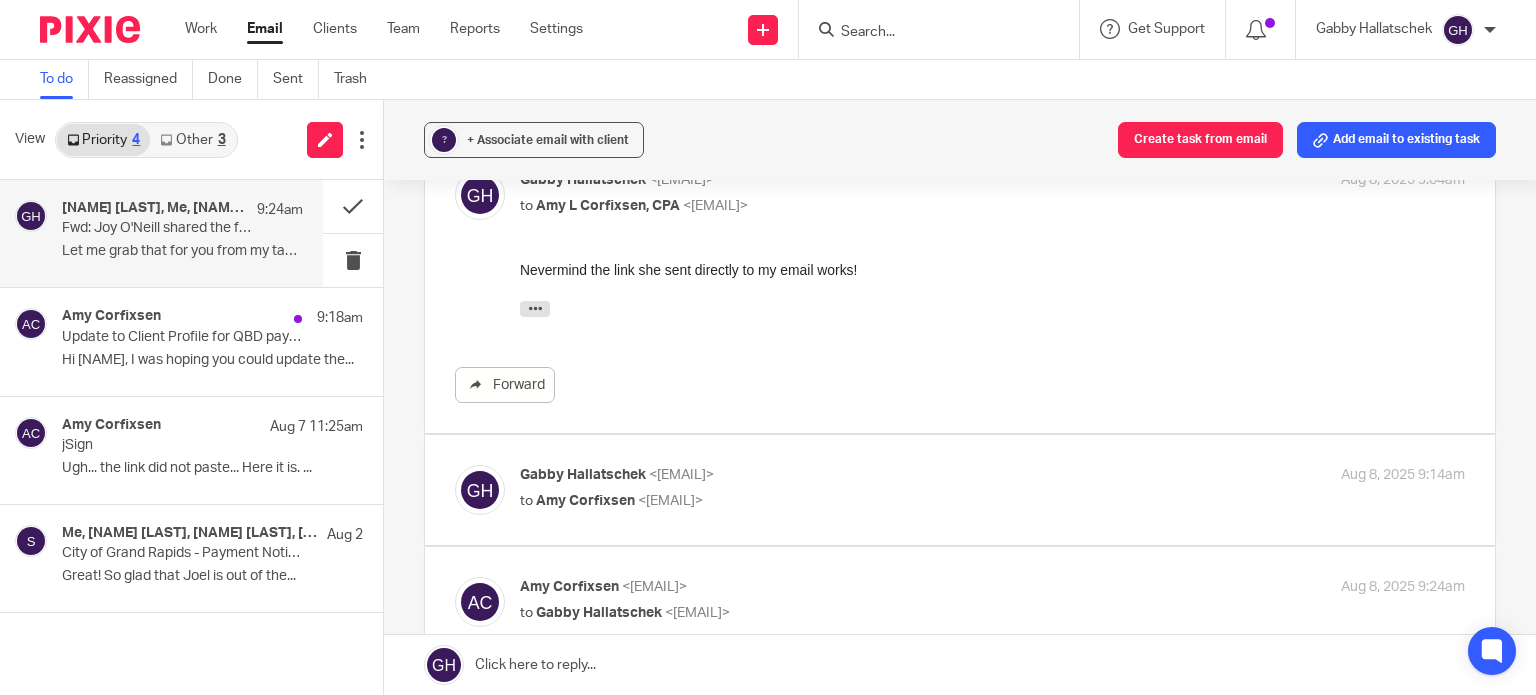 scroll, scrollTop: 0, scrollLeft: 0, axis: both 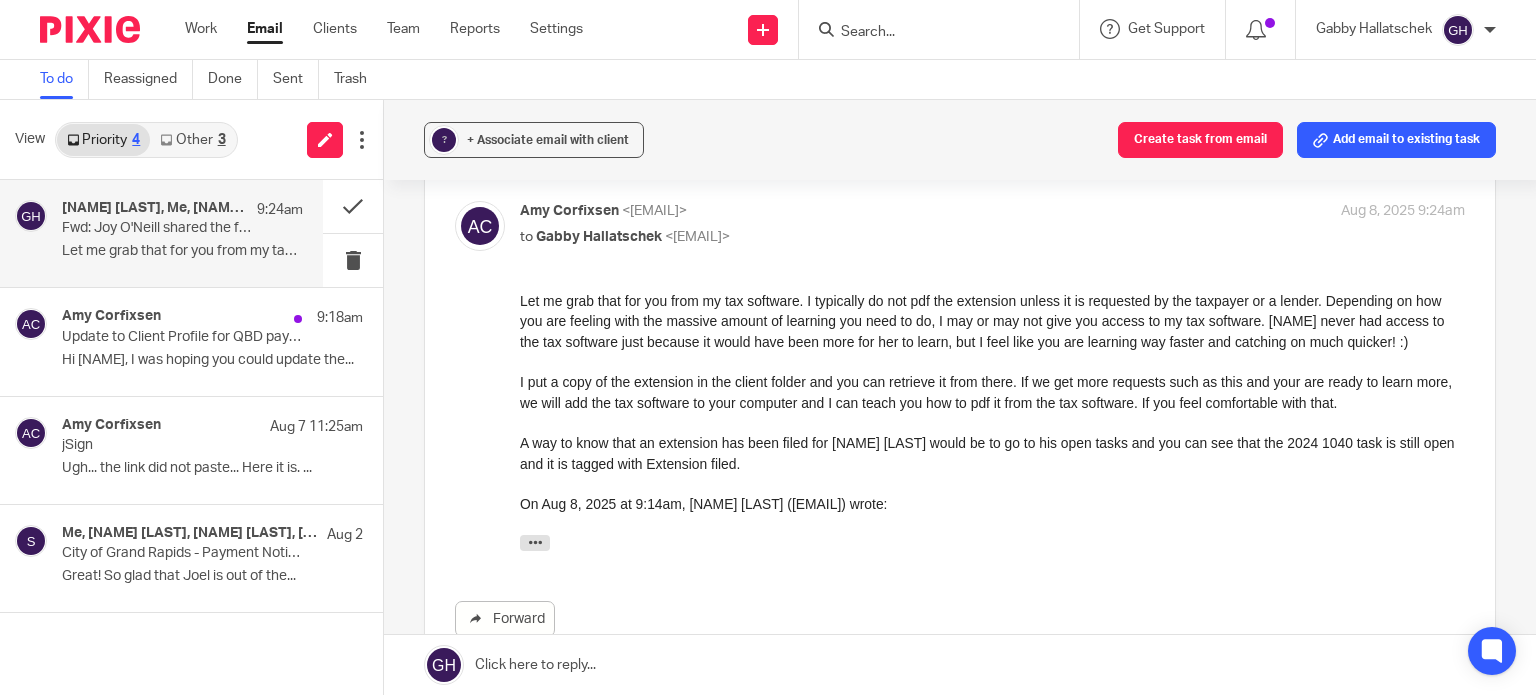 click at bounding box center (960, 114) 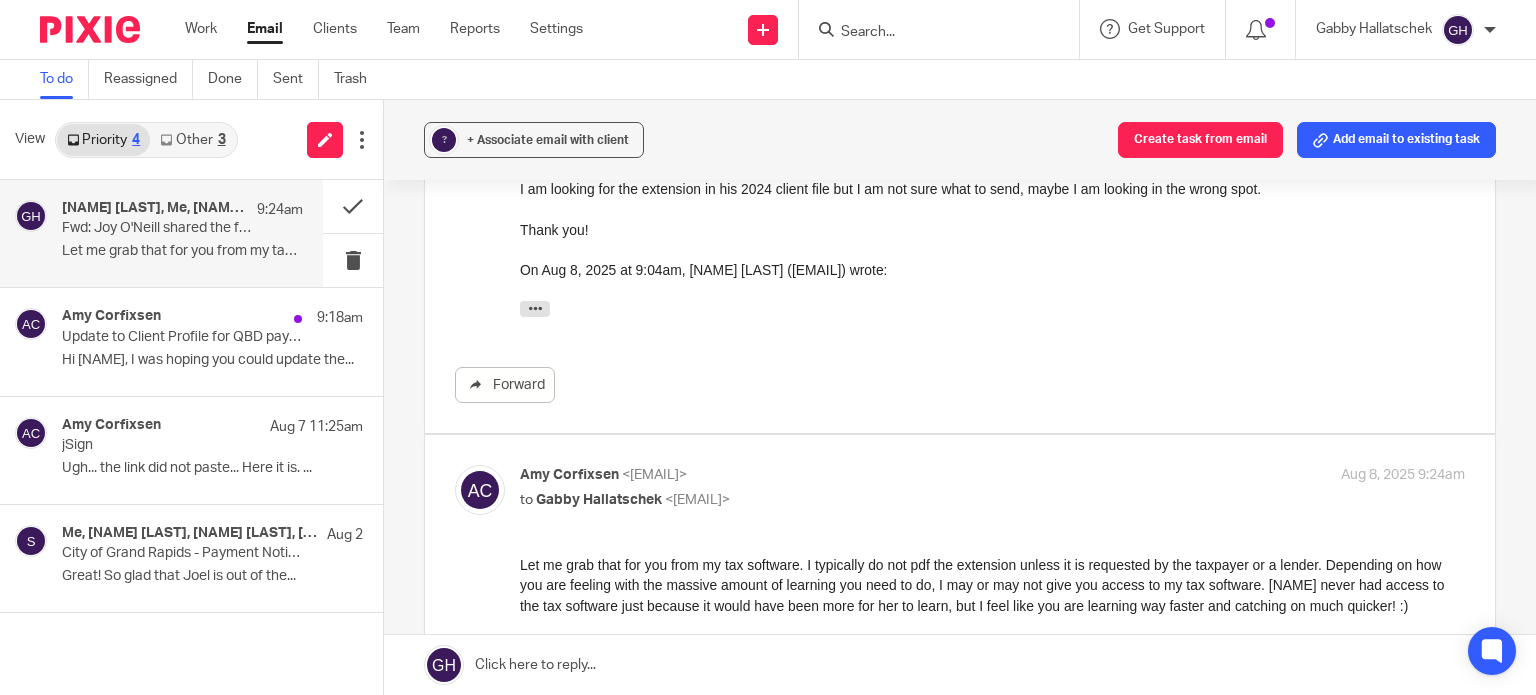 scroll, scrollTop: 0, scrollLeft: 0, axis: both 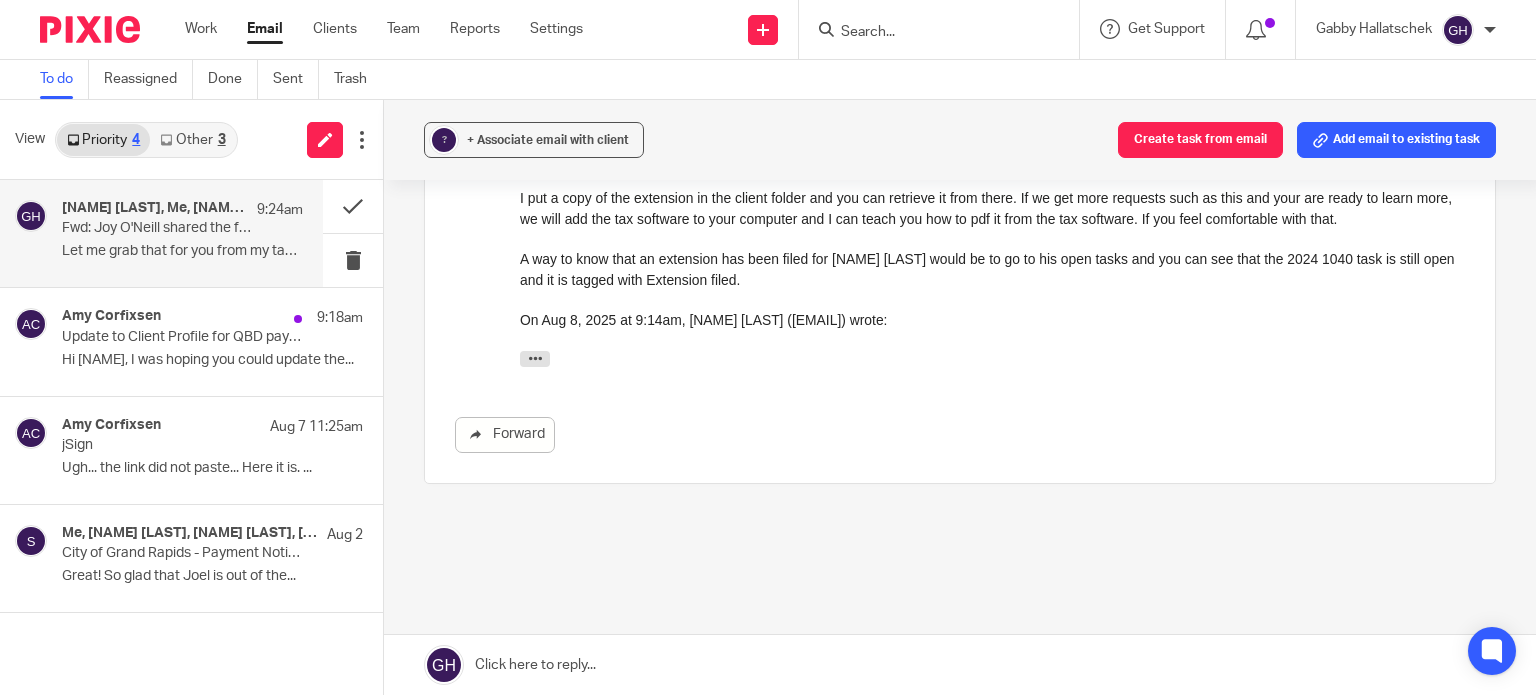 click on "Other
3" at bounding box center (192, 140) 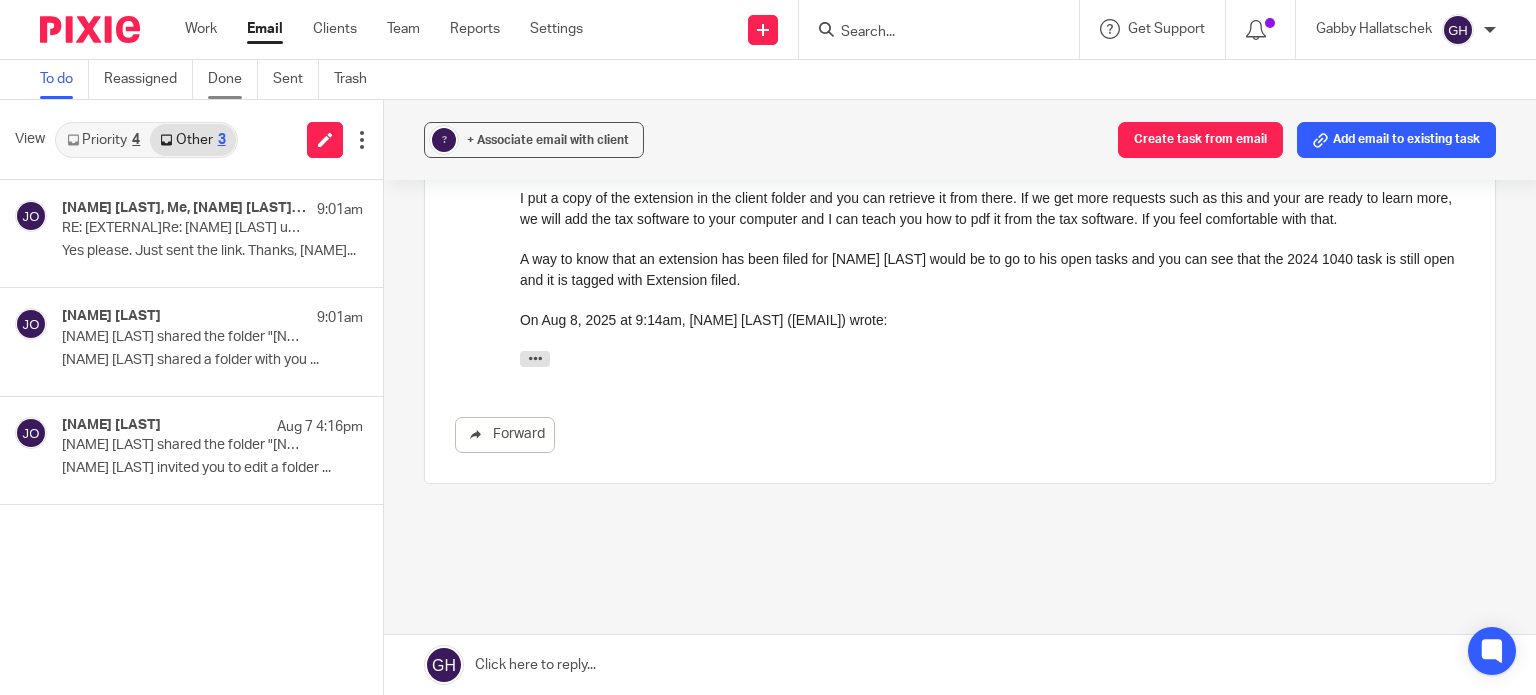 click on "Done" at bounding box center (233, 79) 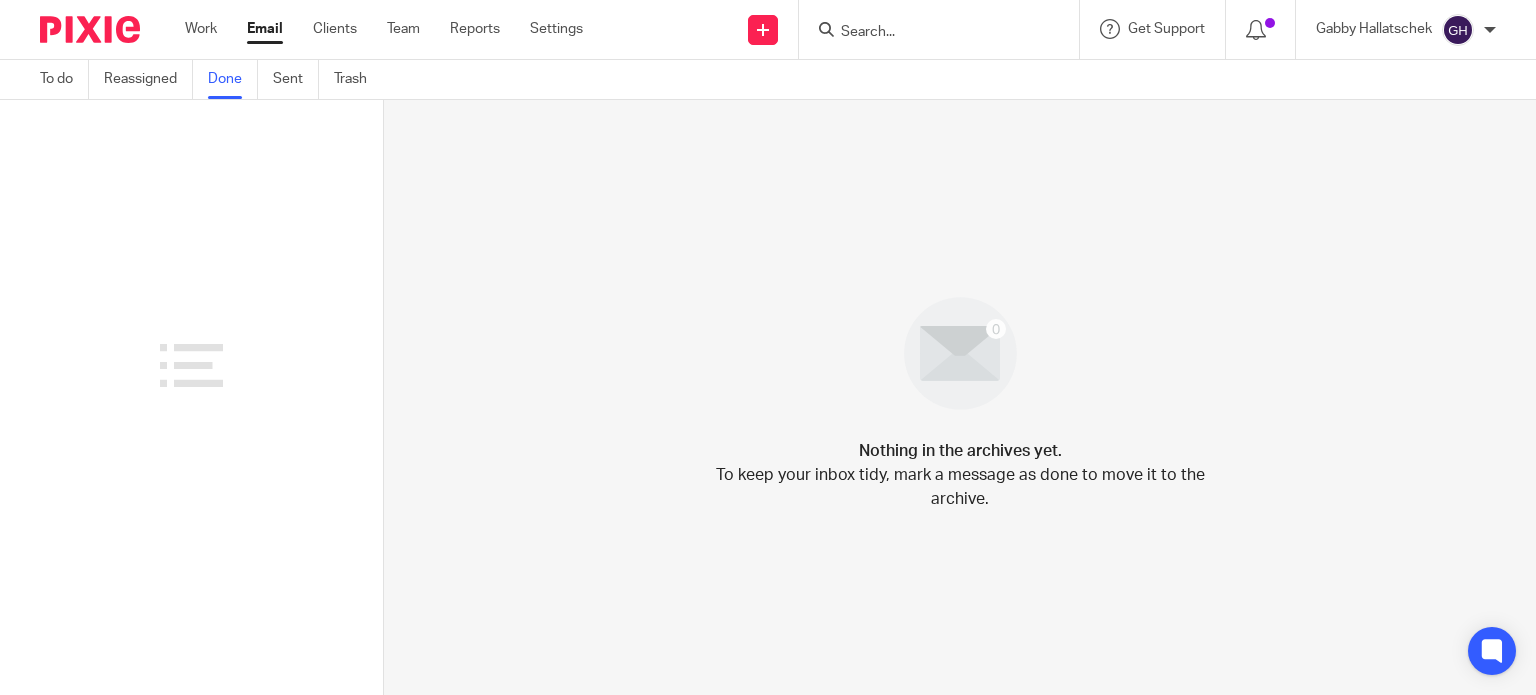 scroll, scrollTop: 0, scrollLeft: 0, axis: both 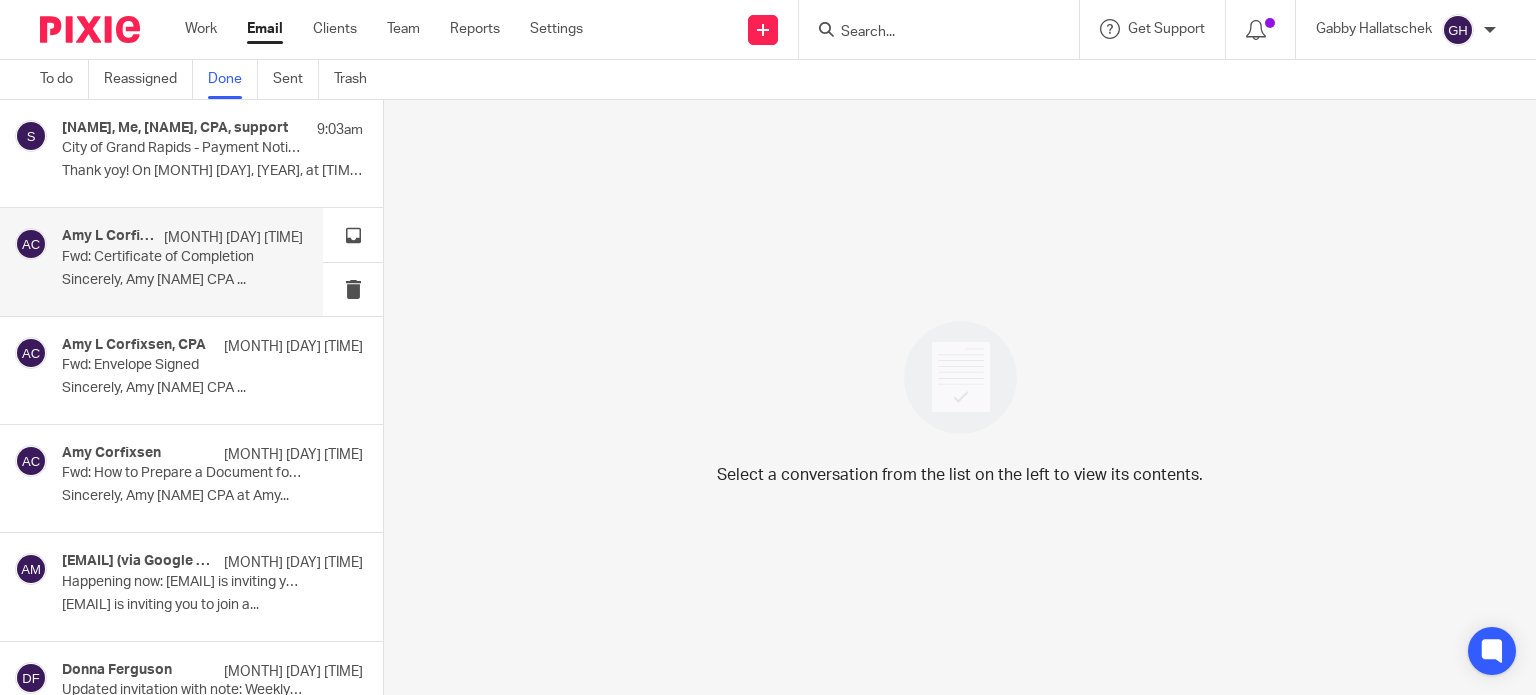 click on "Amy L Corfixsen, CPA
Aug 7 9:48pm   Fwd: Certificate of Completion   Sincerely,  Amy  Amy L Corfixsen CPA ..." at bounding box center [182, 261] 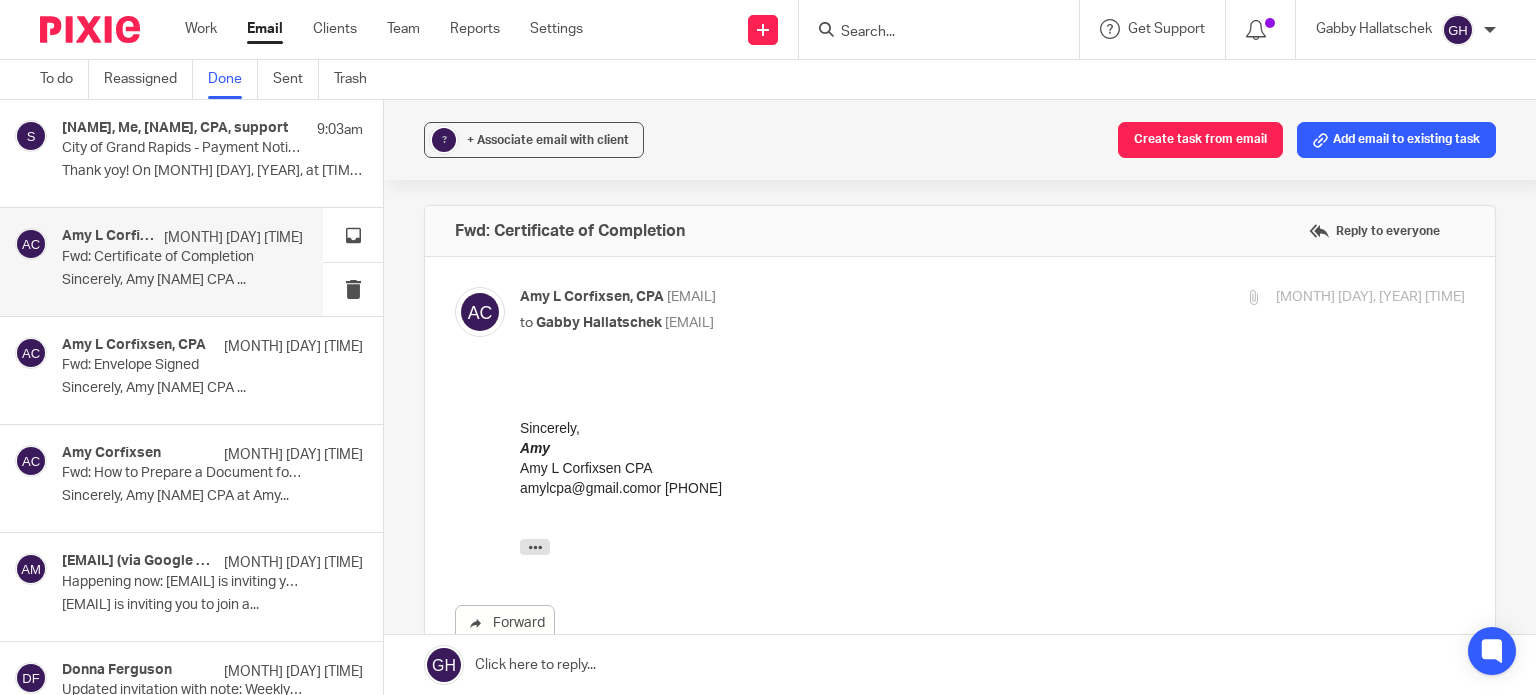 scroll, scrollTop: 0, scrollLeft: 0, axis: both 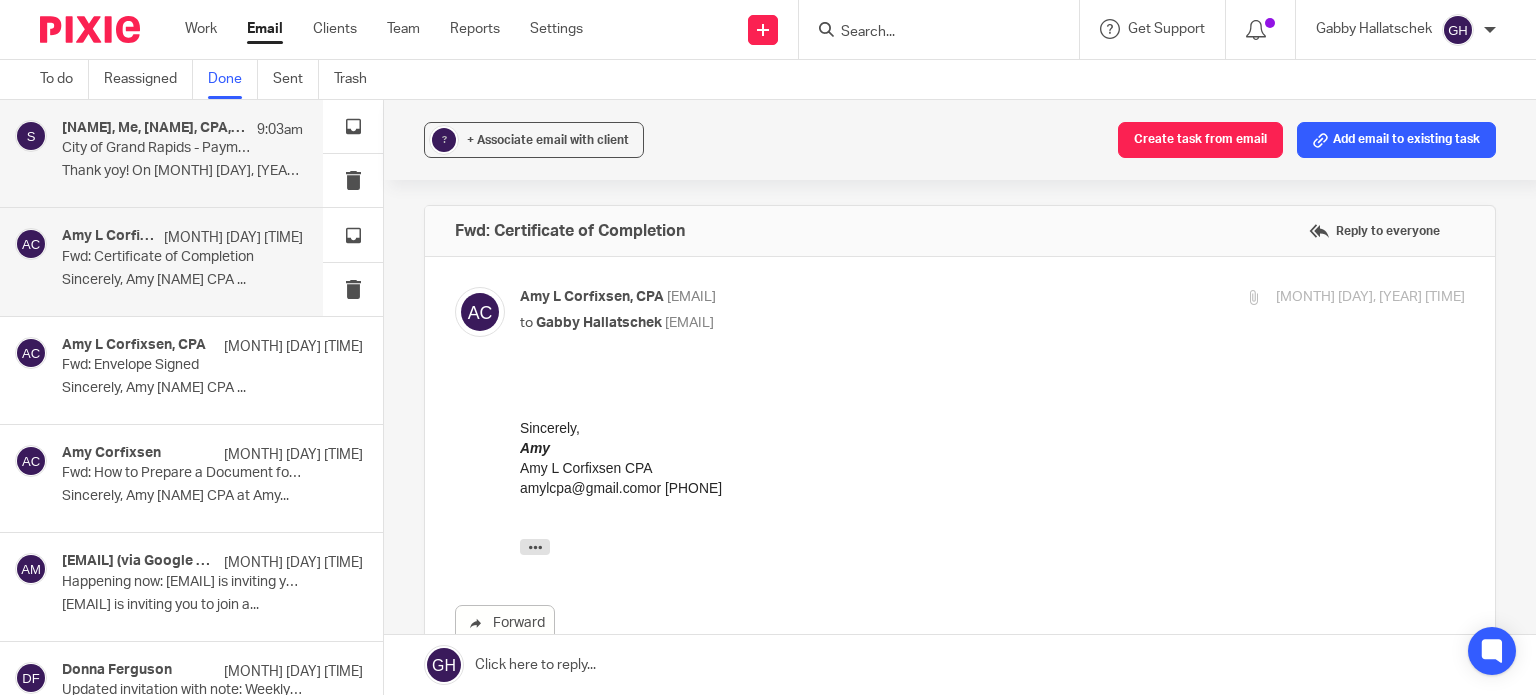click on "Thank yoy!     On Aug 8, 2025, at 9:02 AM,..." at bounding box center (182, 171) 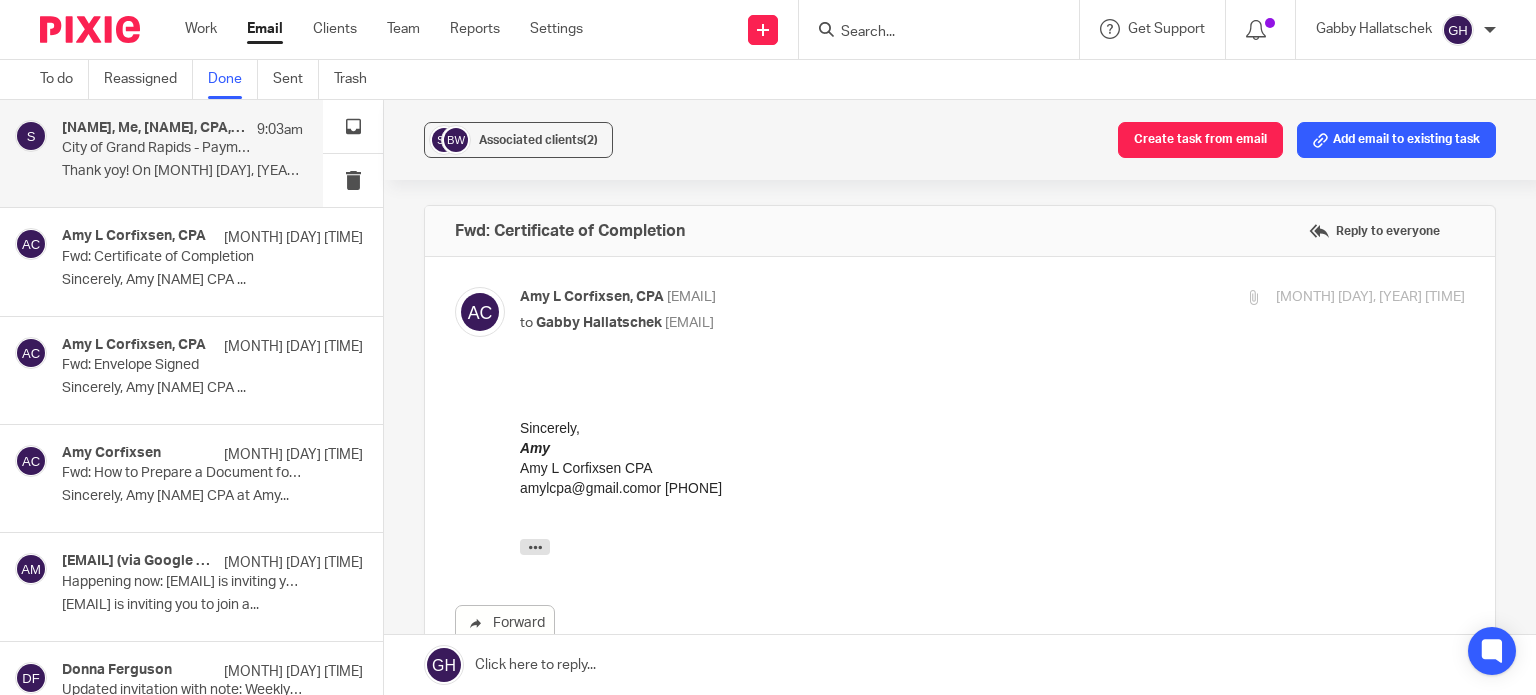 click on "Thank yoy!     On Aug 8, 2025, at 9:02 AM,..." at bounding box center [182, 171] 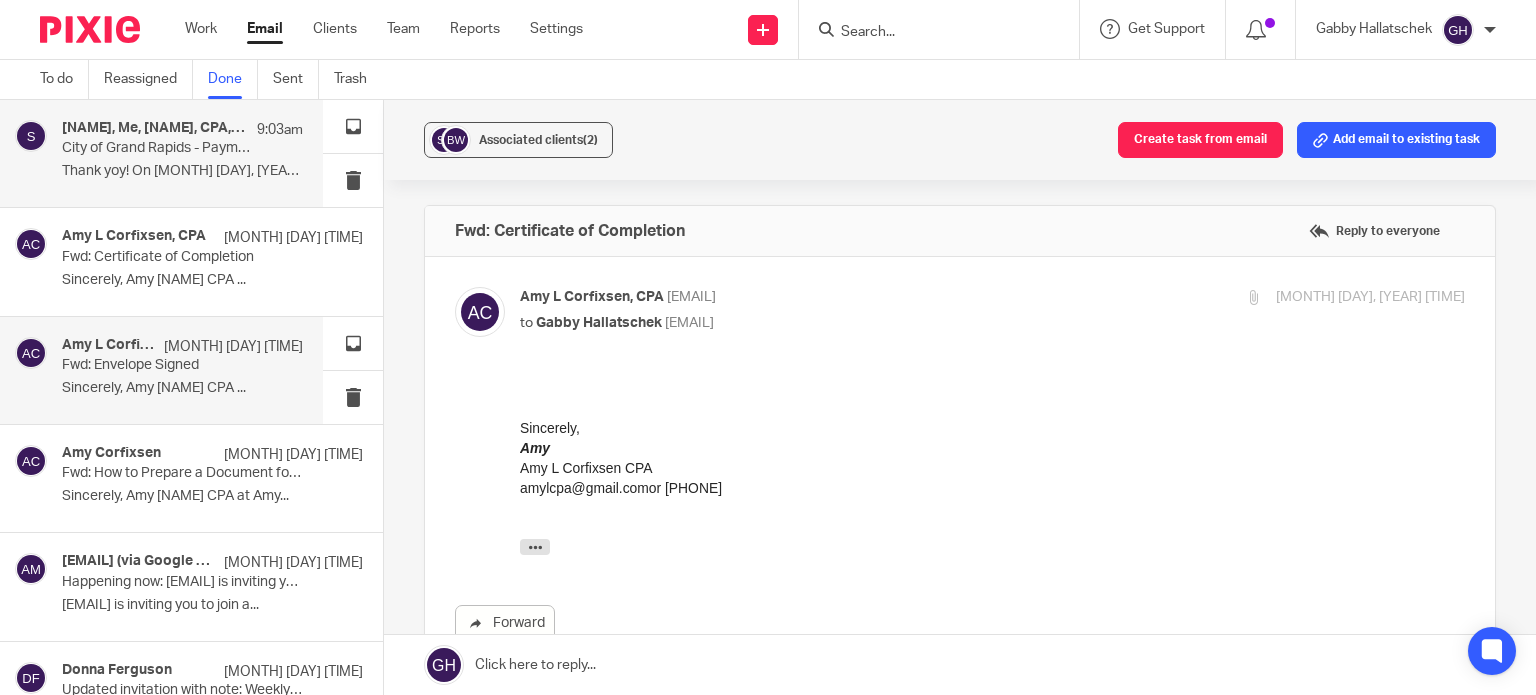 click on "Amy L Corfixsen, CPA
Aug 7 9:48pm   Fwd: Envelope Signed   Sincerely,  Amy  Amy L Corfixsen CPA ..." at bounding box center (182, 370) 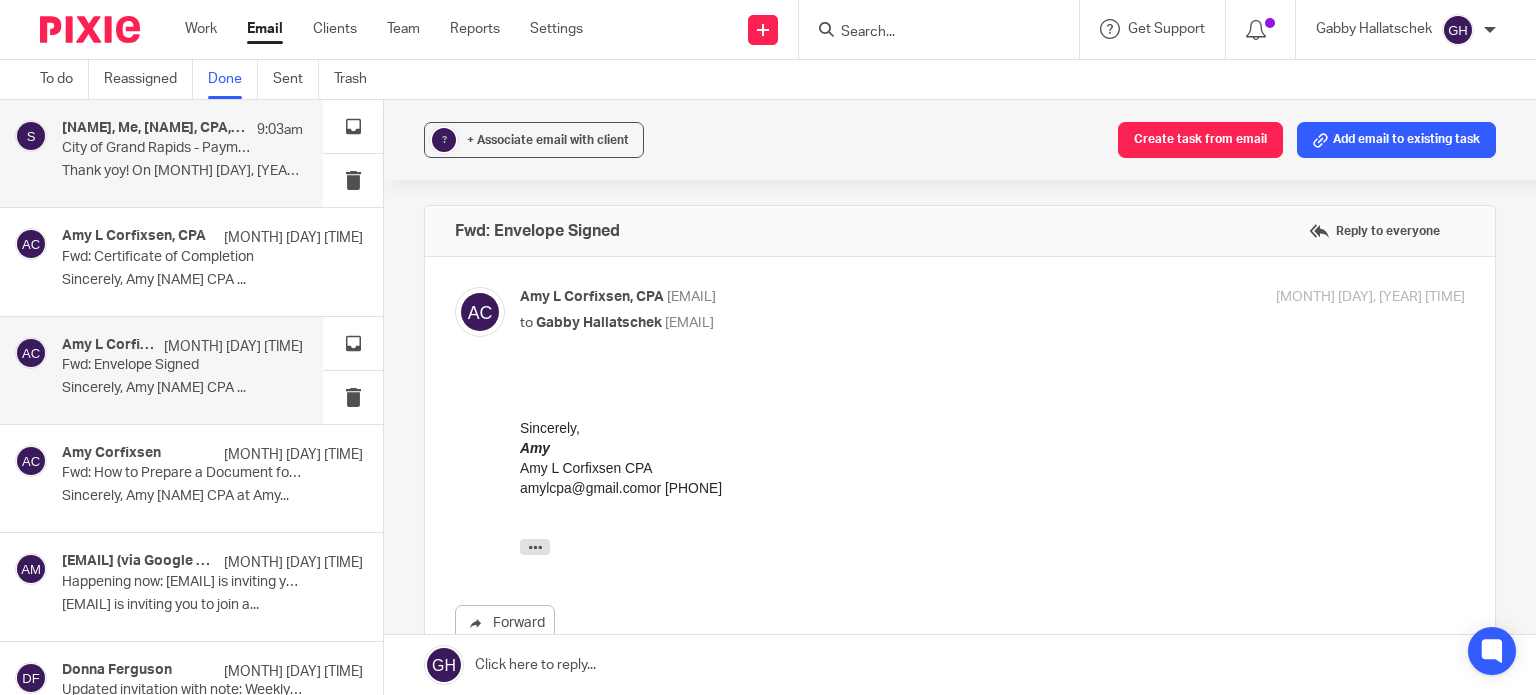 scroll, scrollTop: 0, scrollLeft: 0, axis: both 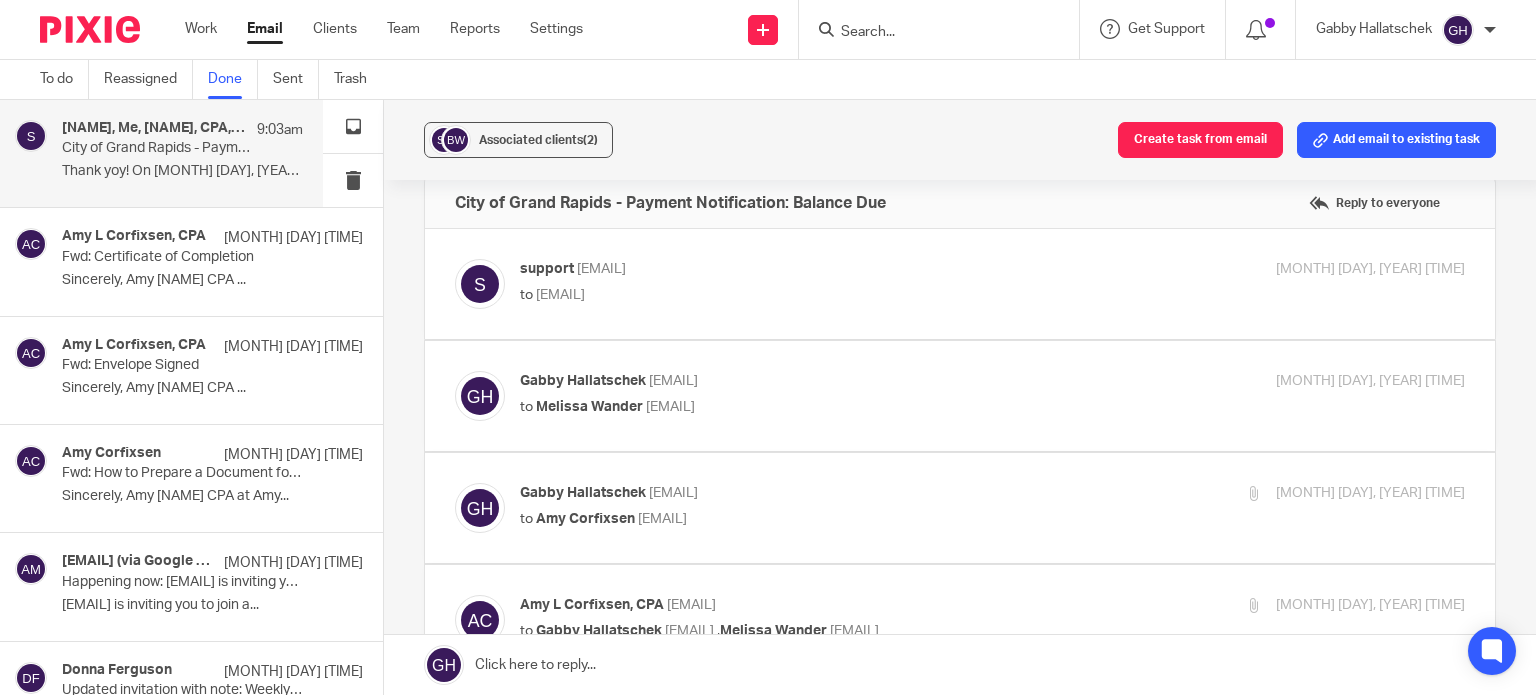 click at bounding box center [960, 284] 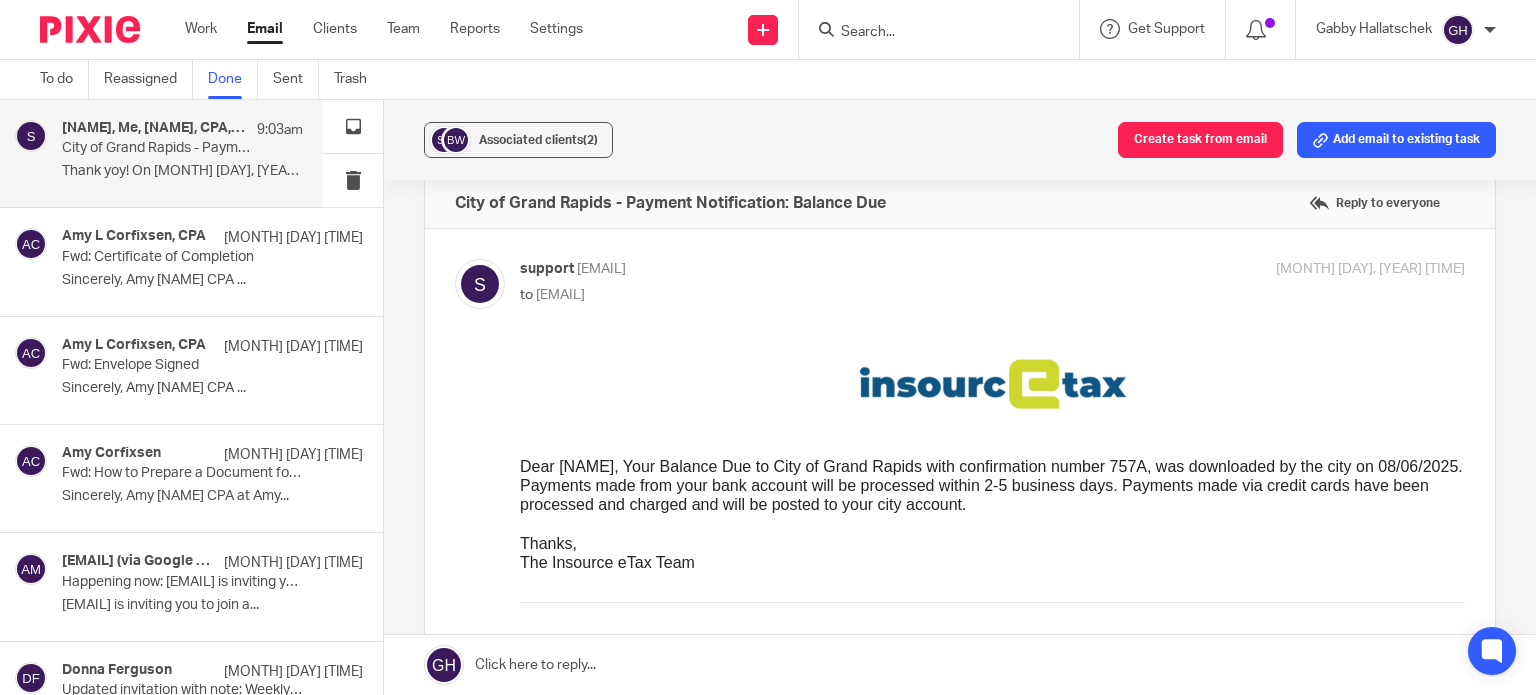 scroll, scrollTop: 0, scrollLeft: 0, axis: both 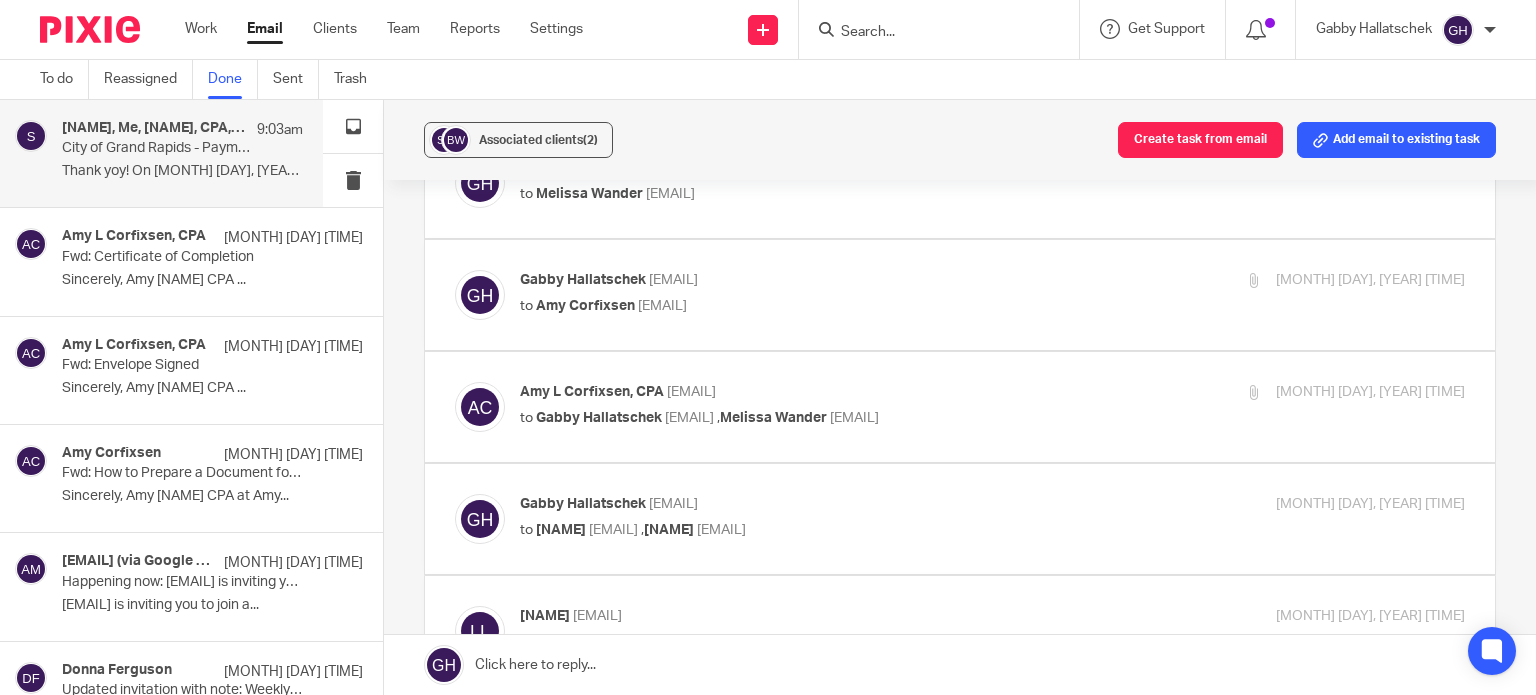 click on "to
Amy Corfixsen
<amylcpa@gmail.com>" at bounding box center (835, 306) 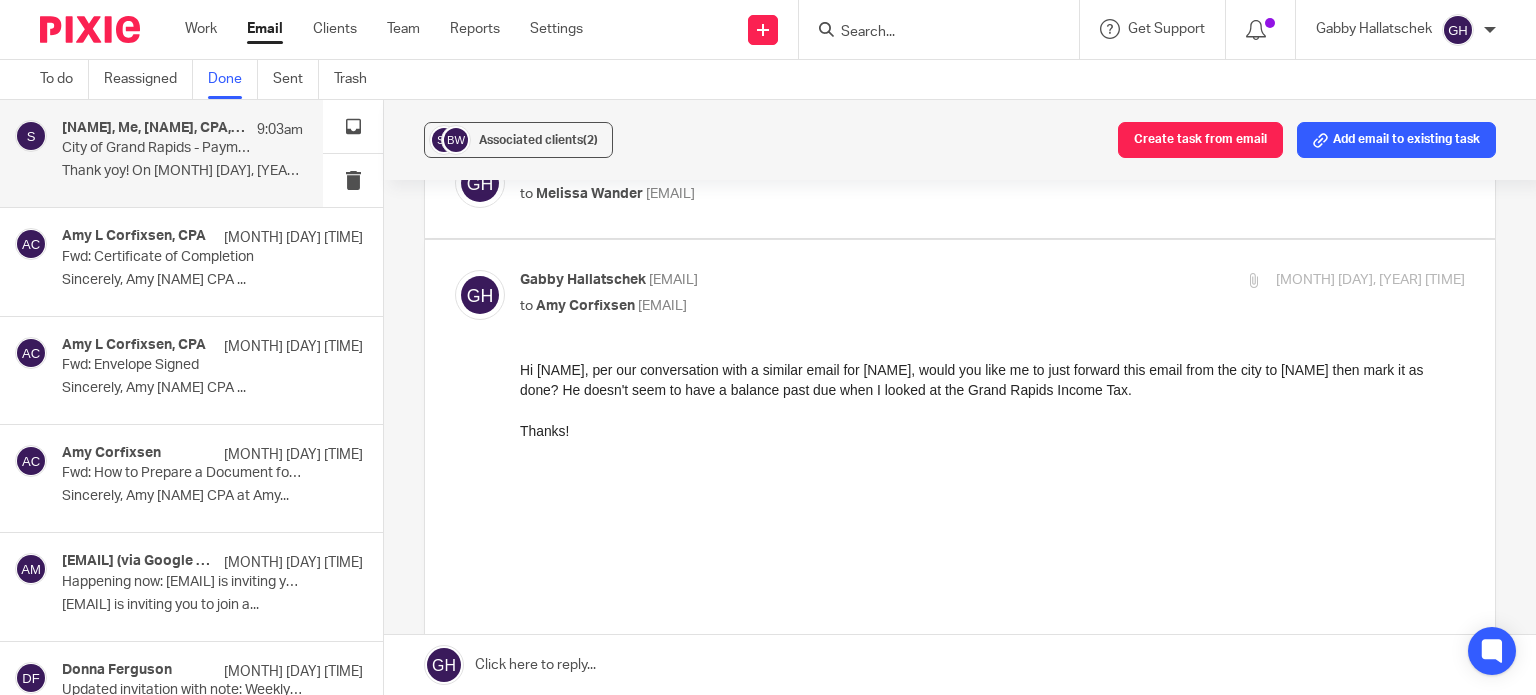 scroll, scrollTop: 0, scrollLeft: 0, axis: both 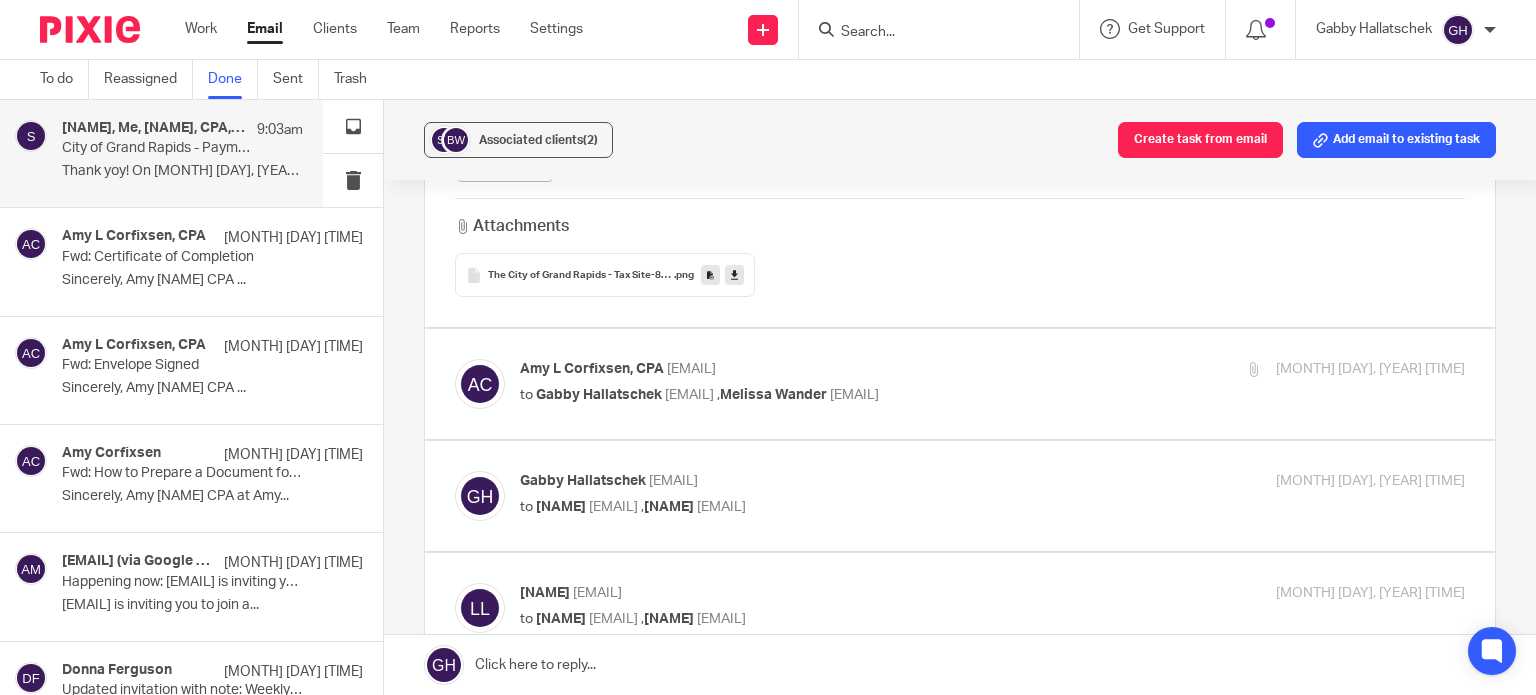 click at bounding box center (960, 384) 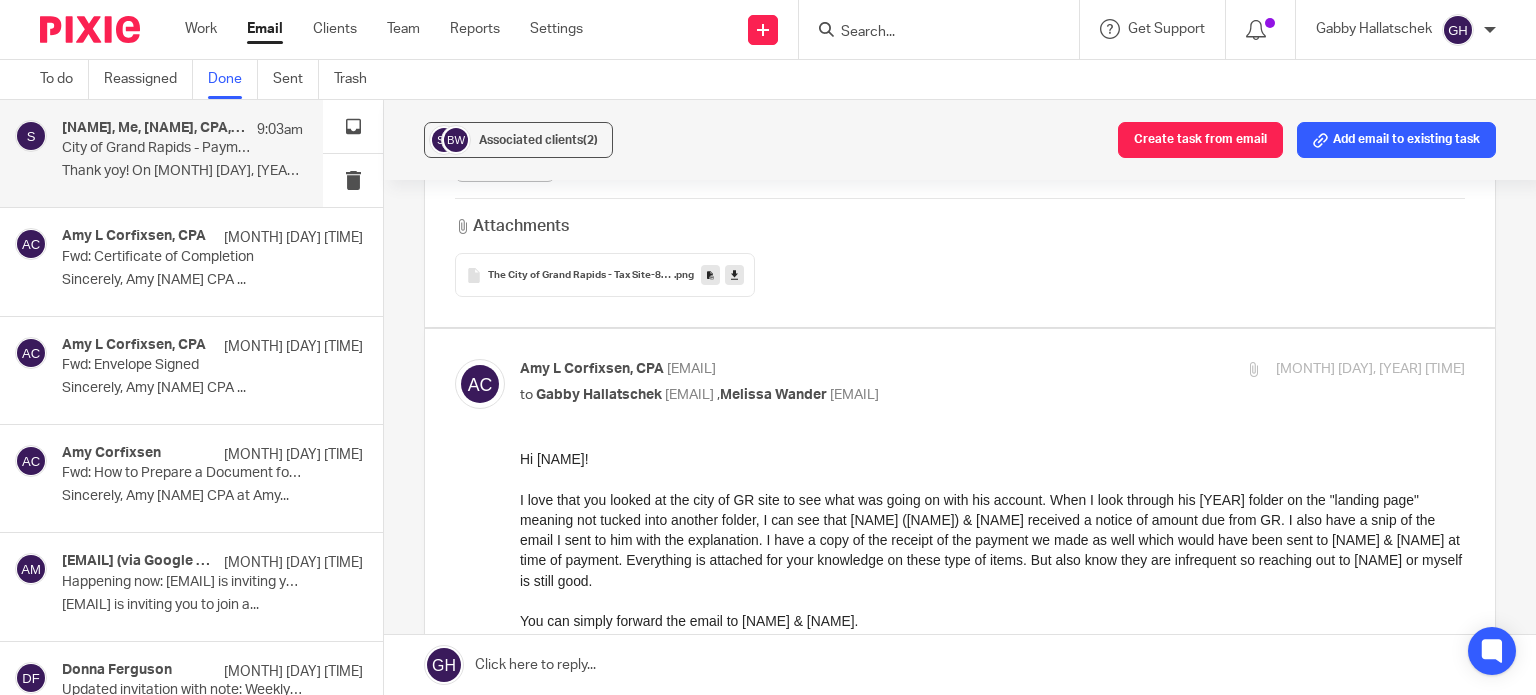 scroll, scrollTop: 0, scrollLeft: 0, axis: both 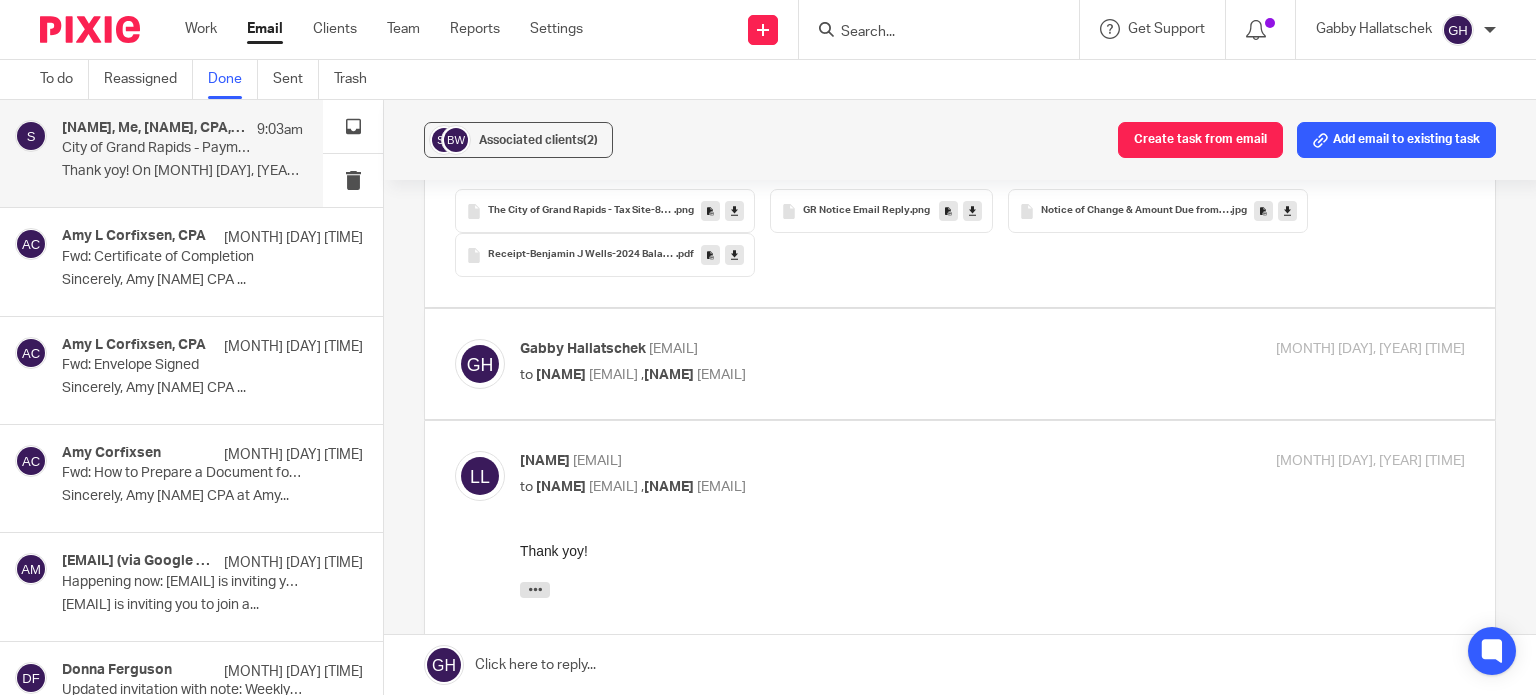 click at bounding box center (960, 364) 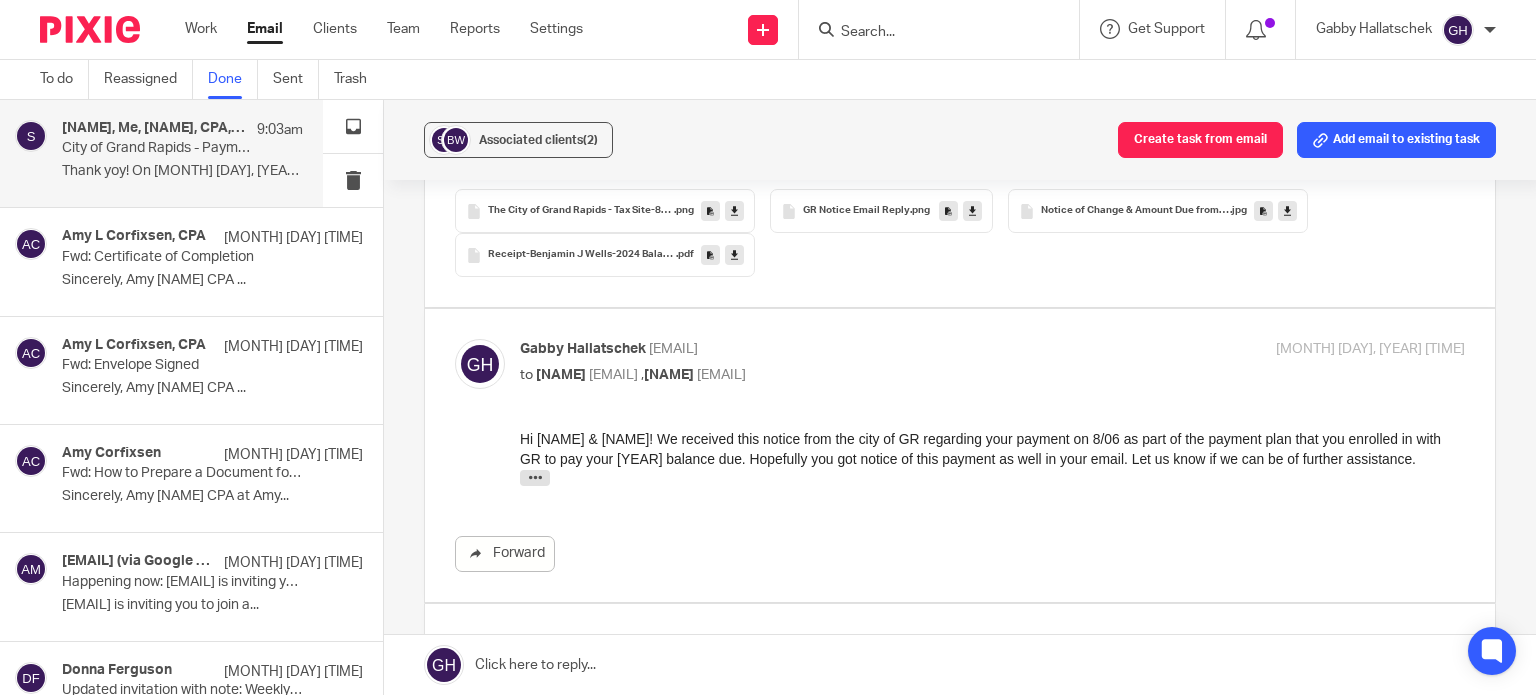 scroll, scrollTop: 0, scrollLeft: 0, axis: both 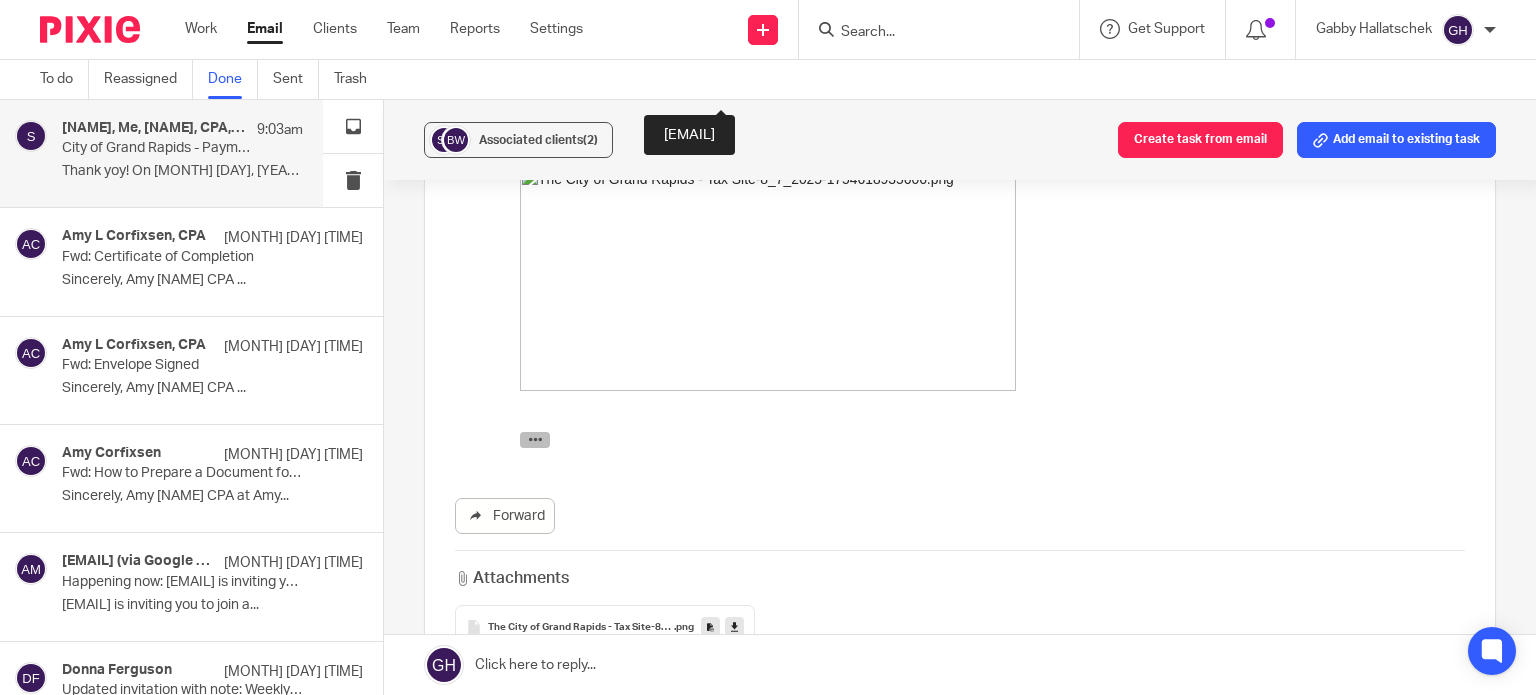 click at bounding box center (535, 439) 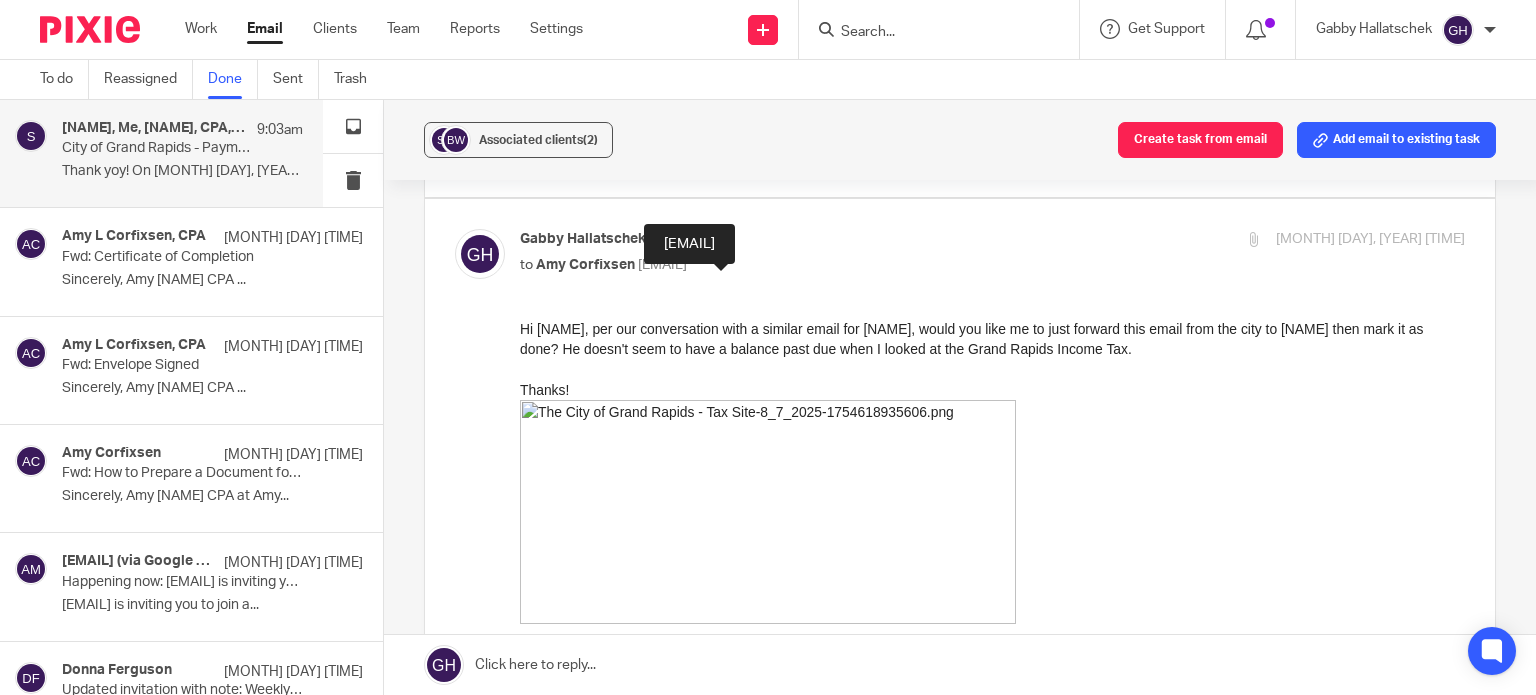 scroll, scrollTop: 968, scrollLeft: 0, axis: vertical 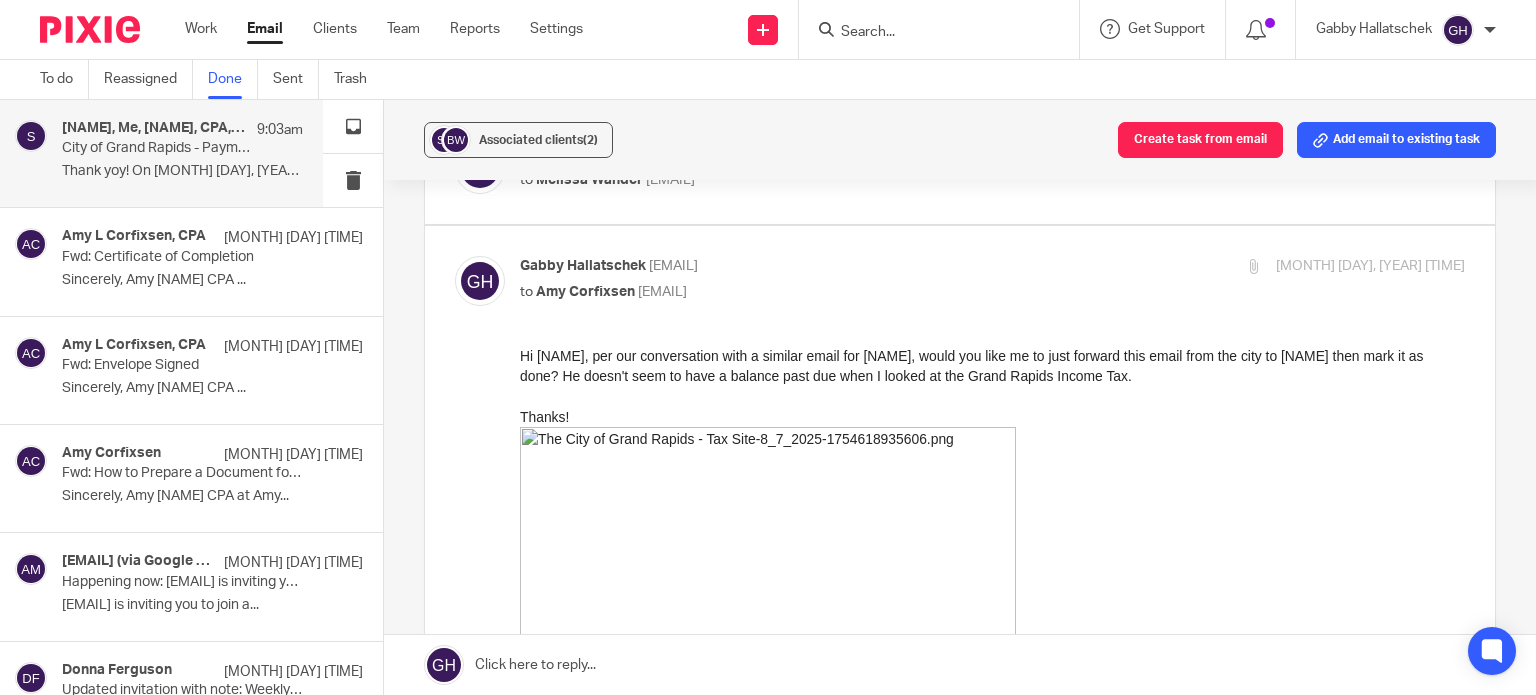 click at bounding box center [1253, 266] 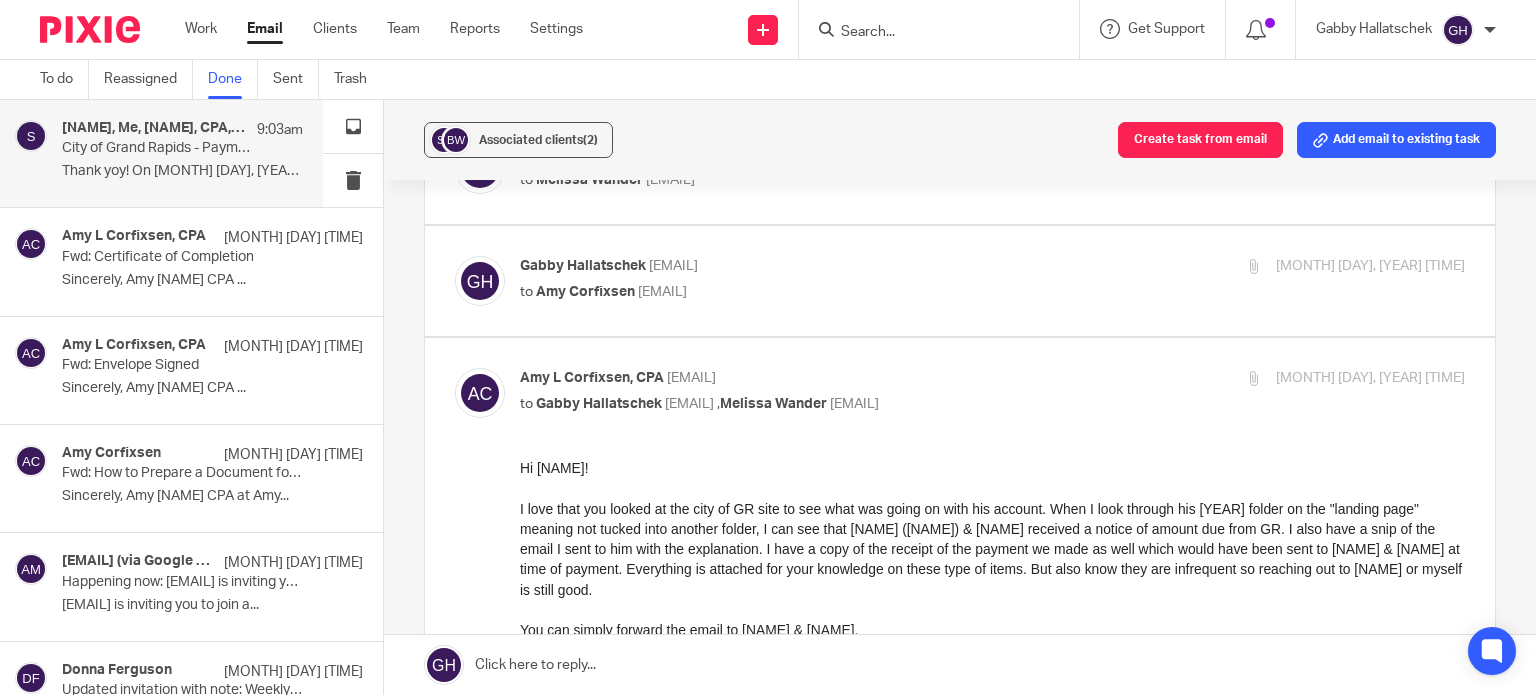 click on "<melissa@amylcpa.com>" at bounding box center [854, 404] 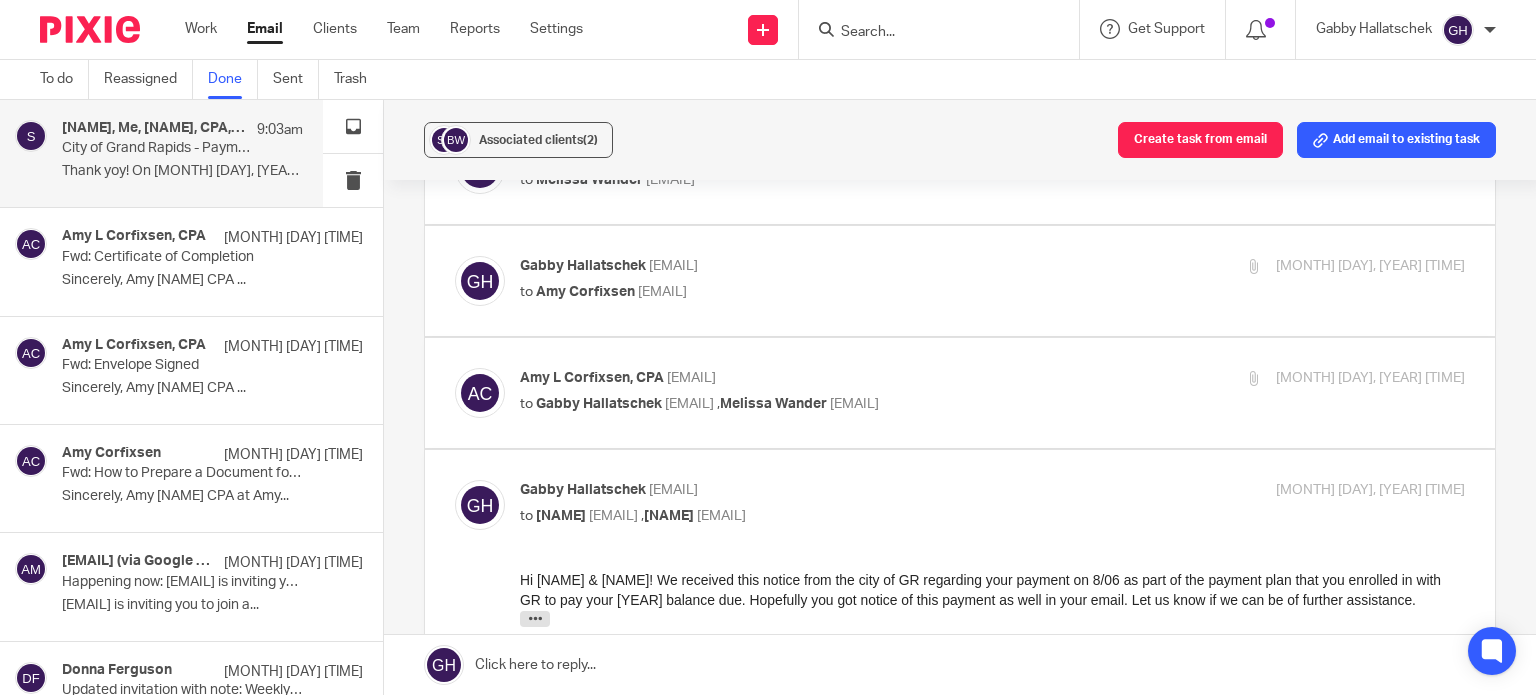 click at bounding box center (960, 596) 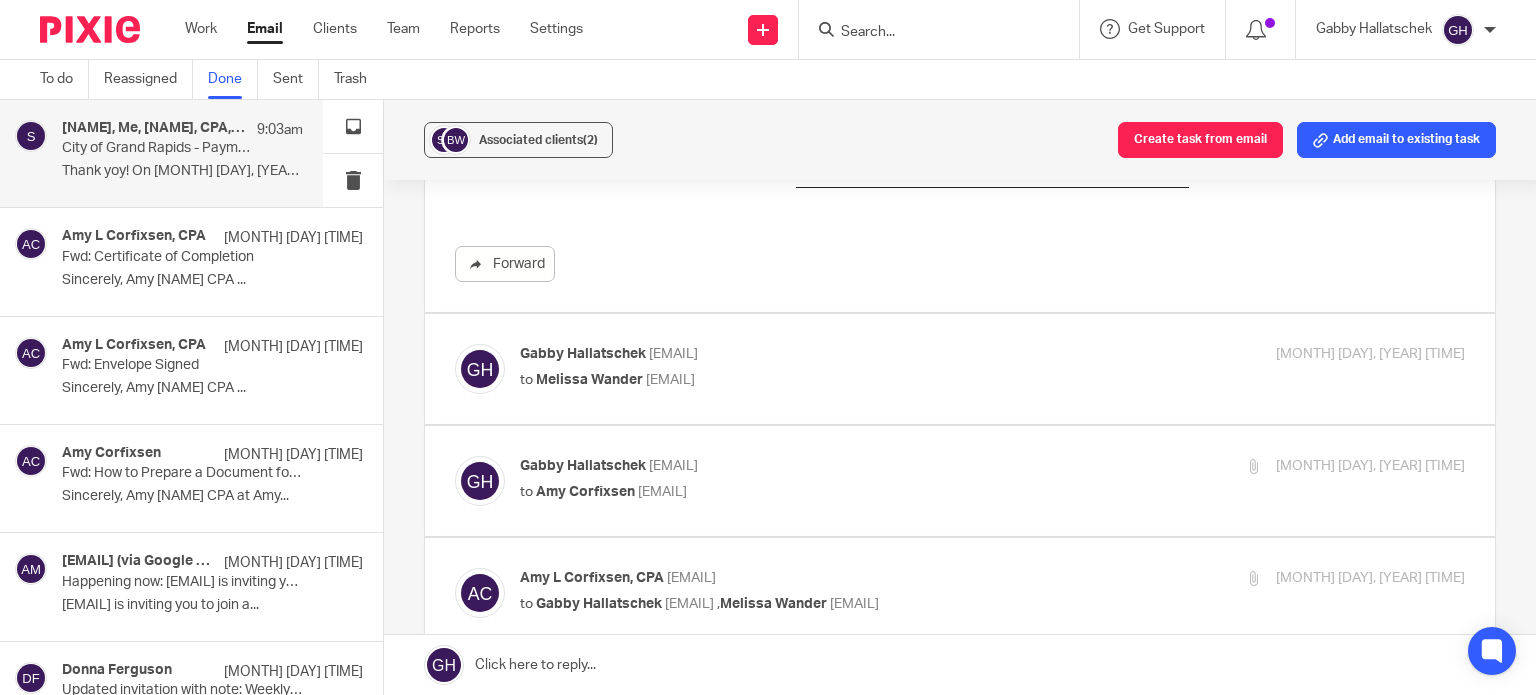 scroll, scrollTop: 767, scrollLeft: 0, axis: vertical 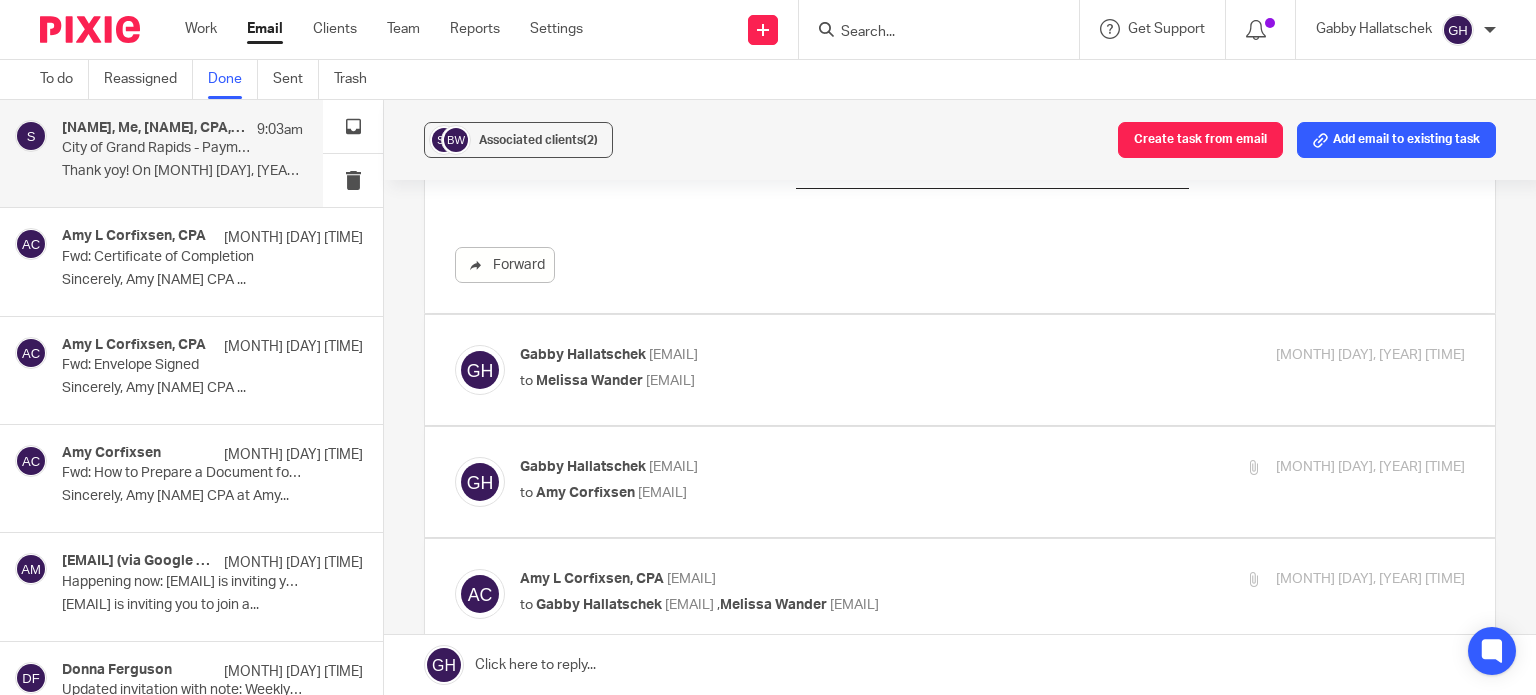 click on "Gabby Hallatschek
<gabby@amylcpa.com>" at bounding box center (835, 467) 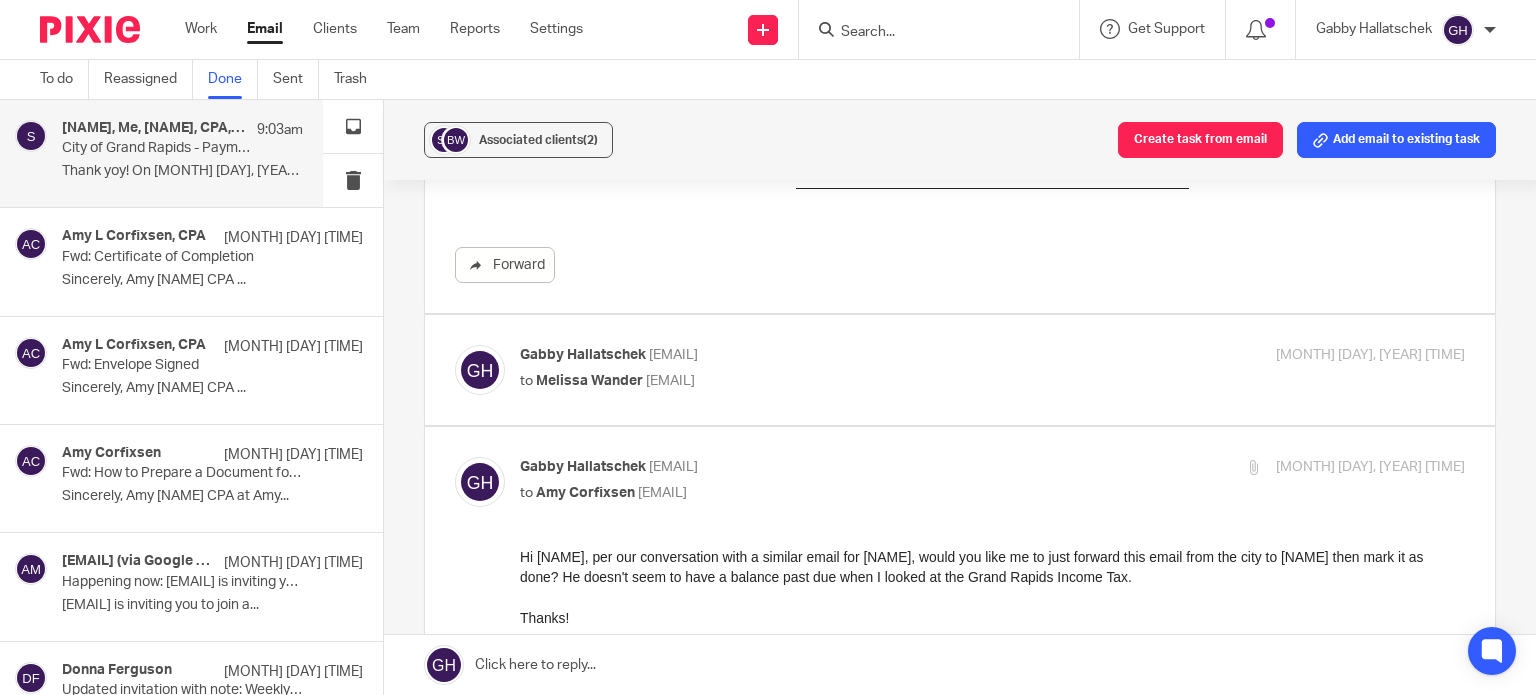 scroll, scrollTop: 0, scrollLeft: 0, axis: both 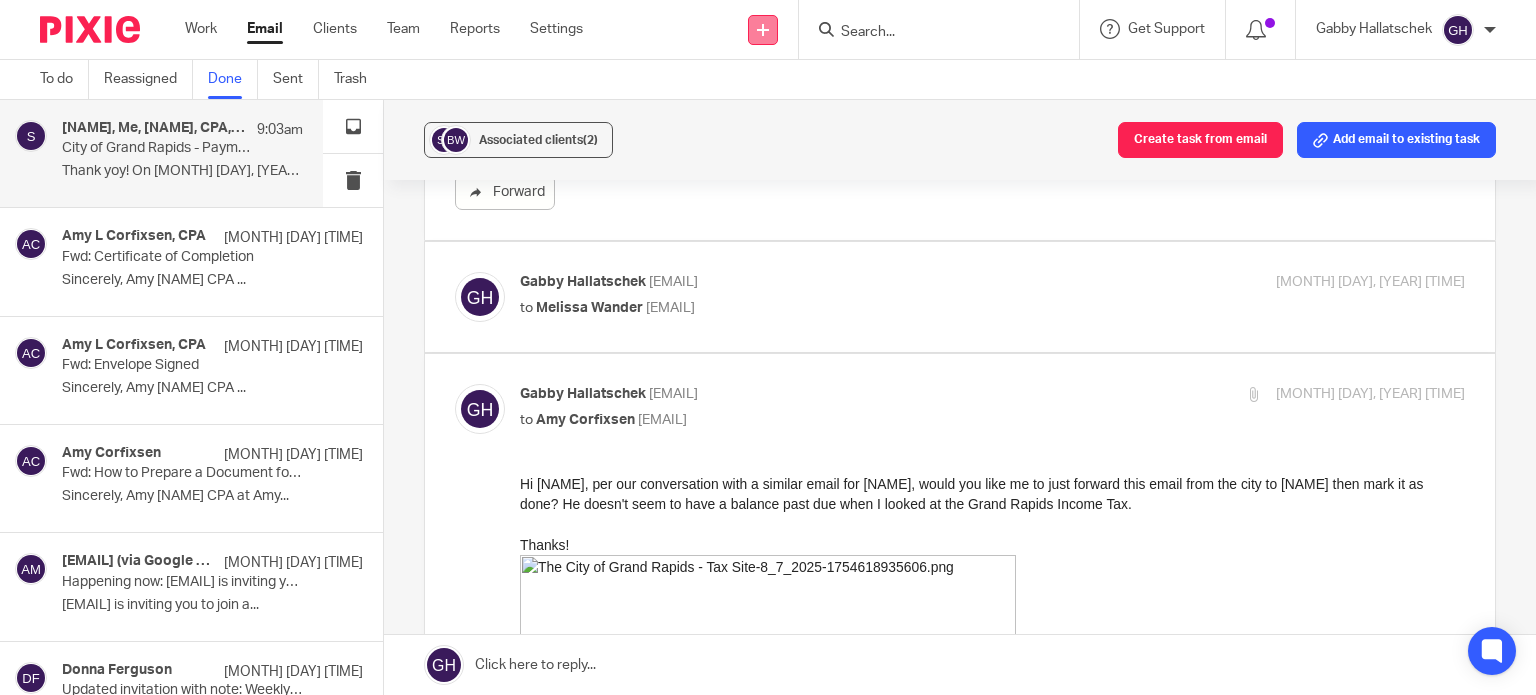click at bounding box center [763, 30] 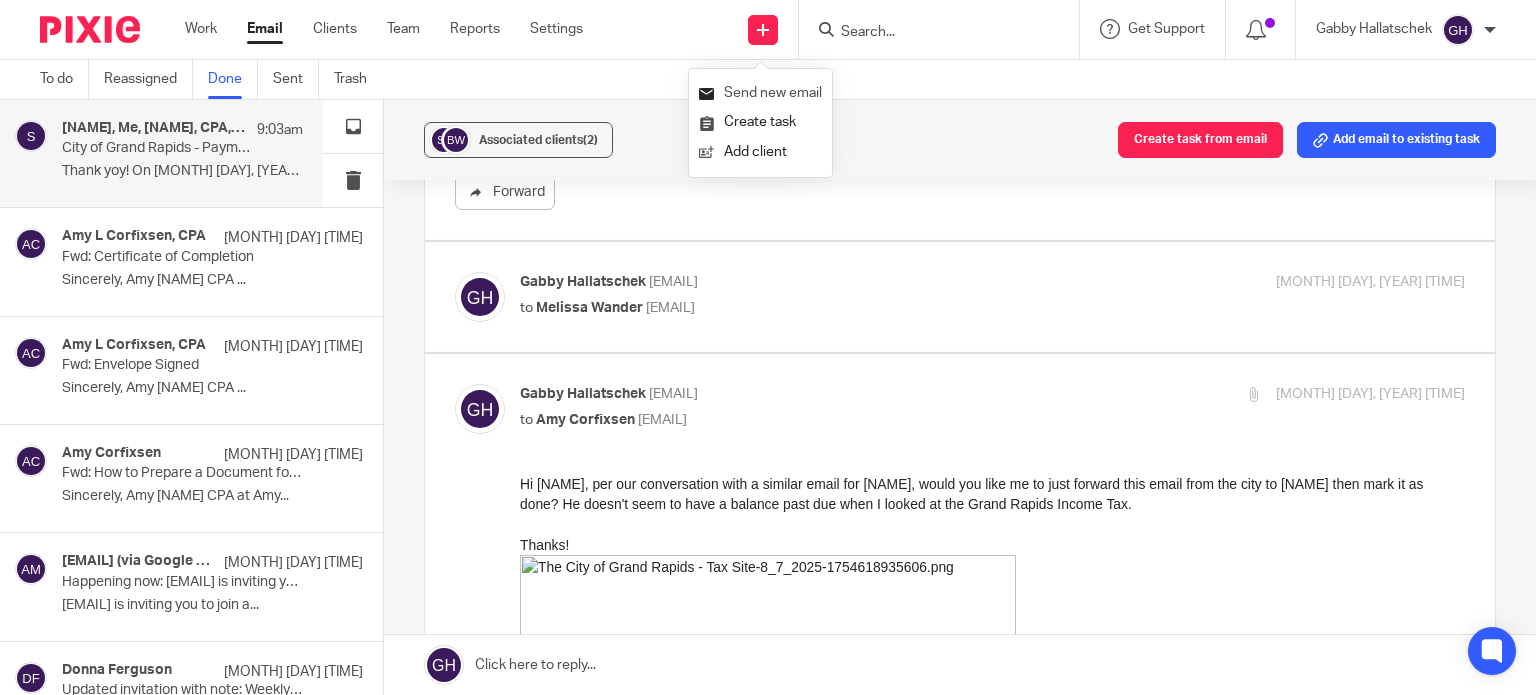 click on "Send new email" at bounding box center [760, 93] 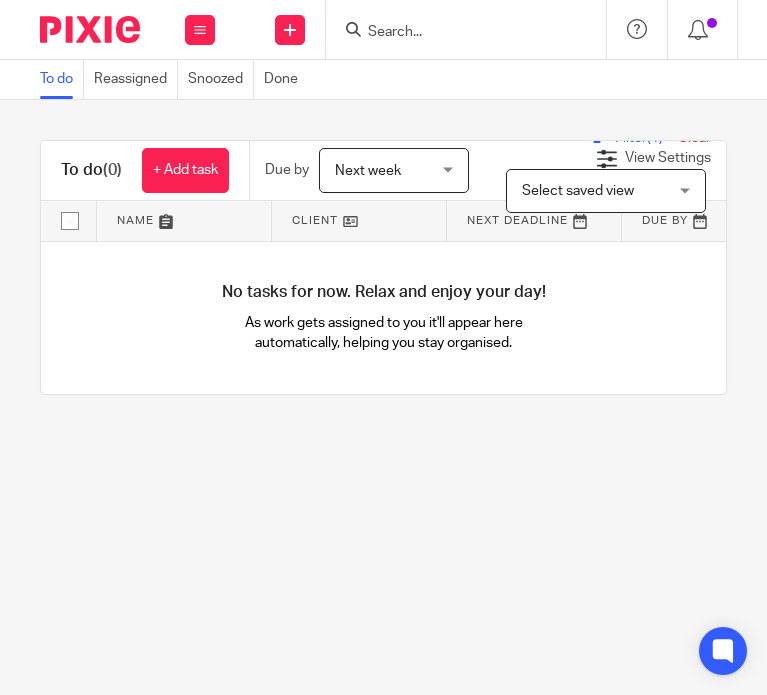 scroll, scrollTop: 0, scrollLeft: 0, axis: both 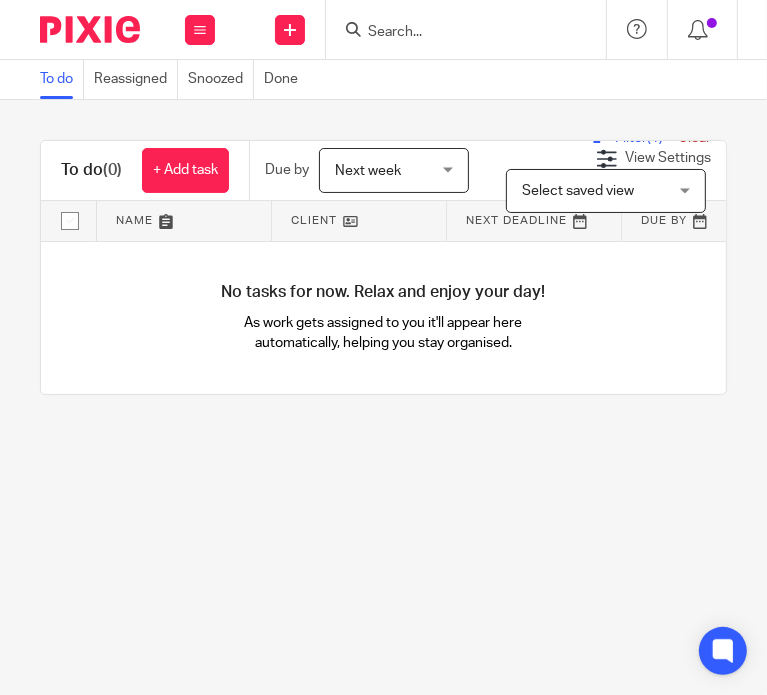 click at bounding box center [456, 33] 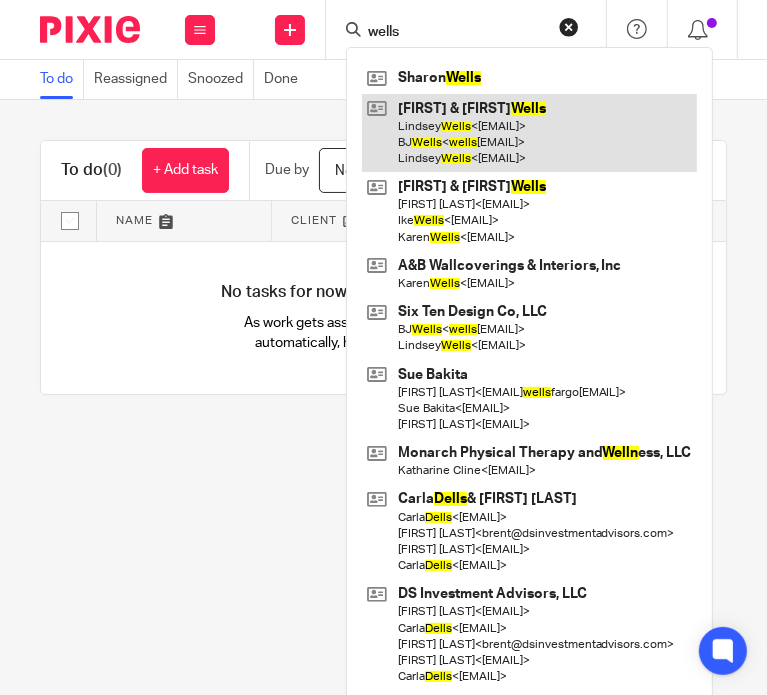 type on "wells" 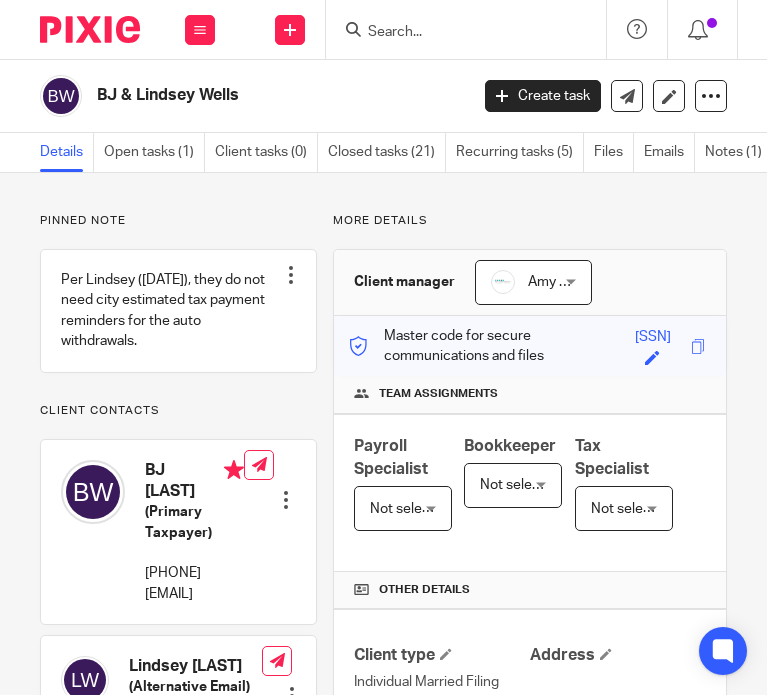 scroll, scrollTop: 0, scrollLeft: 0, axis: both 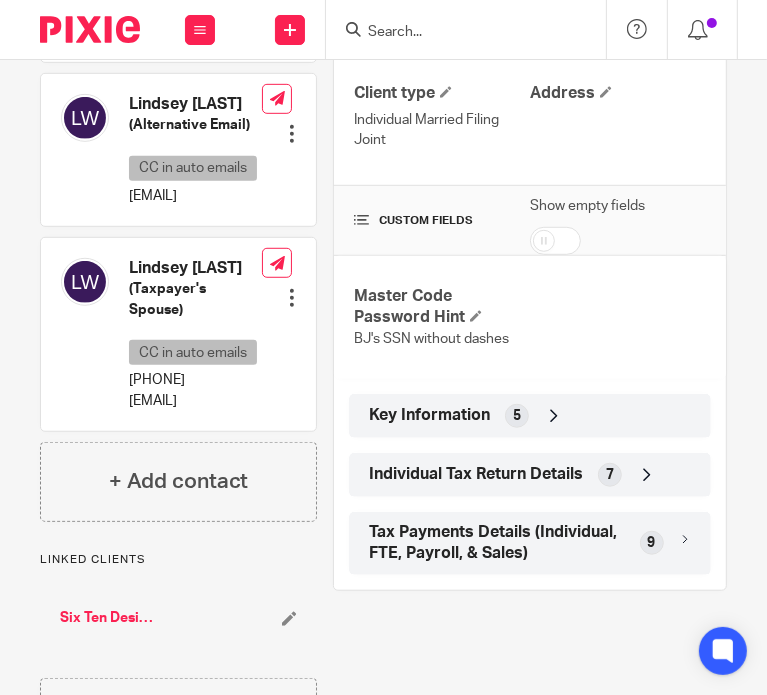 click on "Key Information" at bounding box center [429, 415] 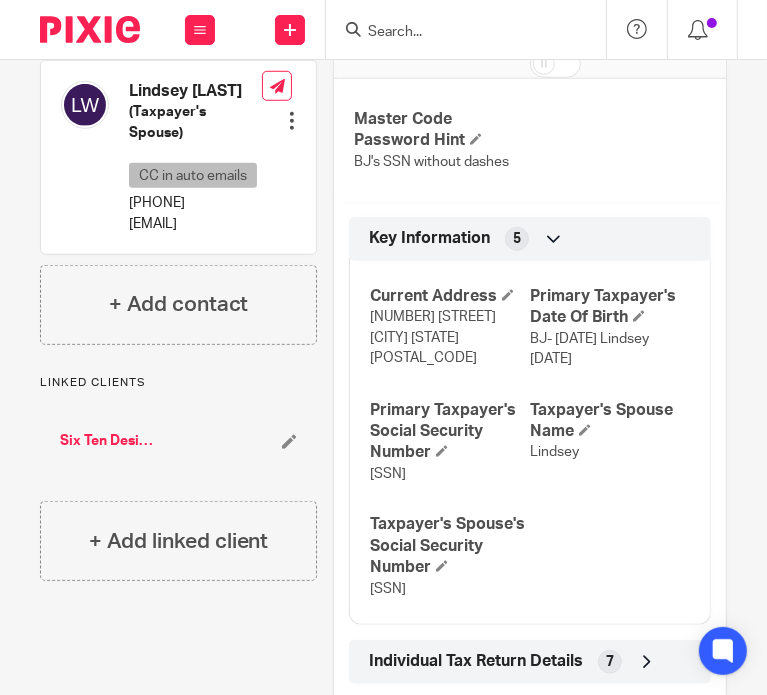 scroll, scrollTop: 754, scrollLeft: 0, axis: vertical 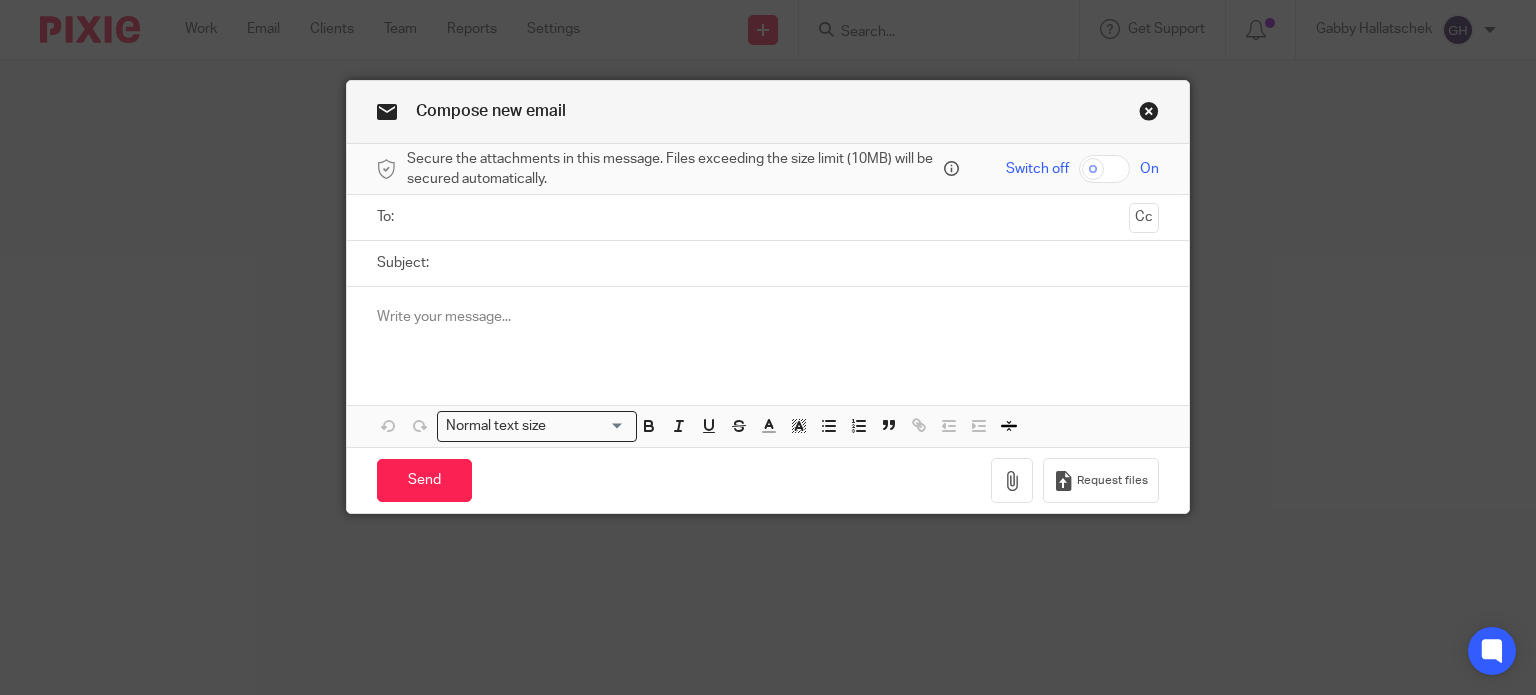 click at bounding box center (767, 217) 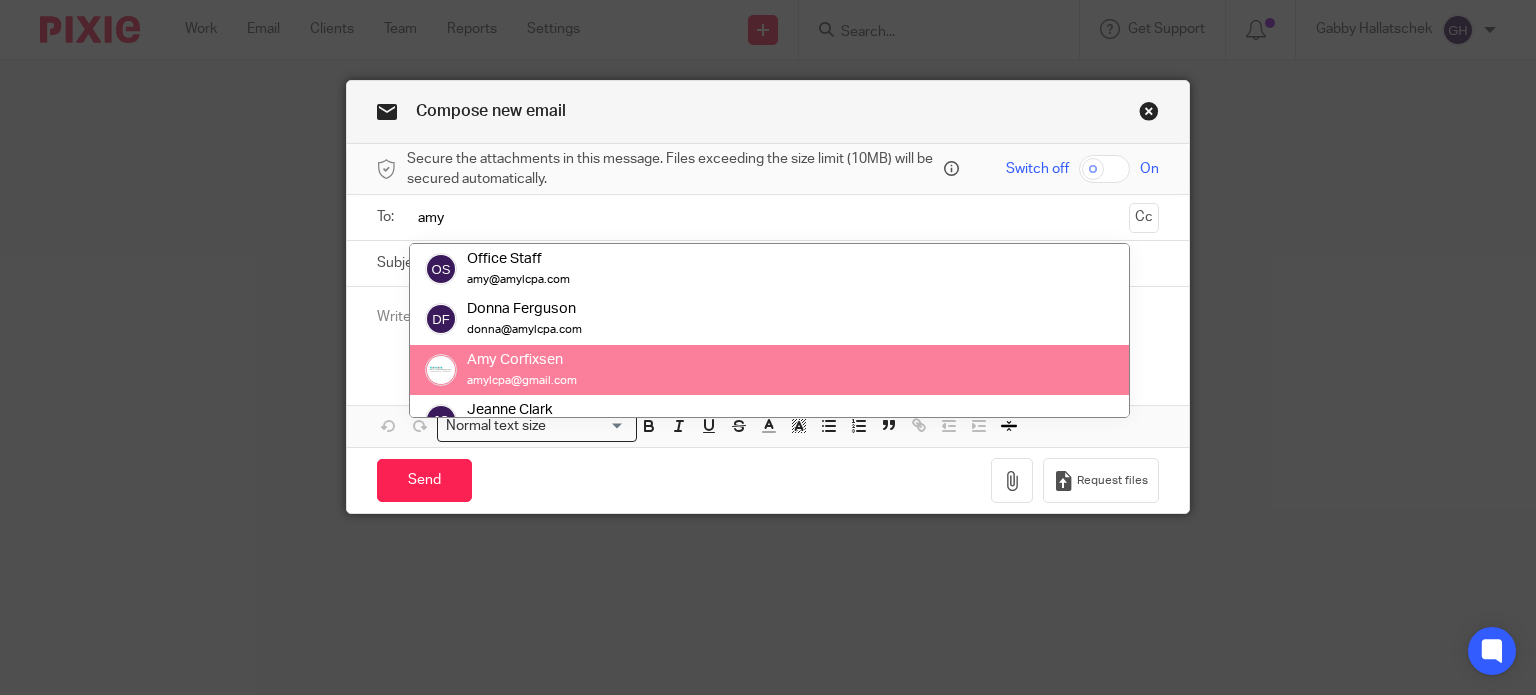 type on "amy" 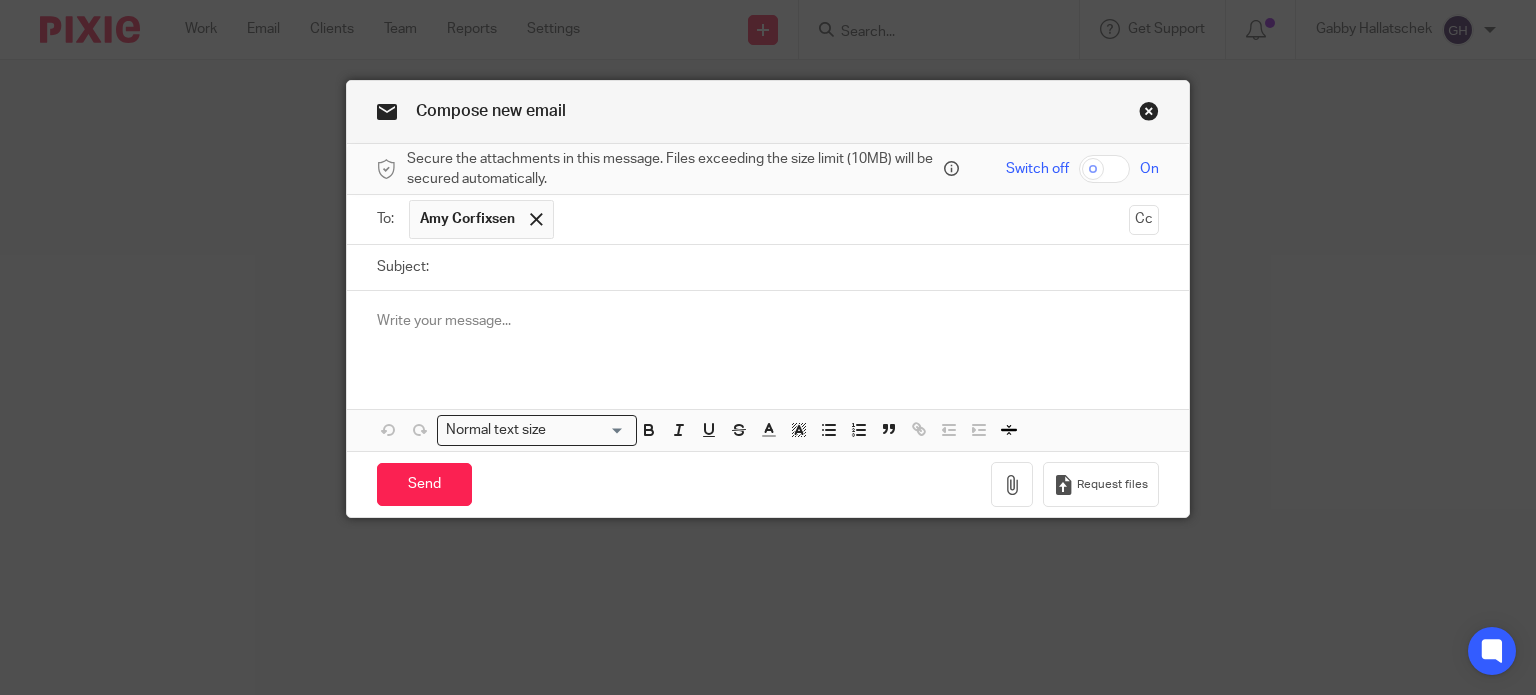 click on "Subject:" at bounding box center [799, 267] 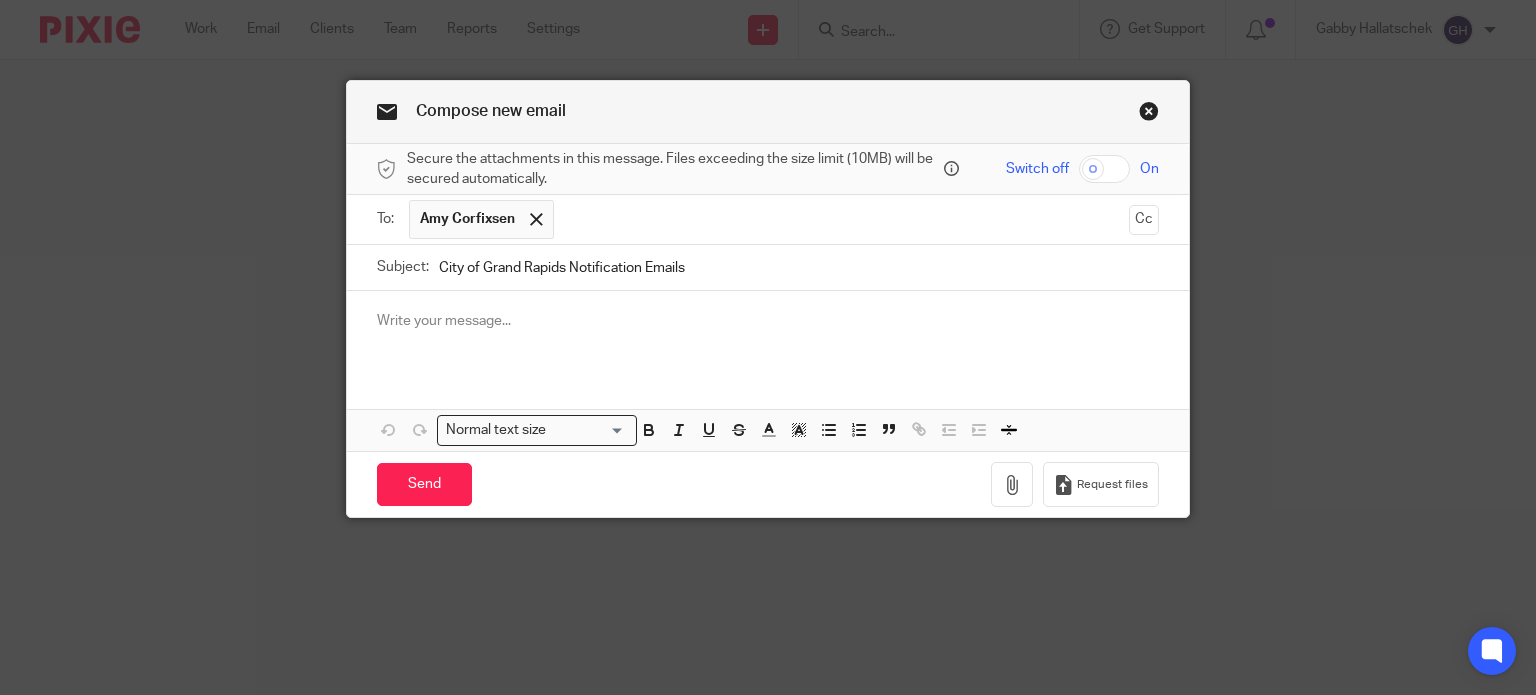 type on "City of Grand Rapids Notification Emails" 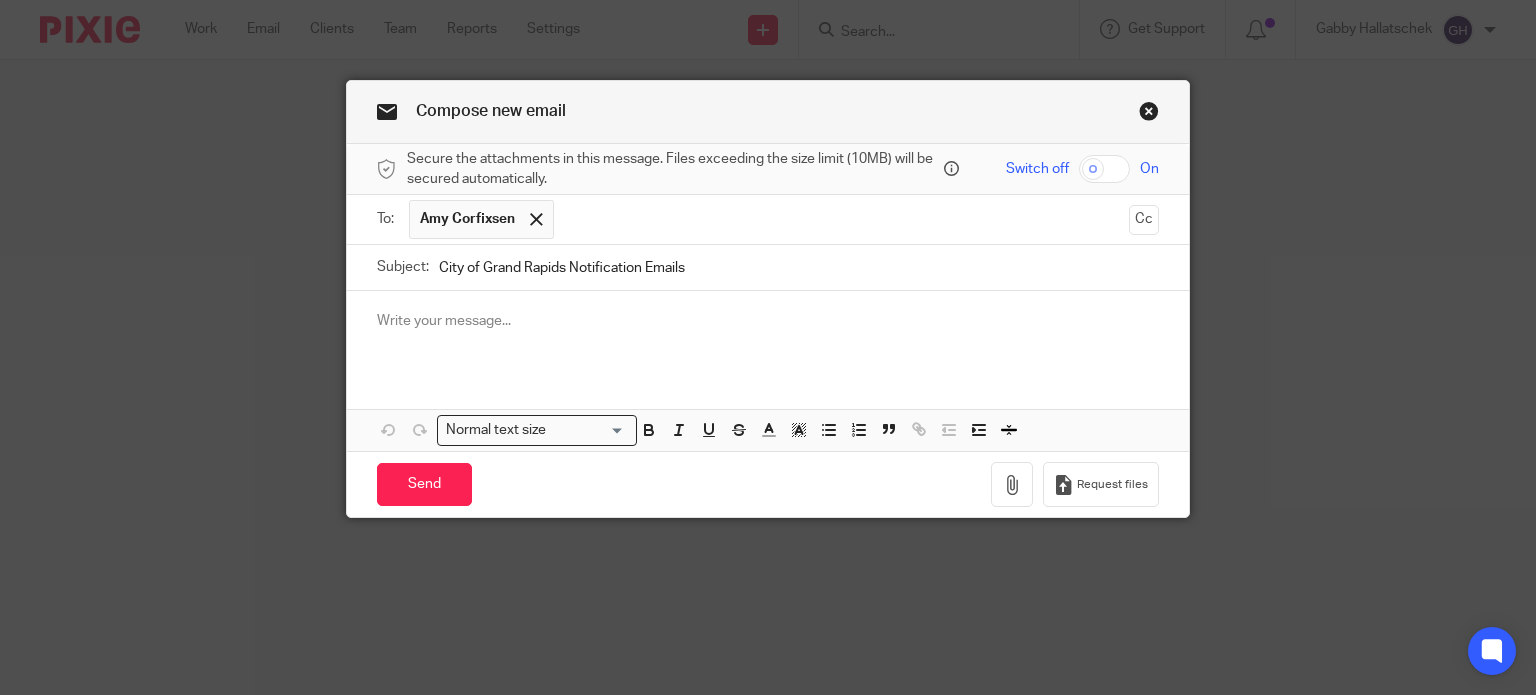 type 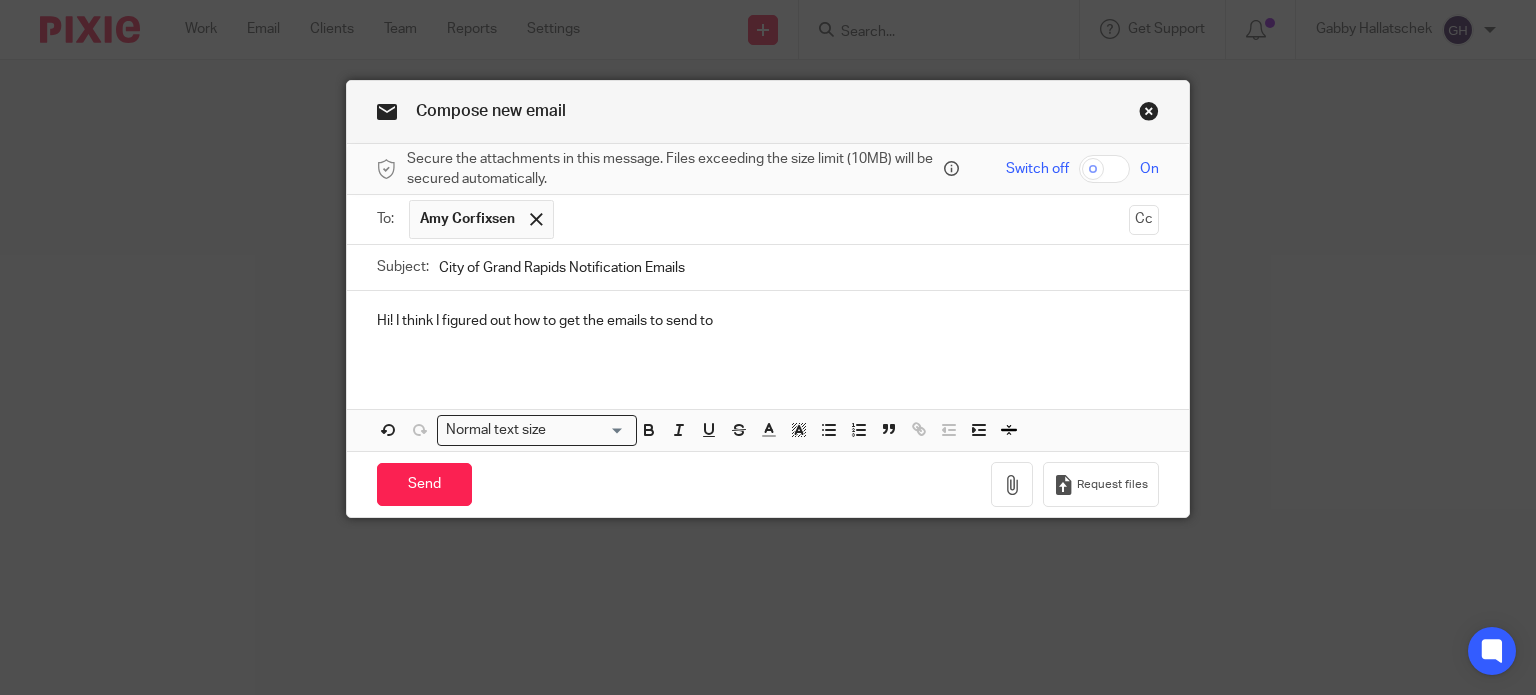 click on "Hi! I think I figured out how to get the emails to send to" at bounding box center (768, 321) 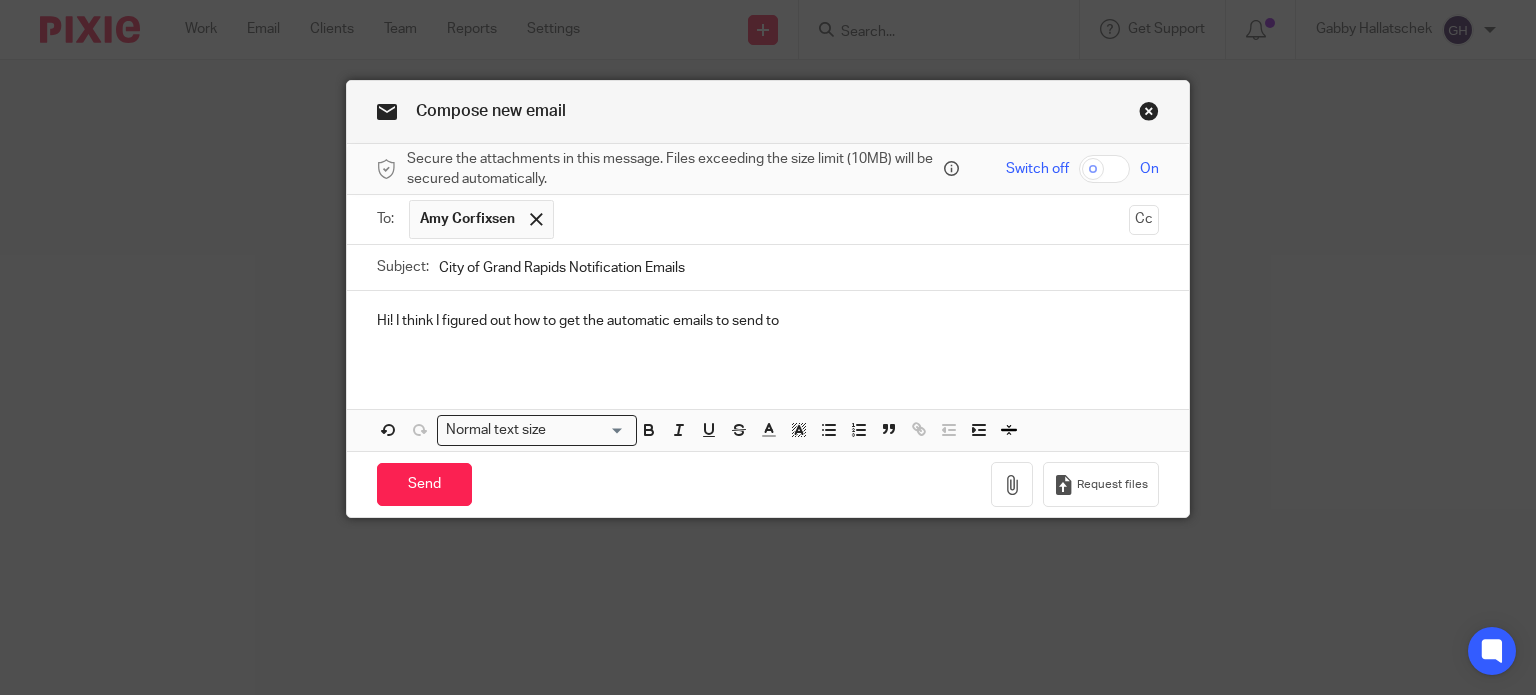 click on "Hi! I think I figured out how to get the automatic emails to send to" at bounding box center (768, 321) 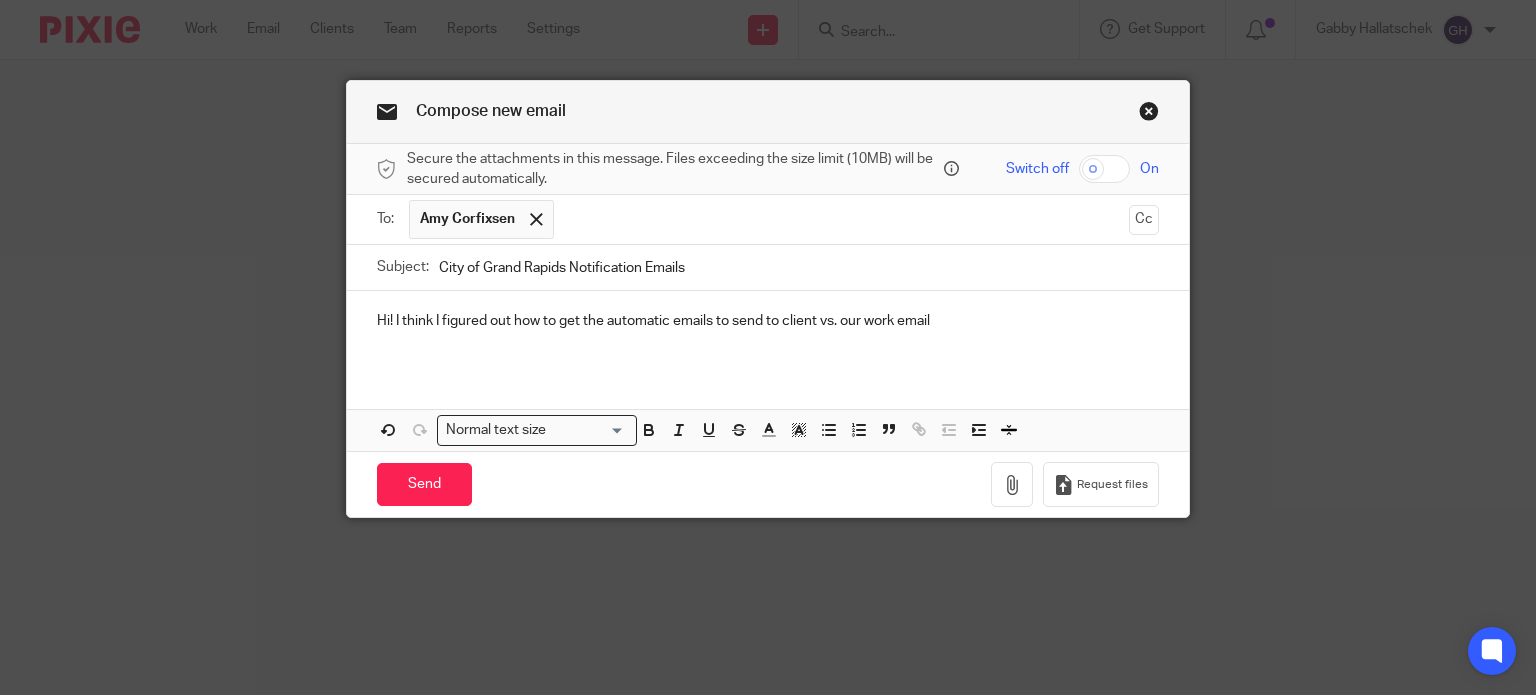 click on "Hi! I think I figured out how to get the automatic emails to send to client vs. our work email" at bounding box center (768, 321) 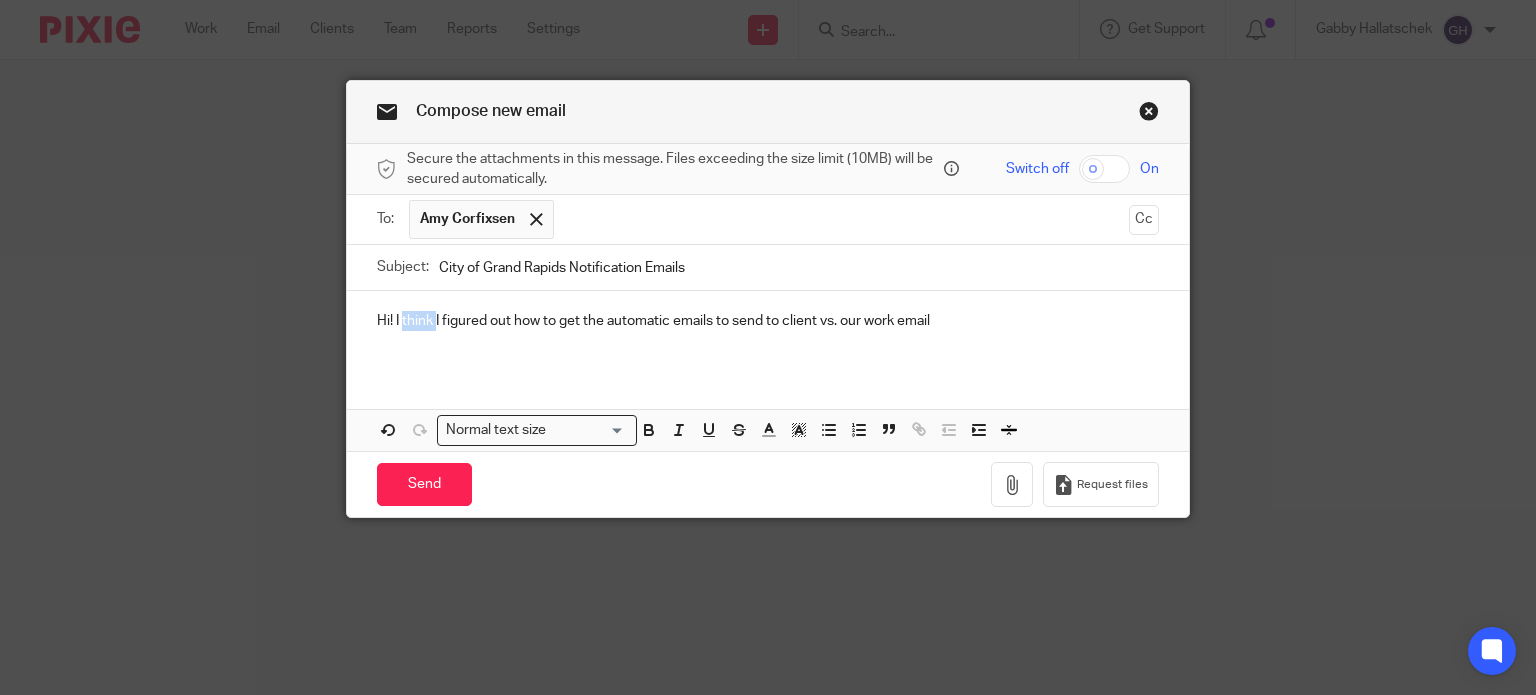 click on "Hi! I think I figured out how to get the automatic emails to send to client vs. our work email" at bounding box center [768, 321] 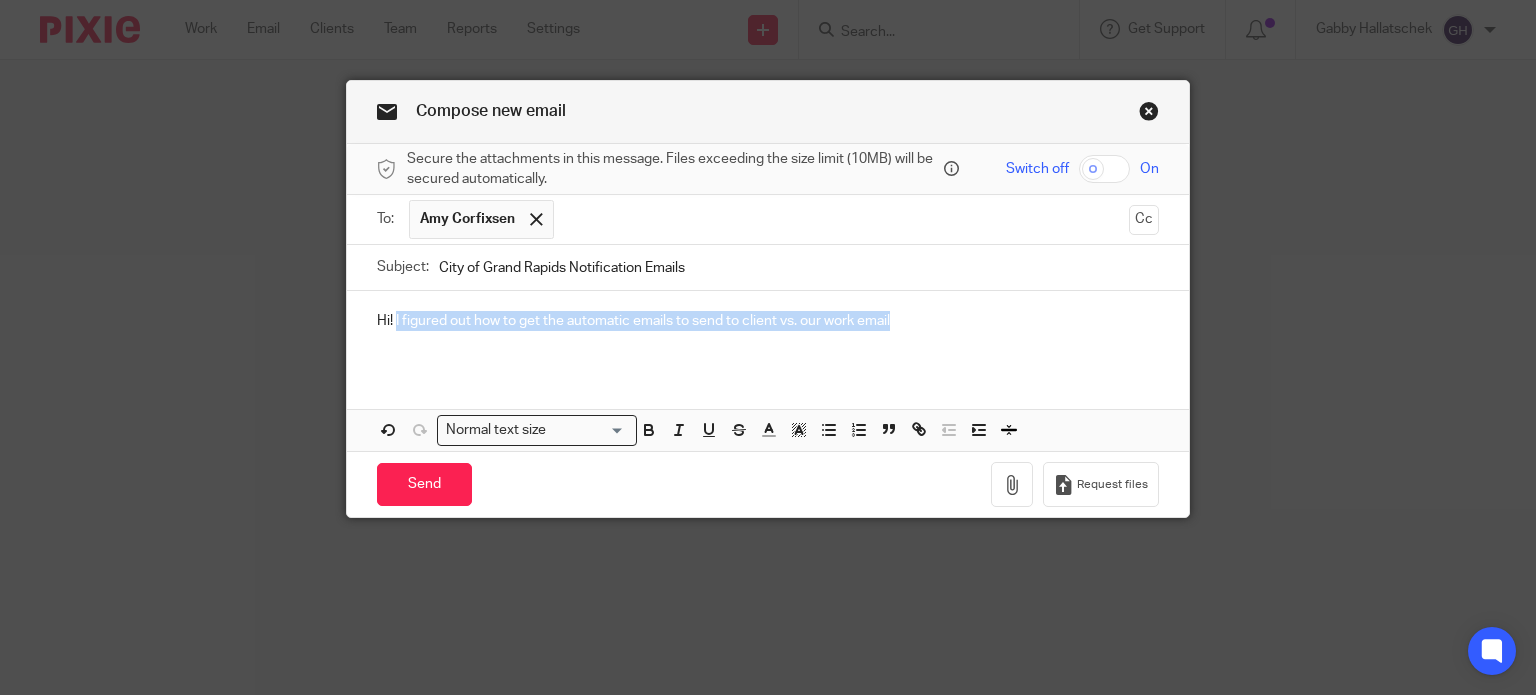 drag, startPoint x: 885, startPoint y: 316, endPoint x: 388, endPoint y: 316, distance: 497 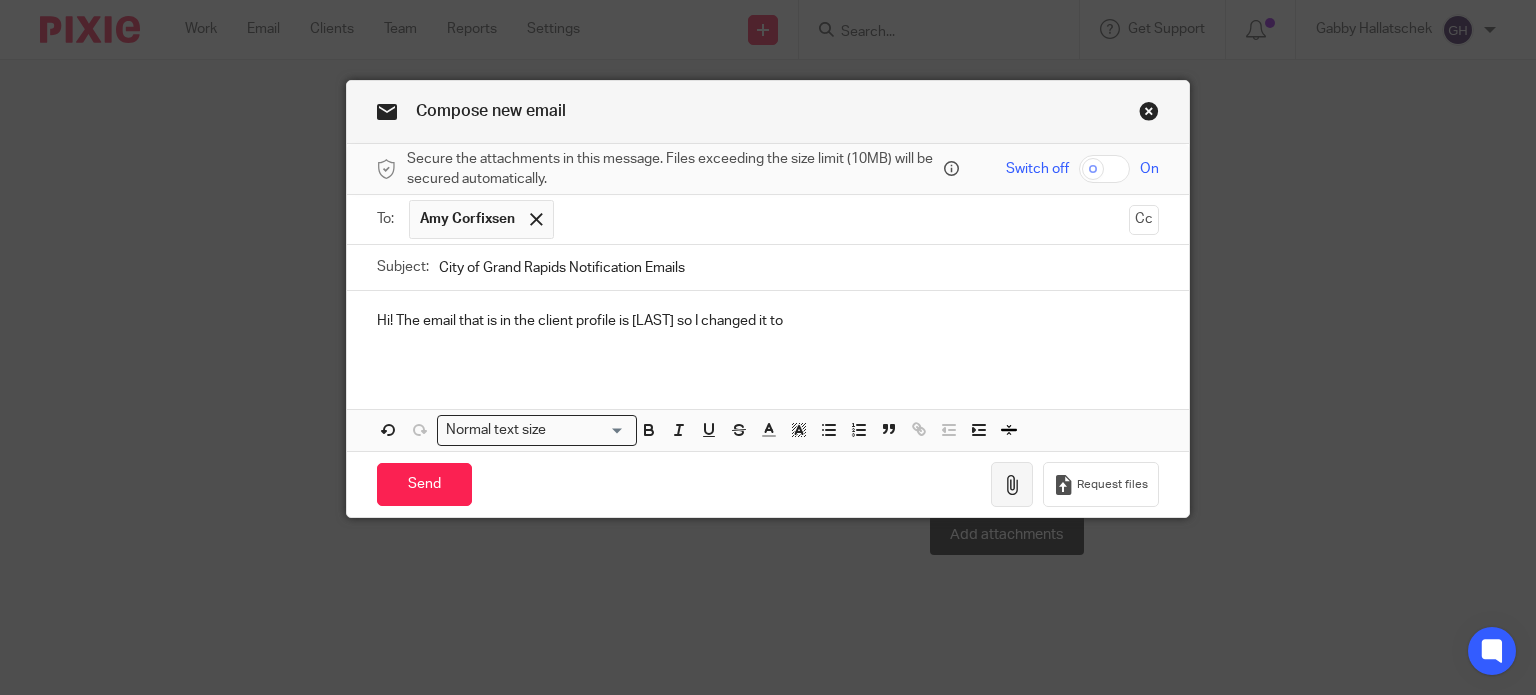 click at bounding box center (1012, 485) 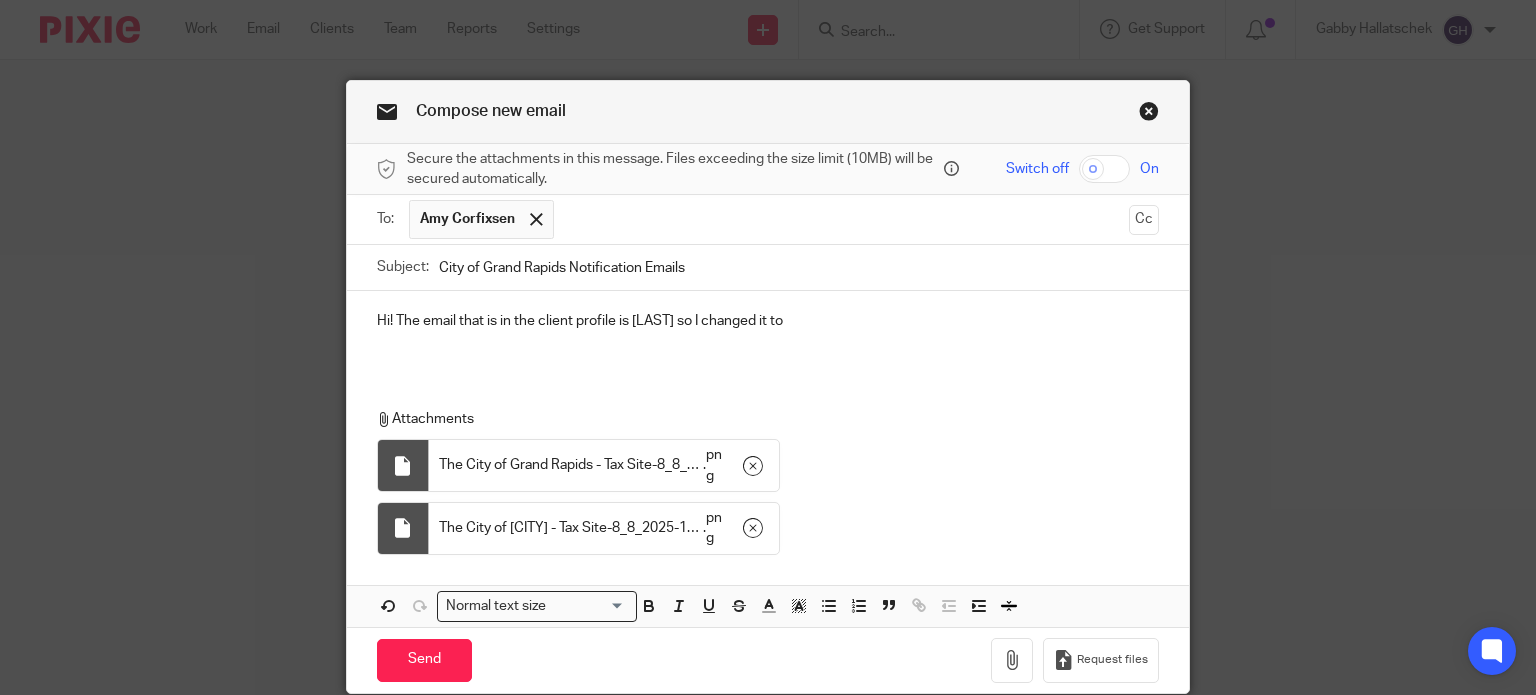 click at bounding box center (403, 465) 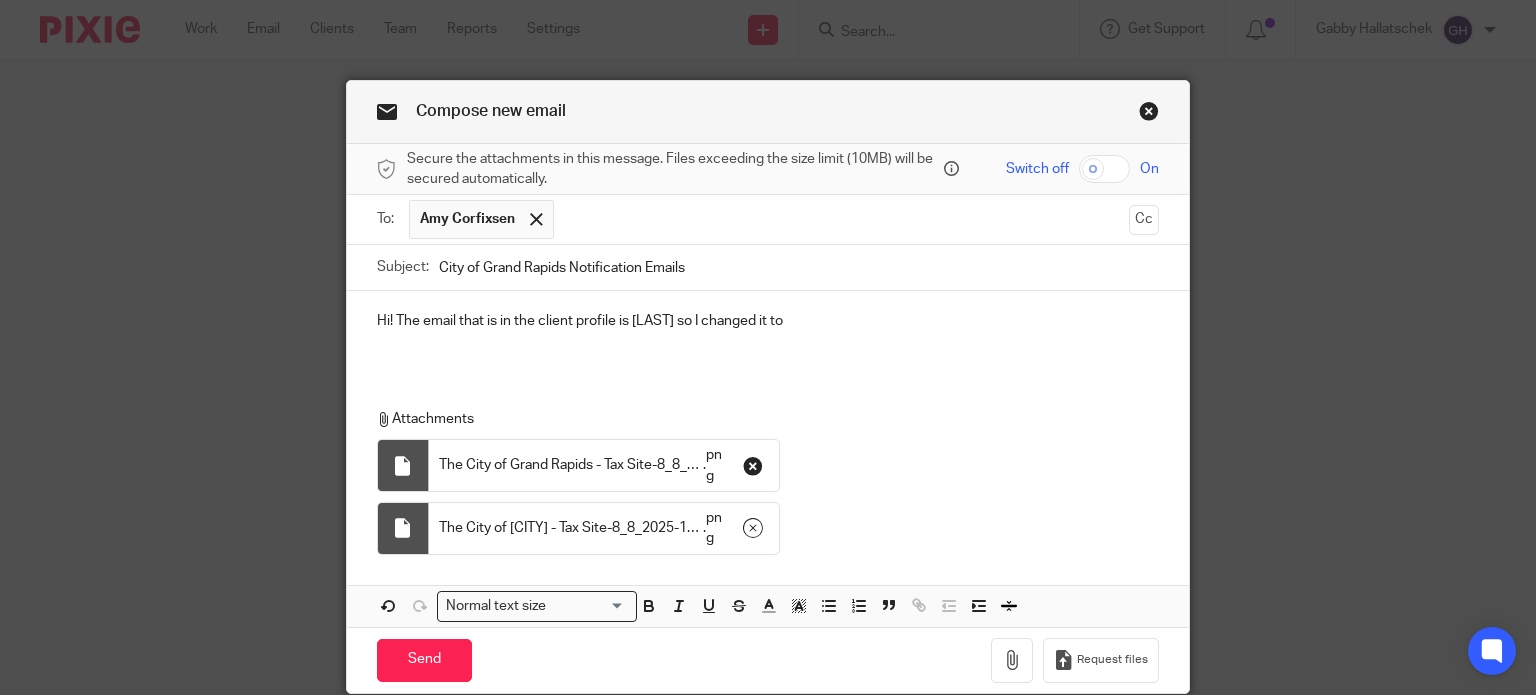 click at bounding box center (753, 466) 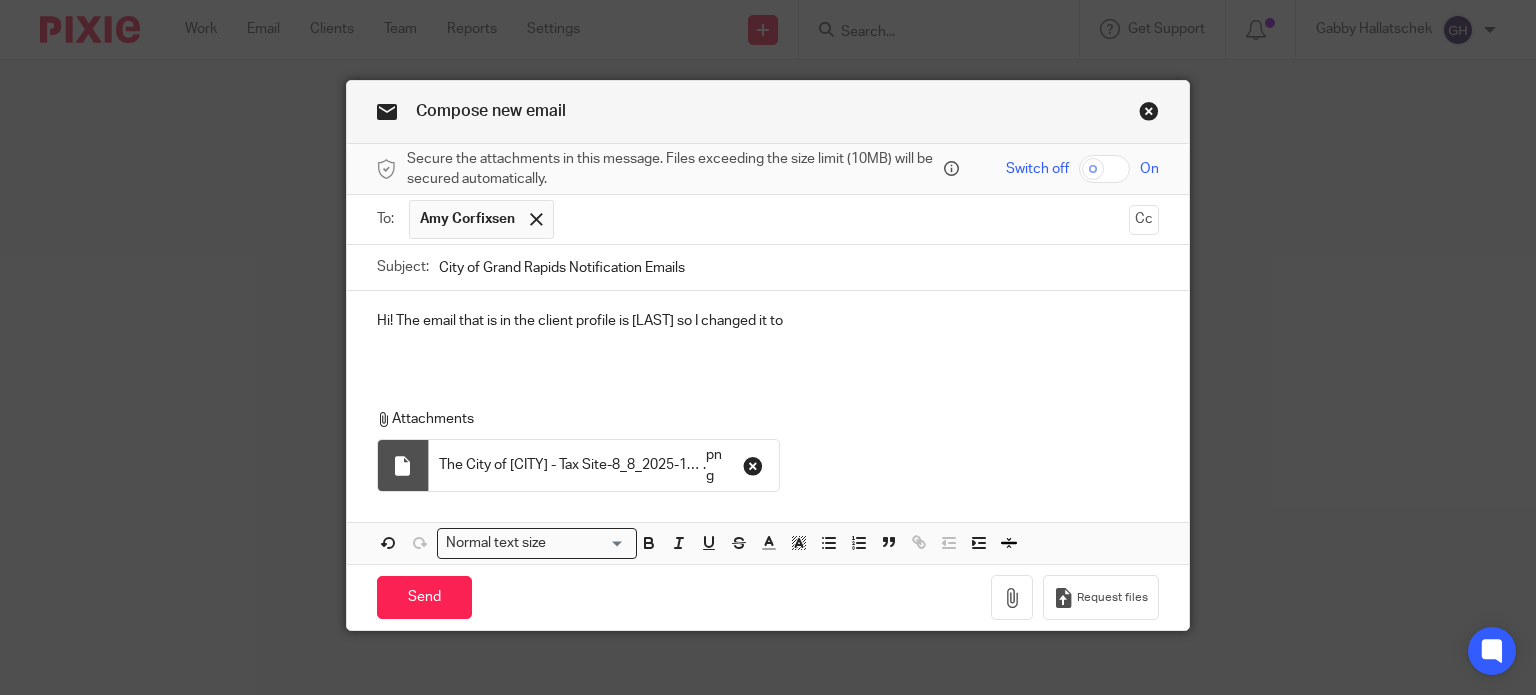 click at bounding box center (753, 466) 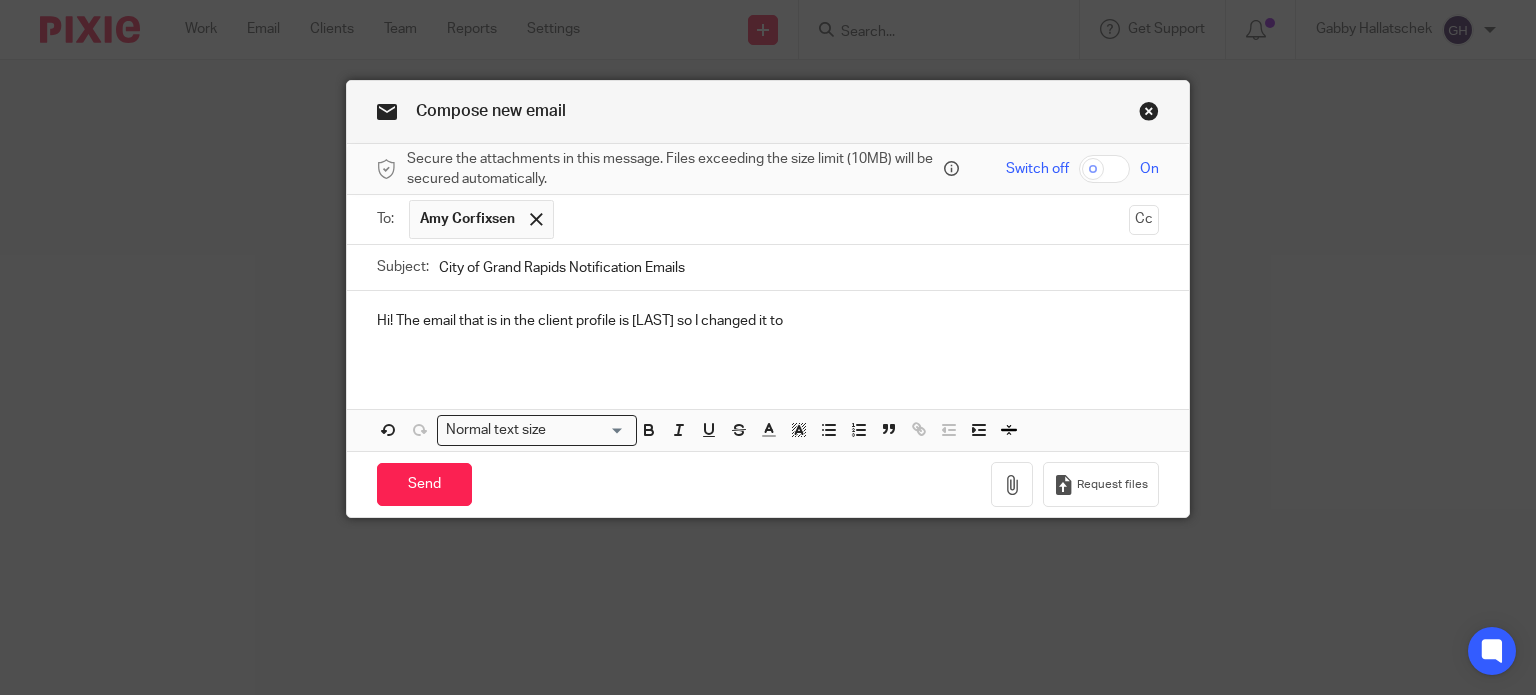 click on "Hi! The email that is in the client profile is Laura's so I changed it to" at bounding box center (768, 330) 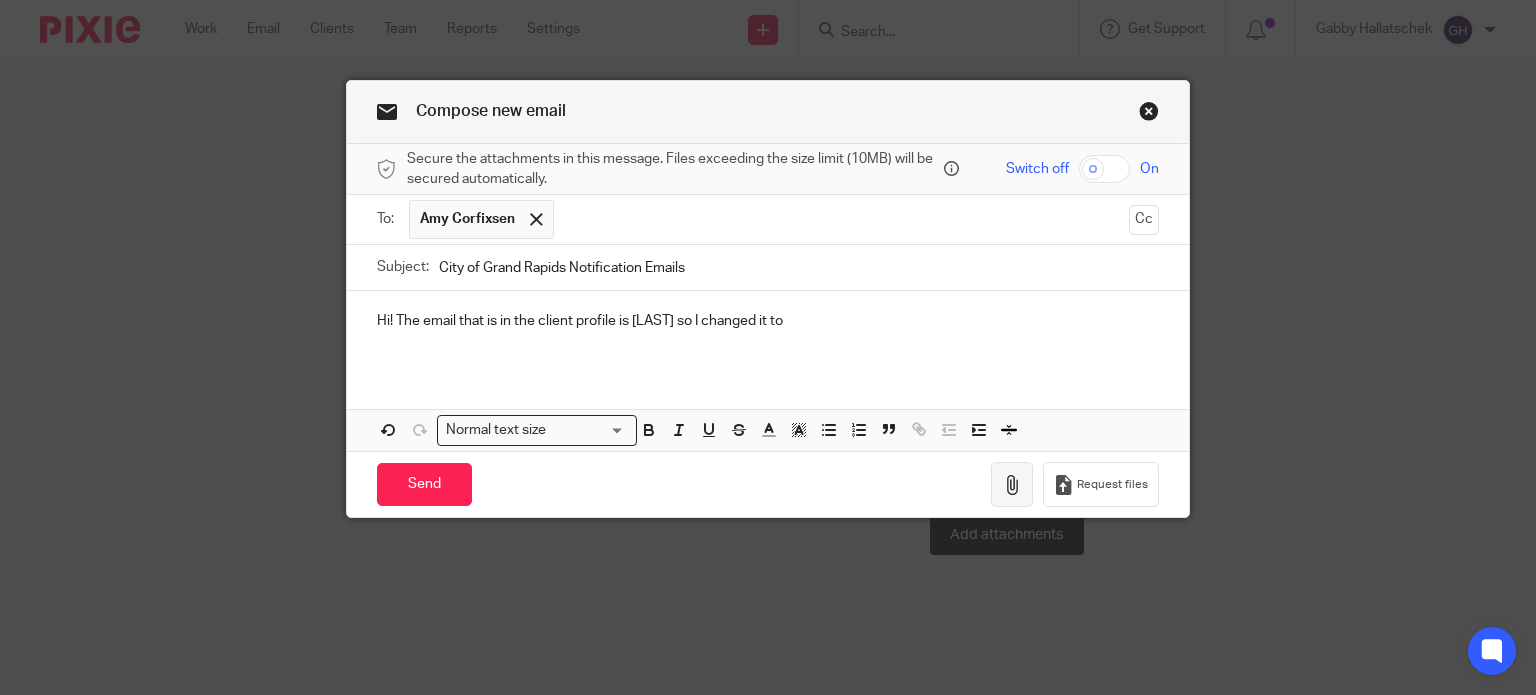 click at bounding box center [1012, 485] 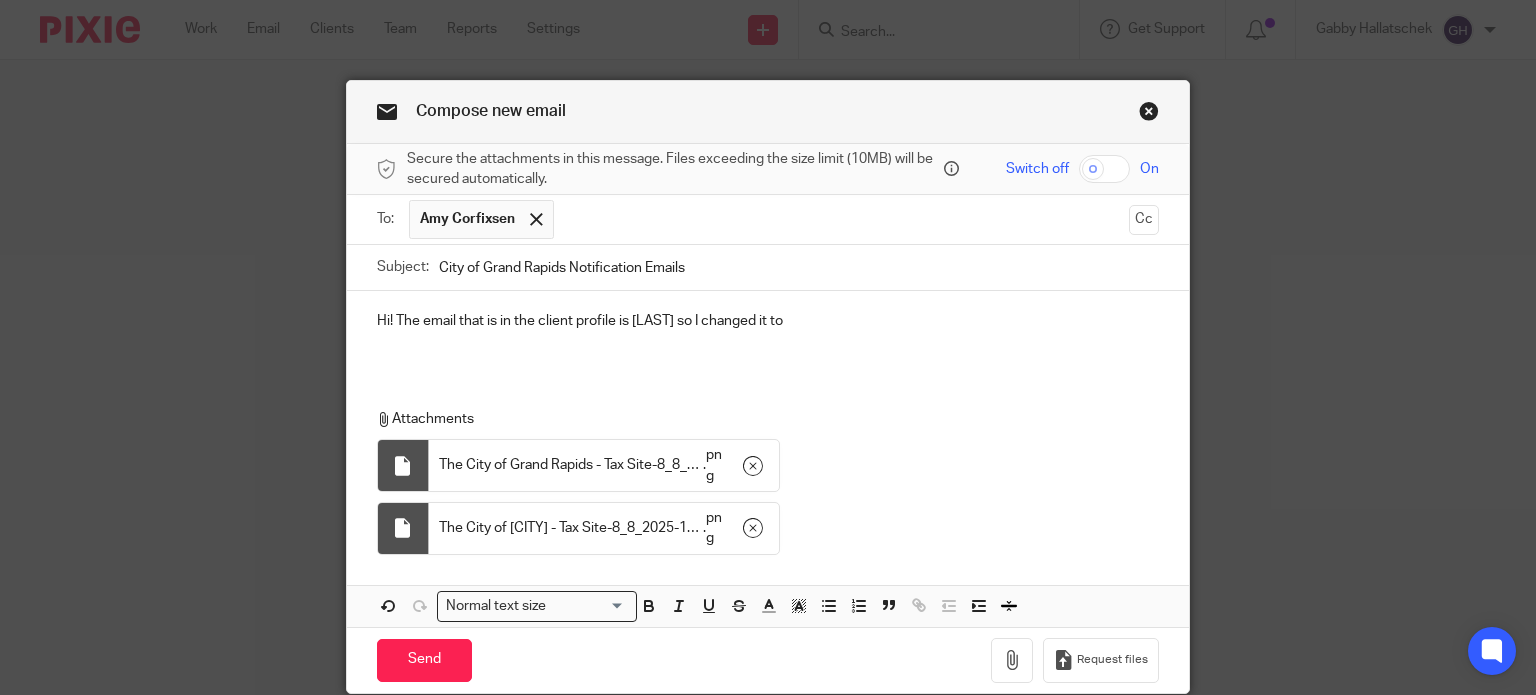 click on "Hi! The email that is in the client profile is Laura's so I changed it to" at bounding box center (768, 321) 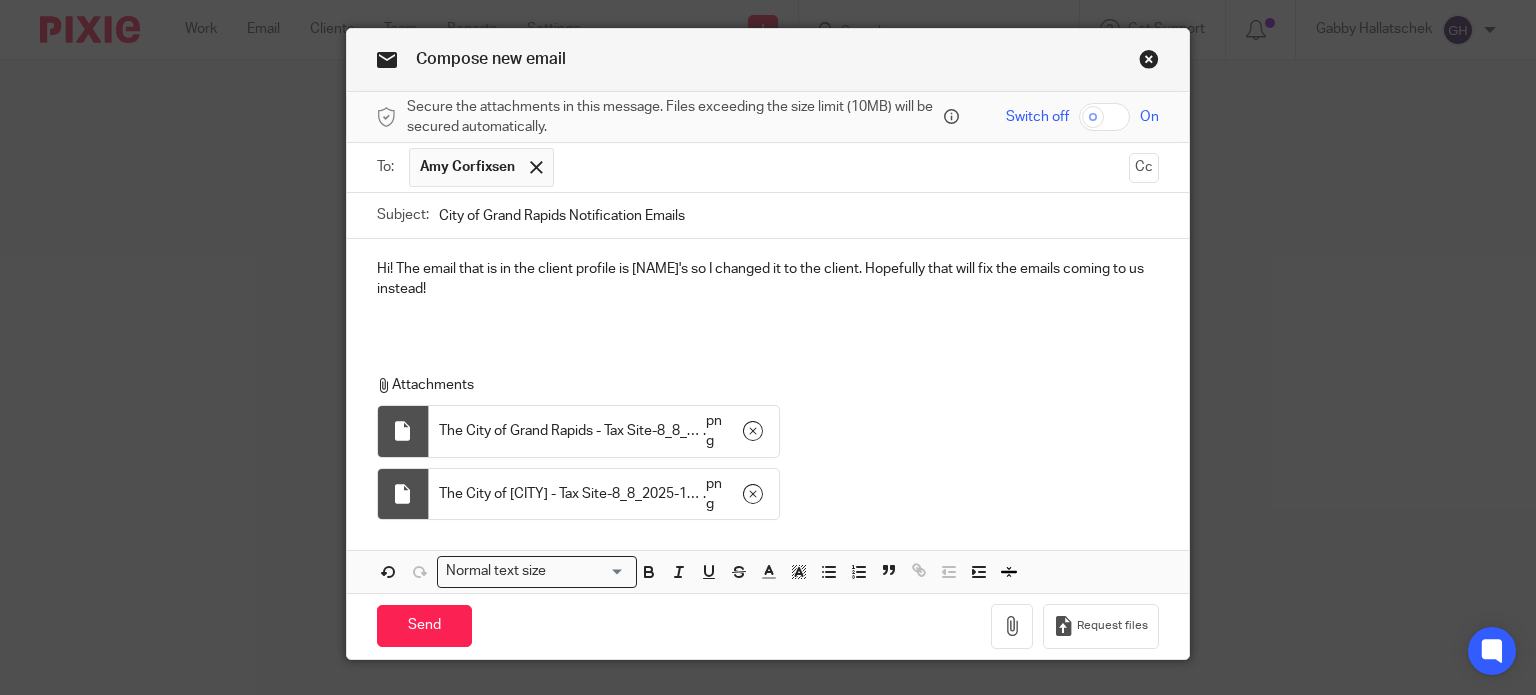 scroll, scrollTop: 93, scrollLeft: 0, axis: vertical 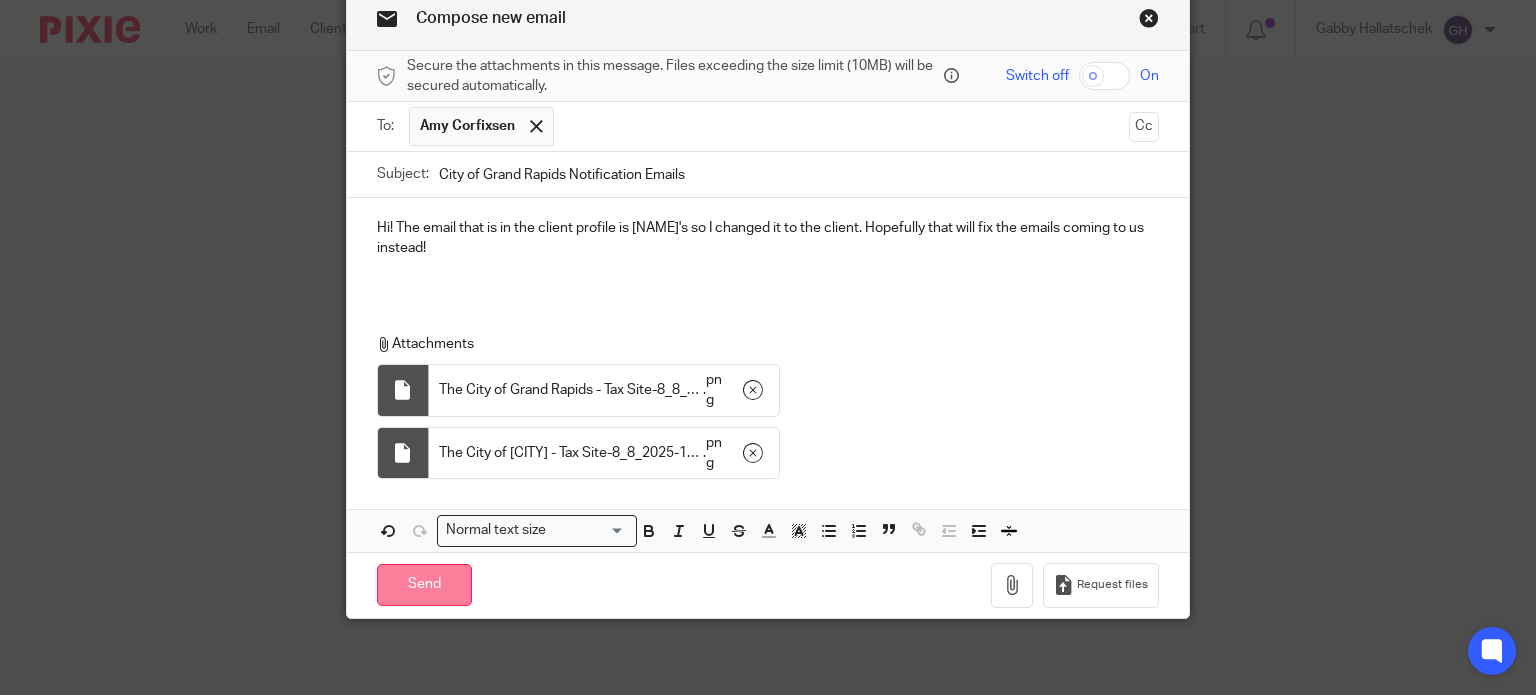 click on "Send" at bounding box center (424, 585) 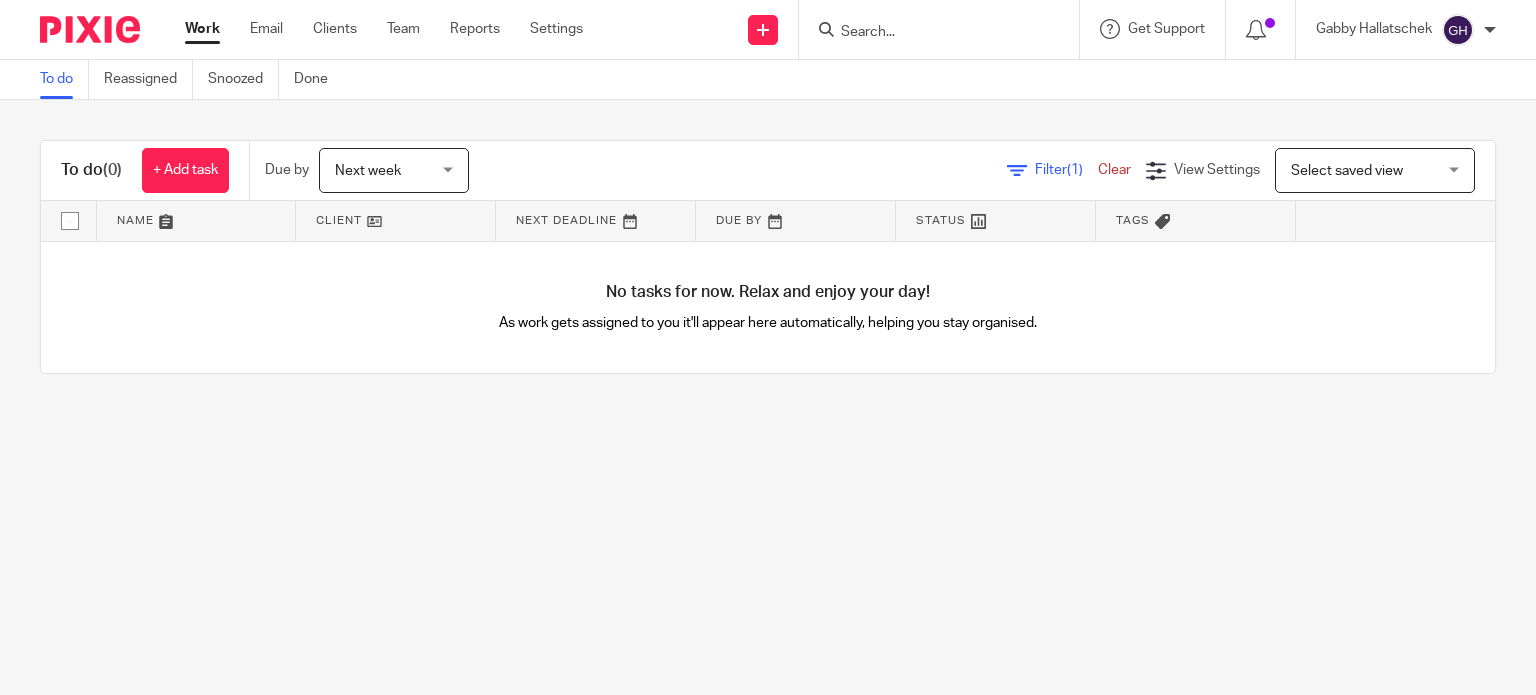 scroll, scrollTop: 0, scrollLeft: 0, axis: both 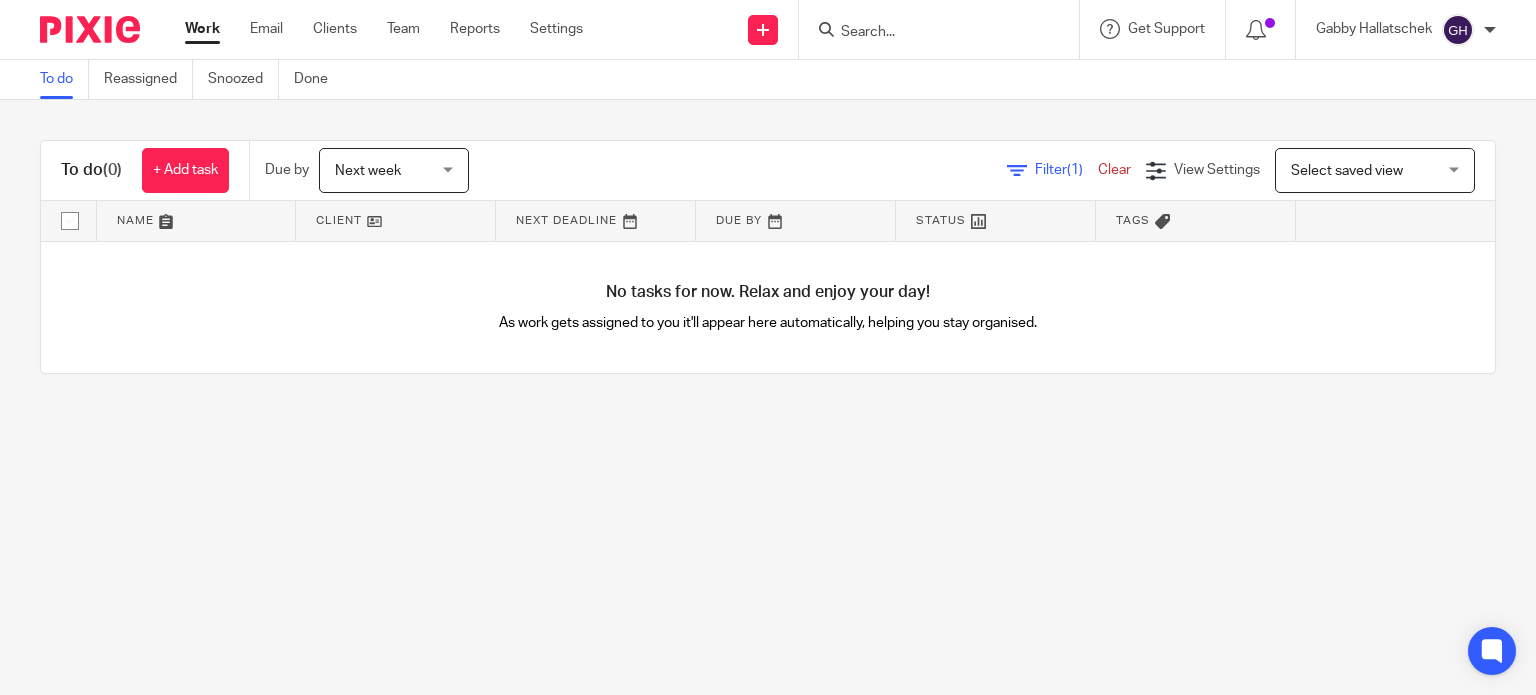 click at bounding box center (945, 29) 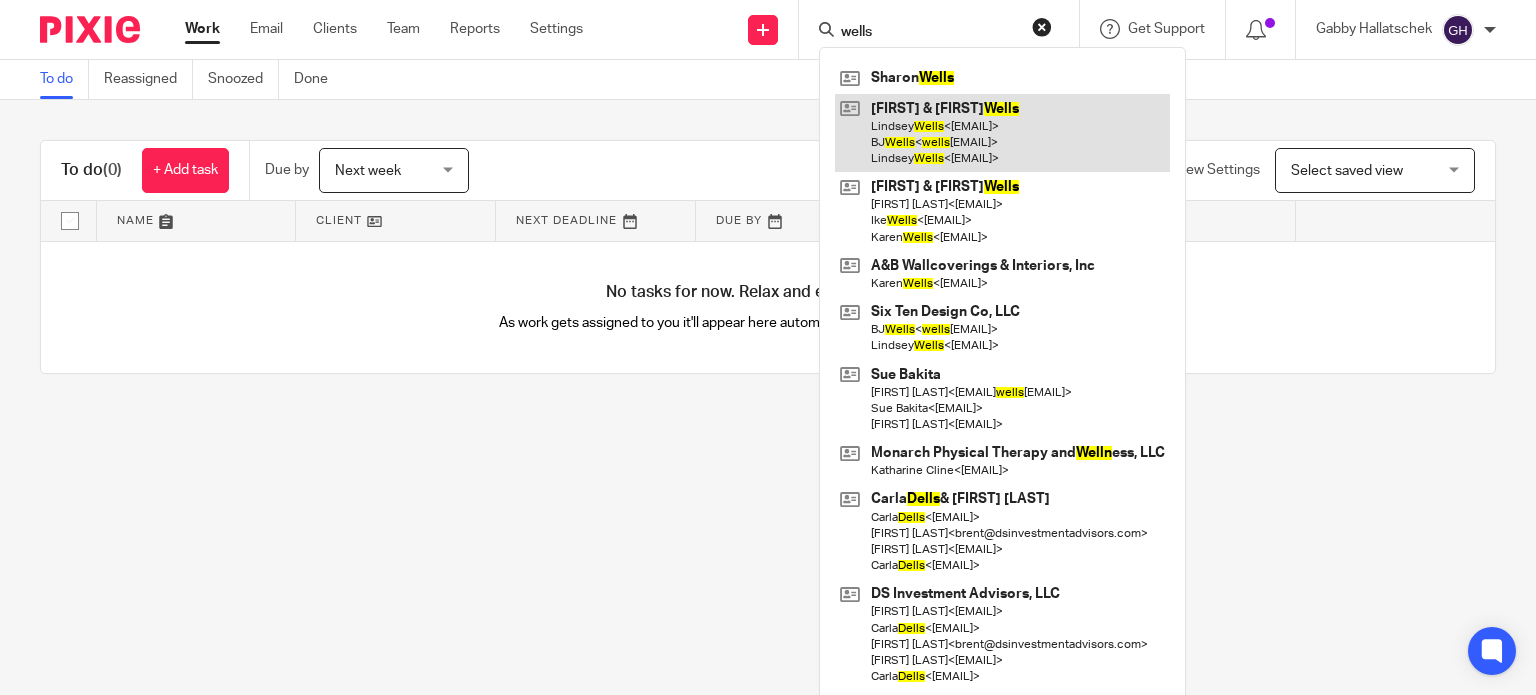 type on "wells" 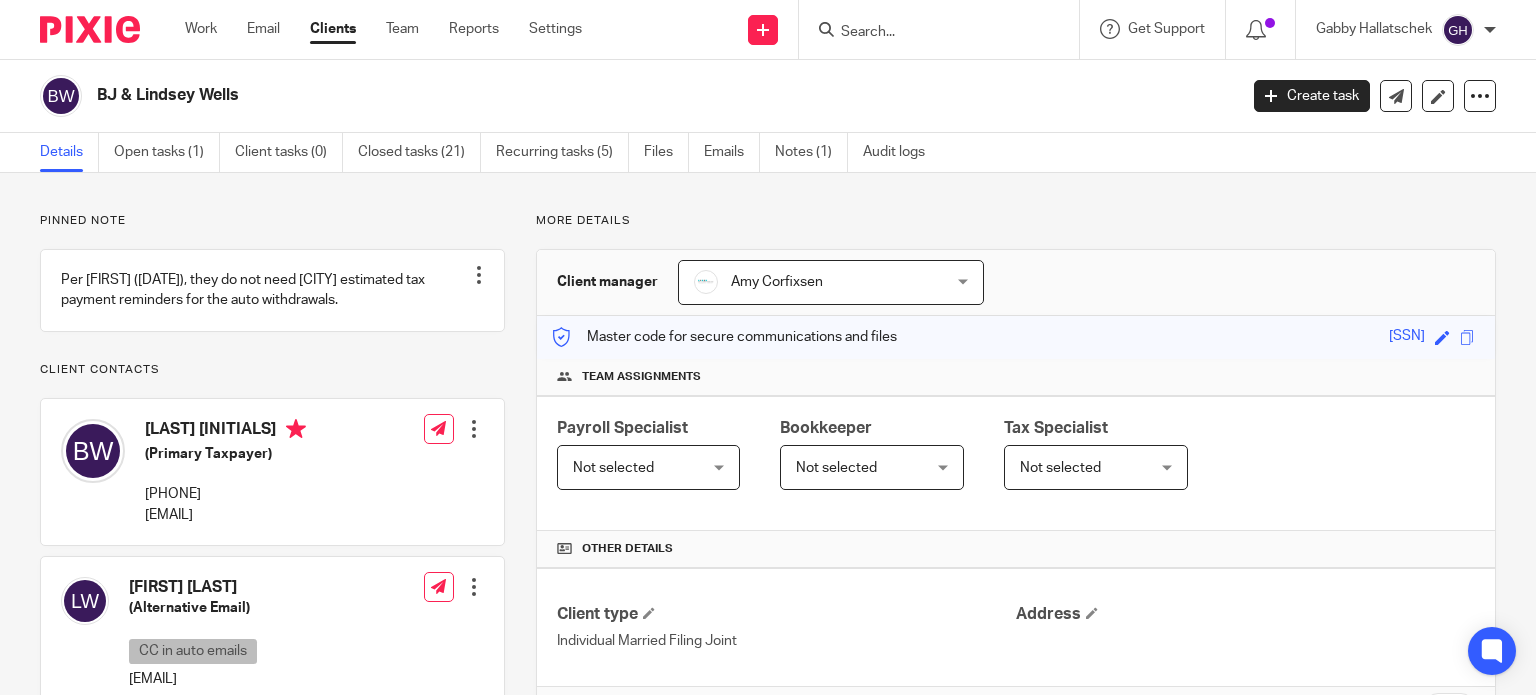 scroll, scrollTop: 0, scrollLeft: 0, axis: both 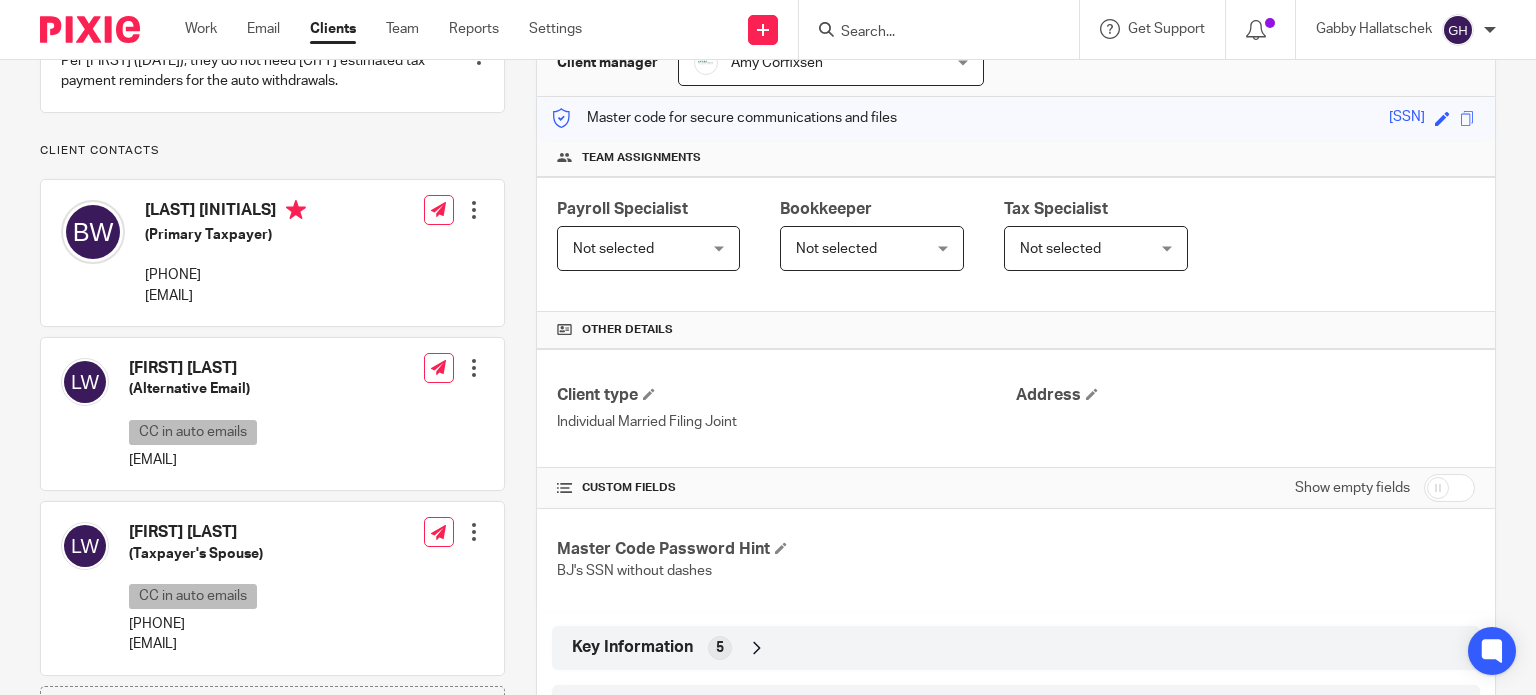 drag, startPoint x: 266, startPoint y: 484, endPoint x: 145, endPoint y: 479, distance: 121.103264 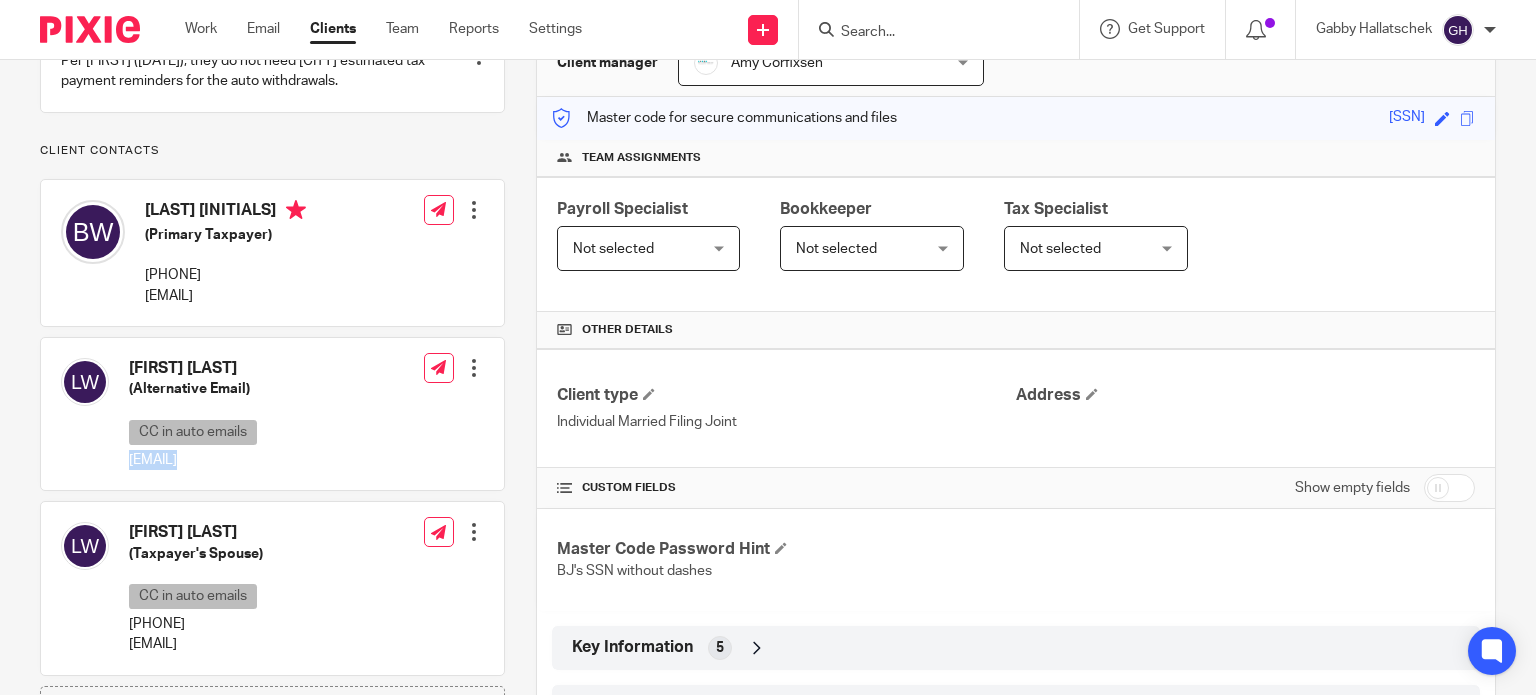 click on "[EMAIL]" at bounding box center [195, 460] 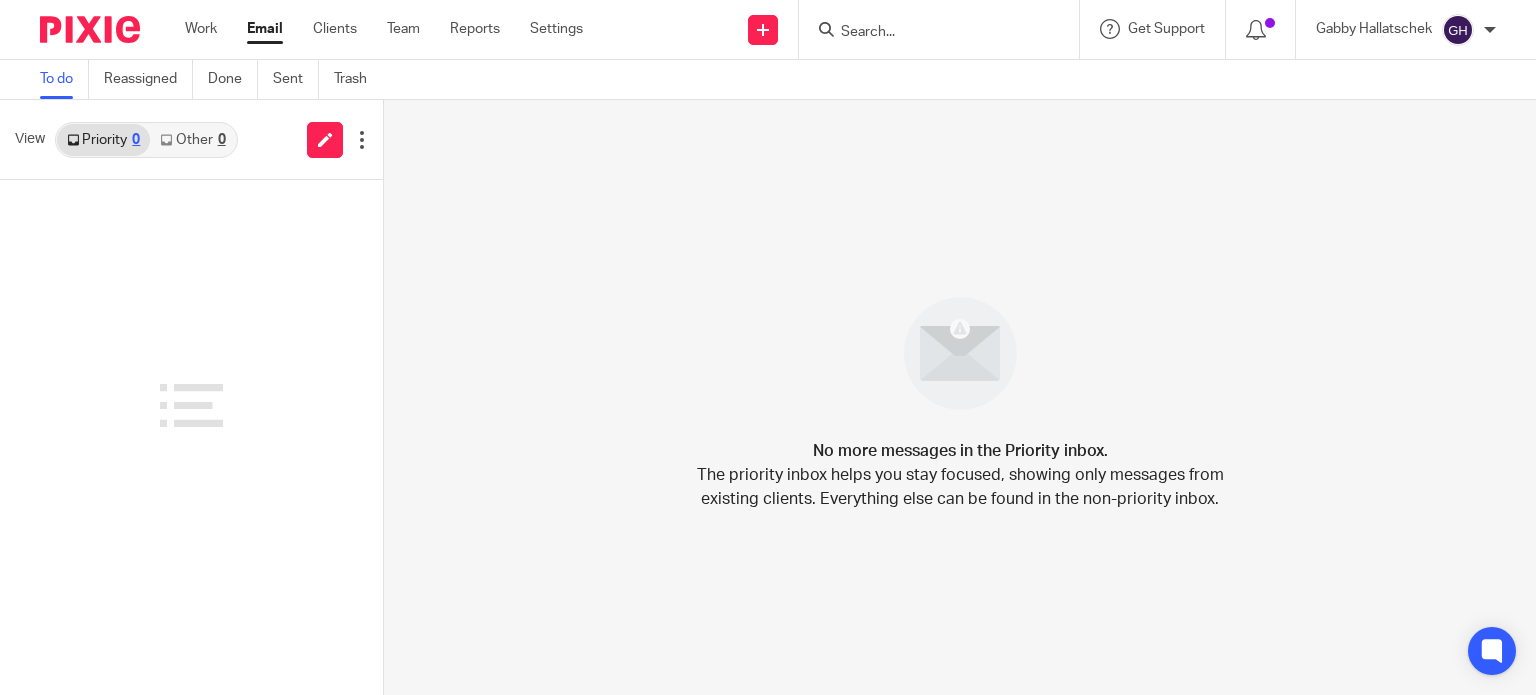 scroll, scrollTop: 0, scrollLeft: 0, axis: both 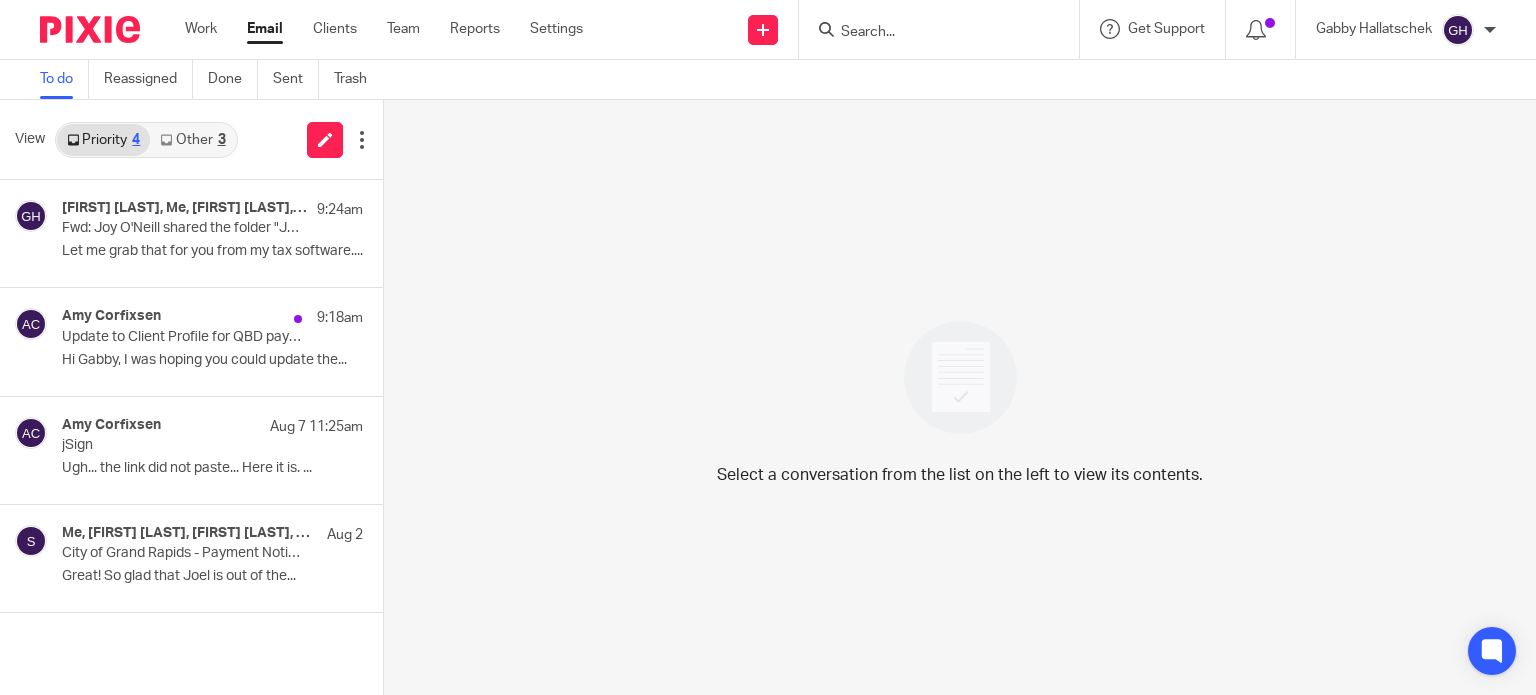 click at bounding box center (166, 140) 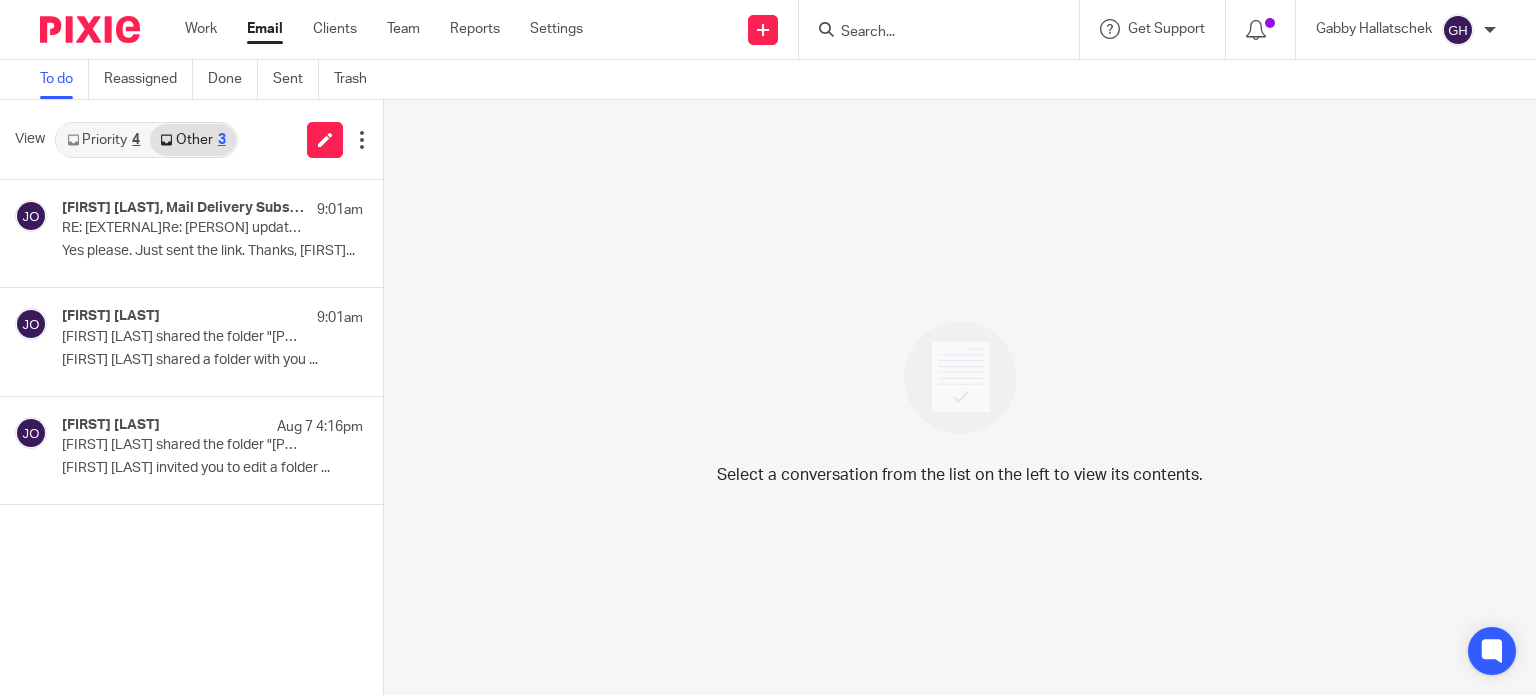 click on "Priority
4" at bounding box center [103, 140] 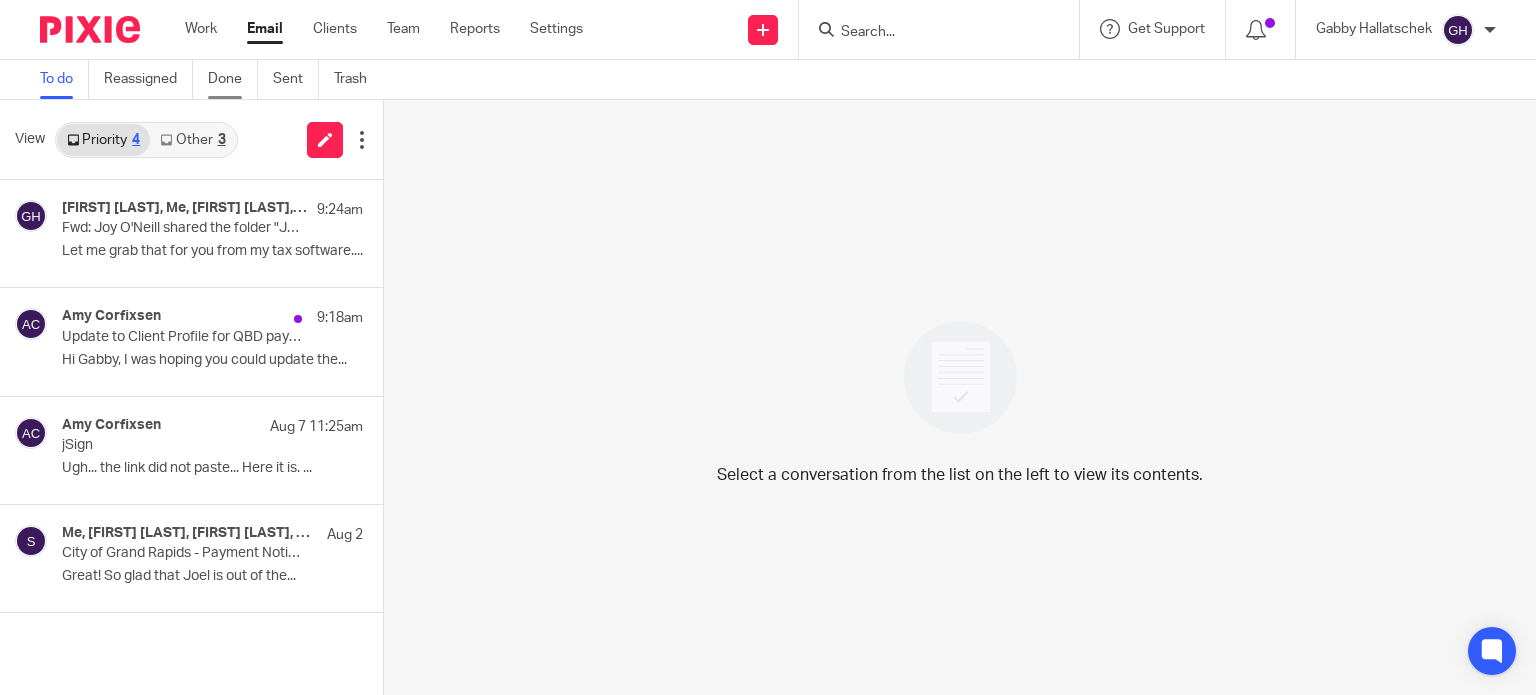 click on "Done" at bounding box center [233, 79] 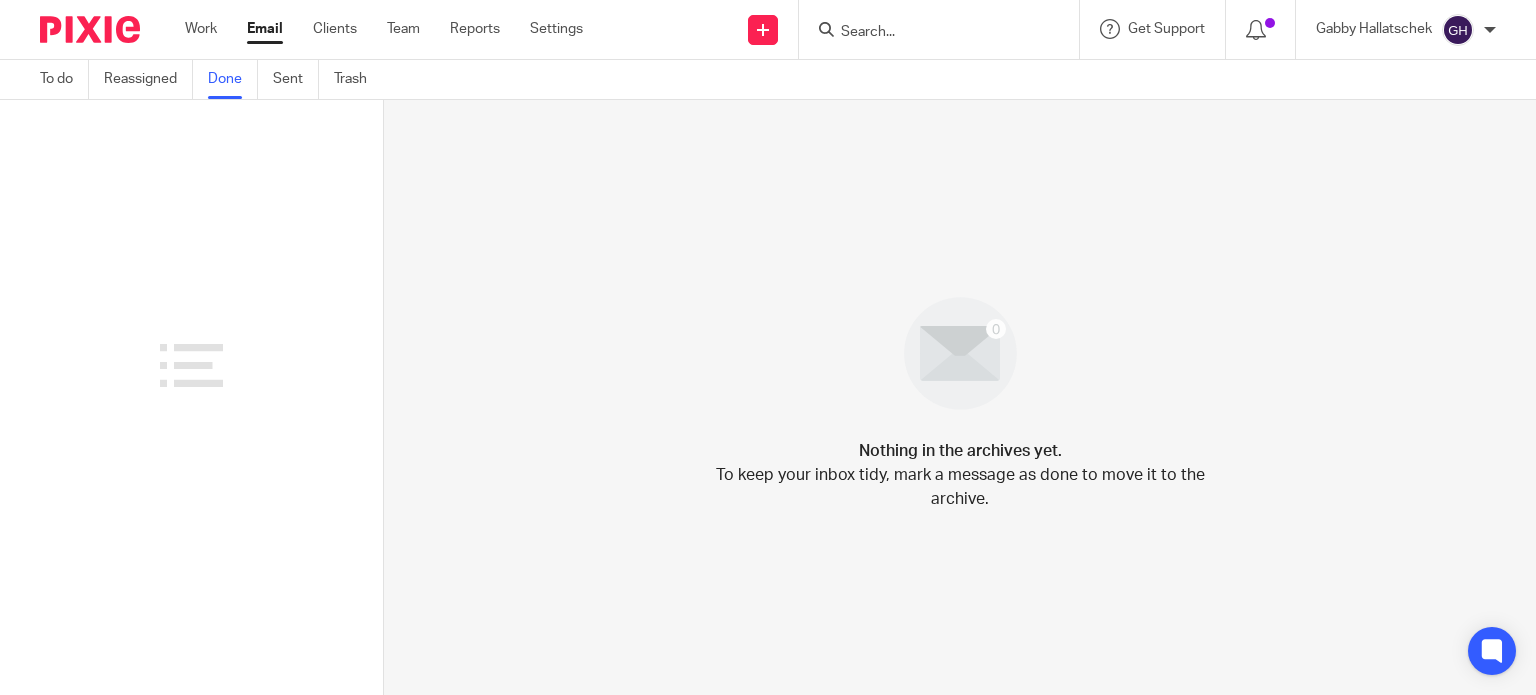 scroll, scrollTop: 0, scrollLeft: 0, axis: both 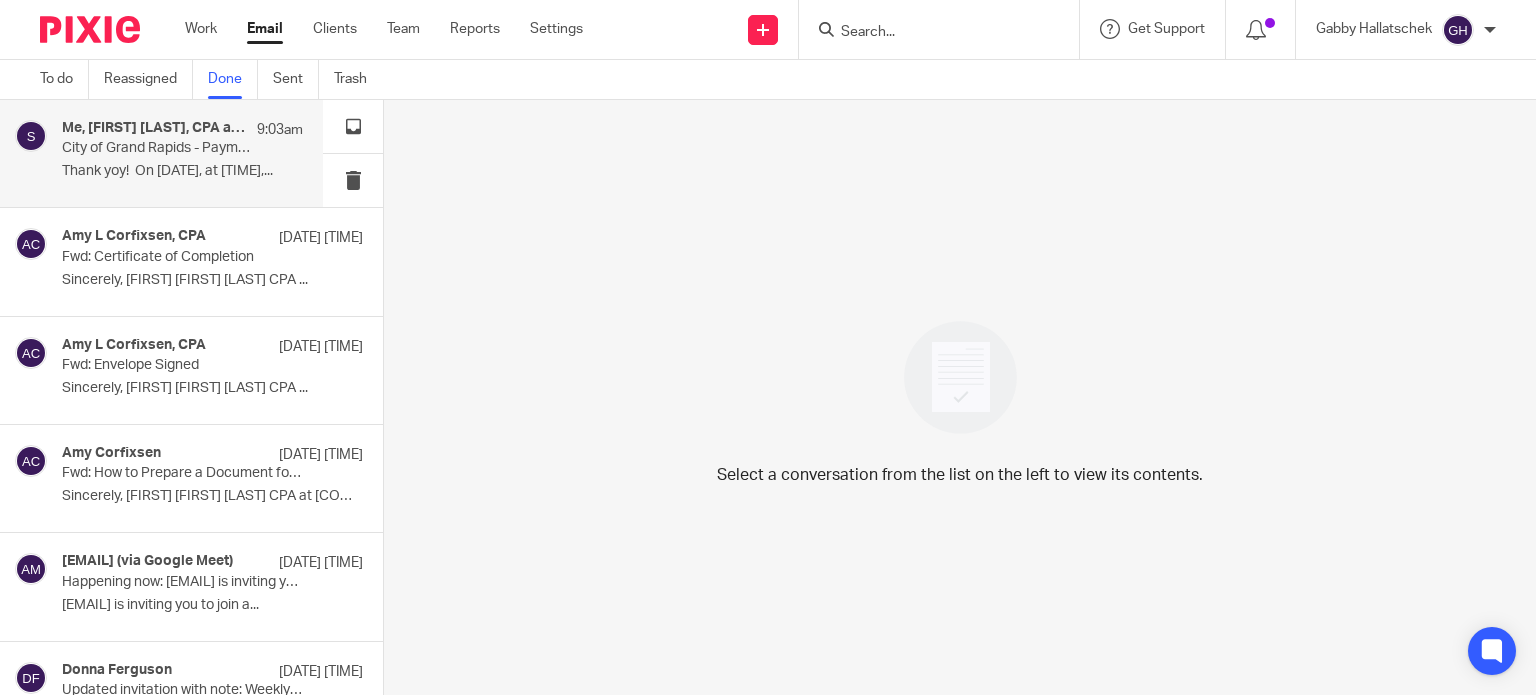 click on "Thank yoy!     On [DATE], at [TIME],..." at bounding box center (182, 171) 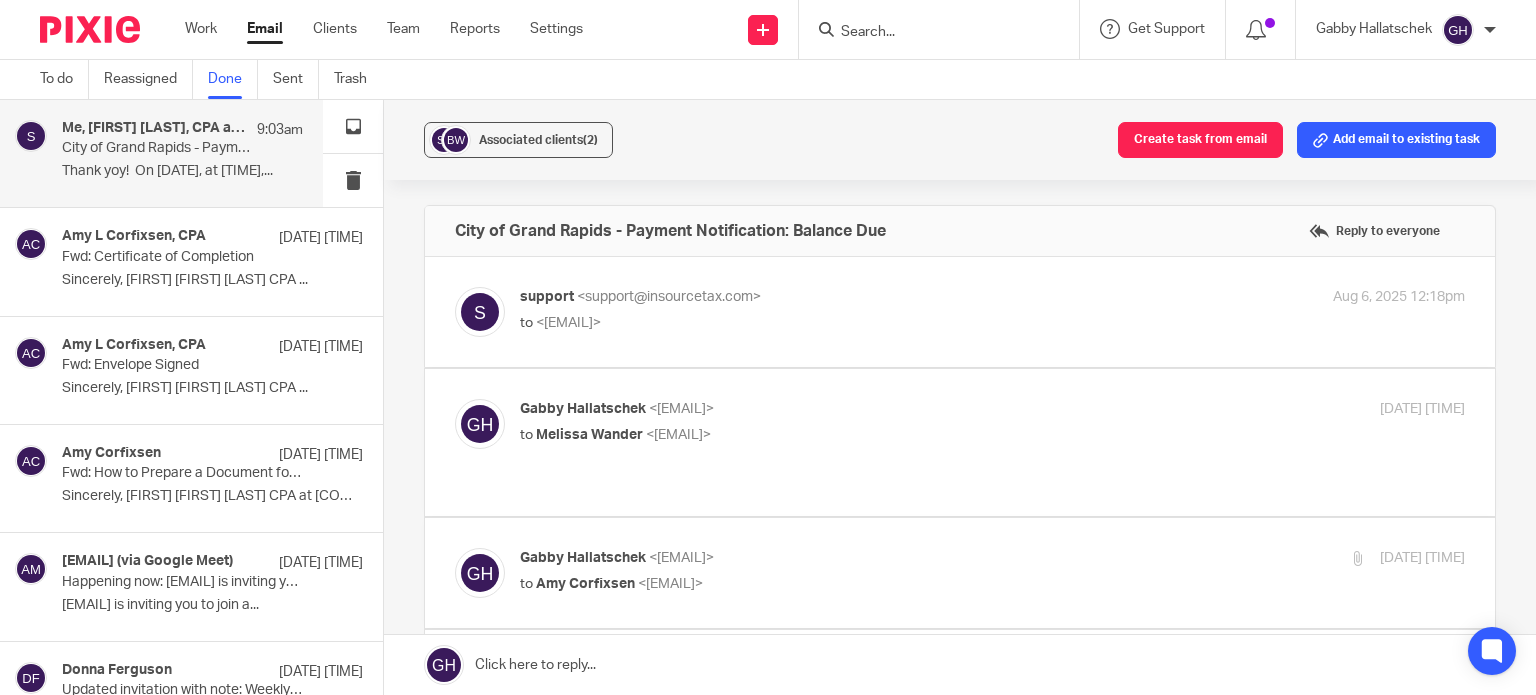 scroll, scrollTop: 0, scrollLeft: 0, axis: both 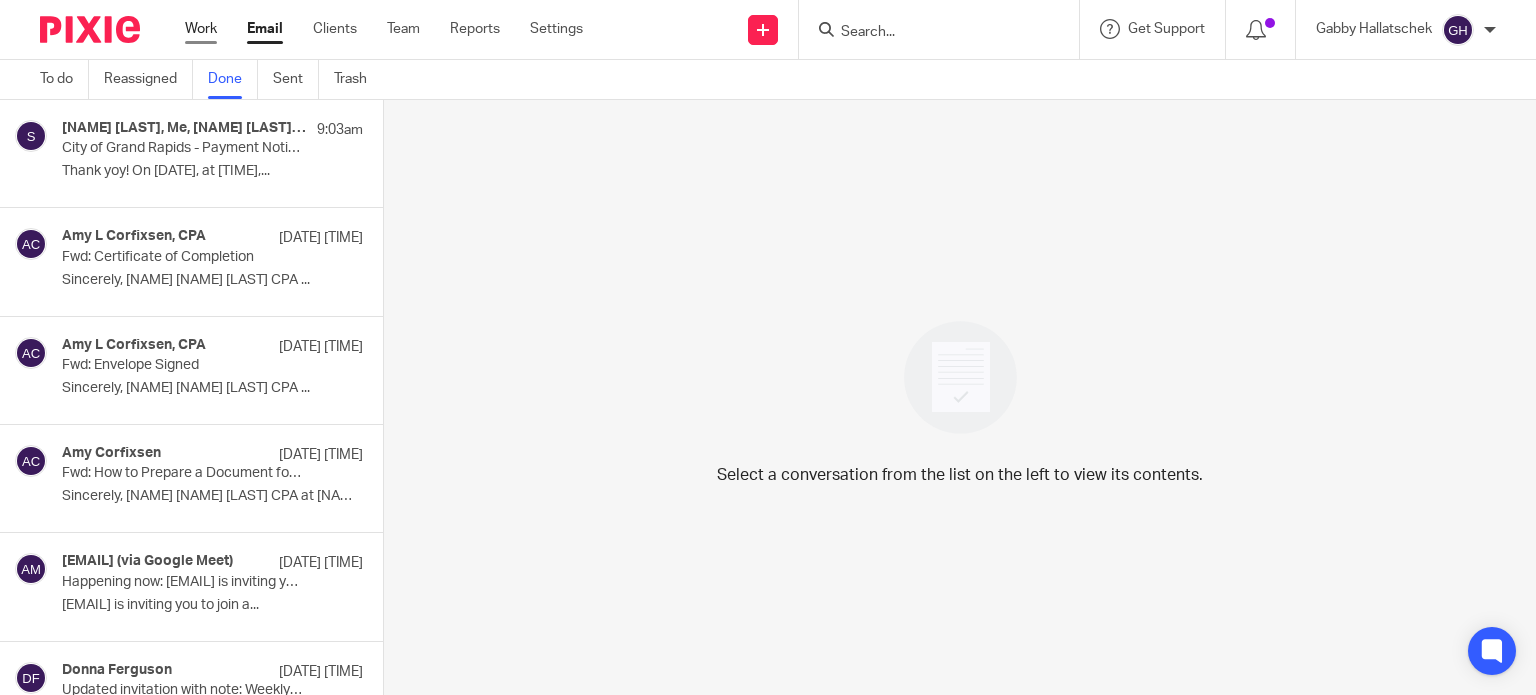 click on "Work" at bounding box center (201, 29) 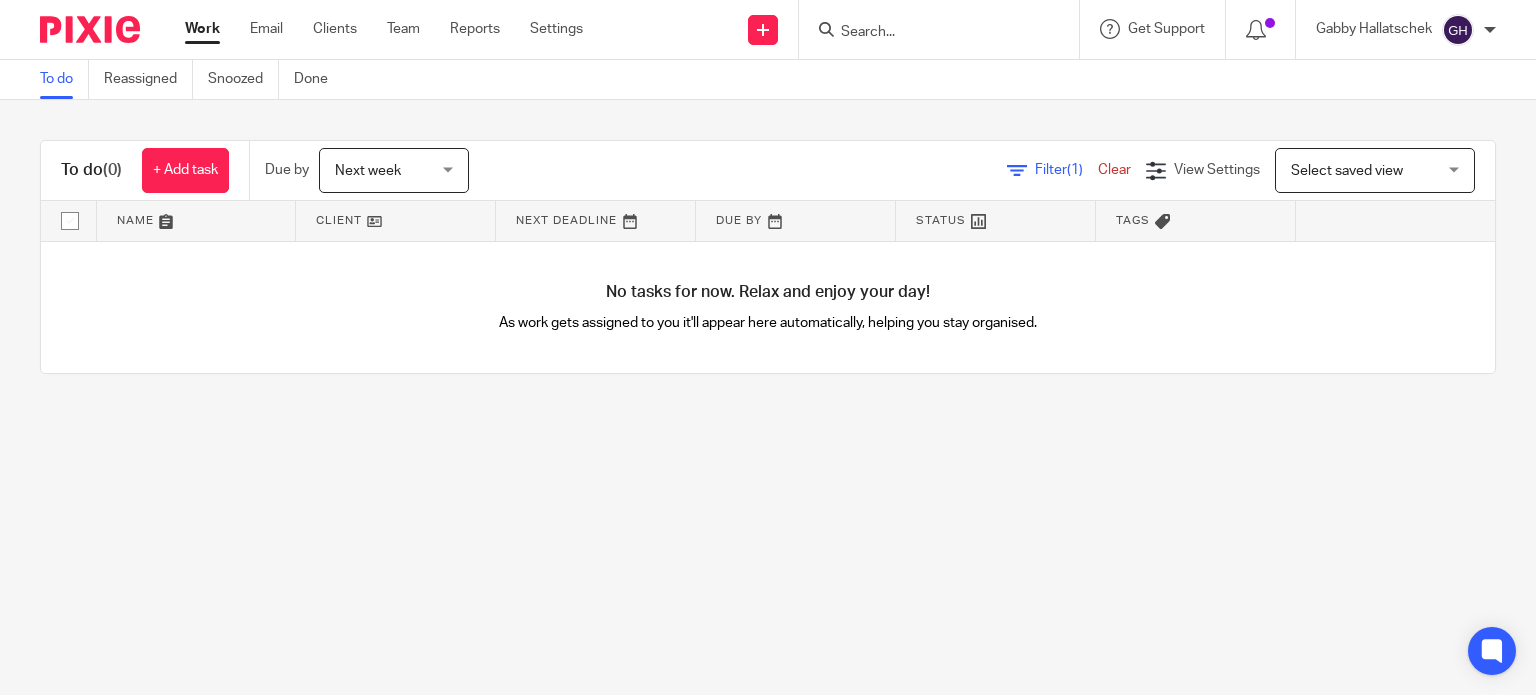 scroll, scrollTop: 0, scrollLeft: 0, axis: both 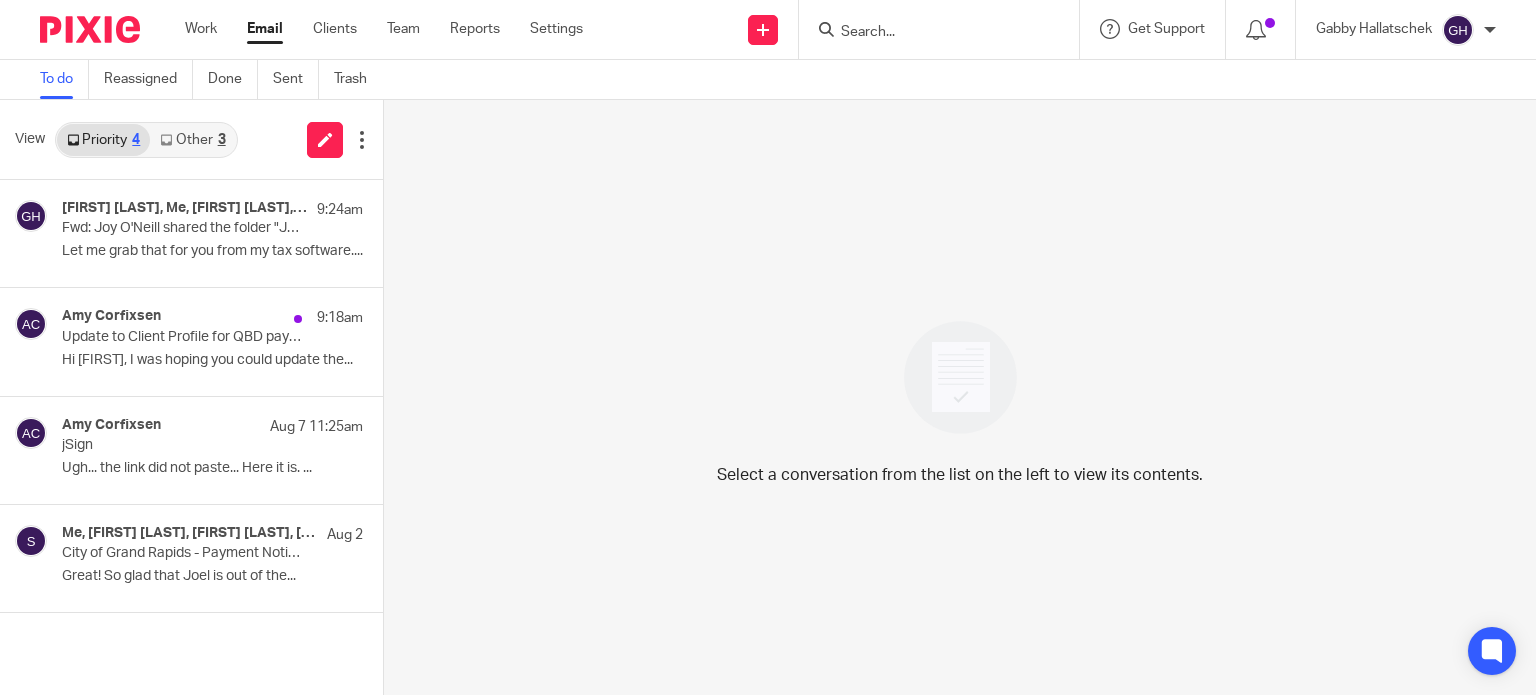 click on "Other
3" at bounding box center [192, 140] 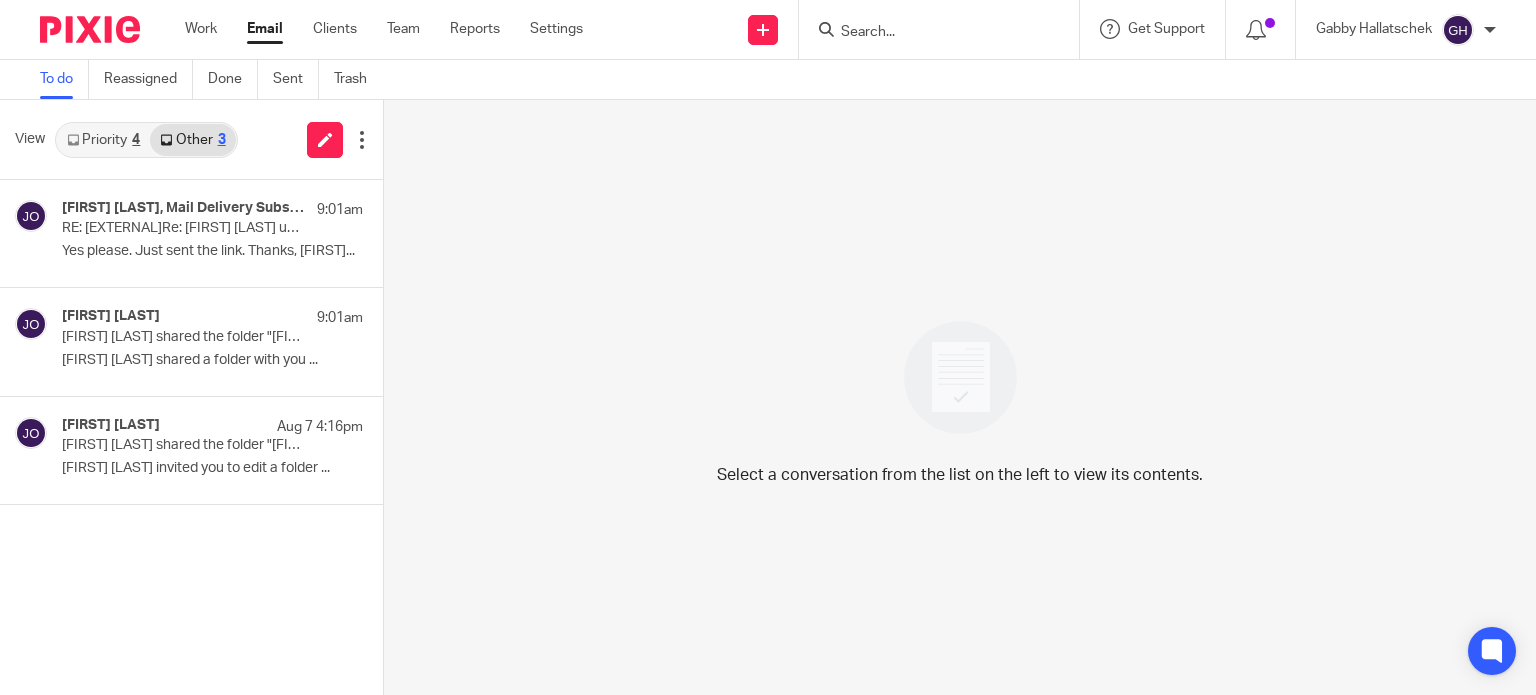 click on "Priority
4" at bounding box center (103, 140) 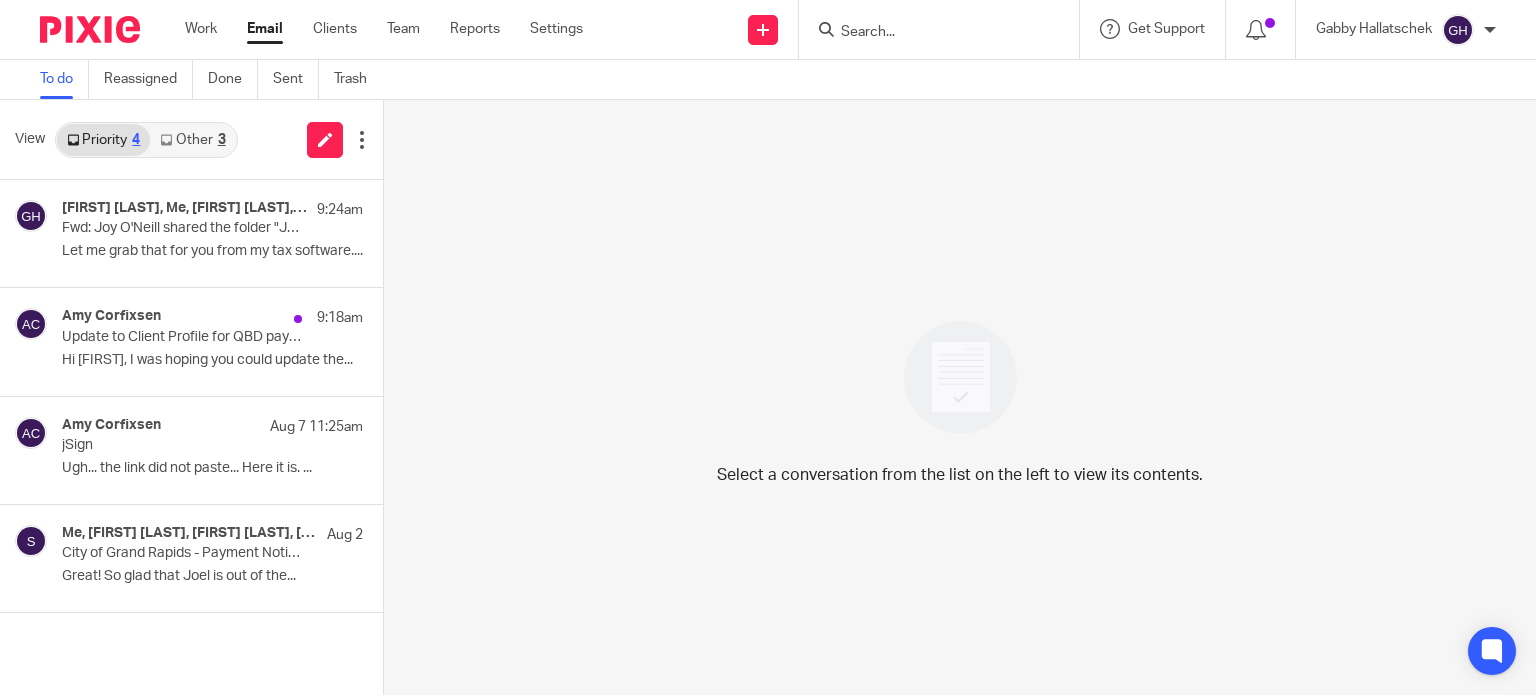 click on "To do
Reassigned
Done
Sent
Trash" at bounding box center (218, 79) 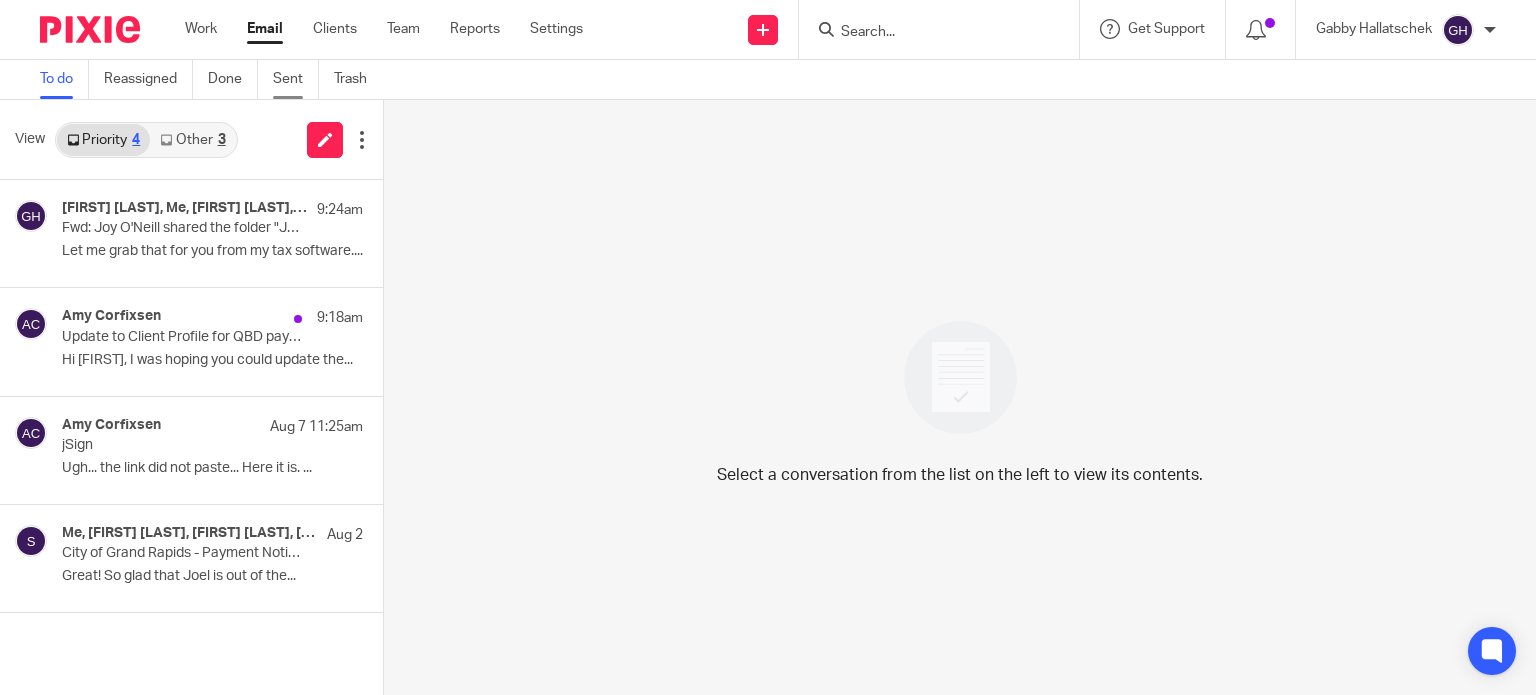 click on "Sent" at bounding box center [296, 79] 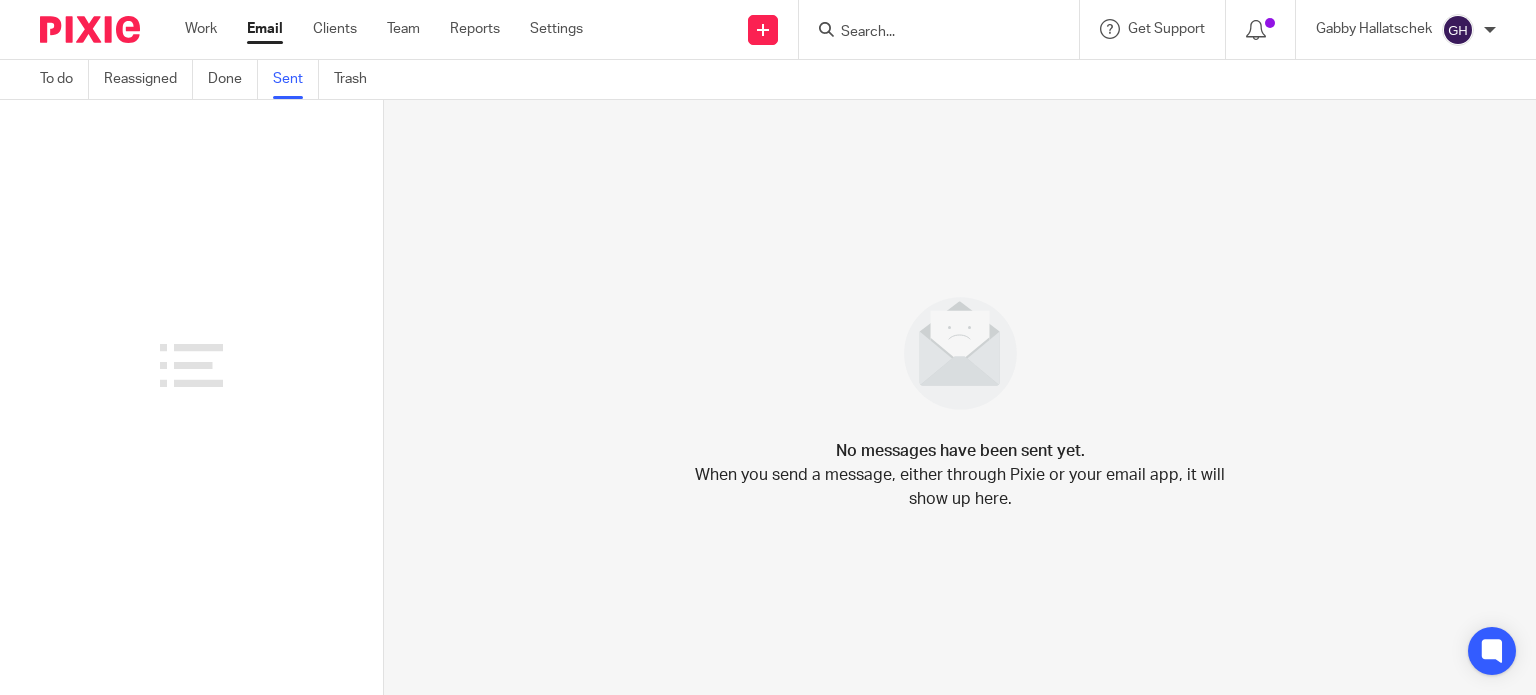 scroll, scrollTop: 0, scrollLeft: 0, axis: both 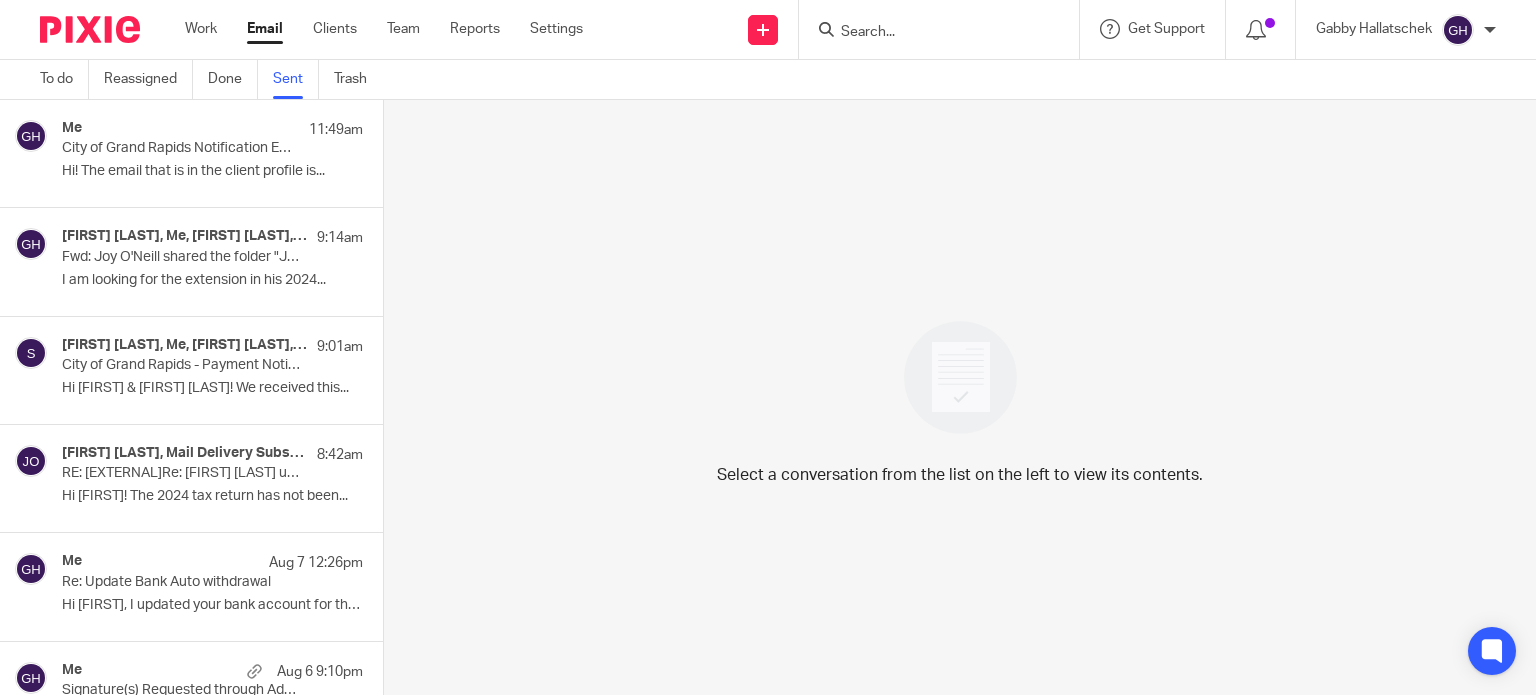 click on "Hi! The email that is in the client profile is..." at bounding box center (212, 171) 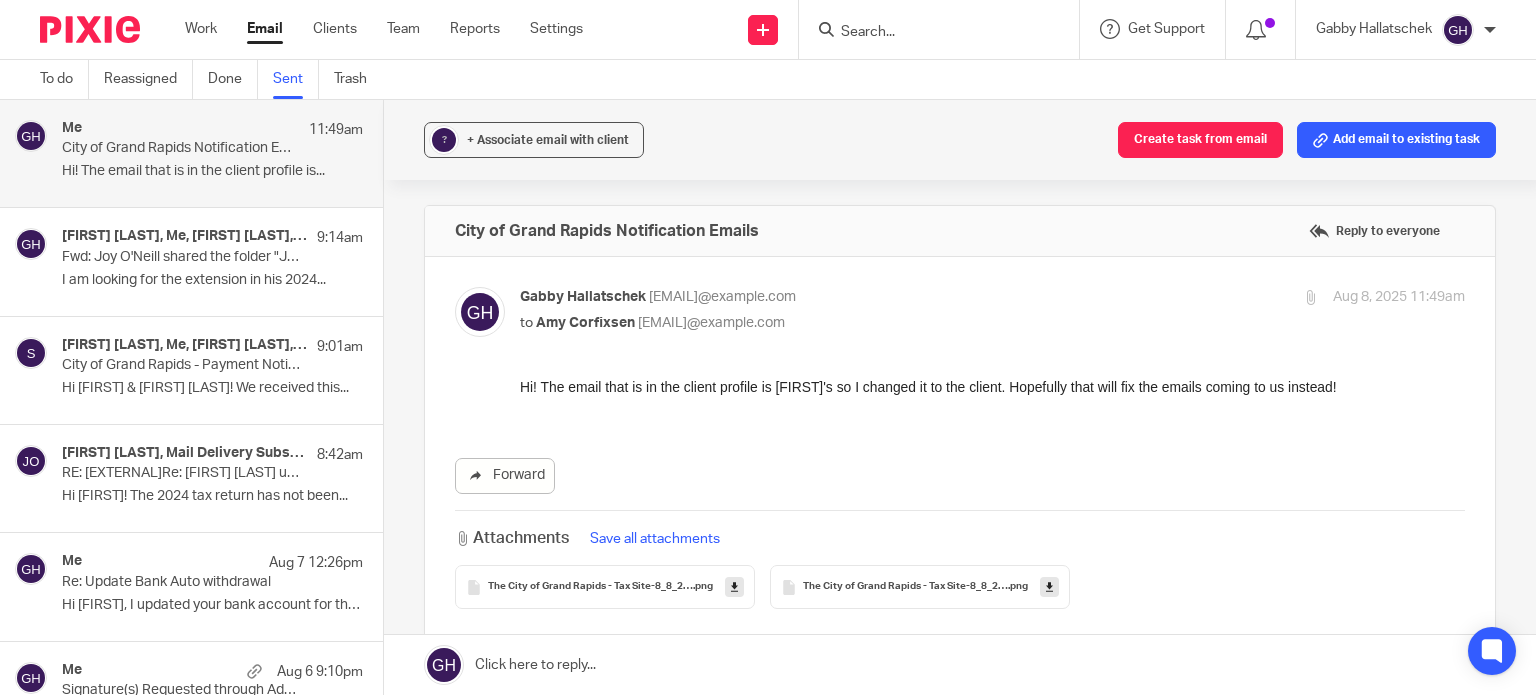 scroll, scrollTop: 0, scrollLeft: 0, axis: both 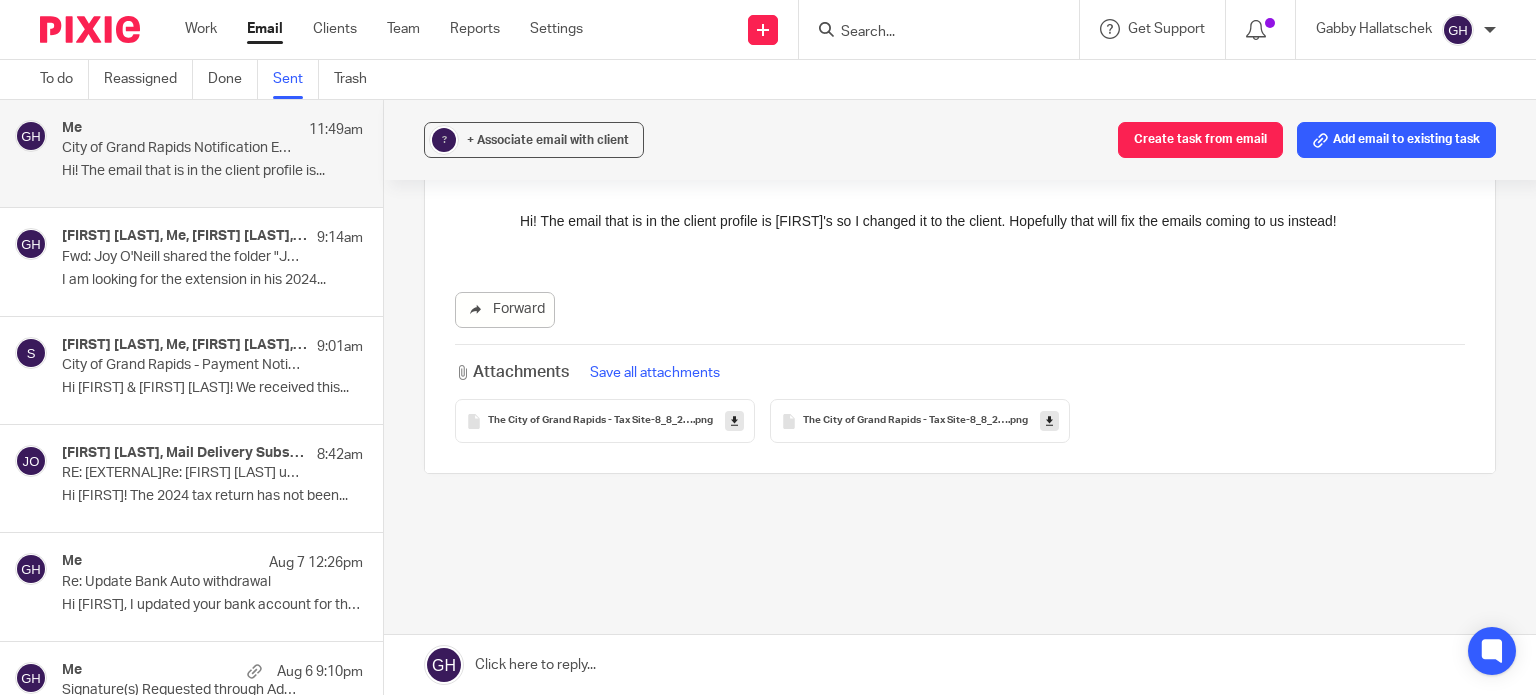 click on "The City of Grand Rapids - Tax Site-8_8_2025-1754667794479" at bounding box center [590, 421] 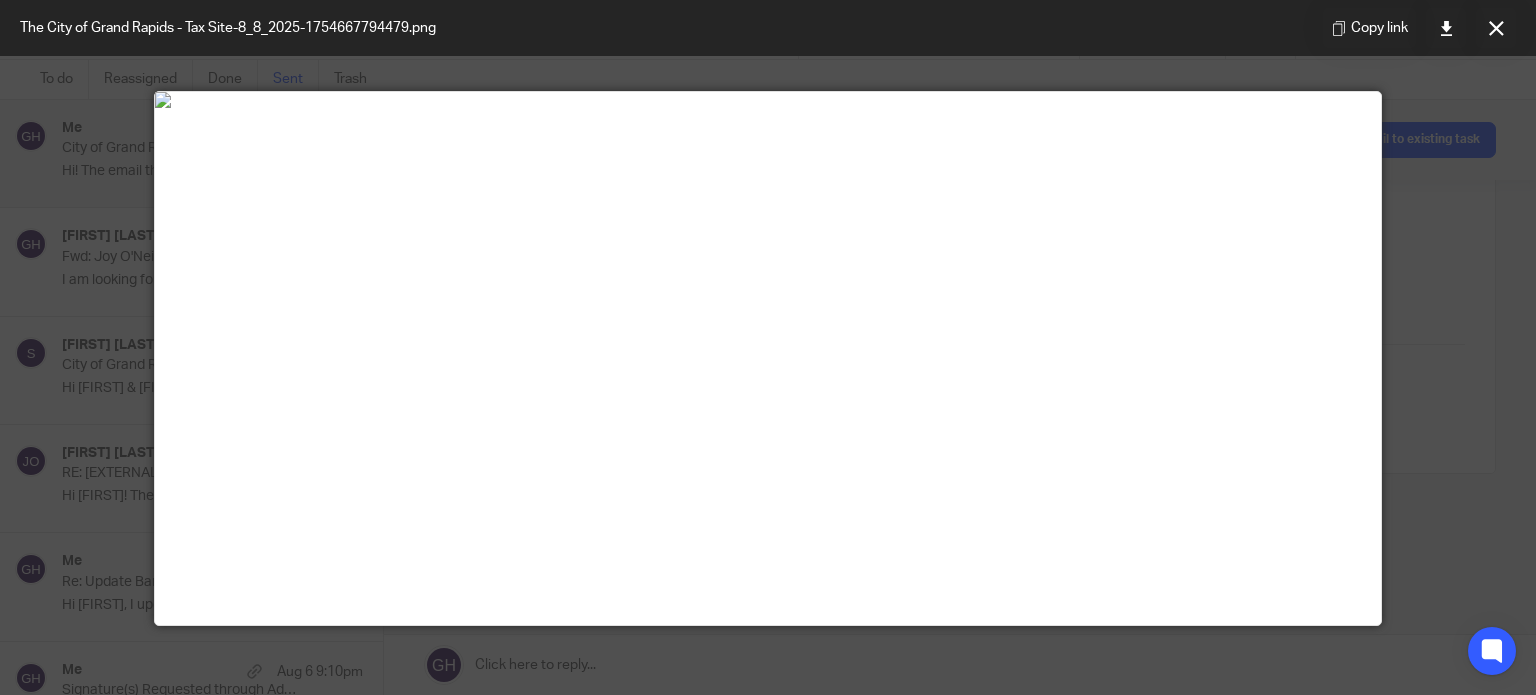 scroll, scrollTop: 58, scrollLeft: 0, axis: vertical 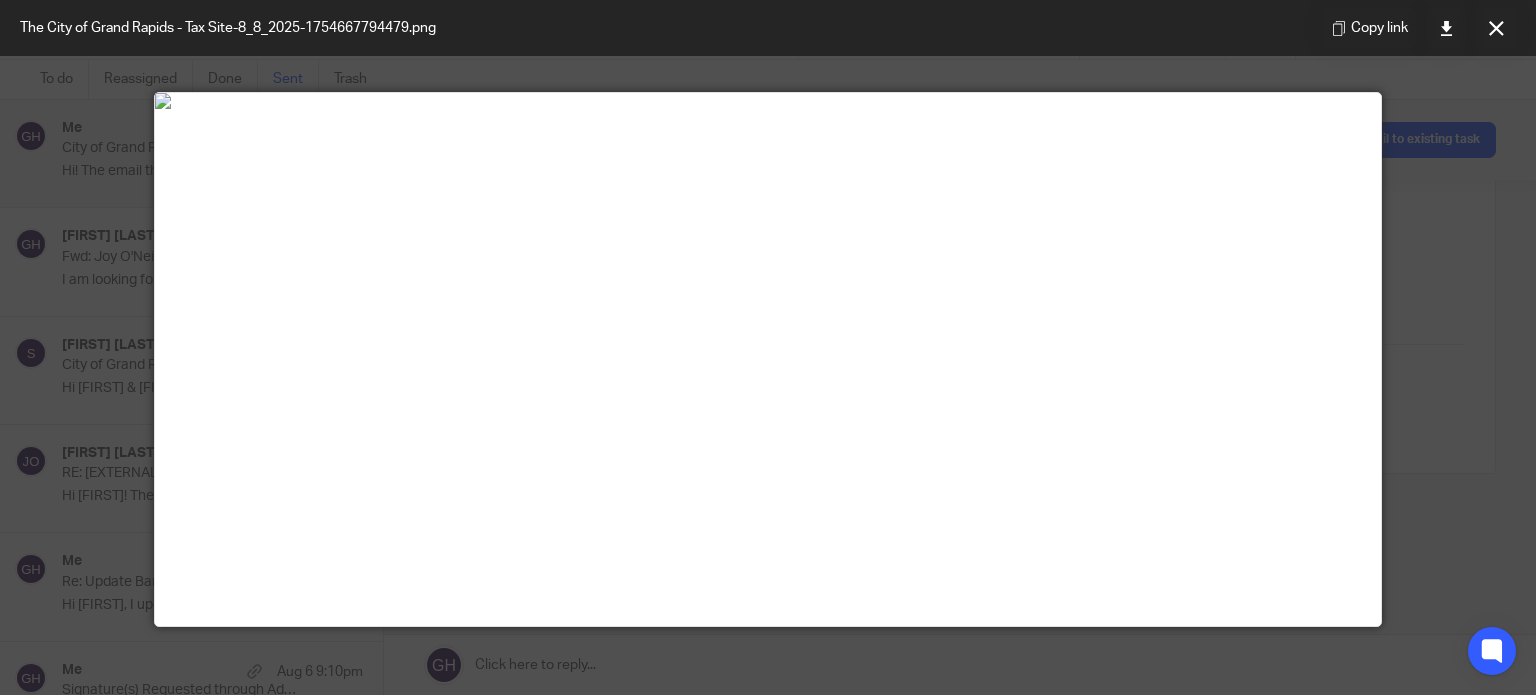 click at bounding box center [768, 101] 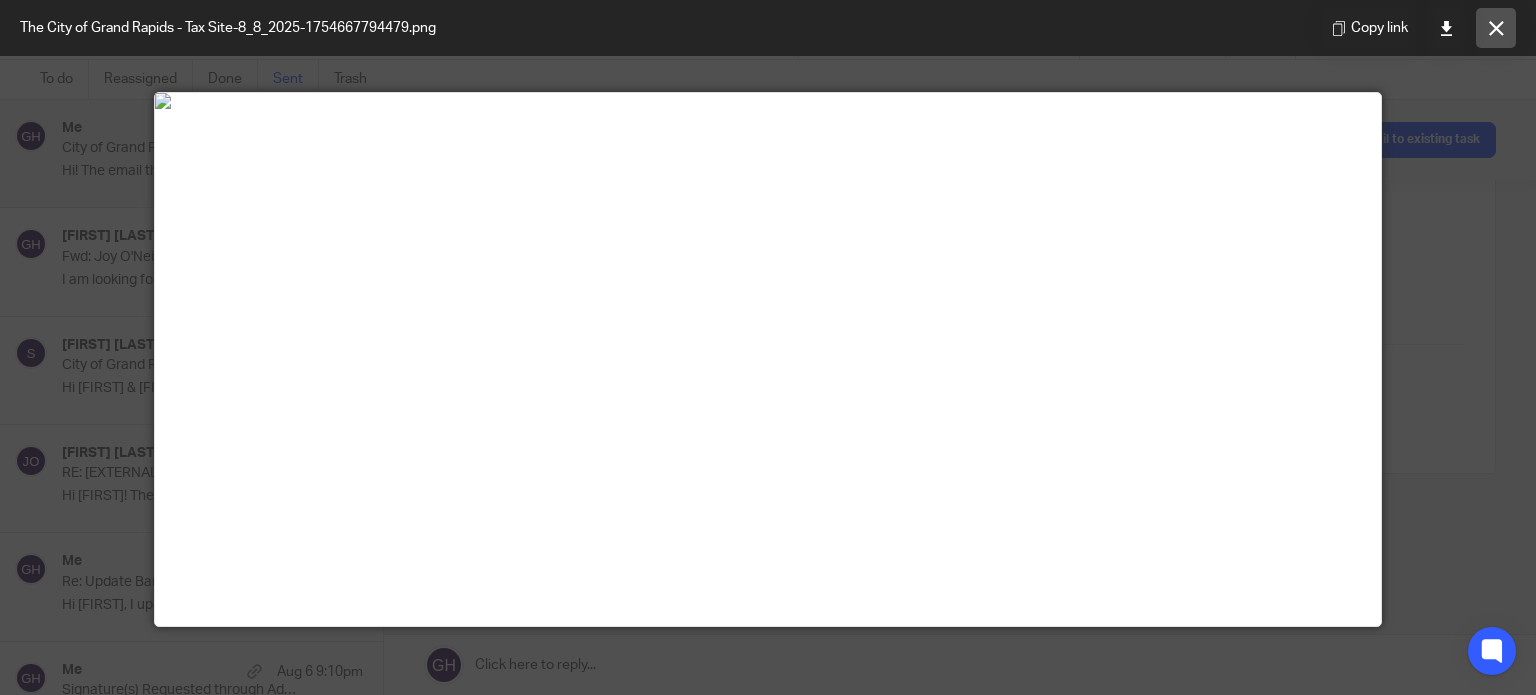 click at bounding box center (1496, 28) 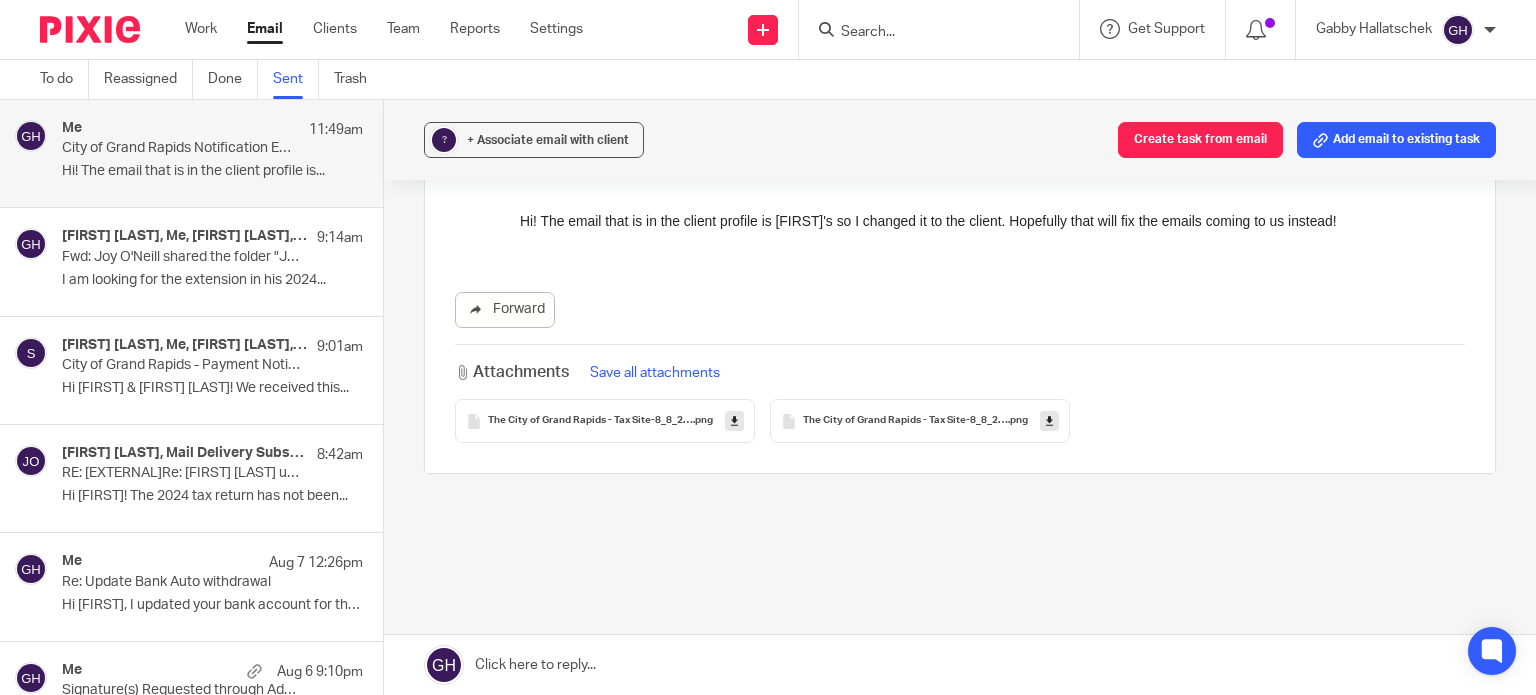 click on "The City of Grand Rapids - Tax Site-8_8_2025-1754668025664" at bounding box center [905, 421] 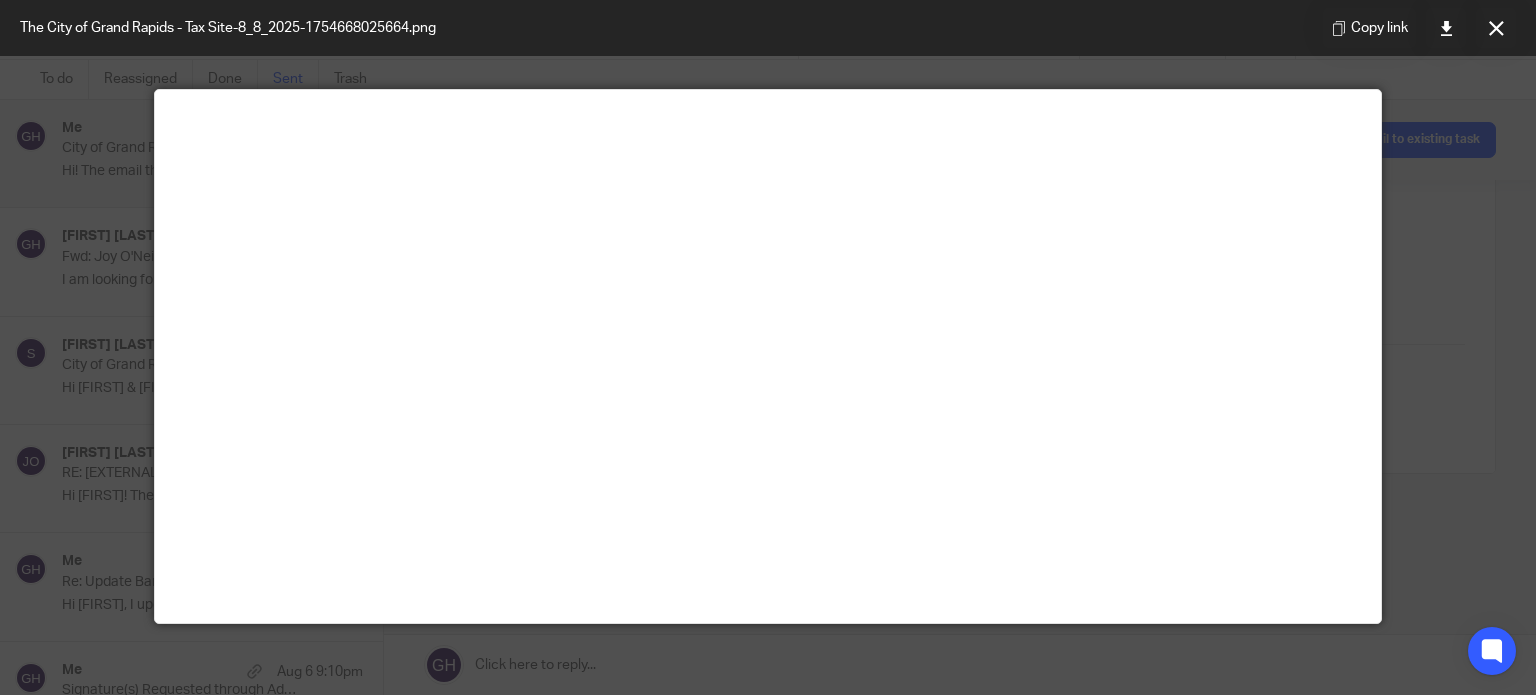 scroll, scrollTop: 39, scrollLeft: 0, axis: vertical 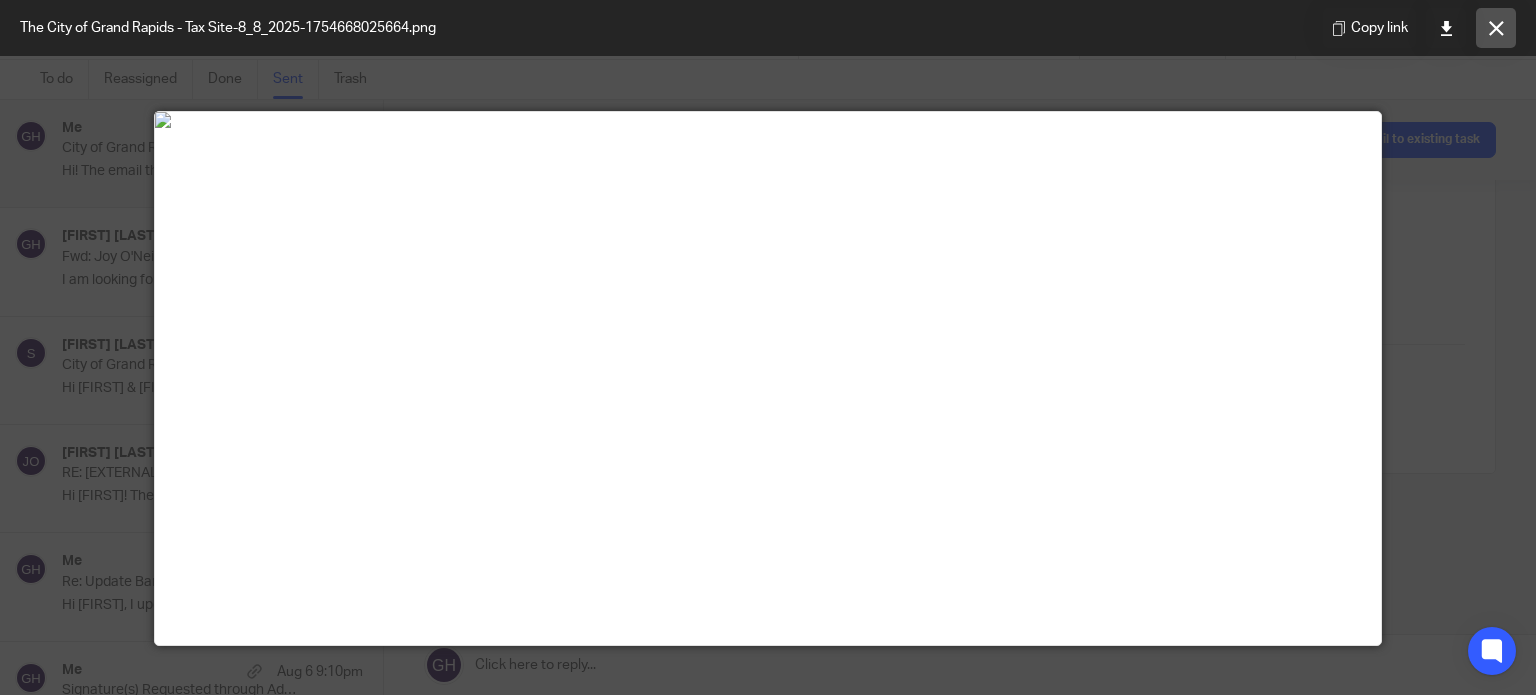 click at bounding box center (1496, 28) 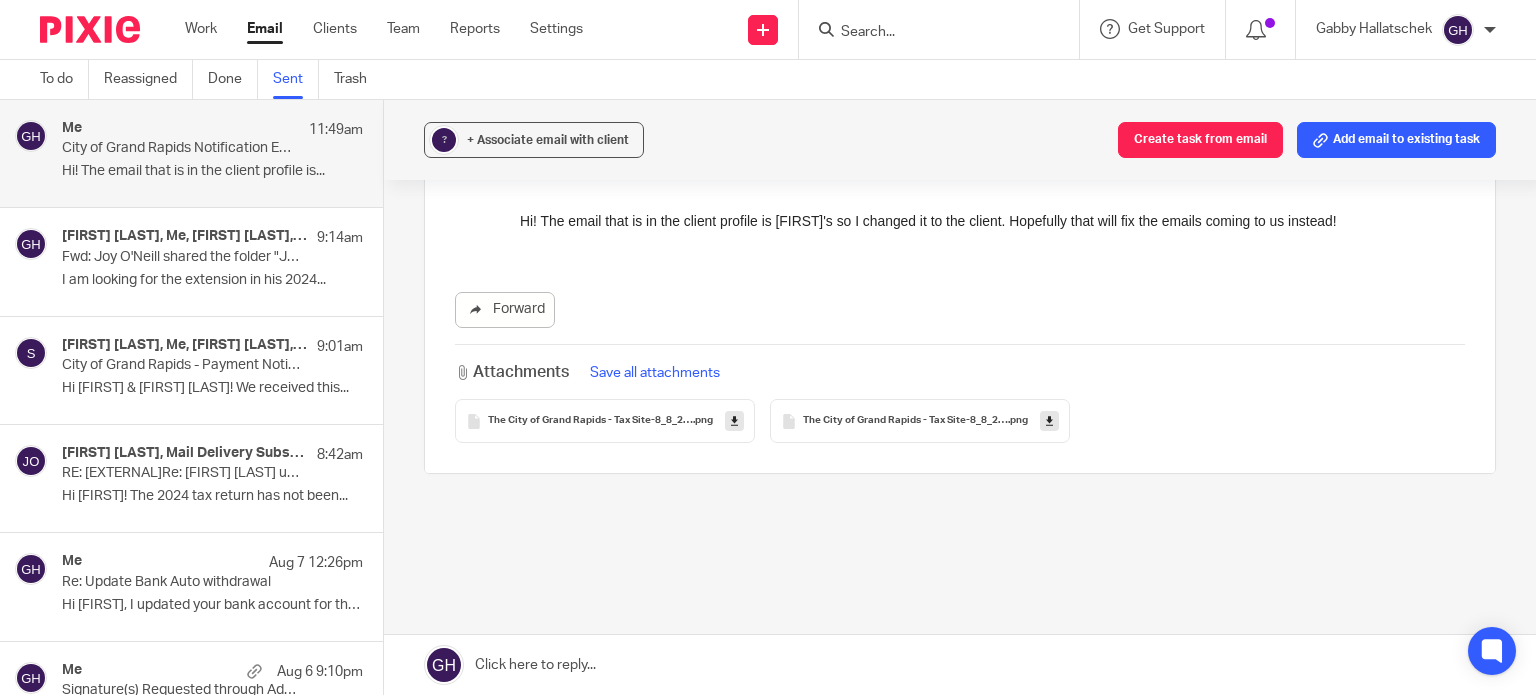 scroll, scrollTop: 0, scrollLeft: 0, axis: both 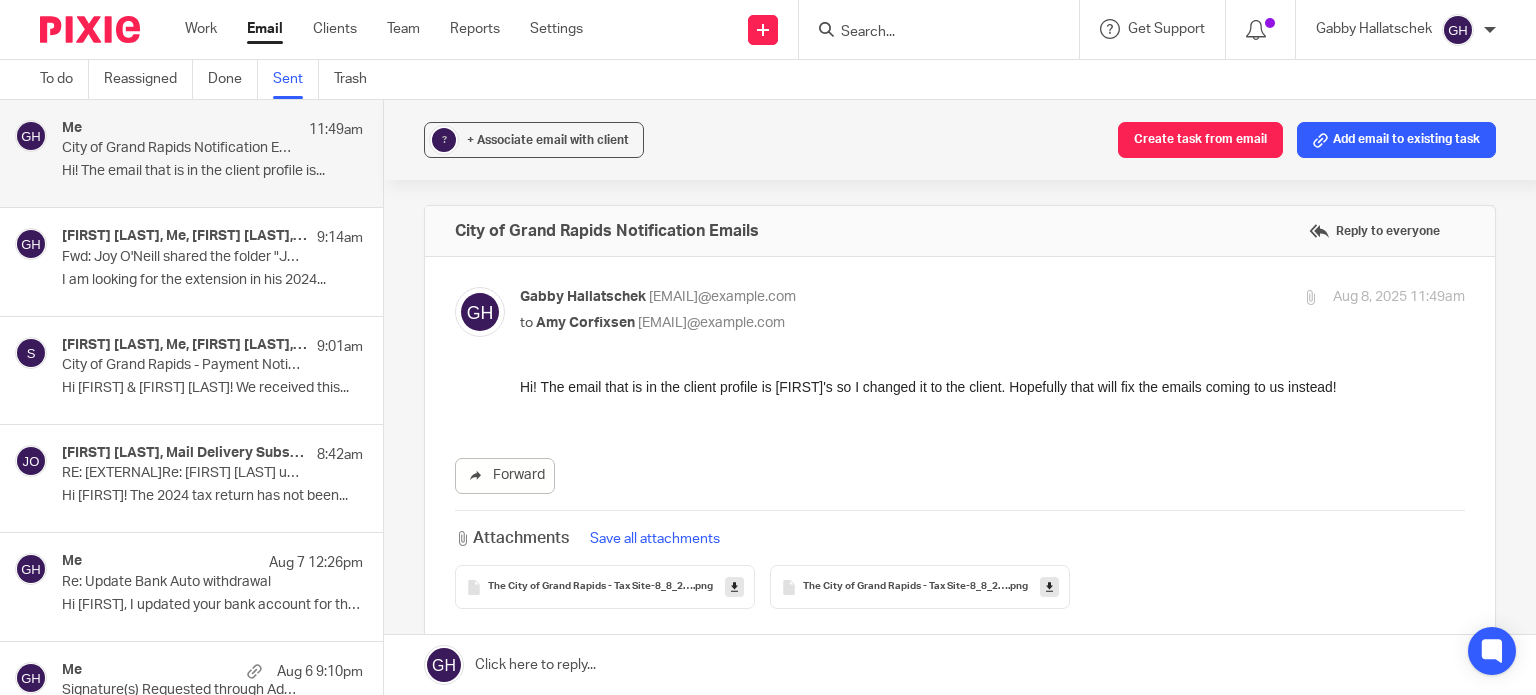 click on "Fwd: Joy O'Neill shared the folder "Jacob LeBaron" with you" at bounding box center (182, 257) 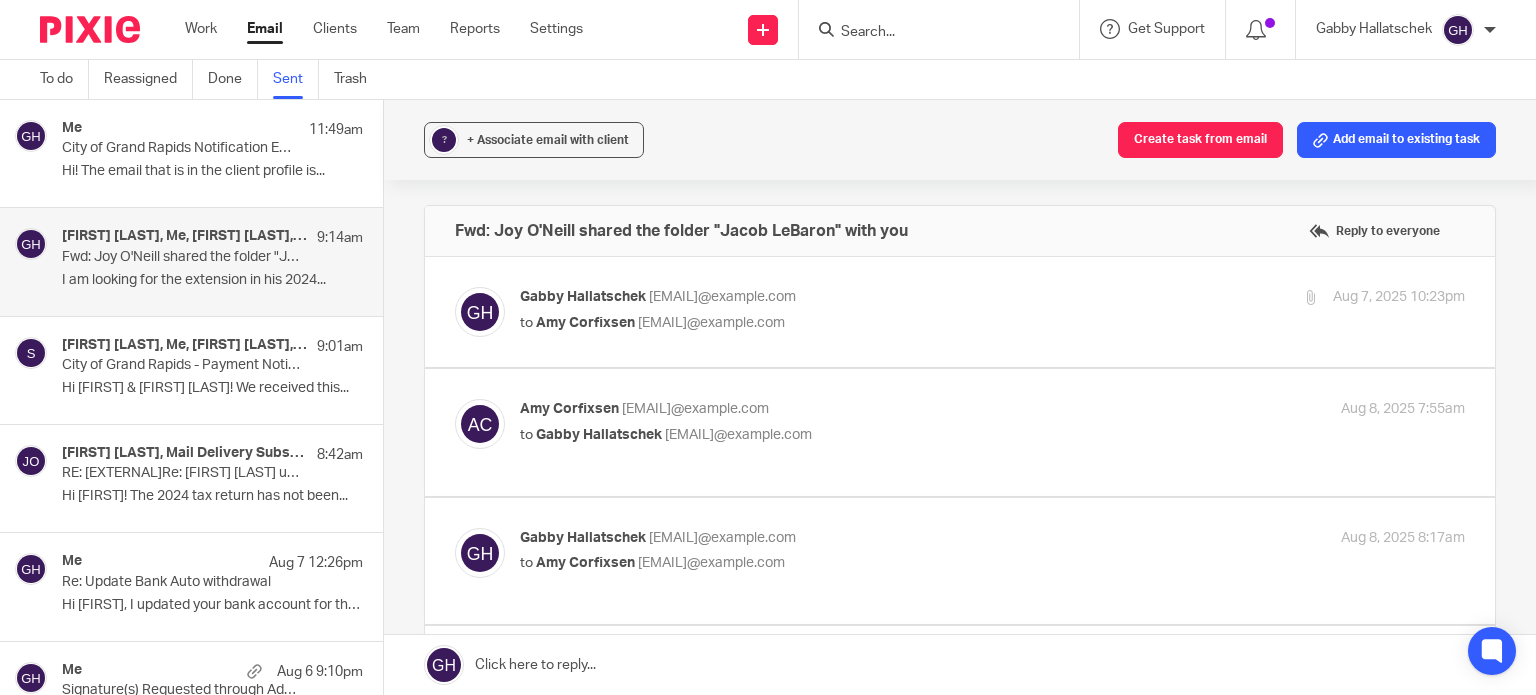 scroll, scrollTop: 0, scrollLeft: 0, axis: both 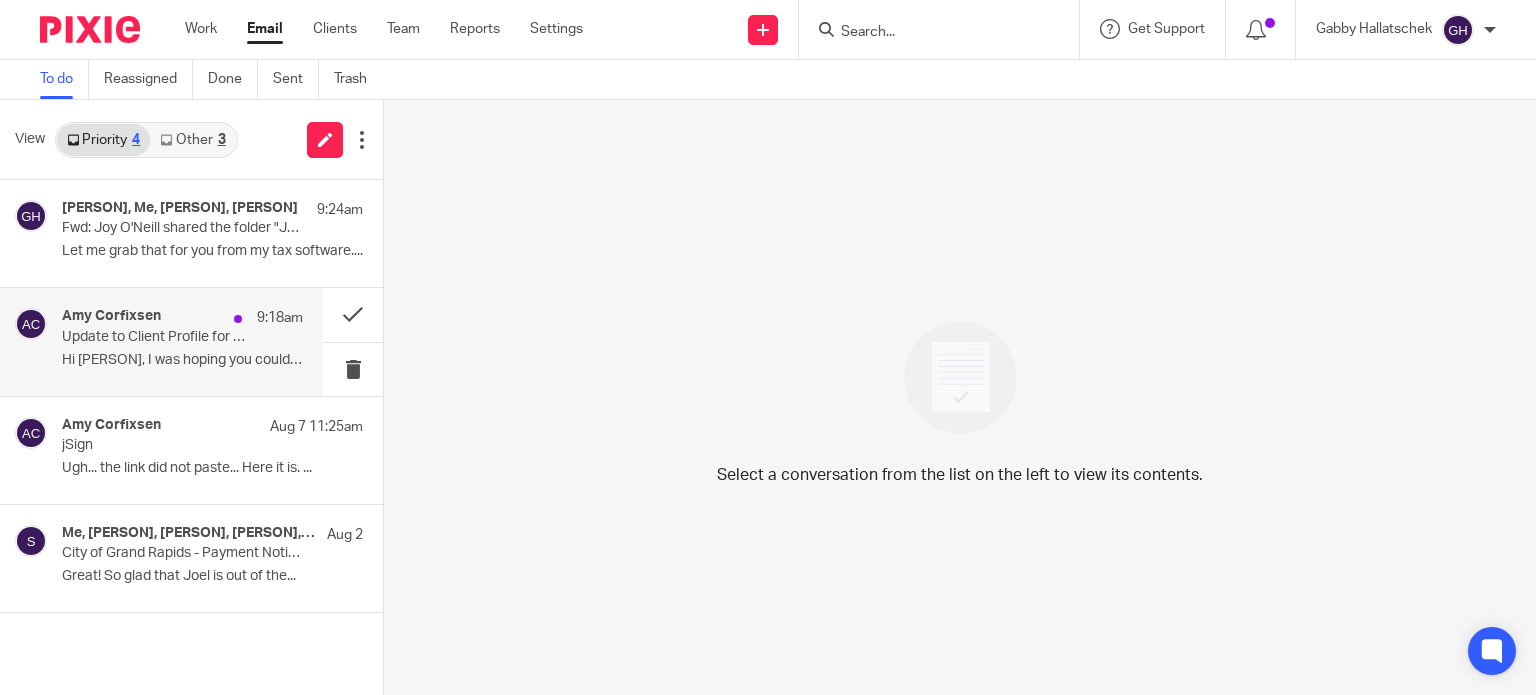 drag, startPoint x: 201, startPoint y: 362, endPoint x: 117, endPoint y: 344, distance: 85.90693 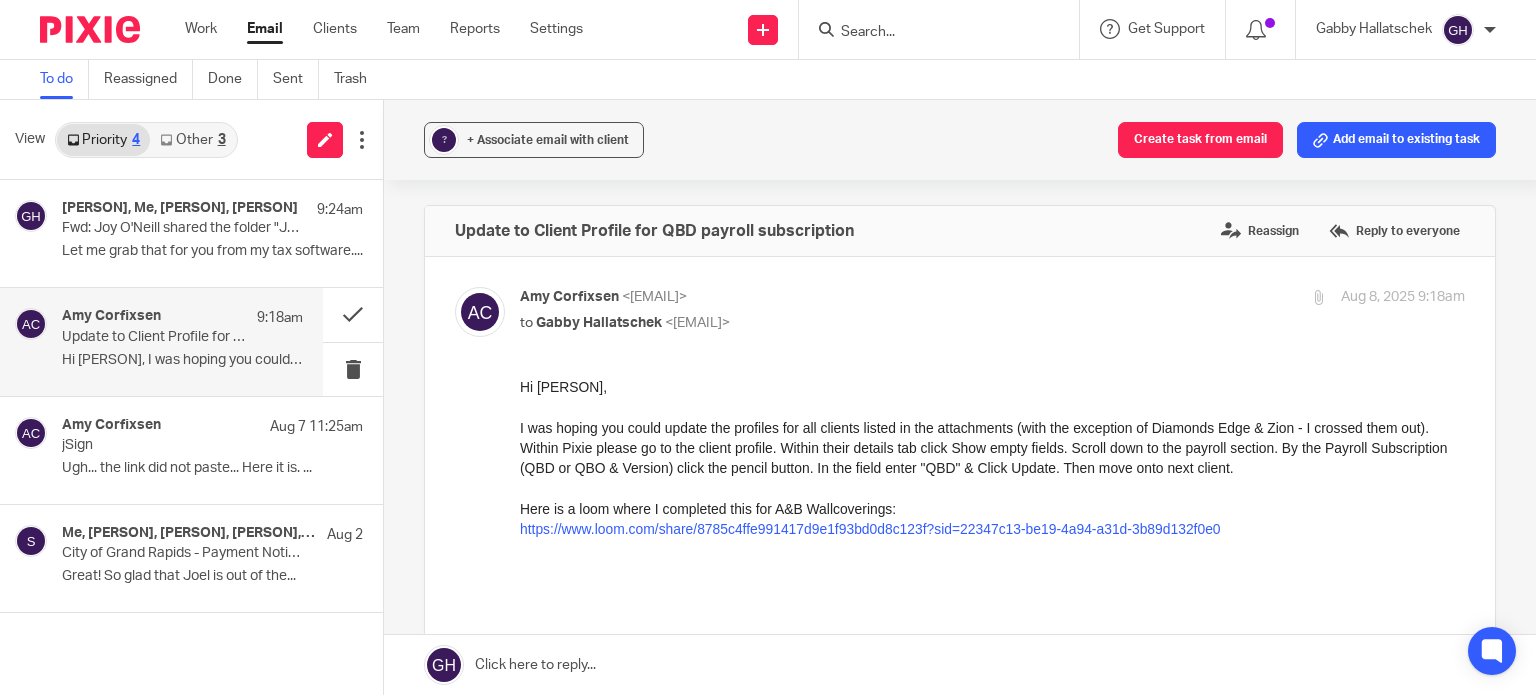 scroll, scrollTop: 0, scrollLeft: 0, axis: both 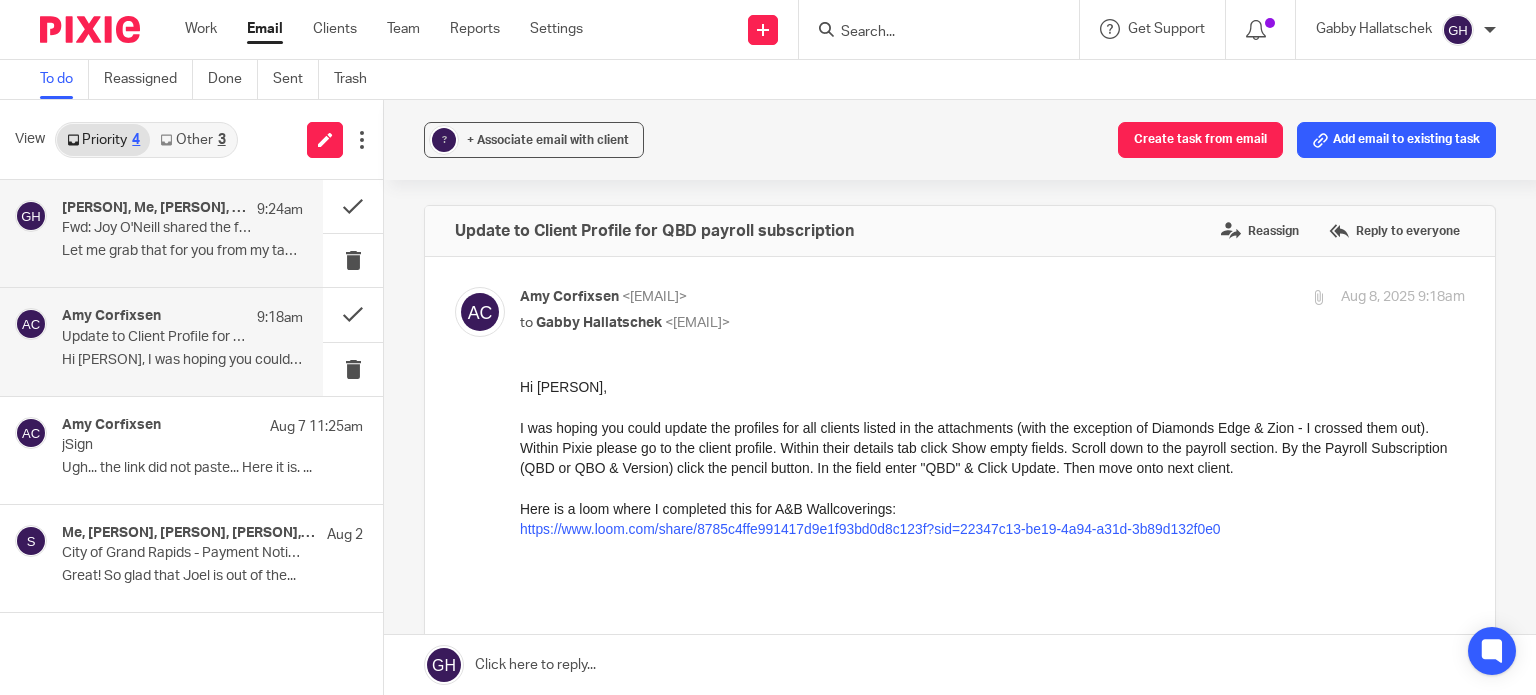 click on "Let me grab that for you from my tax software...." at bounding box center (182, 251) 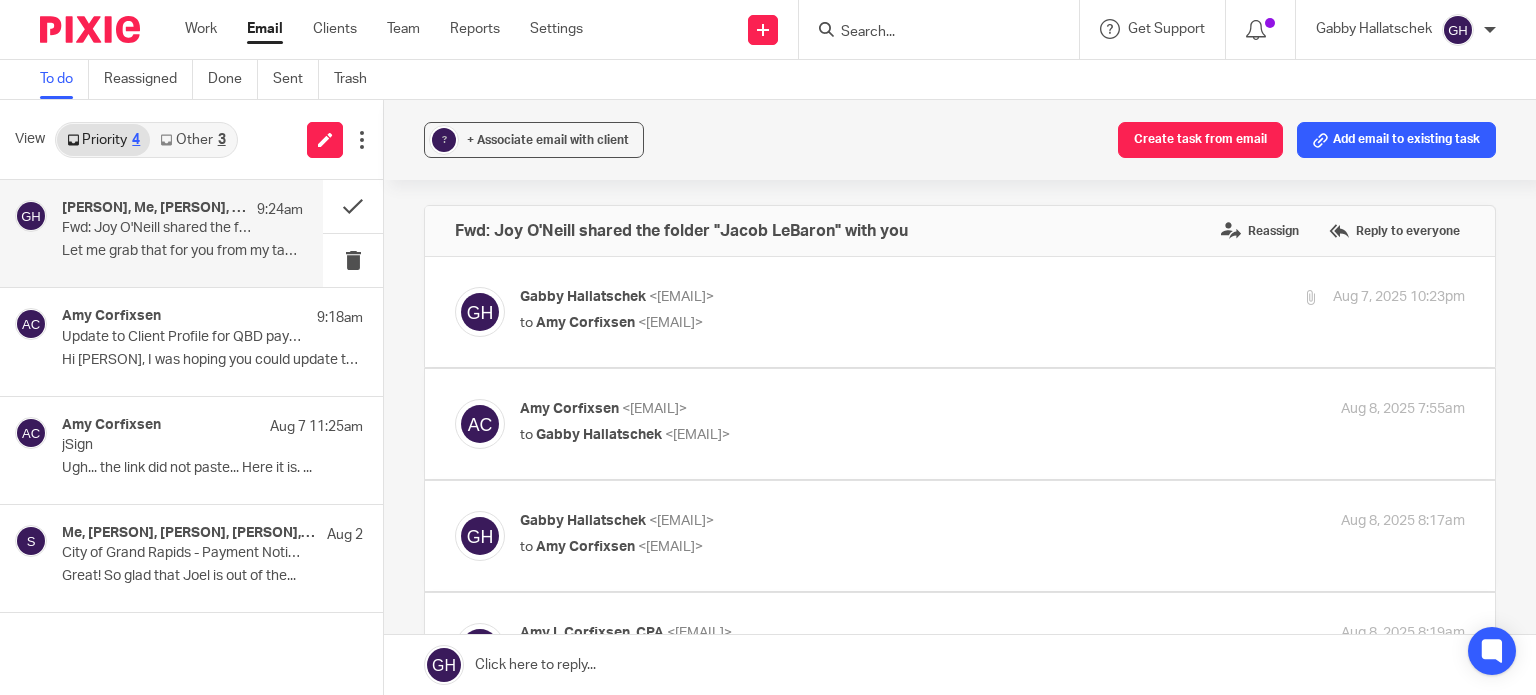 scroll, scrollTop: 0, scrollLeft: 0, axis: both 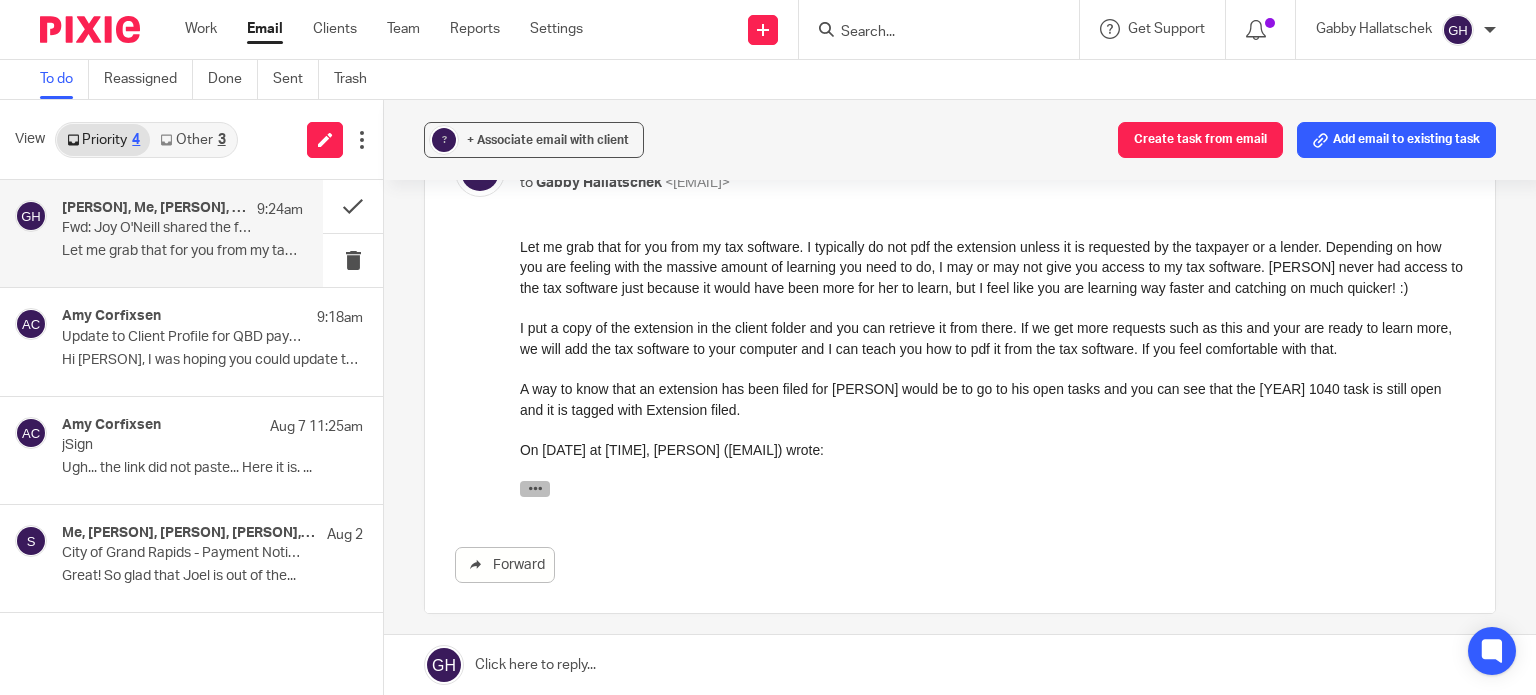 click at bounding box center (535, 488) 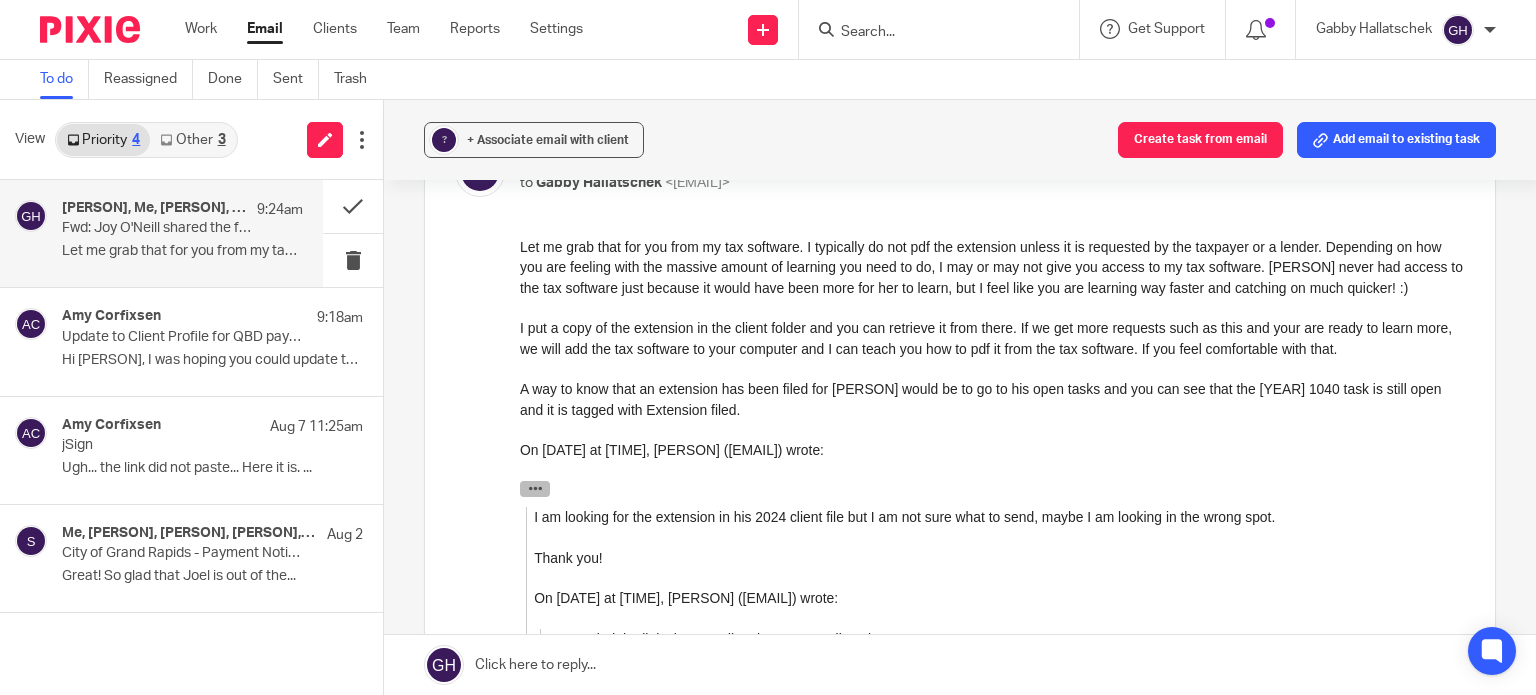 click at bounding box center (535, 488) 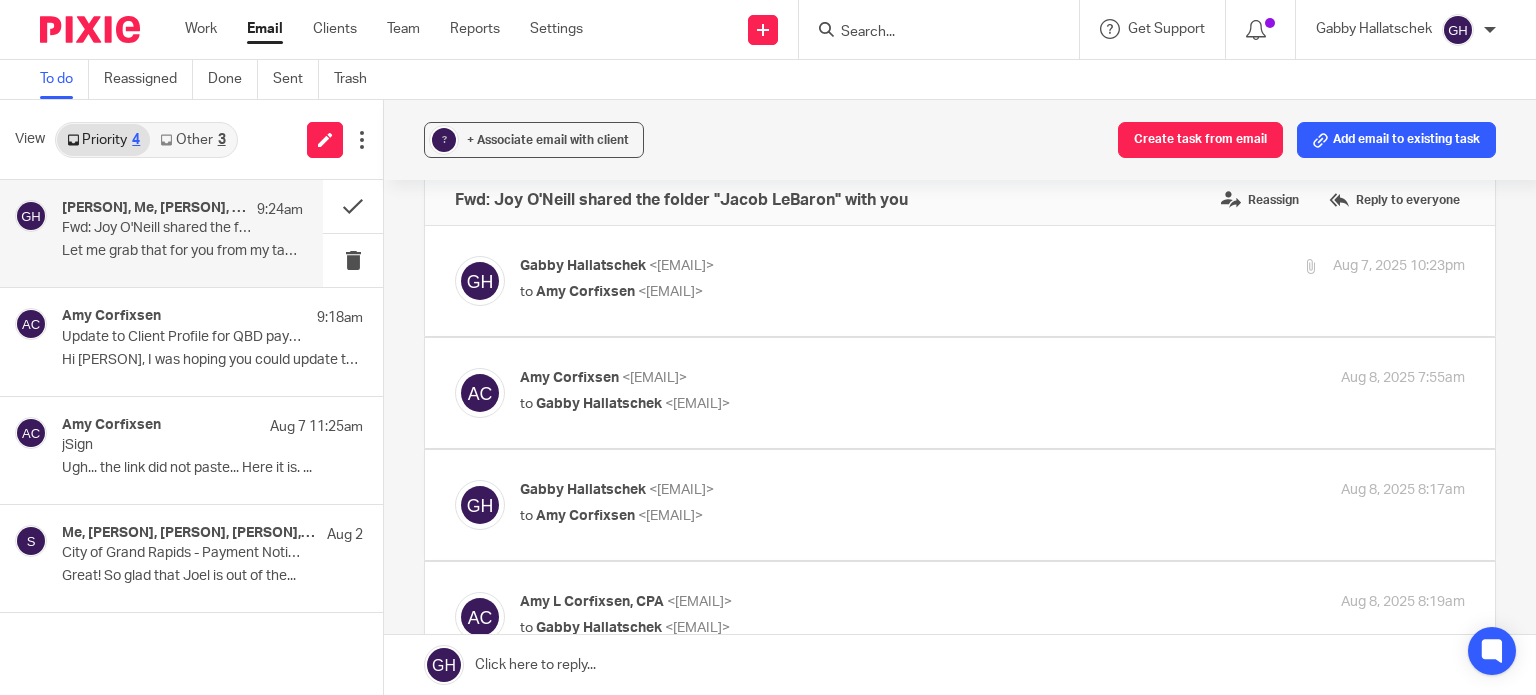 scroll, scrollTop: 0, scrollLeft: 0, axis: both 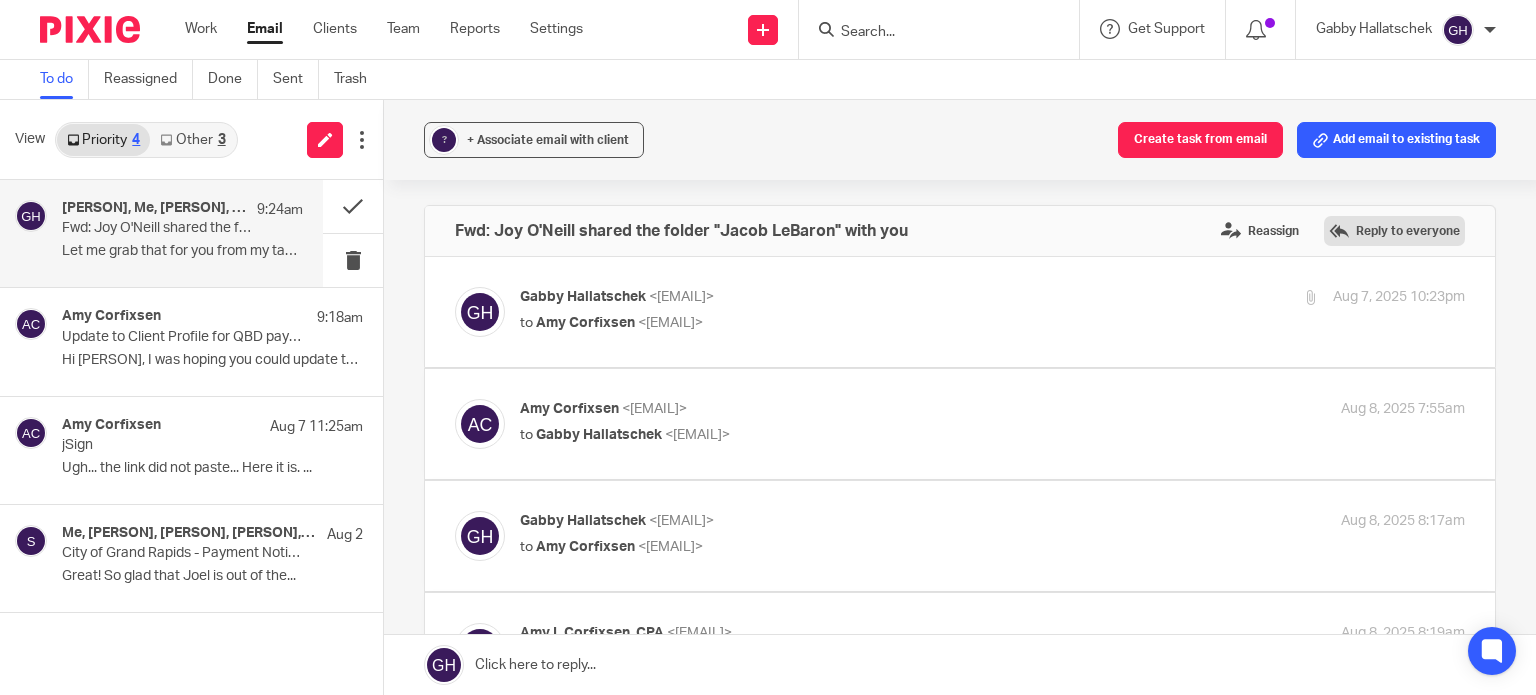 click on "Reply to everyone" at bounding box center (1394, 231) 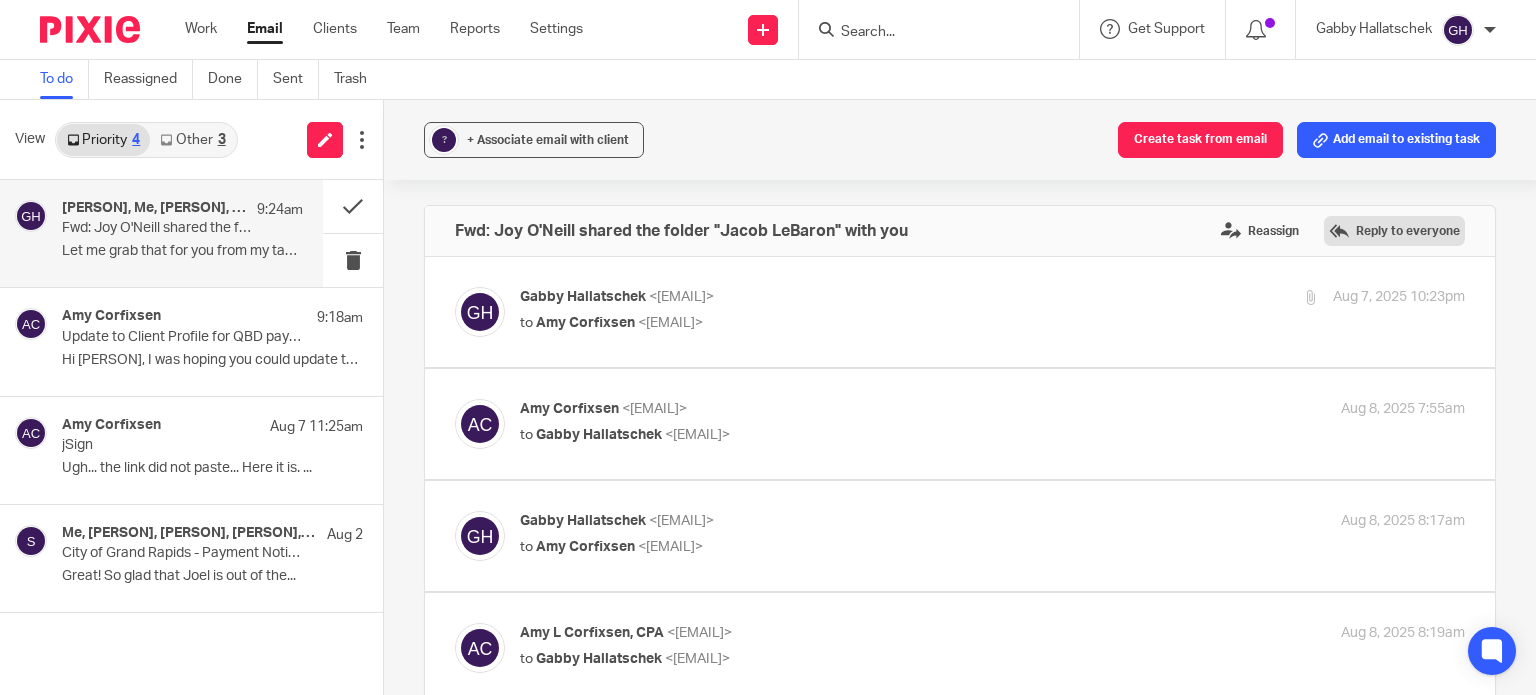 scroll, scrollTop: 1584, scrollLeft: 0, axis: vertical 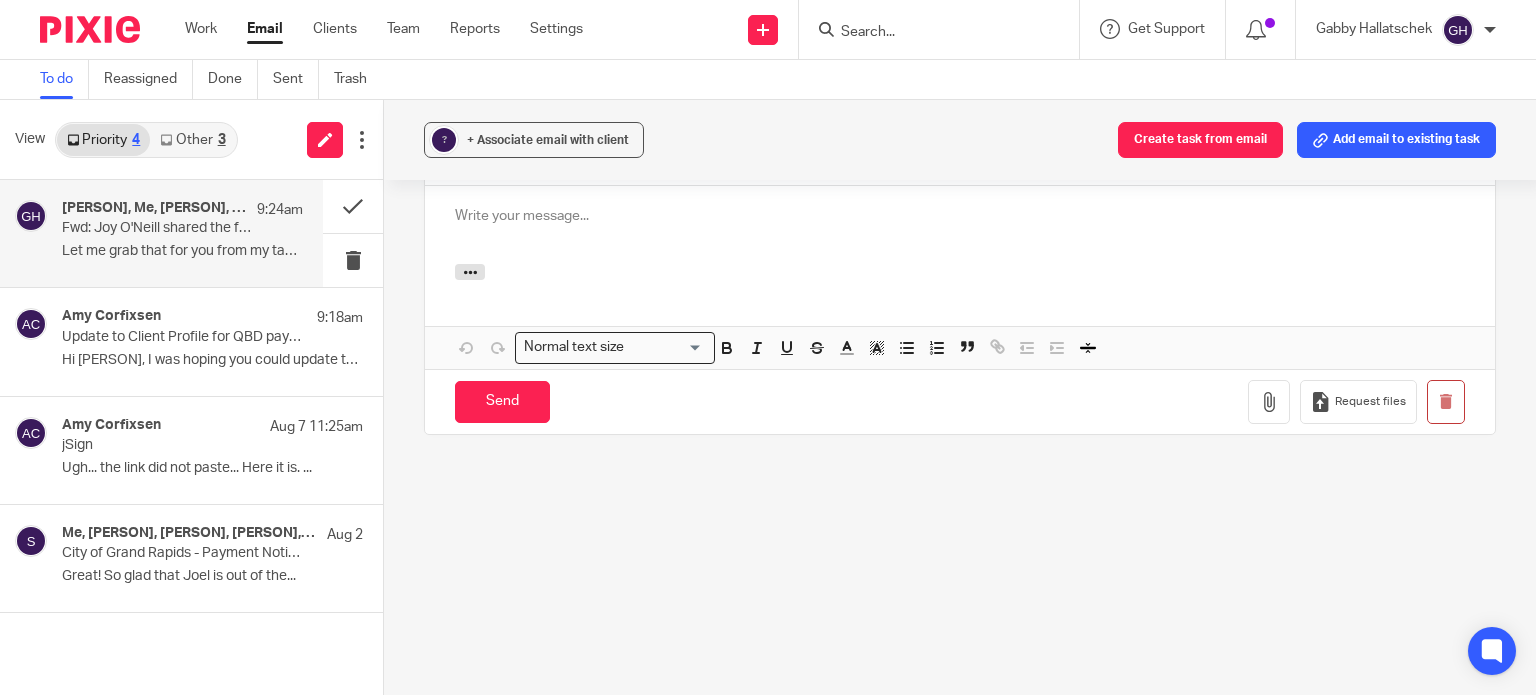 type 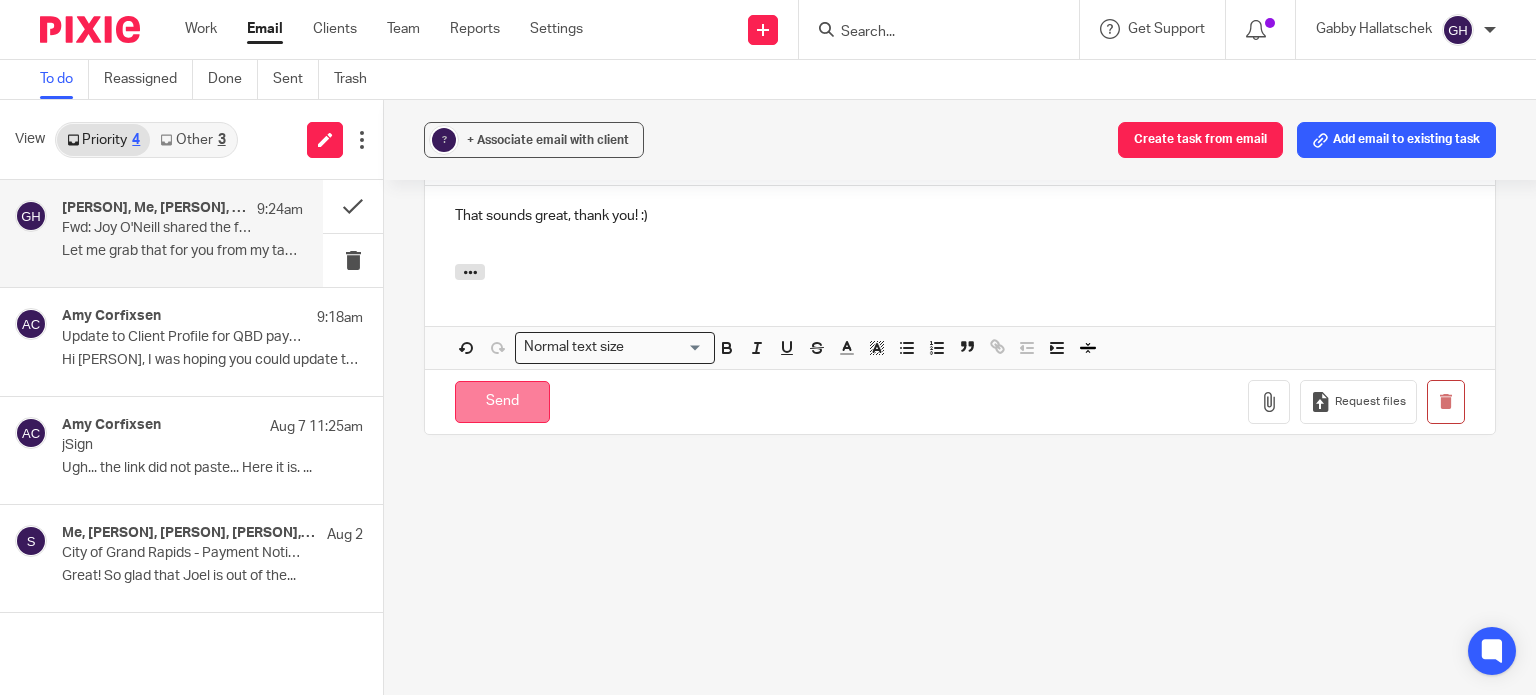 click on "Send" at bounding box center (502, 402) 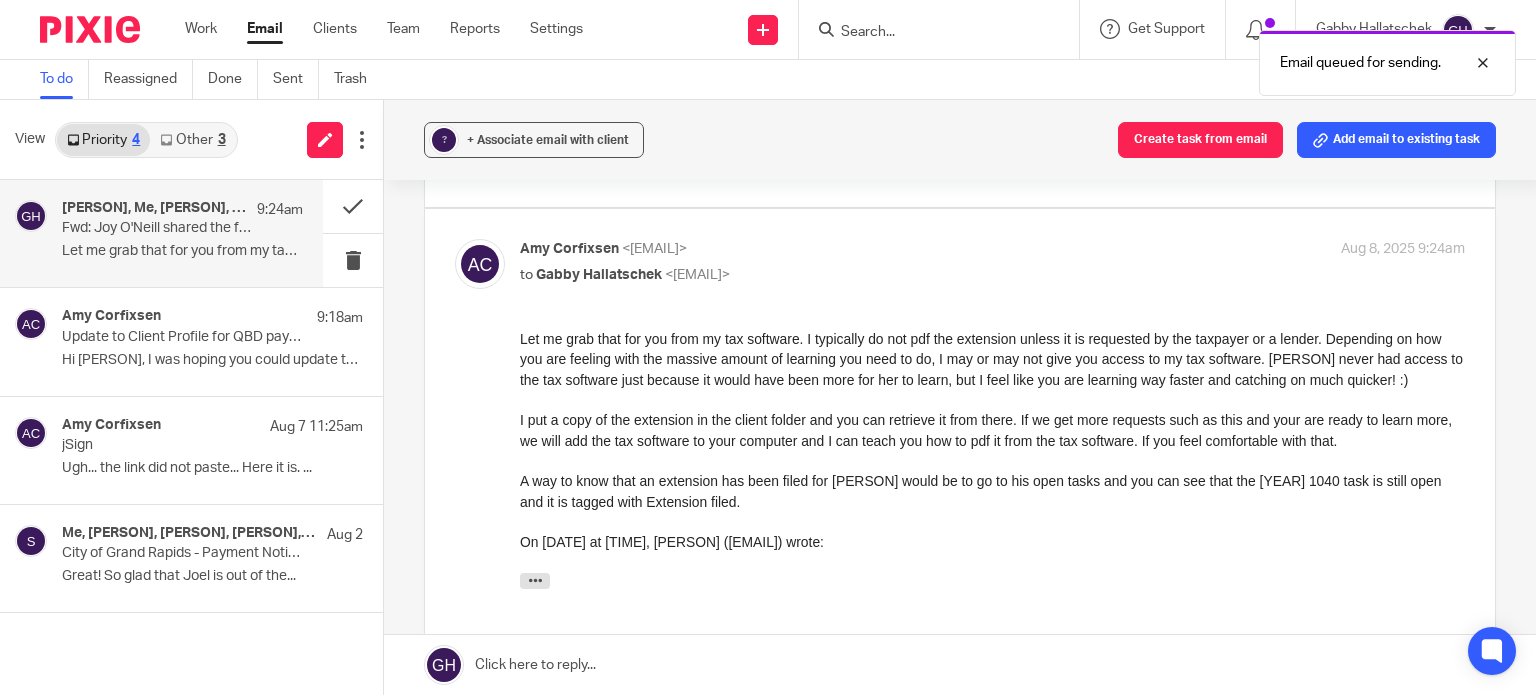 scroll, scrollTop: 1000, scrollLeft: 0, axis: vertical 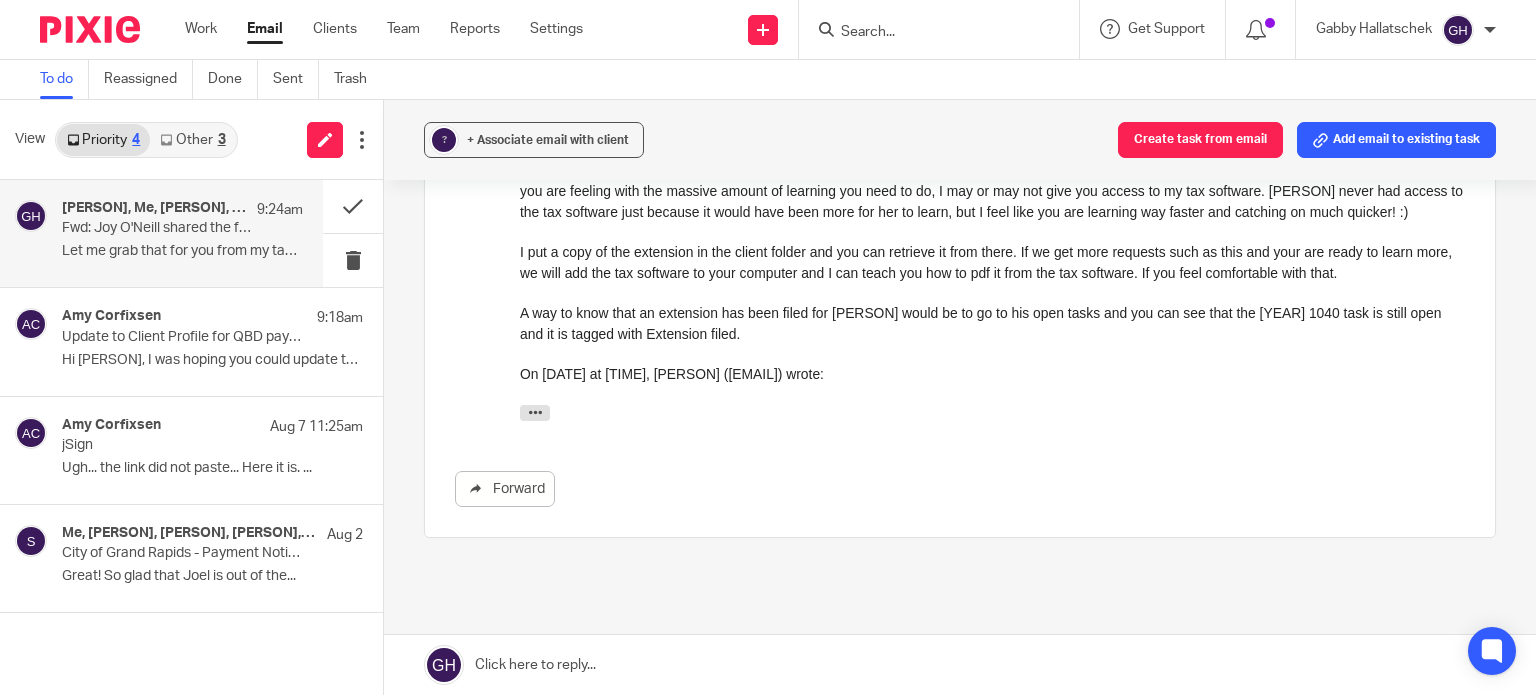 click on "Other
3" at bounding box center [192, 140] 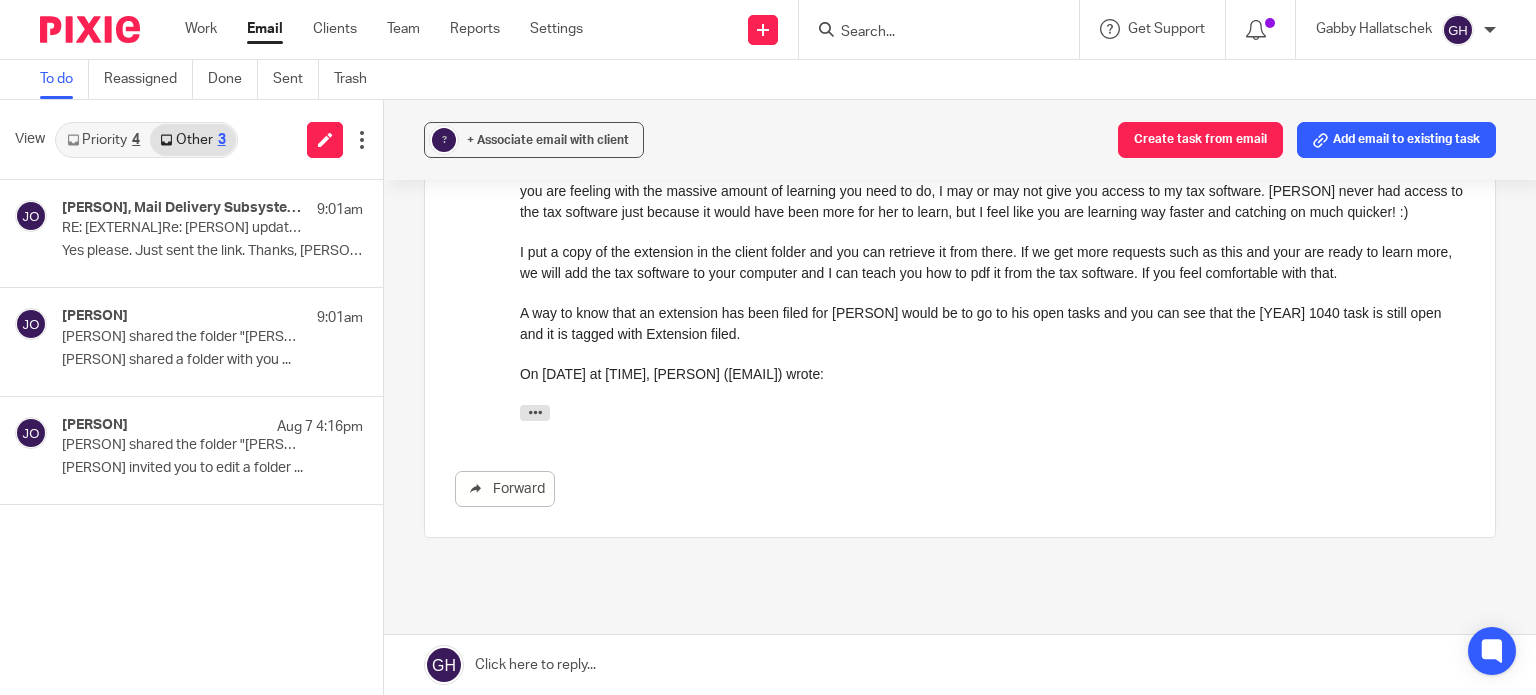 click on "Priority
4" at bounding box center (103, 140) 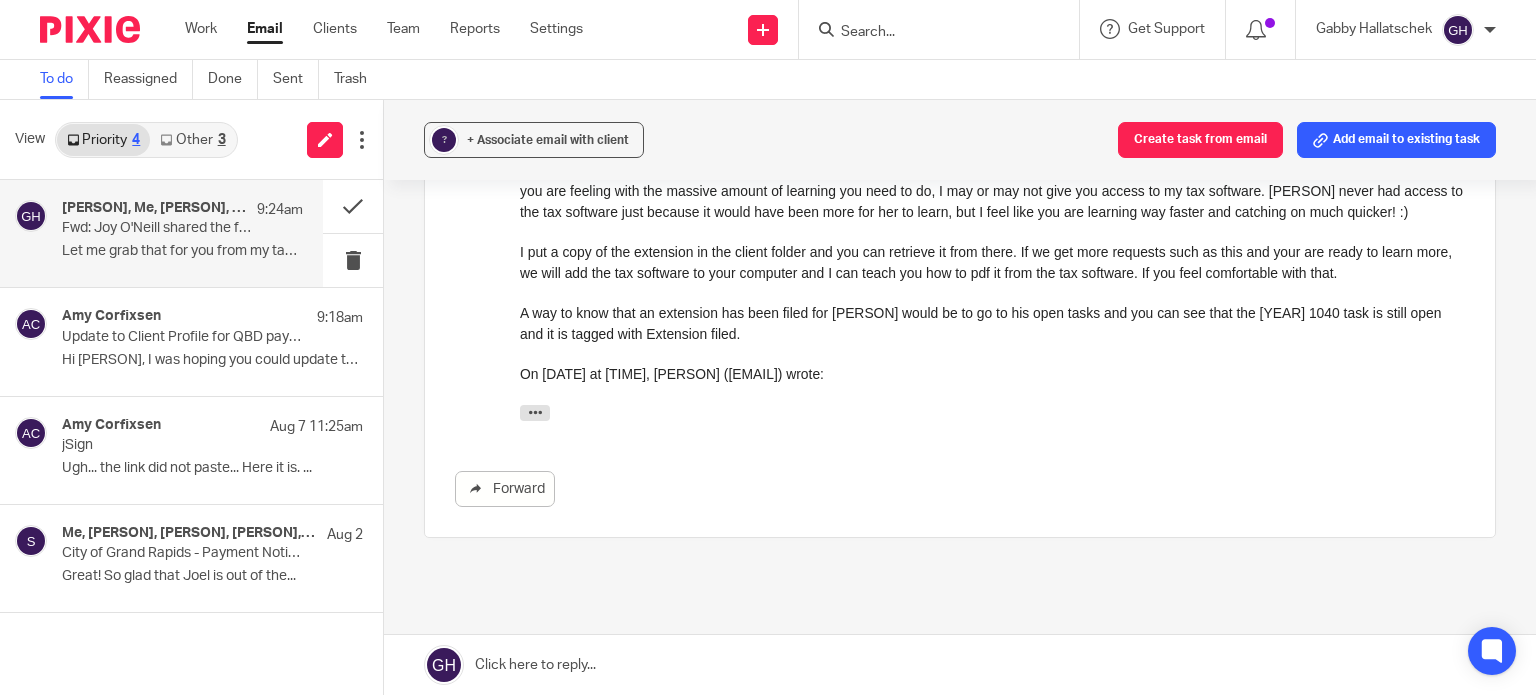 click on "Other
3" at bounding box center (192, 140) 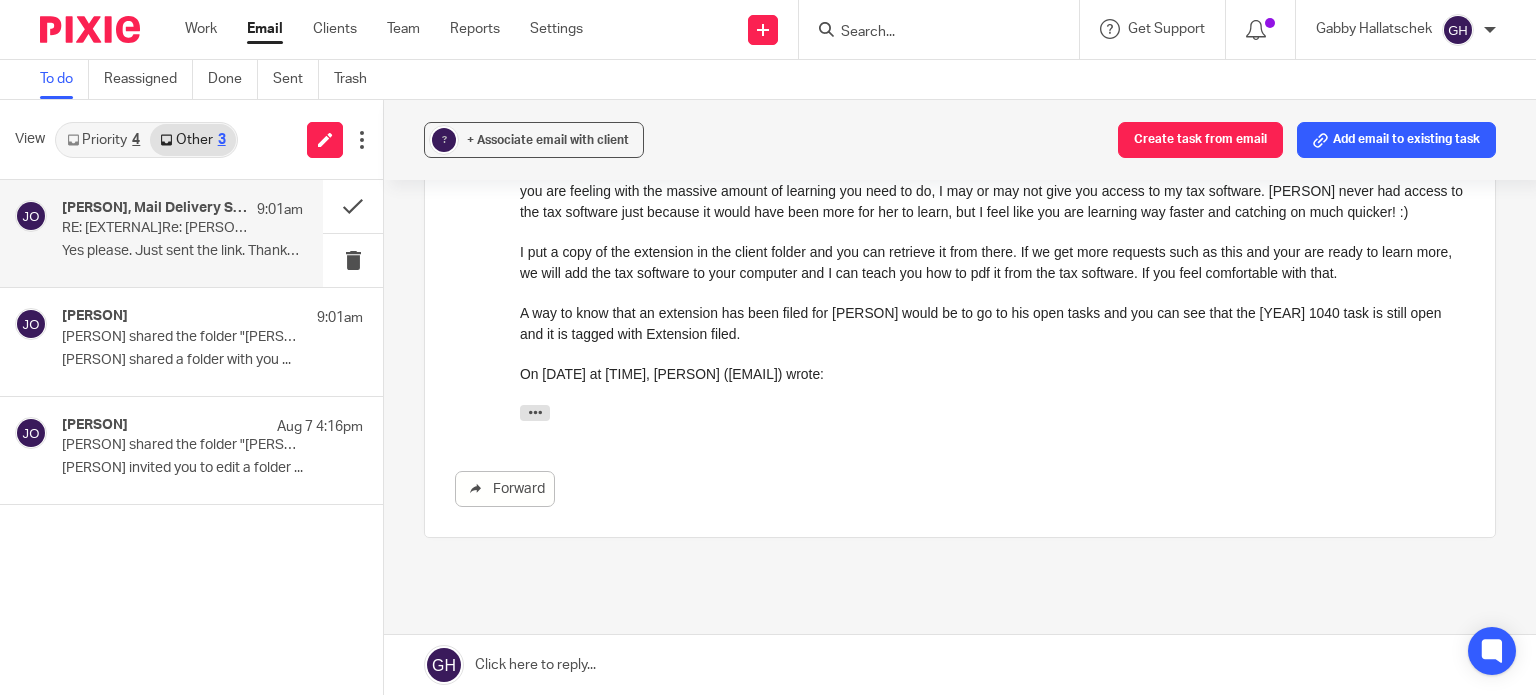 click on "RE: [EXTERNAL]Re: Jake Lebaron updated financials" at bounding box center (158, 228) 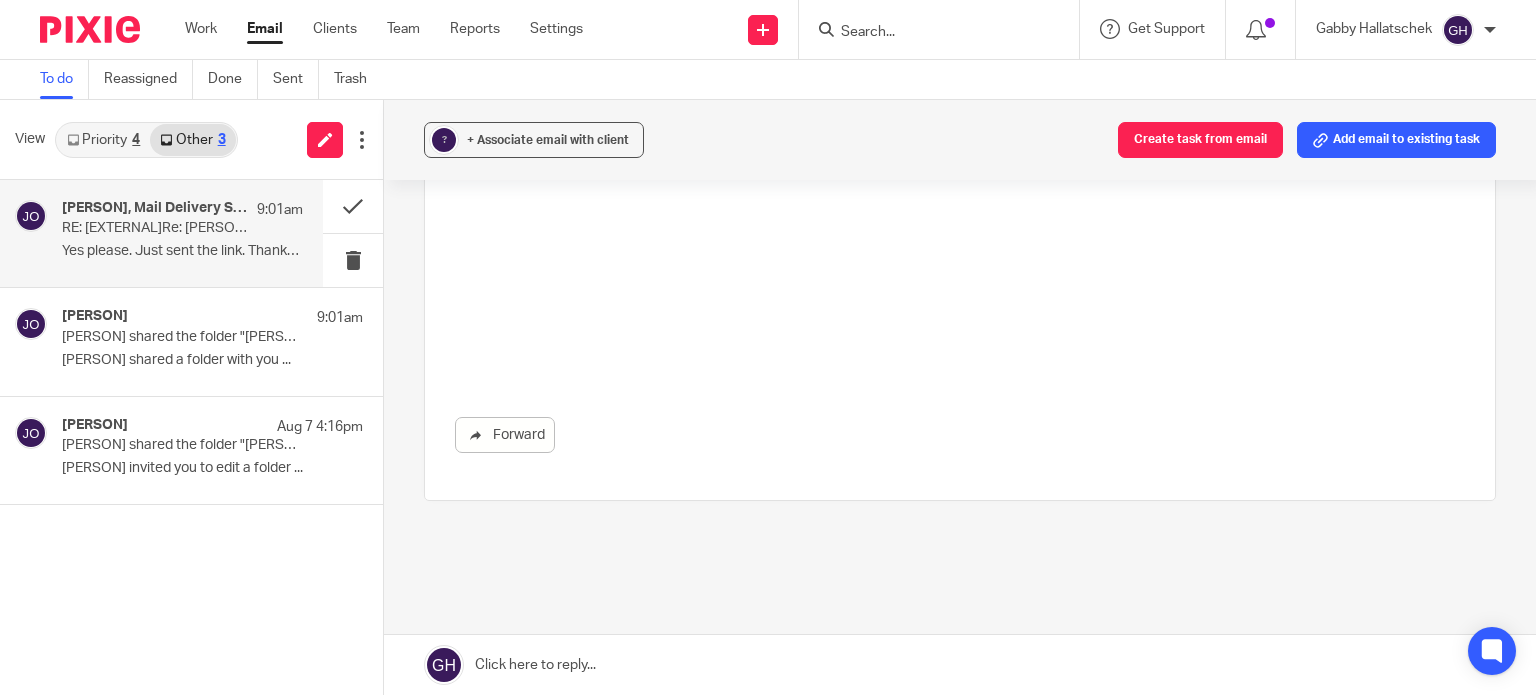scroll, scrollTop: 0, scrollLeft: 0, axis: both 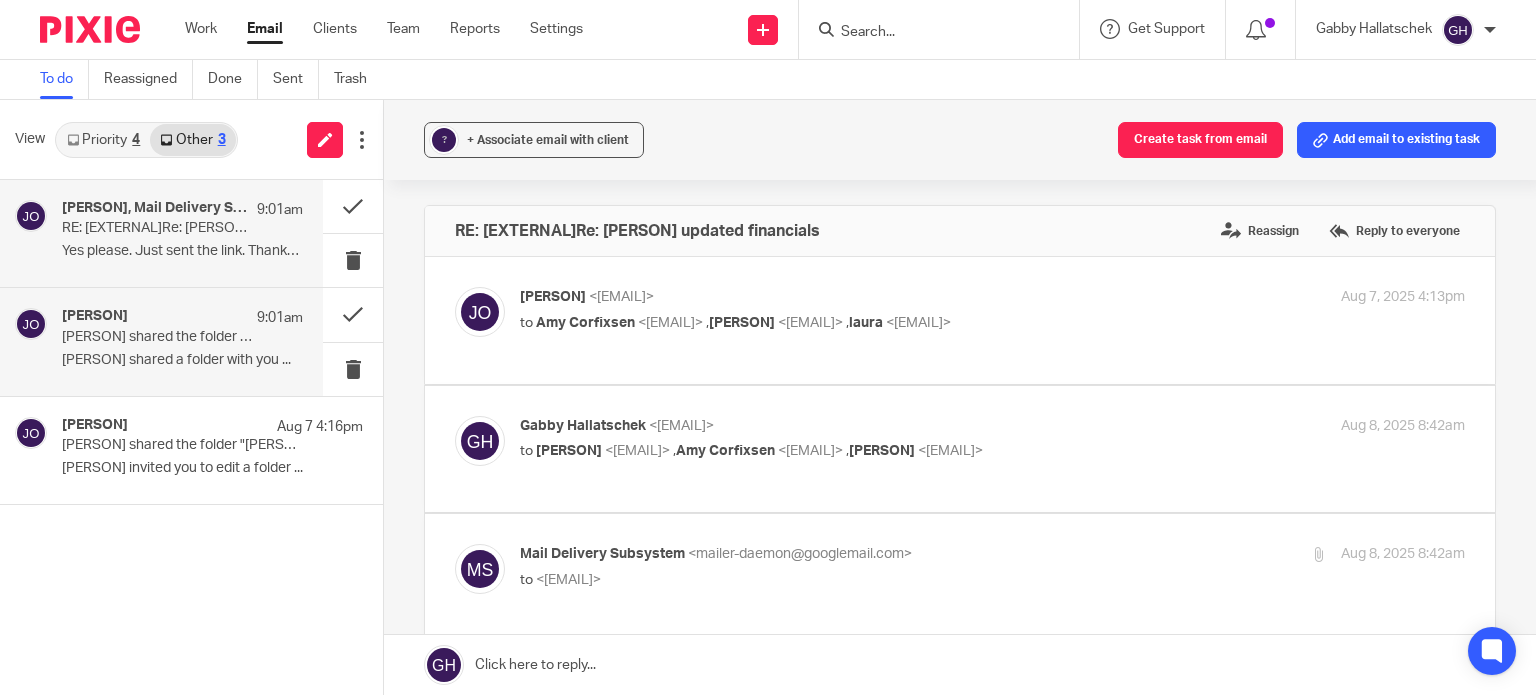 click on "Joy O'Neill
9:01am" at bounding box center (182, 318) 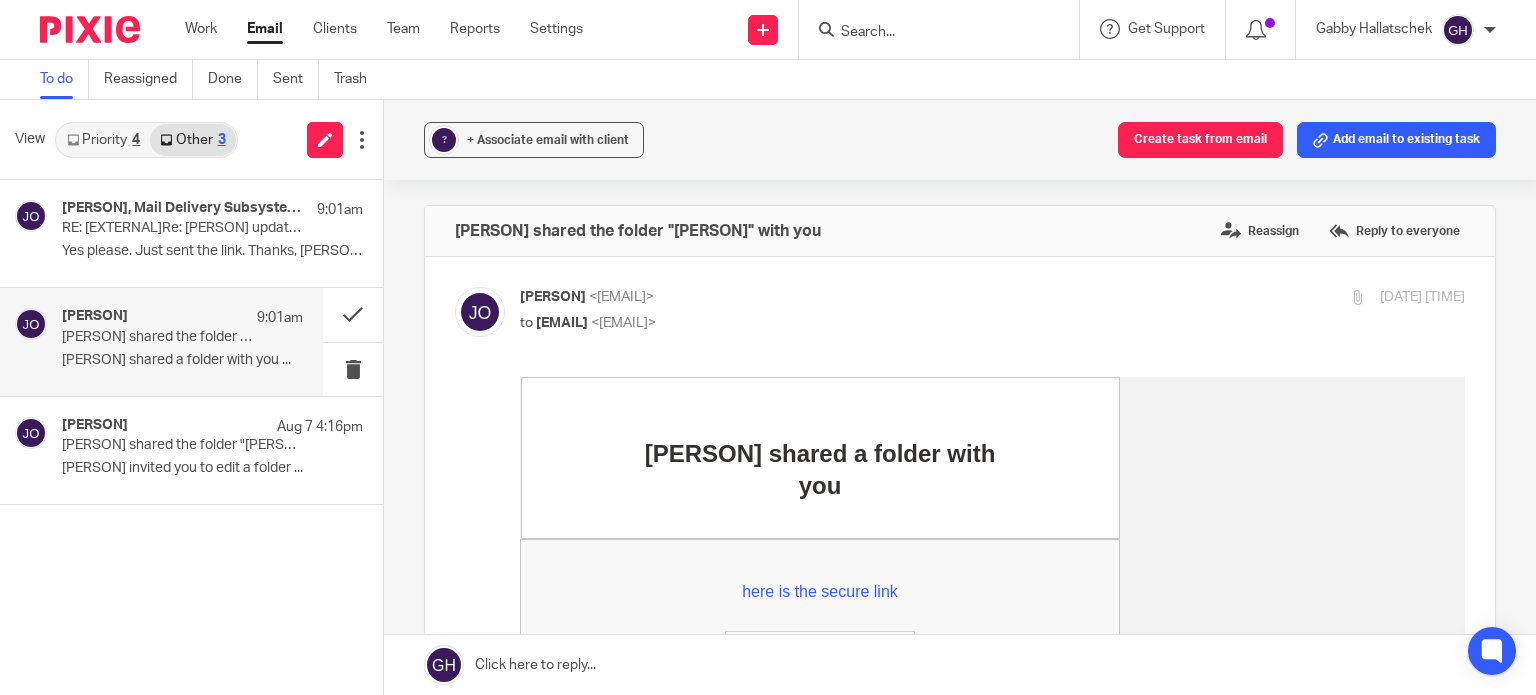 scroll, scrollTop: 0, scrollLeft: 0, axis: both 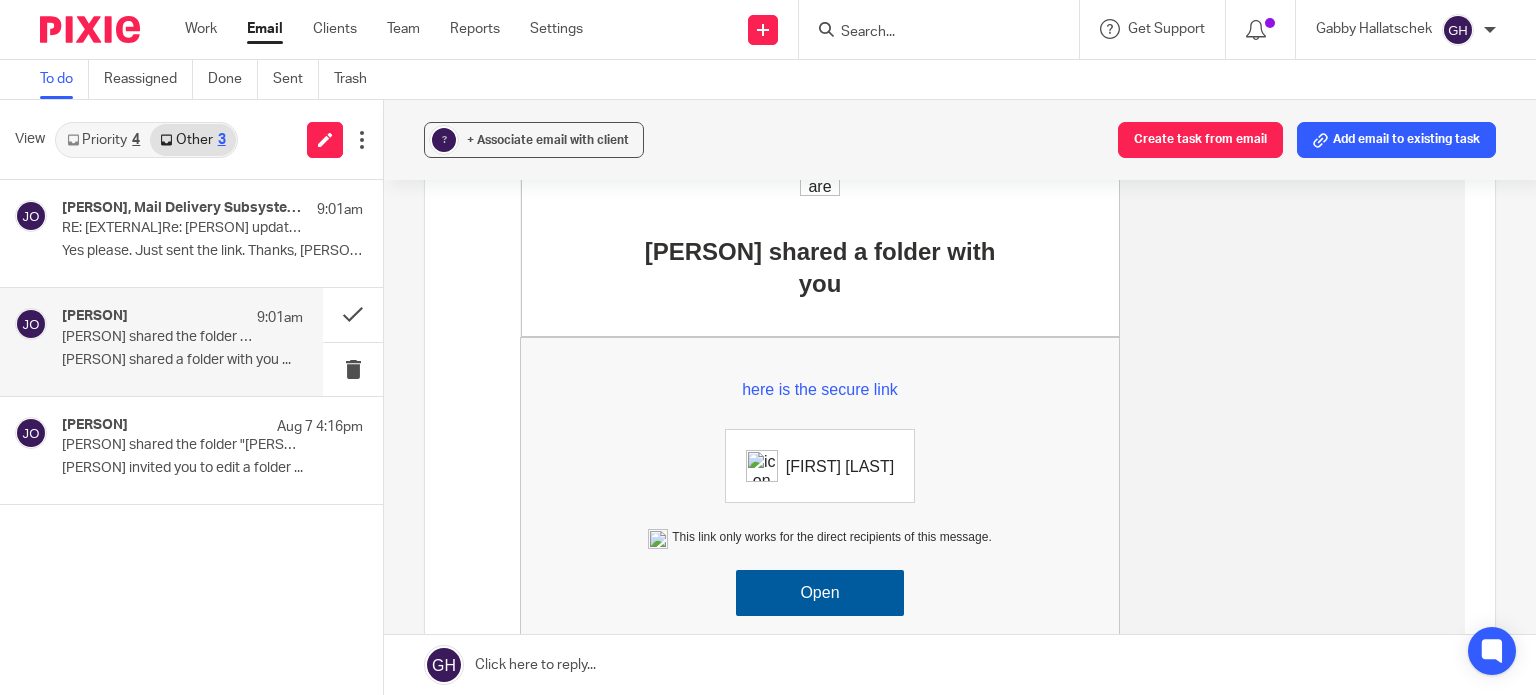 click on "Open" at bounding box center (820, 593) 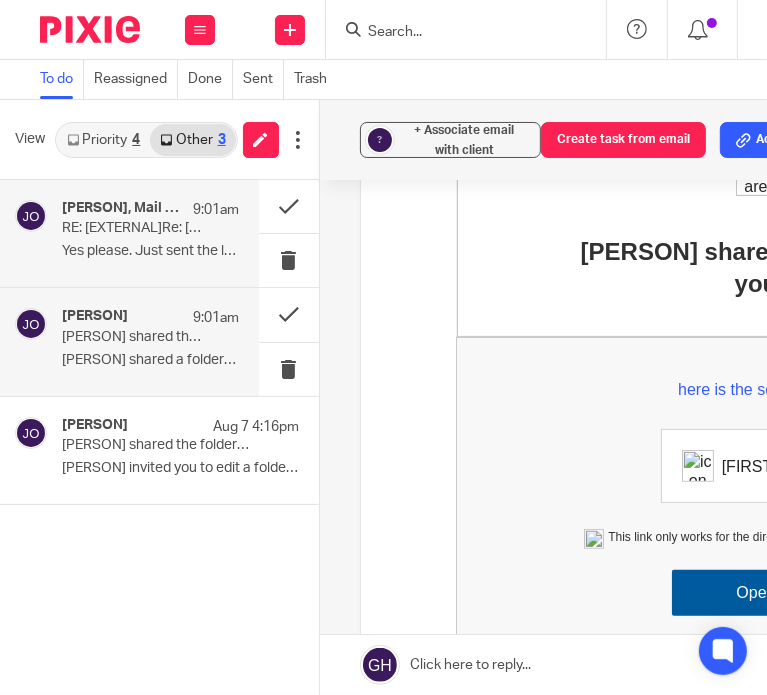 click on "RE: [EXTERNAL]Re: Jake Lebaron updated financials" at bounding box center (132, 228) 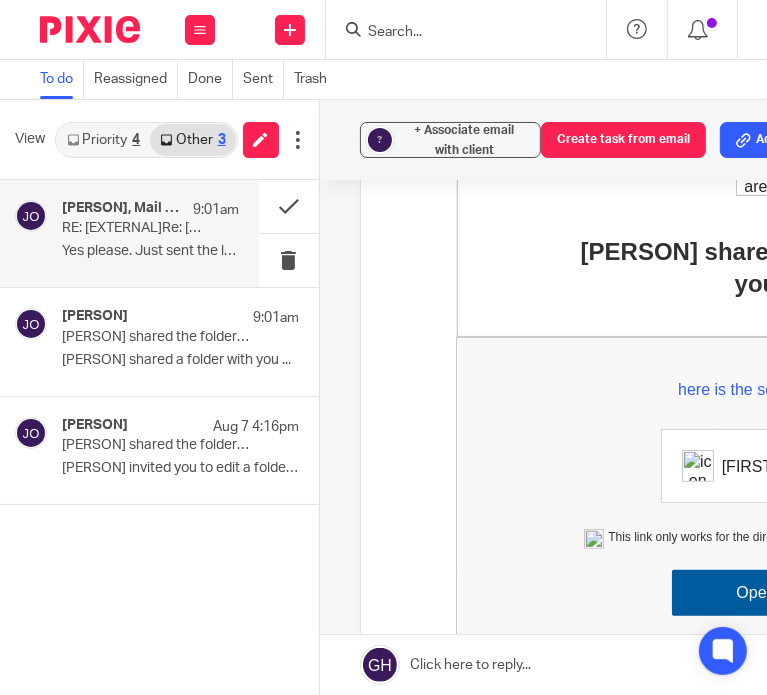 click at bounding box center [73, 140] 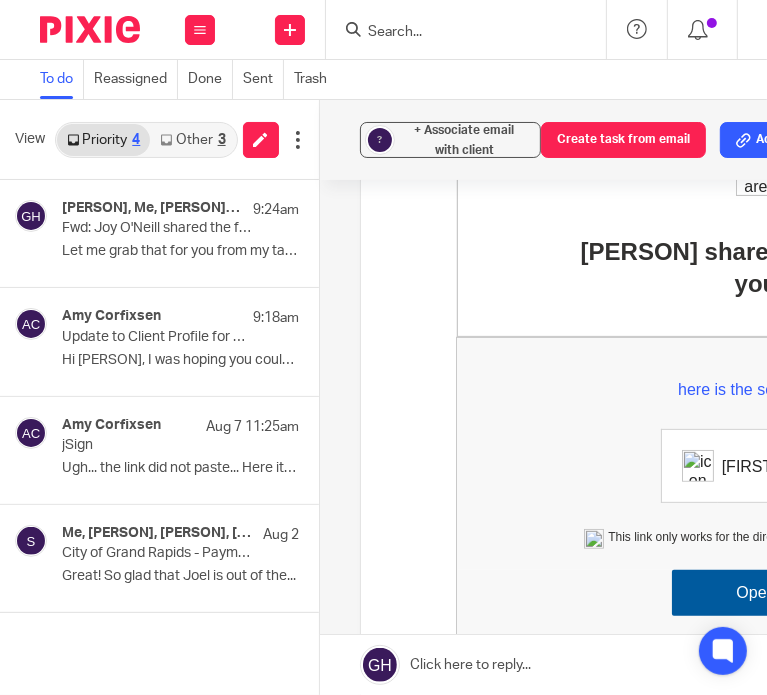scroll, scrollTop: 0, scrollLeft: 0, axis: both 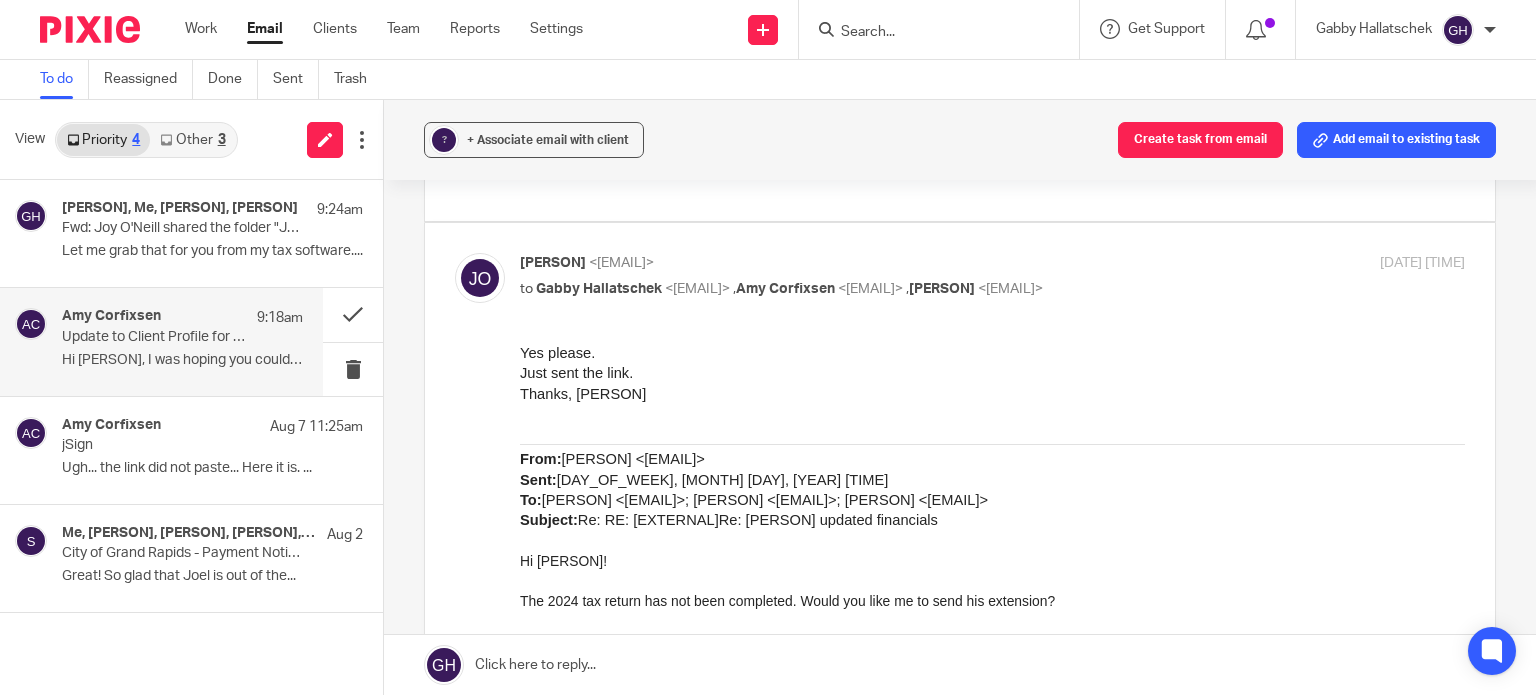 click on "Amy Corfixsen
9:18am" at bounding box center [182, 318] 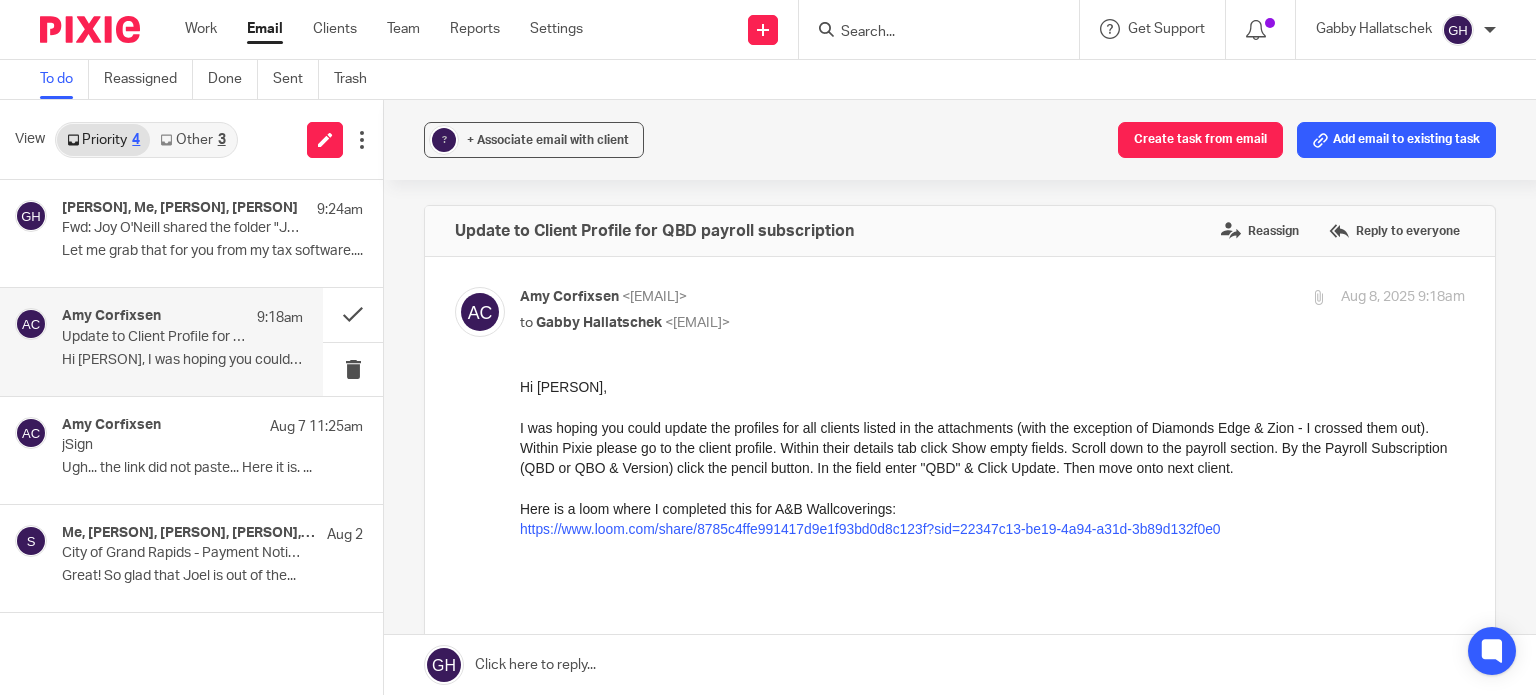 scroll, scrollTop: 0, scrollLeft: 0, axis: both 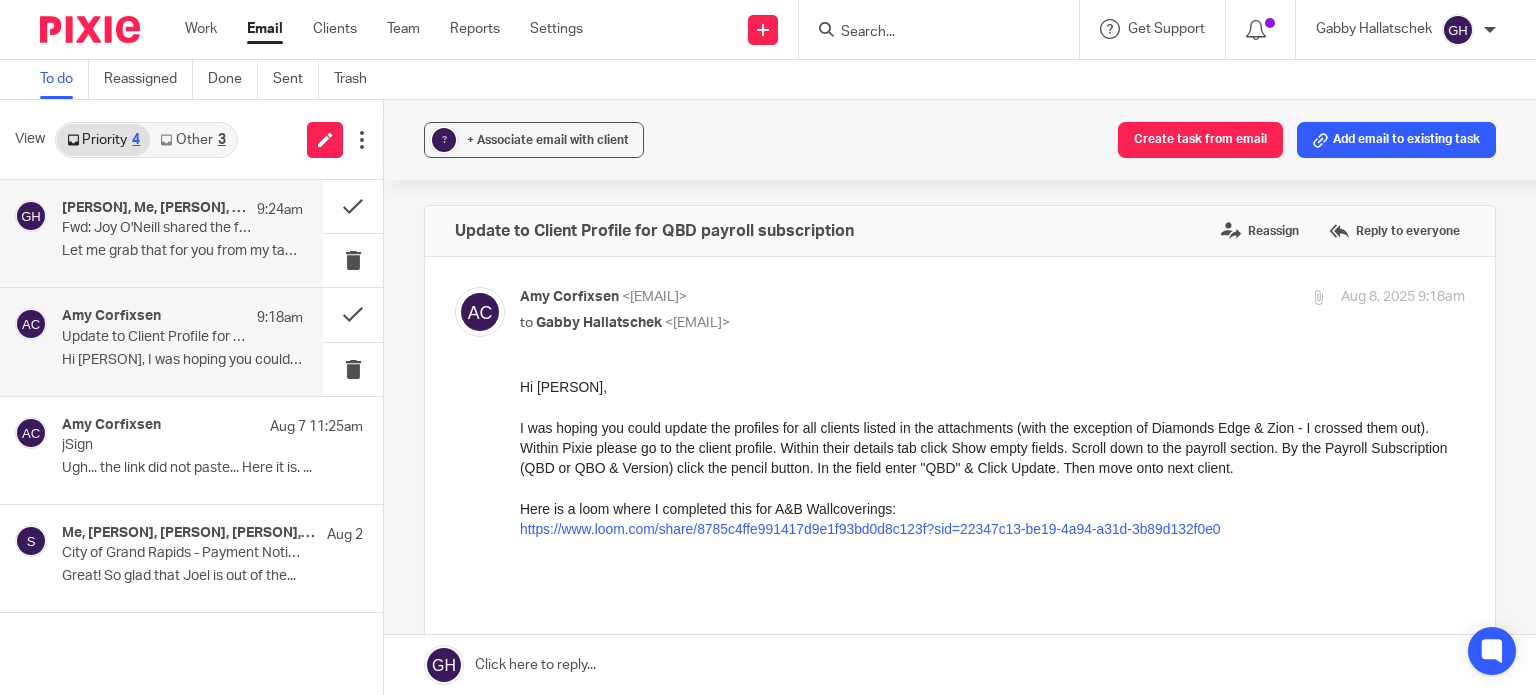 click on "Let me grab that for you from my tax software...." at bounding box center (182, 251) 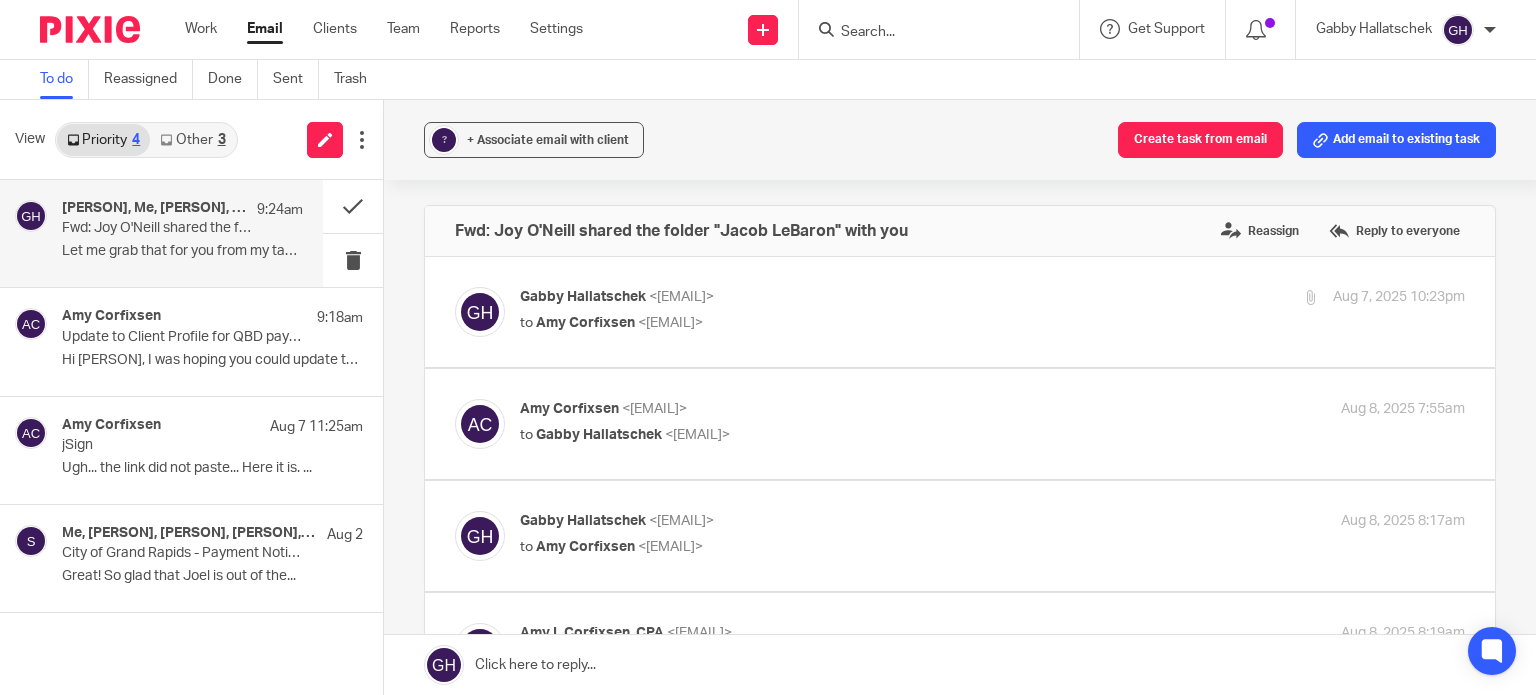scroll, scrollTop: 0, scrollLeft: 0, axis: both 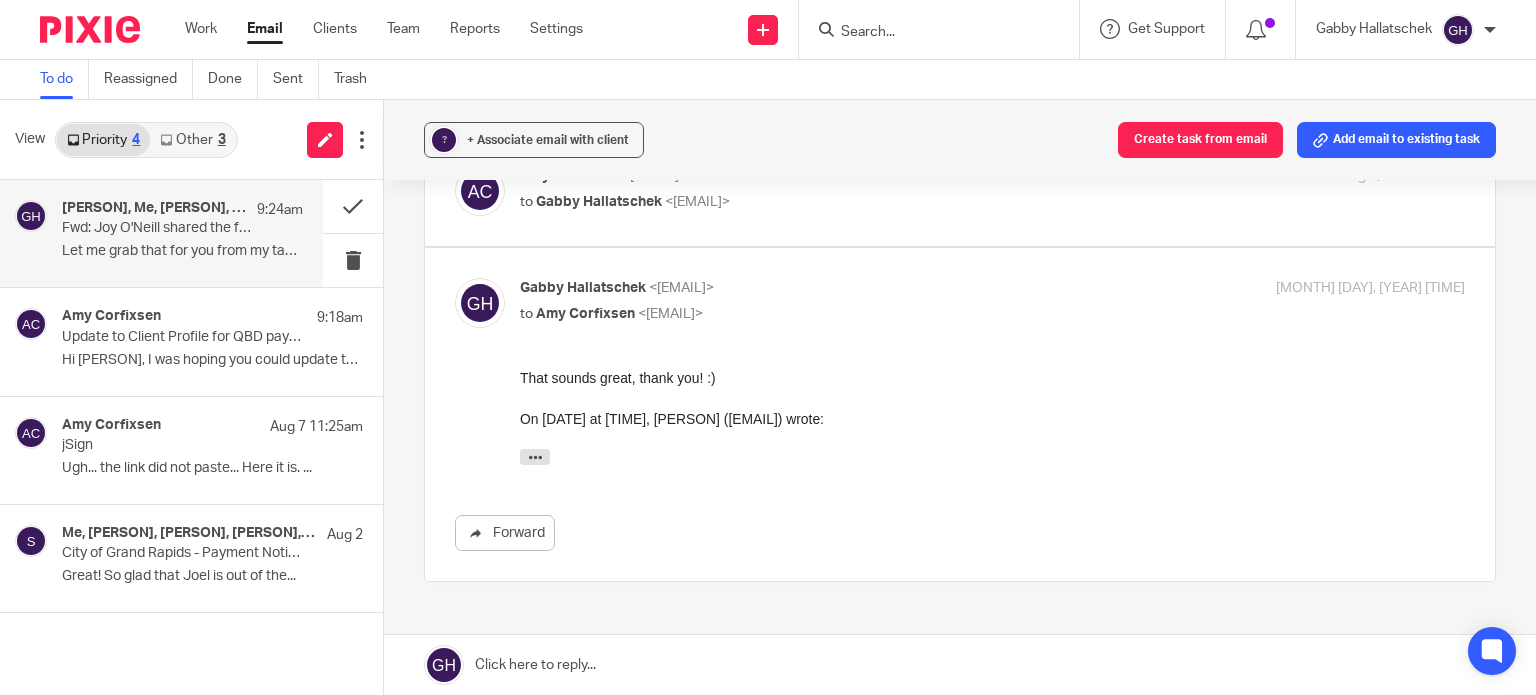 click at bounding box center [960, 191] 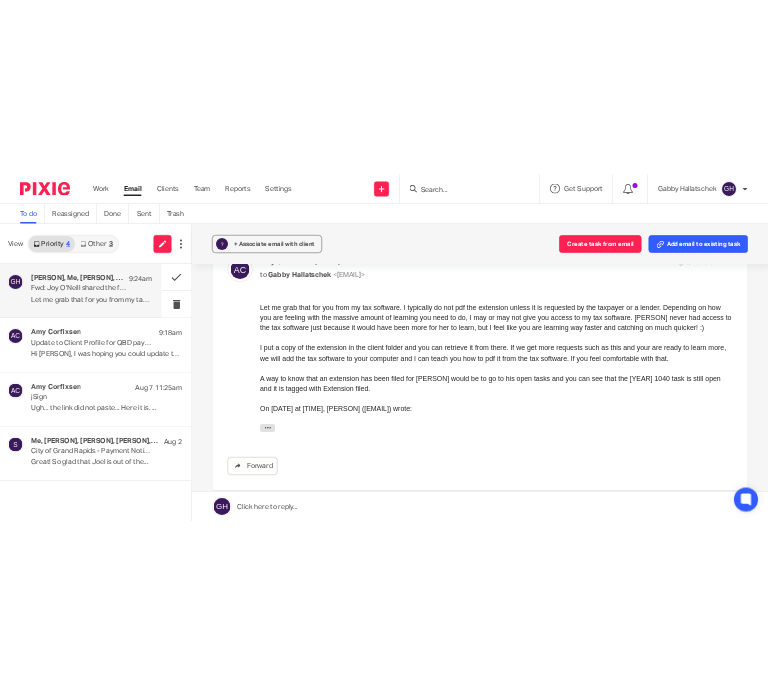 scroll, scrollTop: 0, scrollLeft: 0, axis: both 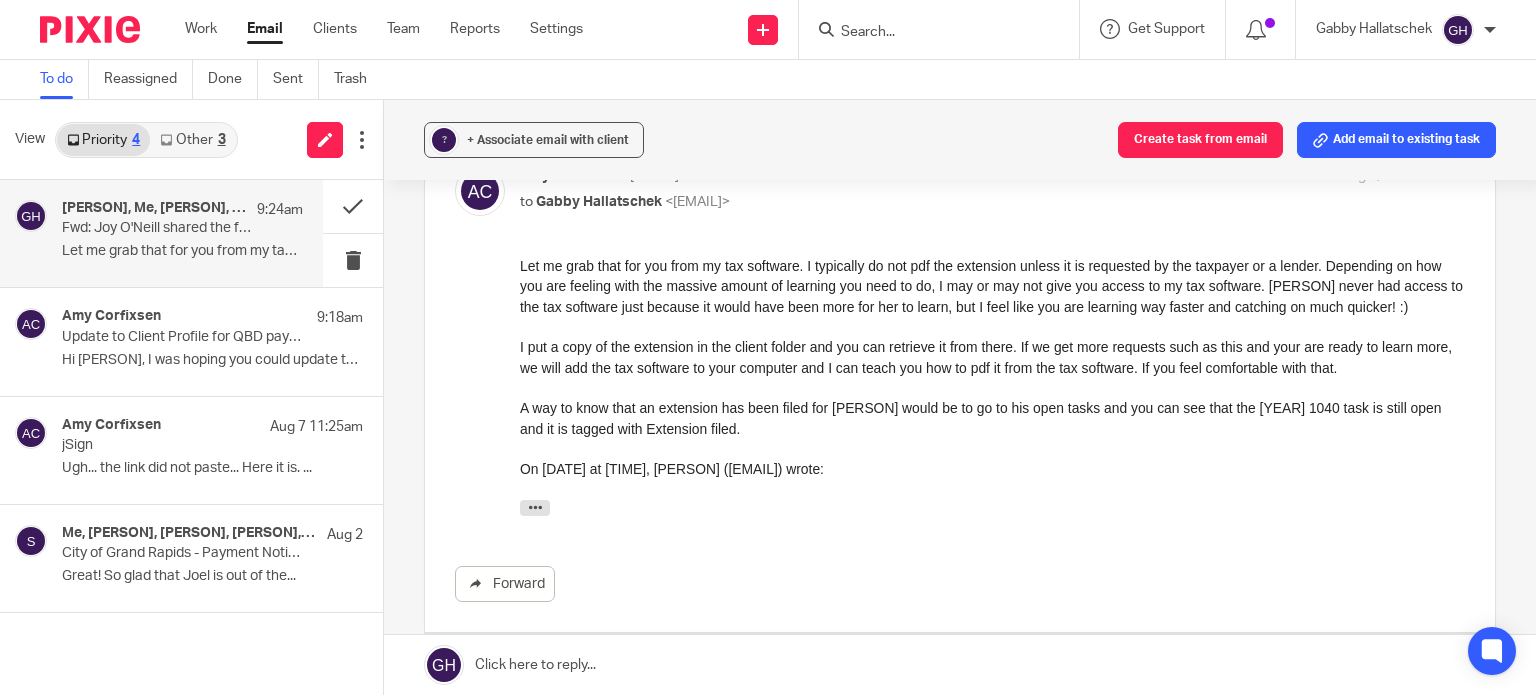 click on "Other
3" at bounding box center [192, 140] 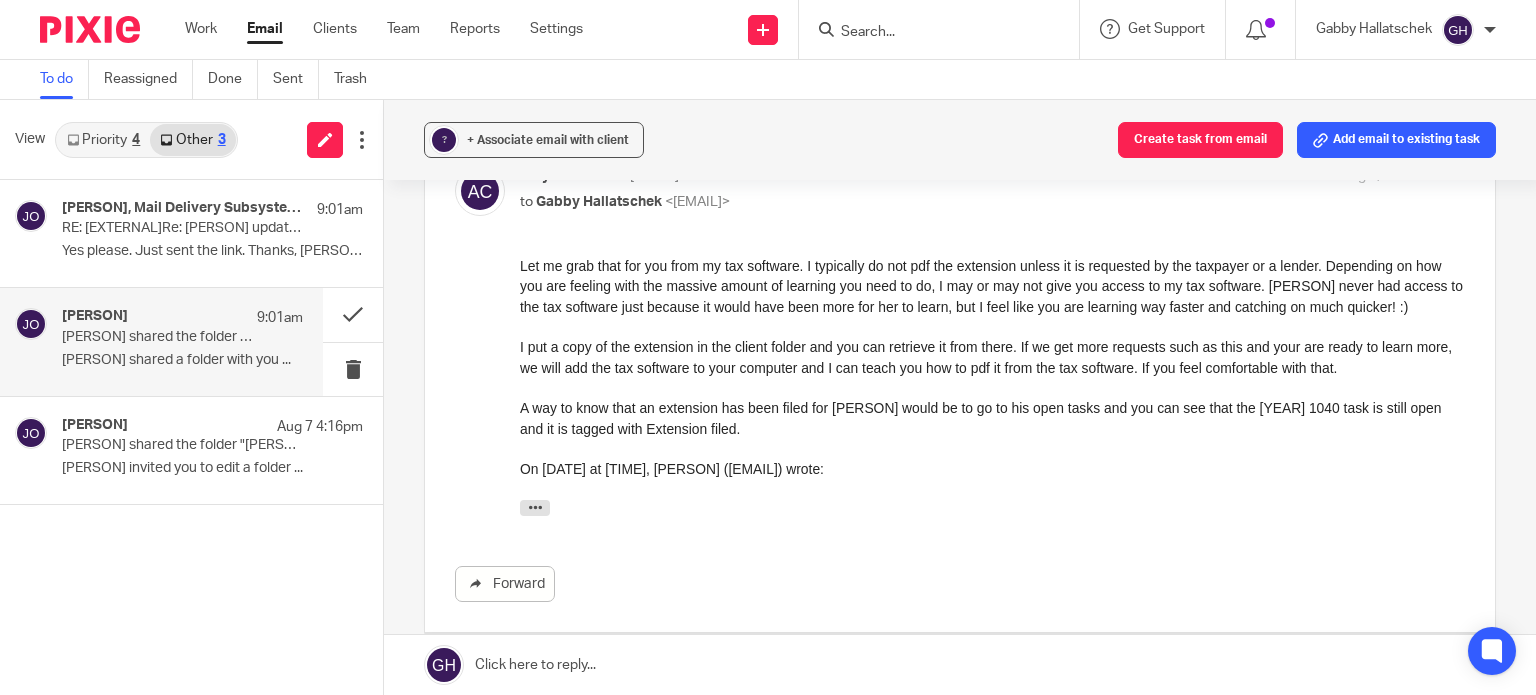 click on "Joy O'Neill shared a folder with you           ..." at bounding box center (182, 360) 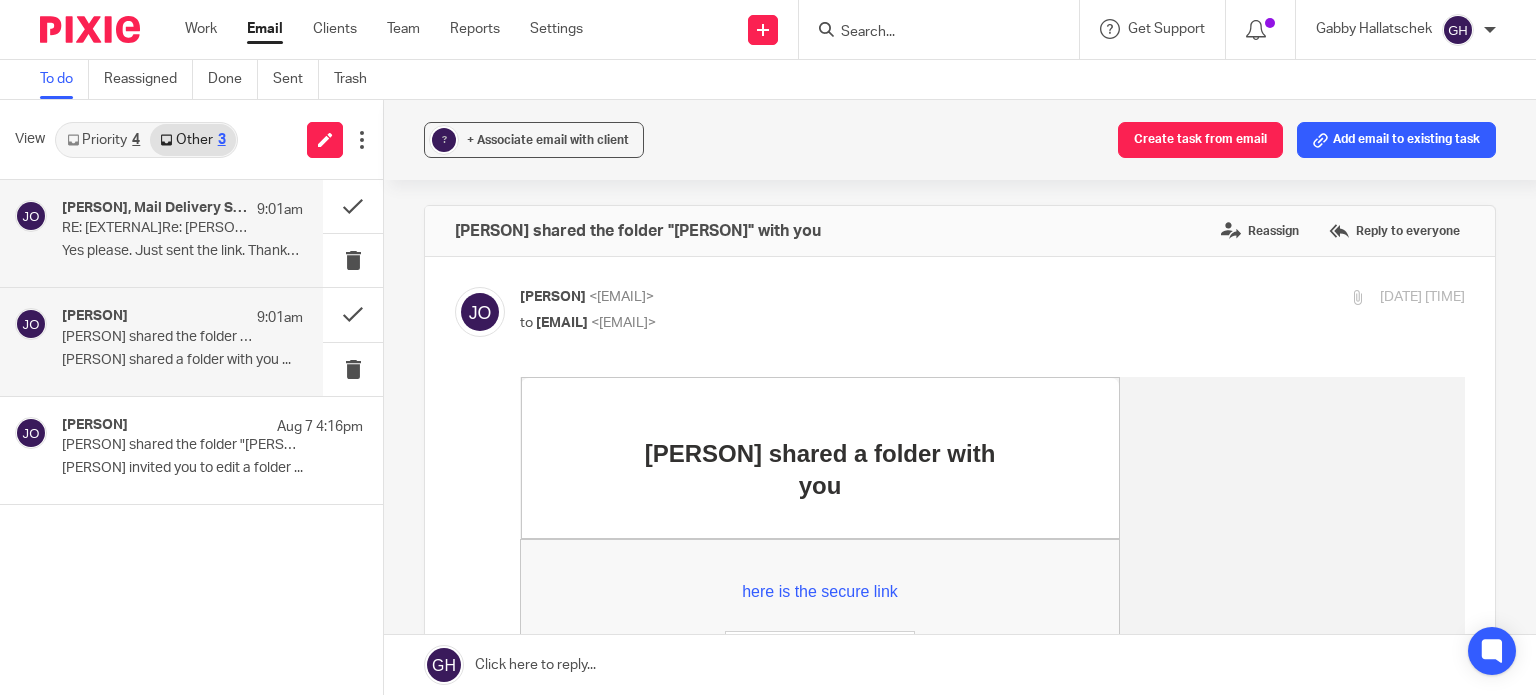 scroll, scrollTop: 0, scrollLeft: 0, axis: both 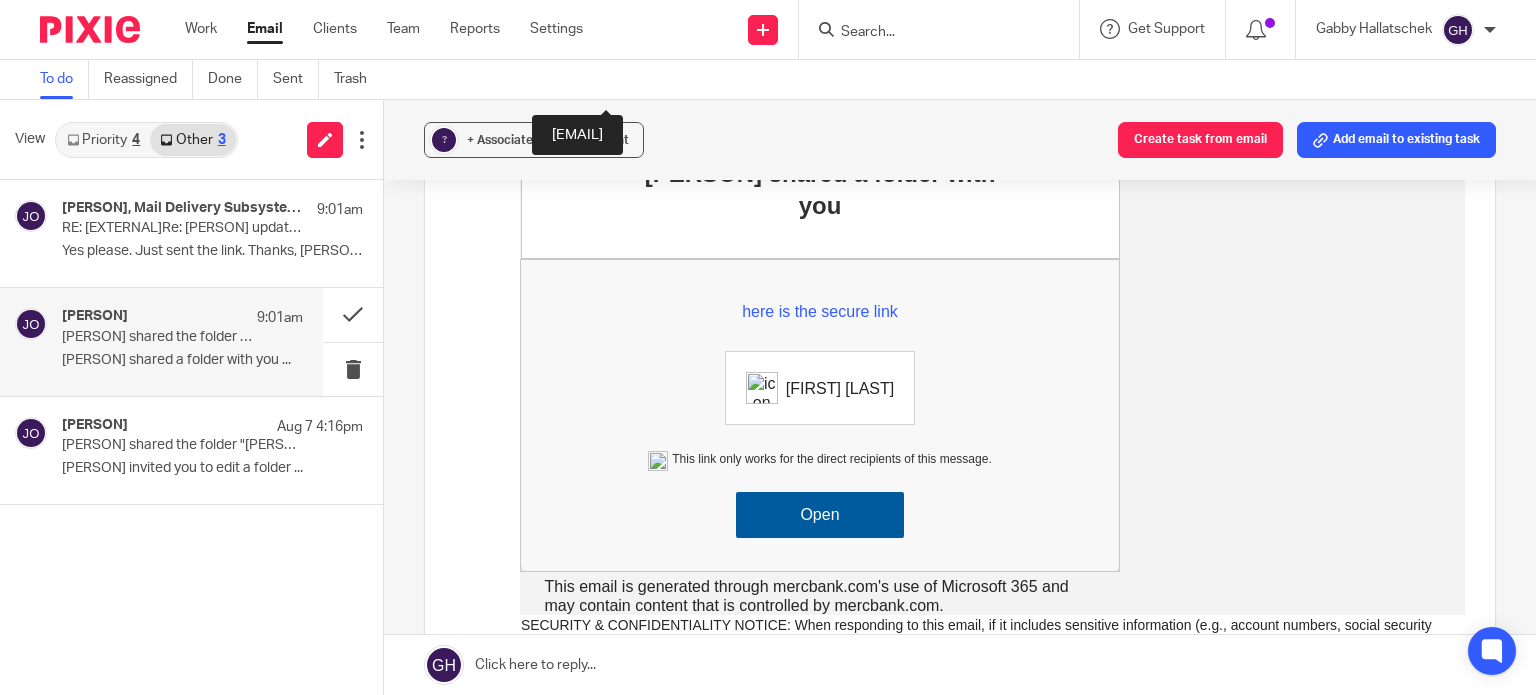 click on "Open" at bounding box center (820, 515) 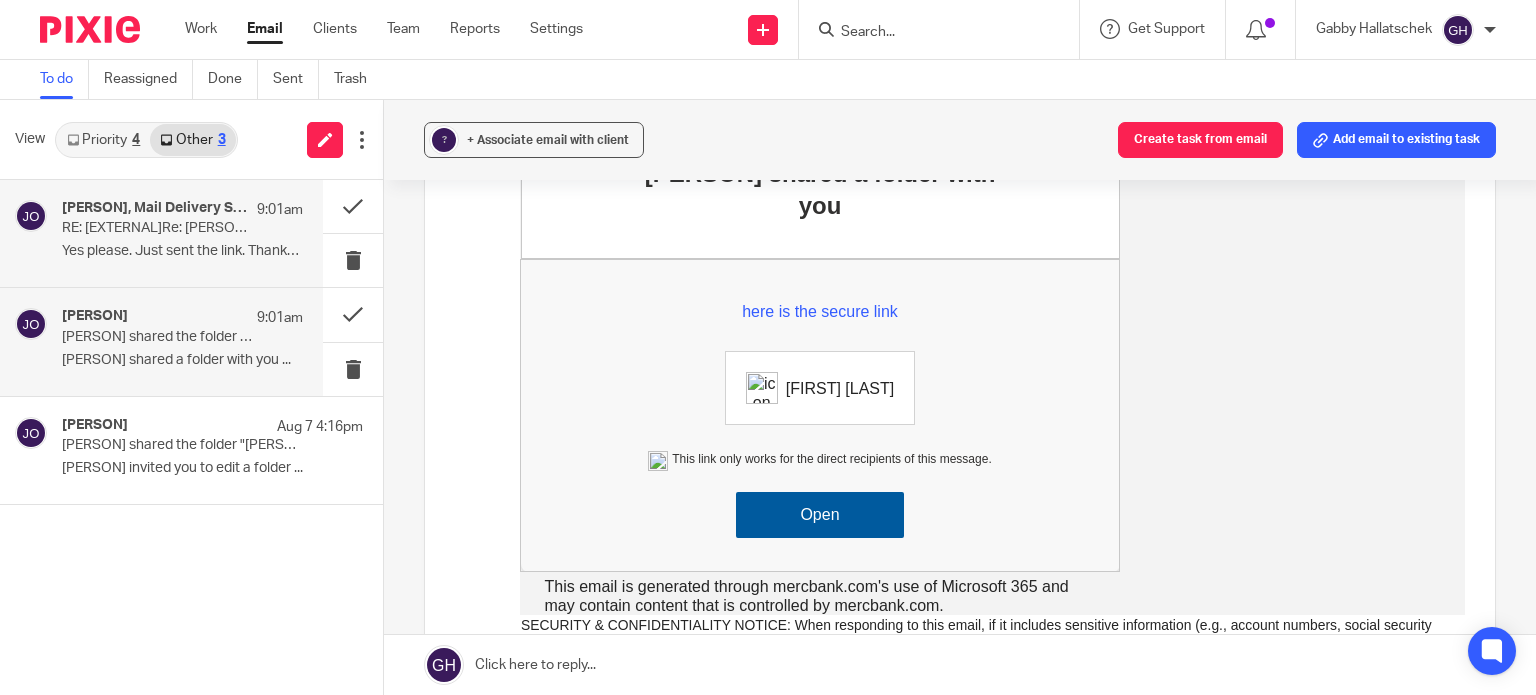 click on "Joy O'Neill, Mail Delivery Subsystem, Me" at bounding box center [154, 208] 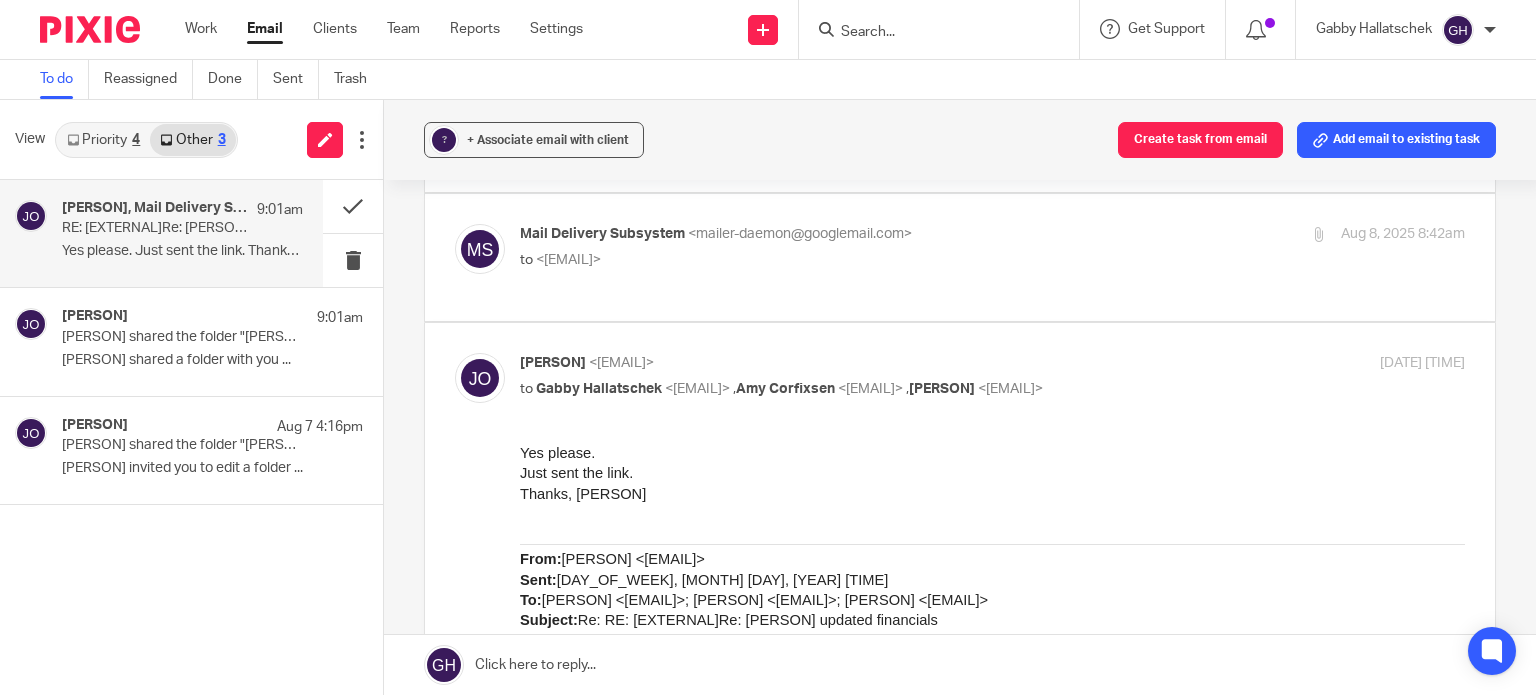 scroll, scrollTop: 0, scrollLeft: 0, axis: both 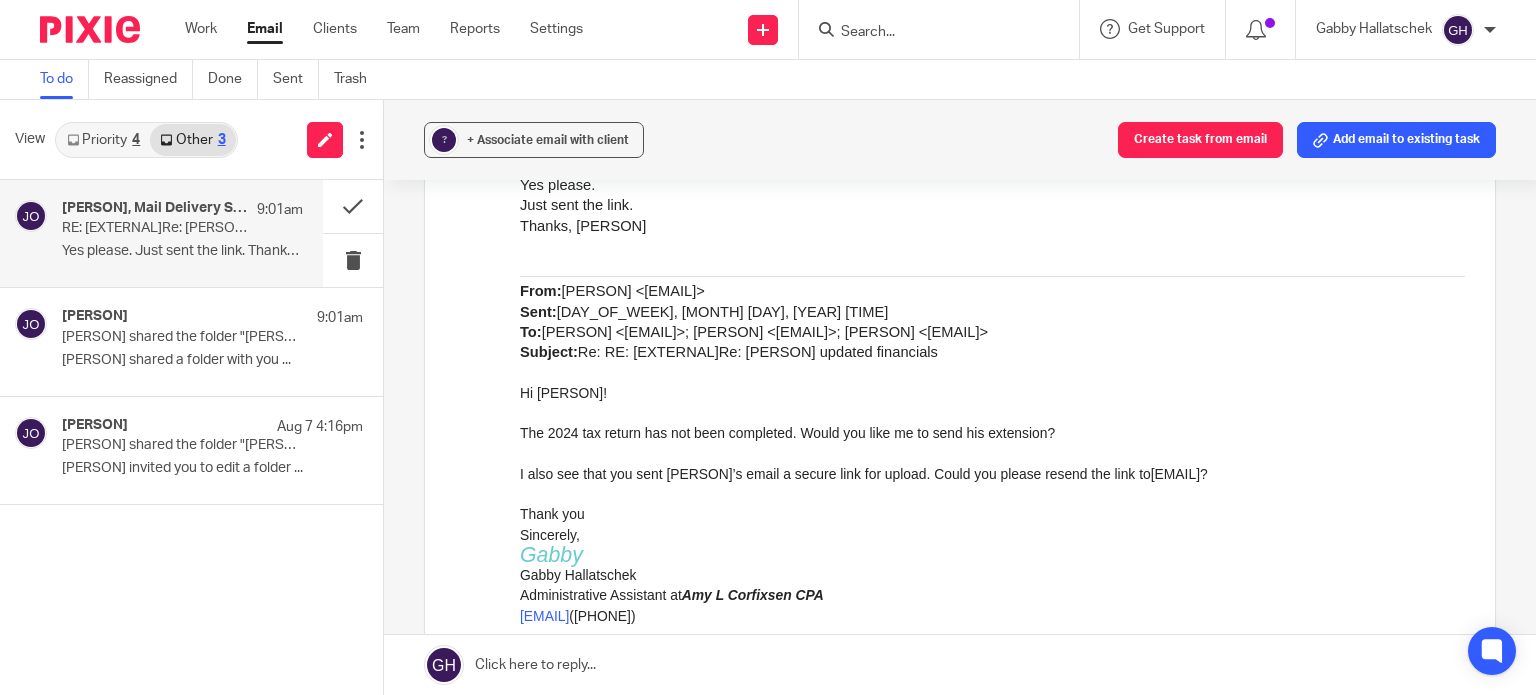 click on "RE: [EXTERNAL]Re: Jake Lebaron updated financials" at bounding box center [158, 228] 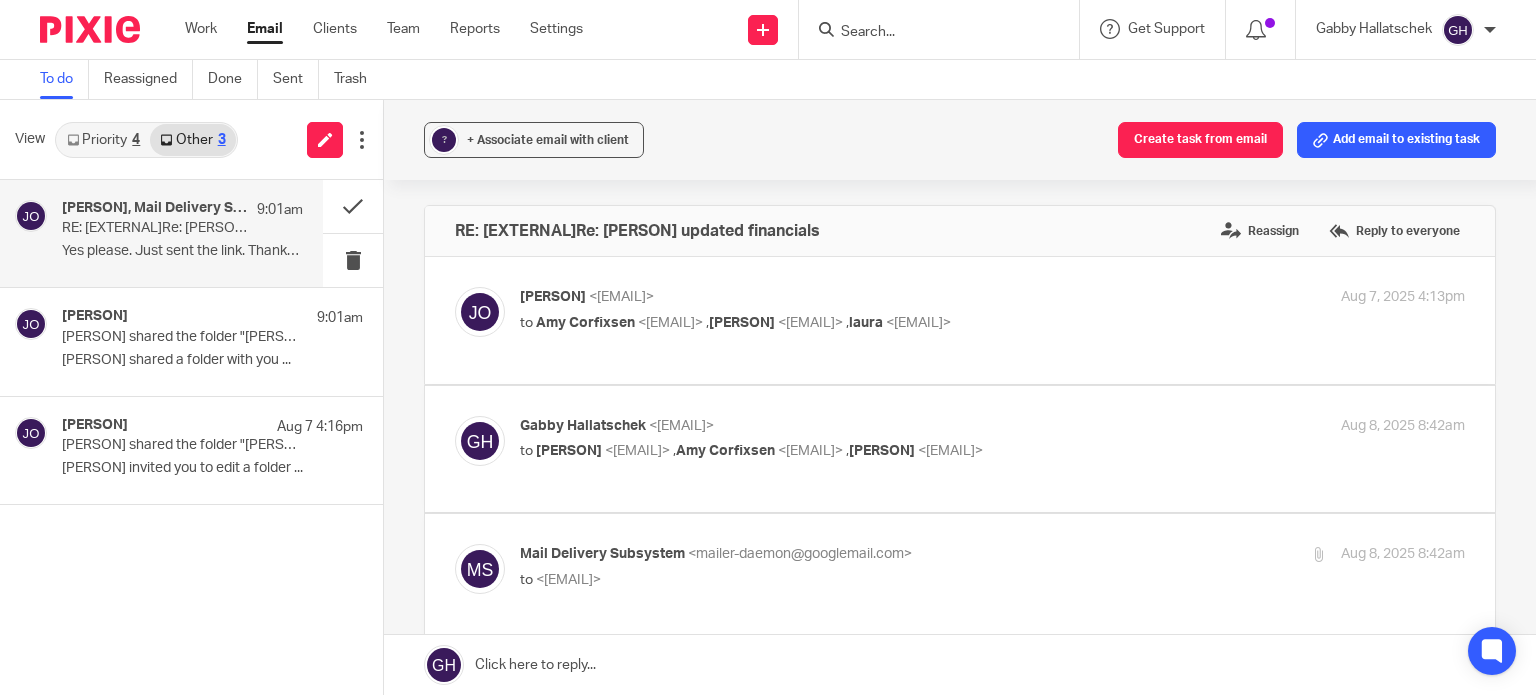 scroll, scrollTop: 0, scrollLeft: 0, axis: both 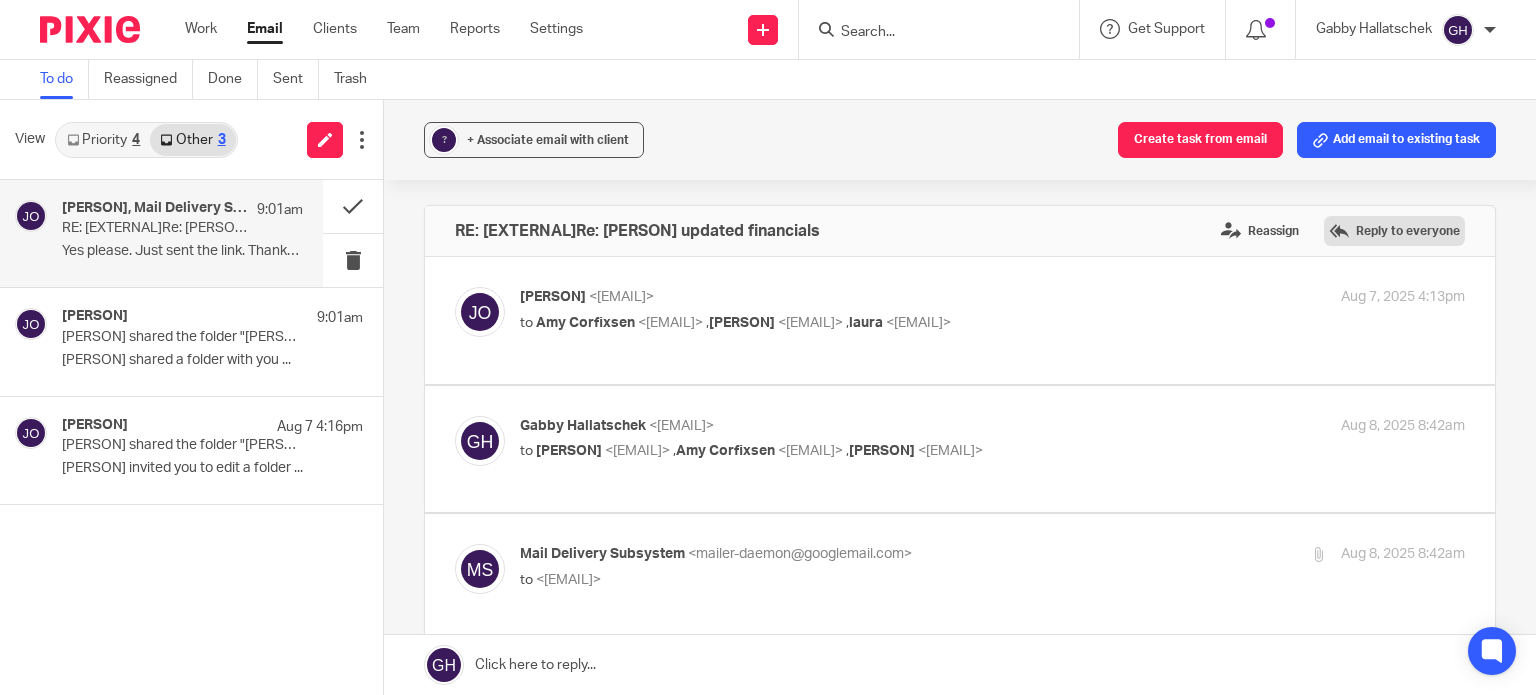 click on "Reply to everyone" at bounding box center (1394, 231) 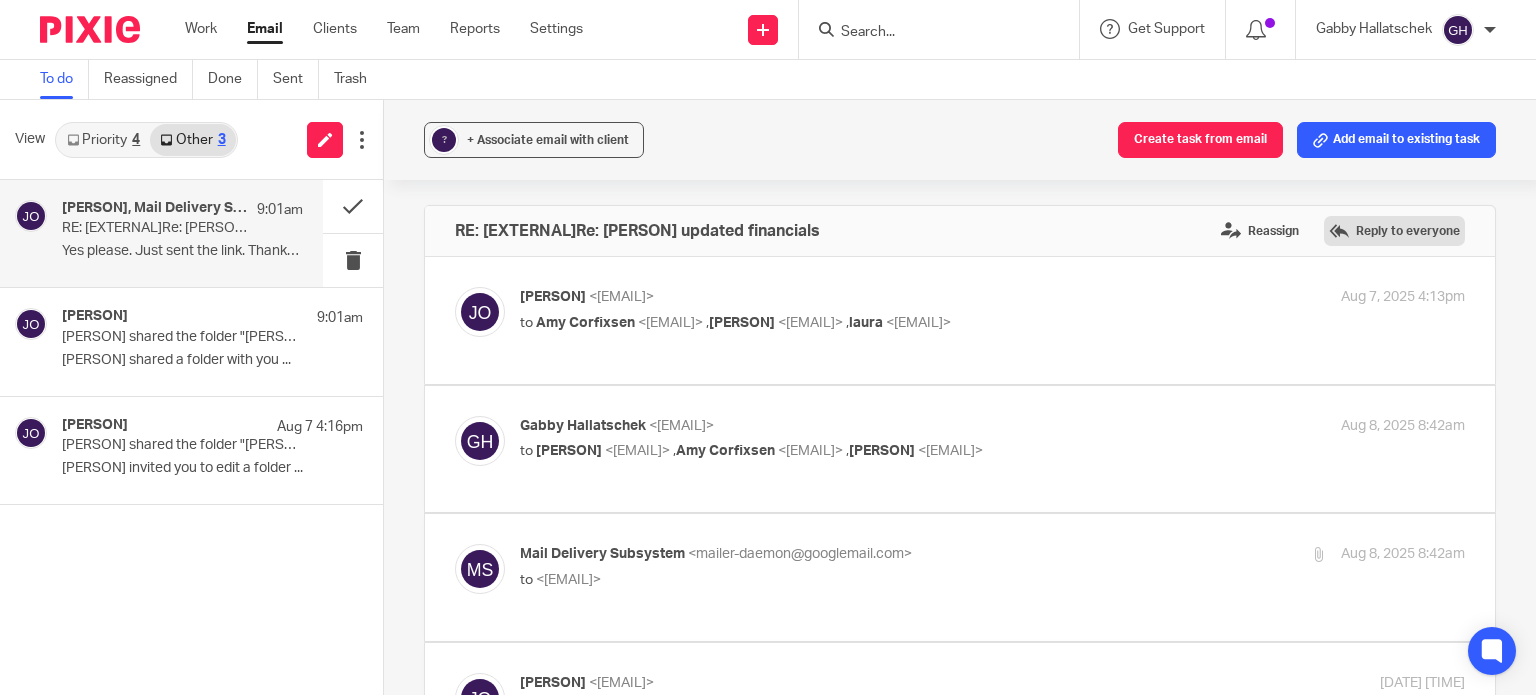 scroll, scrollTop: 1410, scrollLeft: 0, axis: vertical 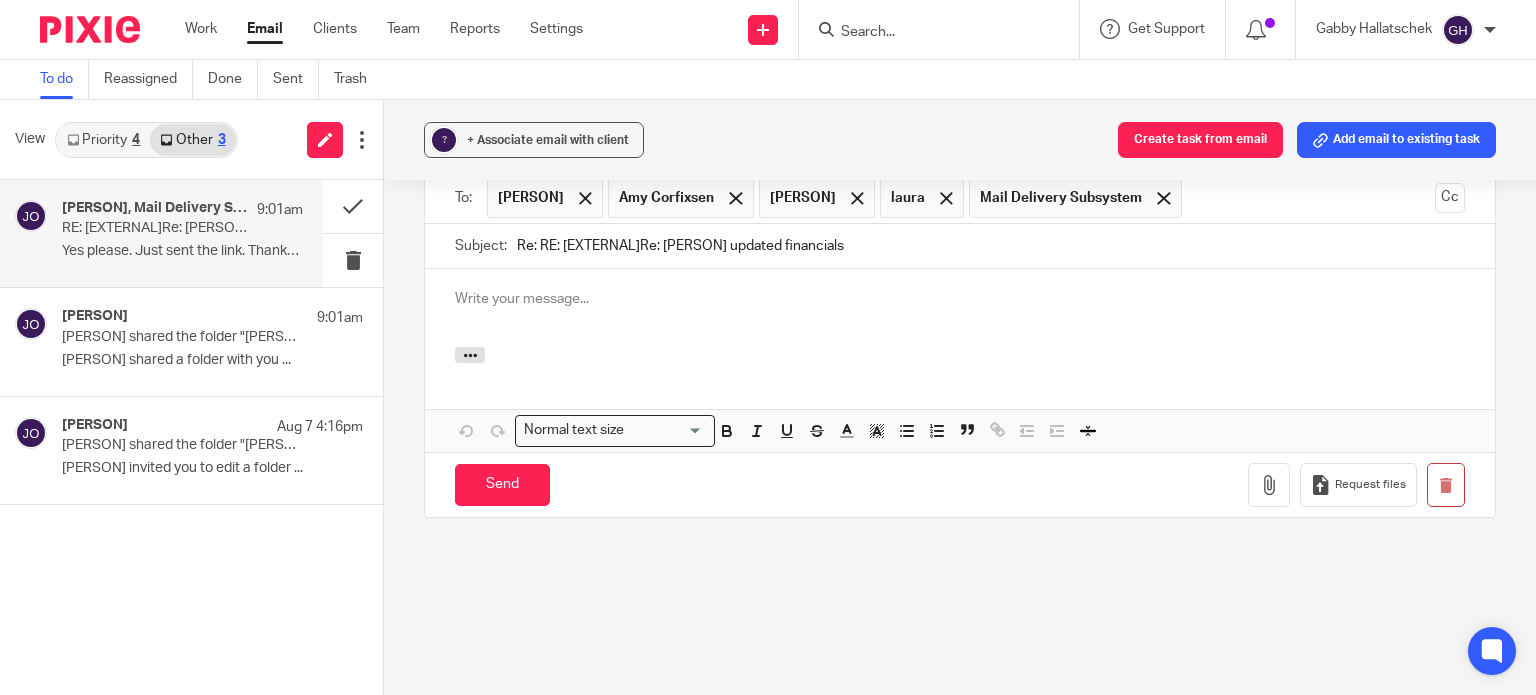 type 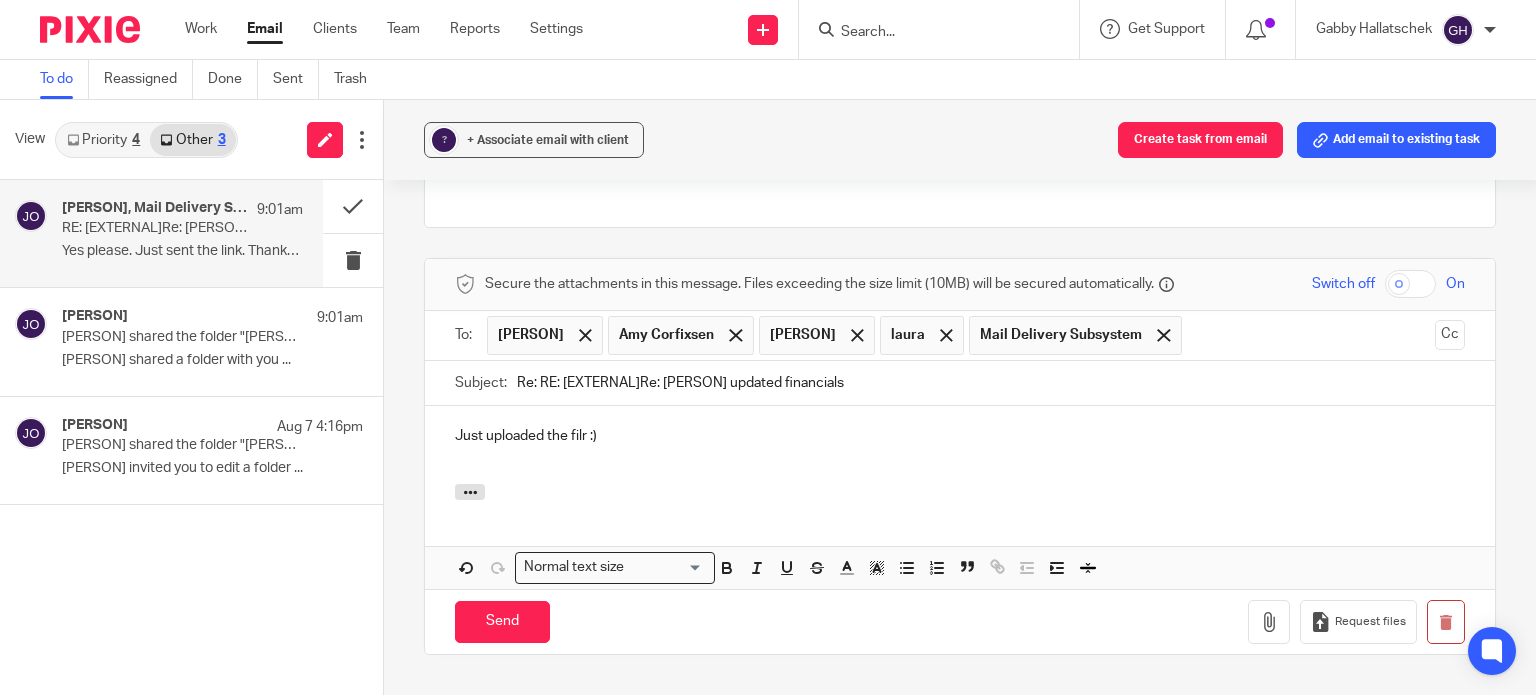scroll, scrollTop: 1265, scrollLeft: 0, axis: vertical 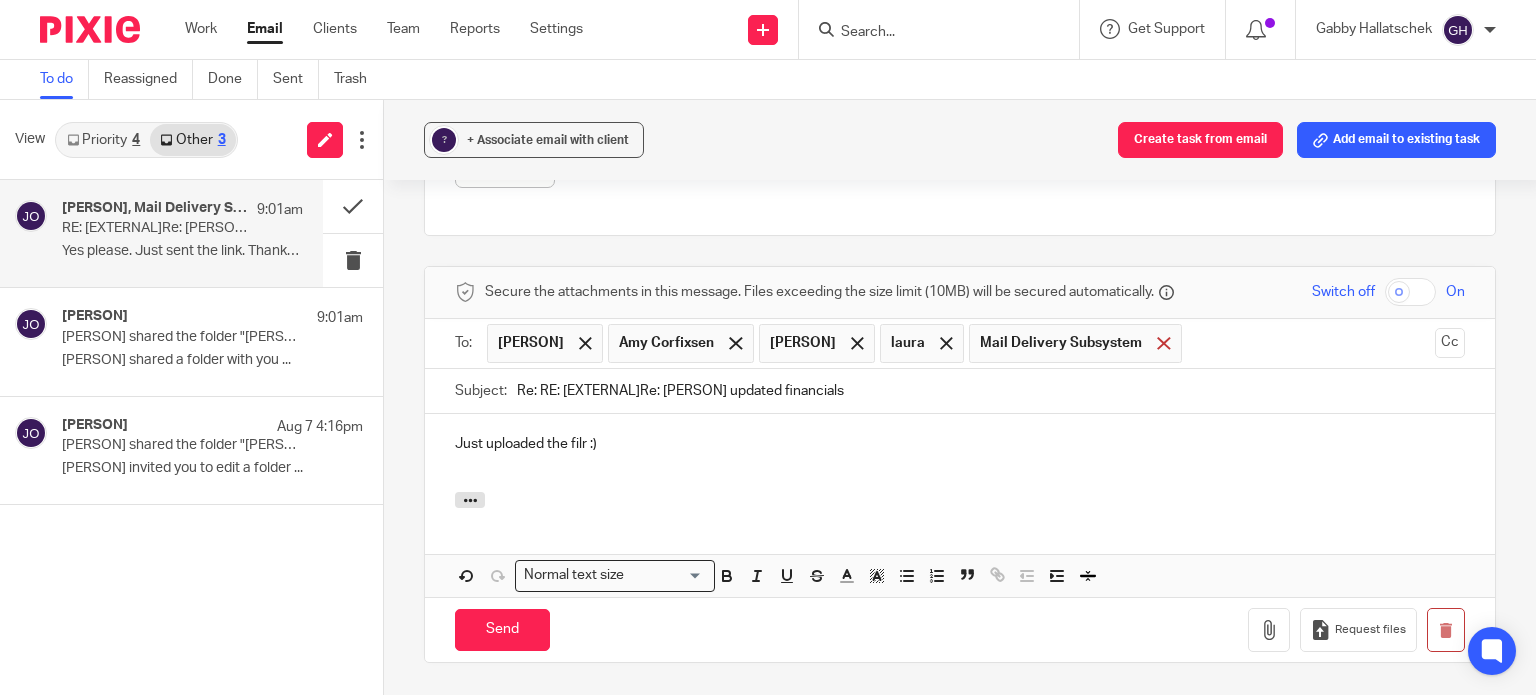 click at bounding box center (1163, 343) 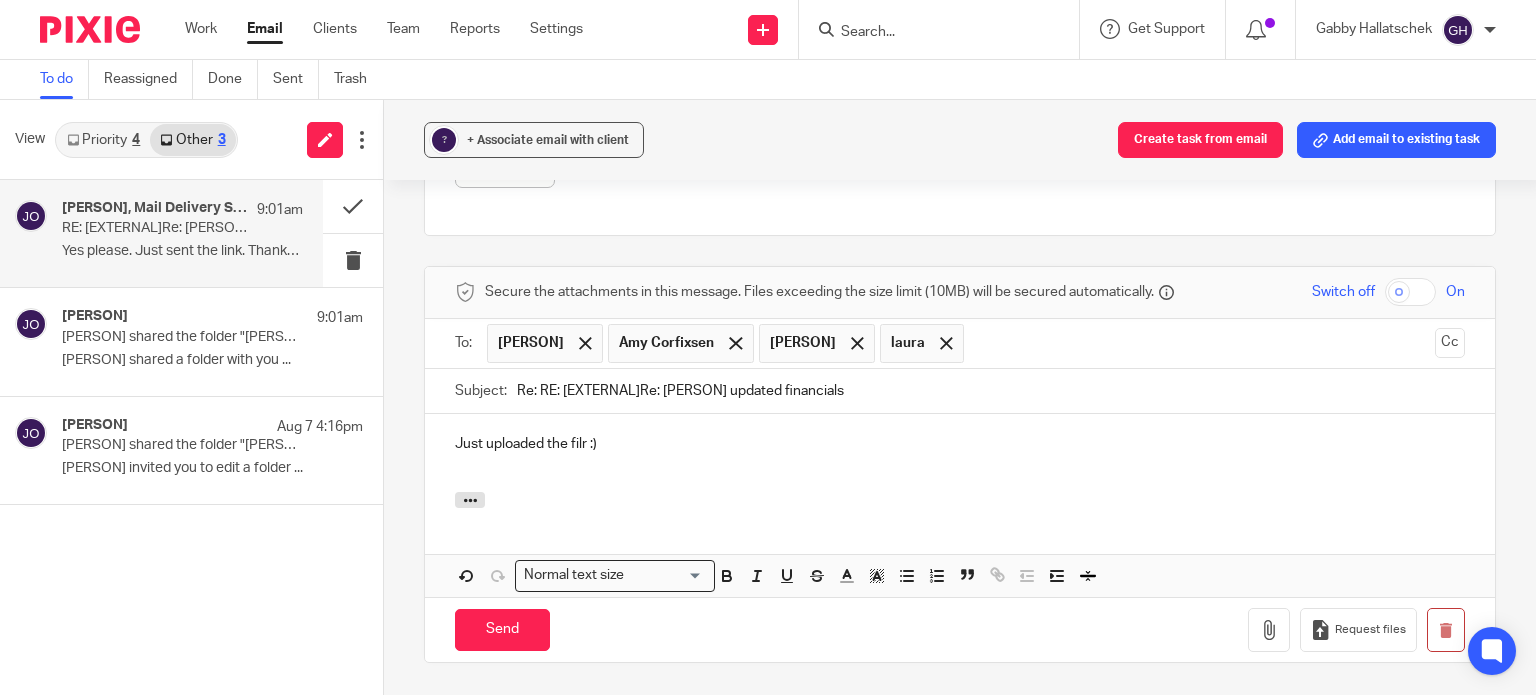 click on "Just uploaded the filr :)" at bounding box center [960, 444] 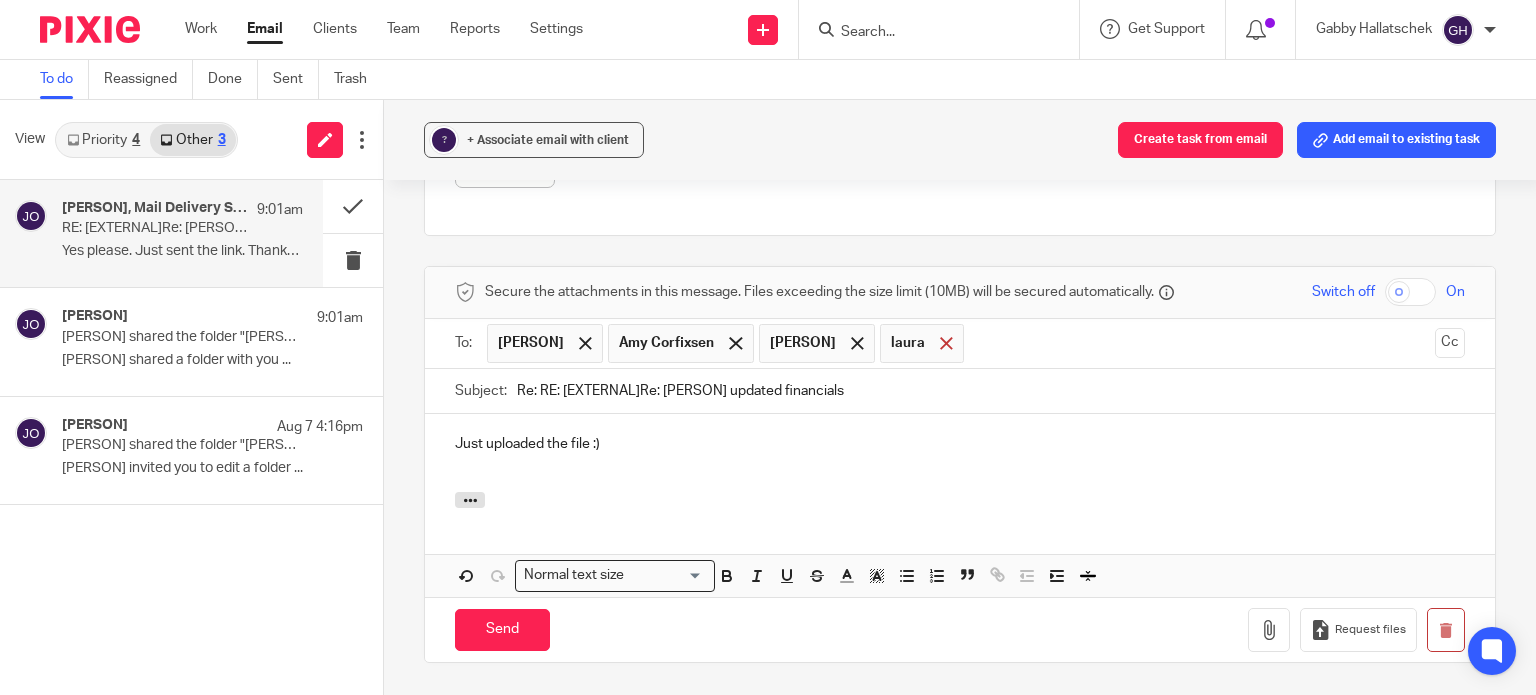 click at bounding box center (946, 343) 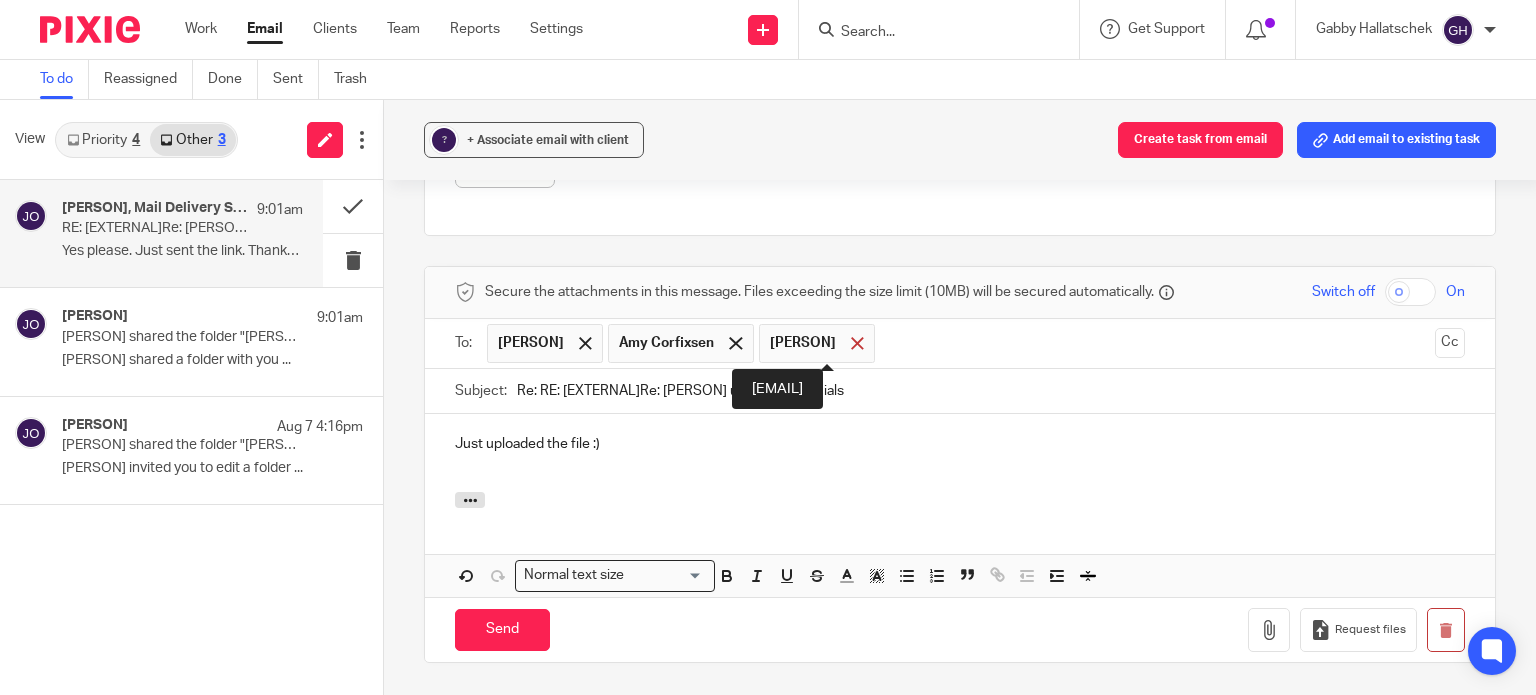 click at bounding box center [857, 343] 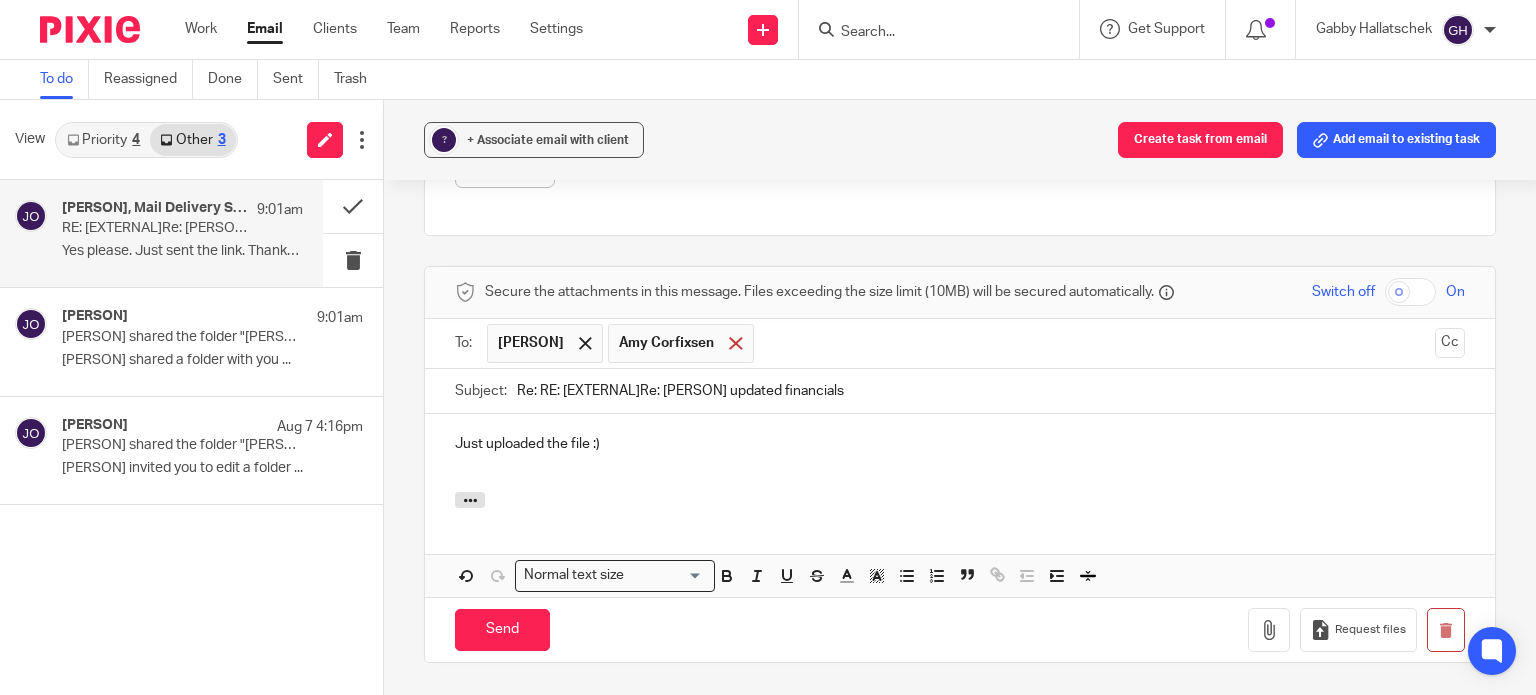 click at bounding box center (735, 343) 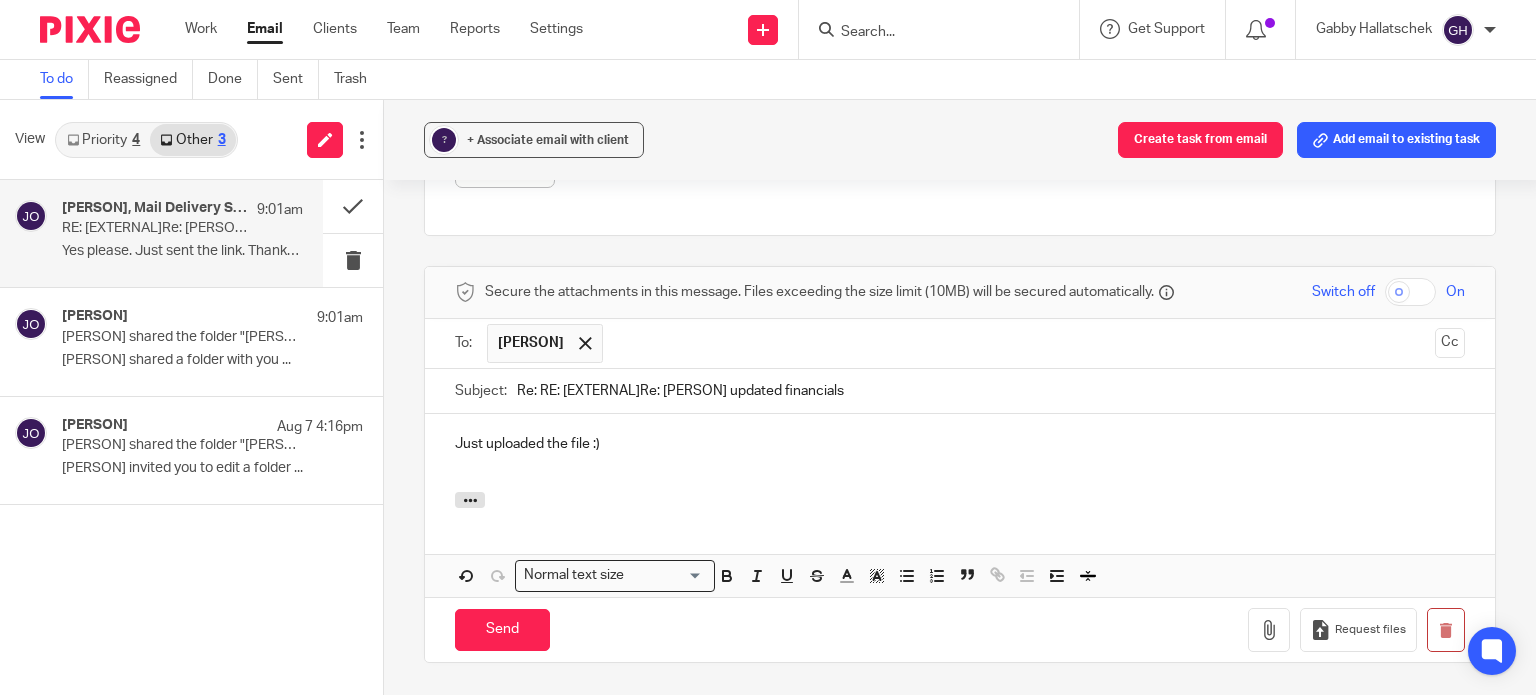 click on "Just uploaded the file :)" at bounding box center [960, 444] 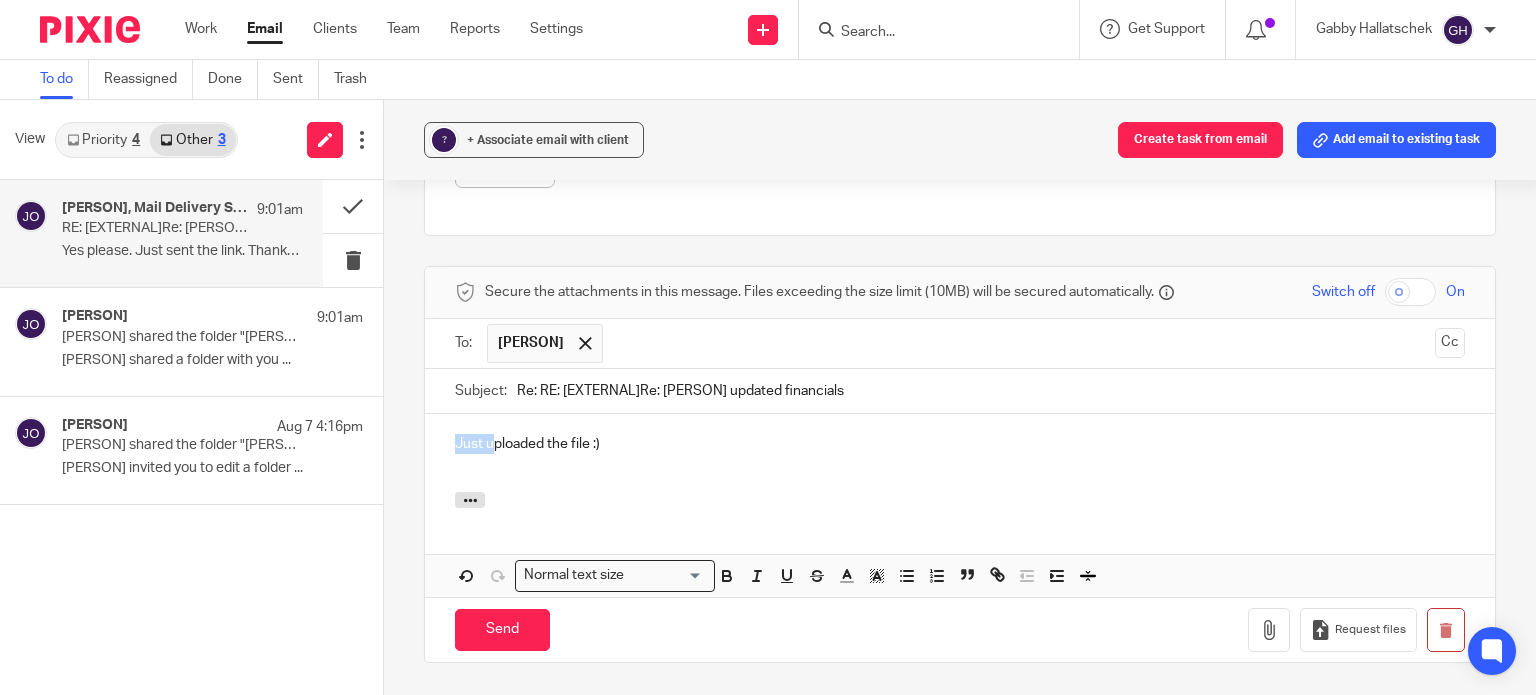 drag, startPoint x: 492, startPoint y: 443, endPoint x: 412, endPoint y: 439, distance: 80.09994 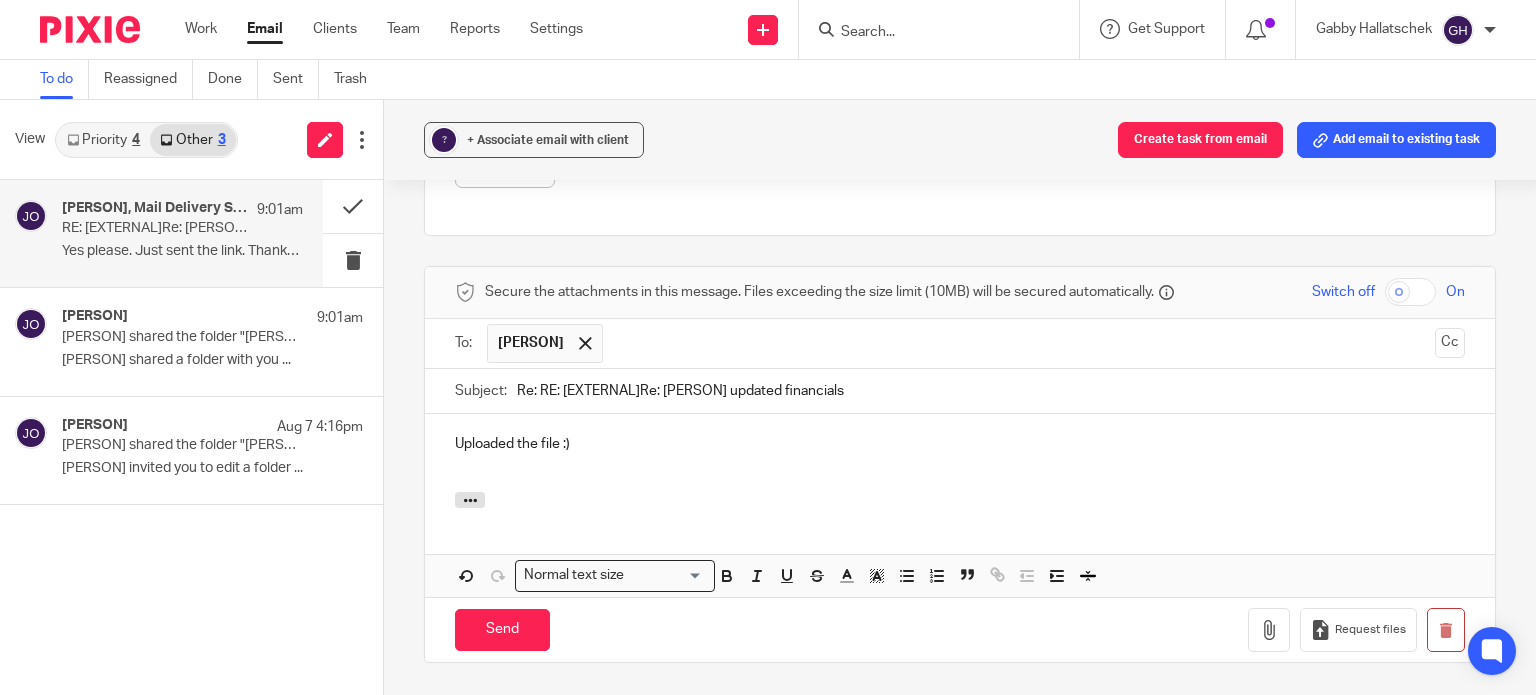 click on "Uploaded the file :)" at bounding box center [960, 444] 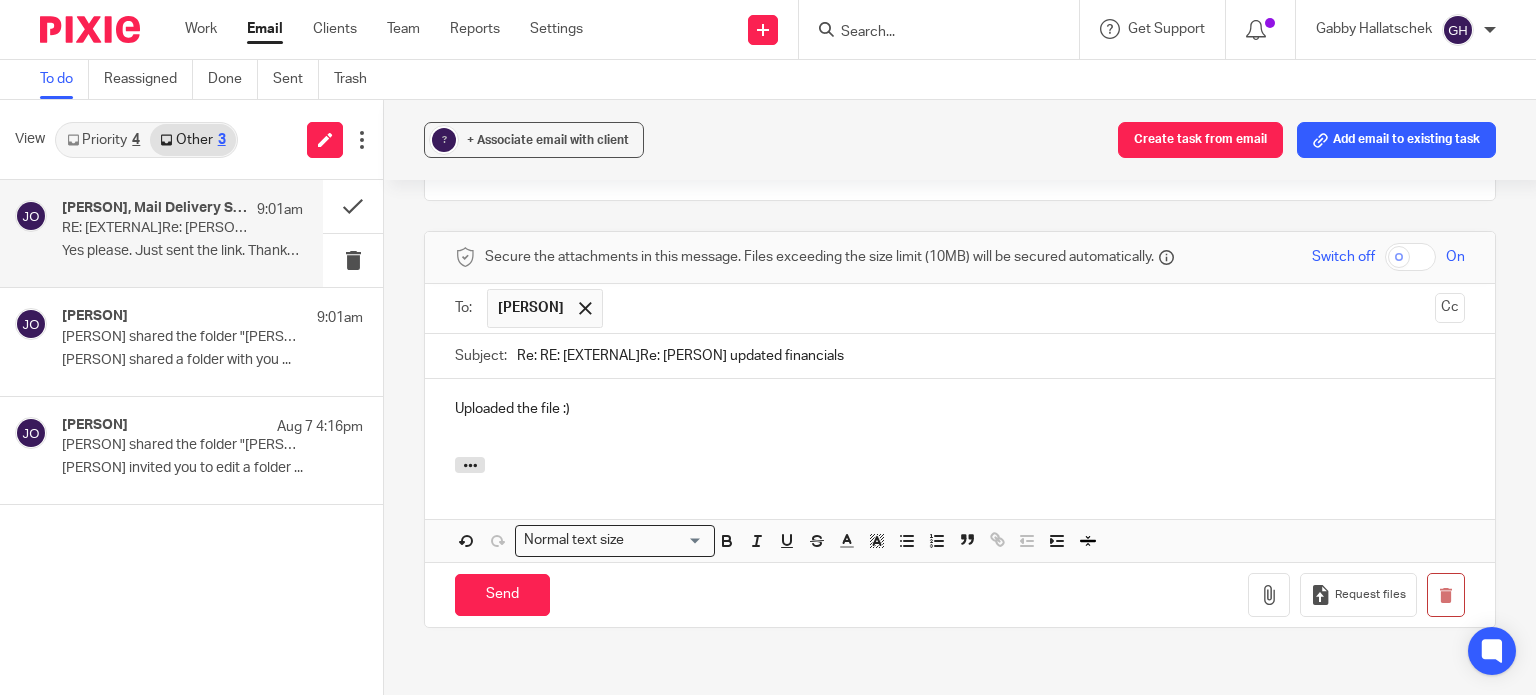 scroll, scrollTop: 1297, scrollLeft: 0, axis: vertical 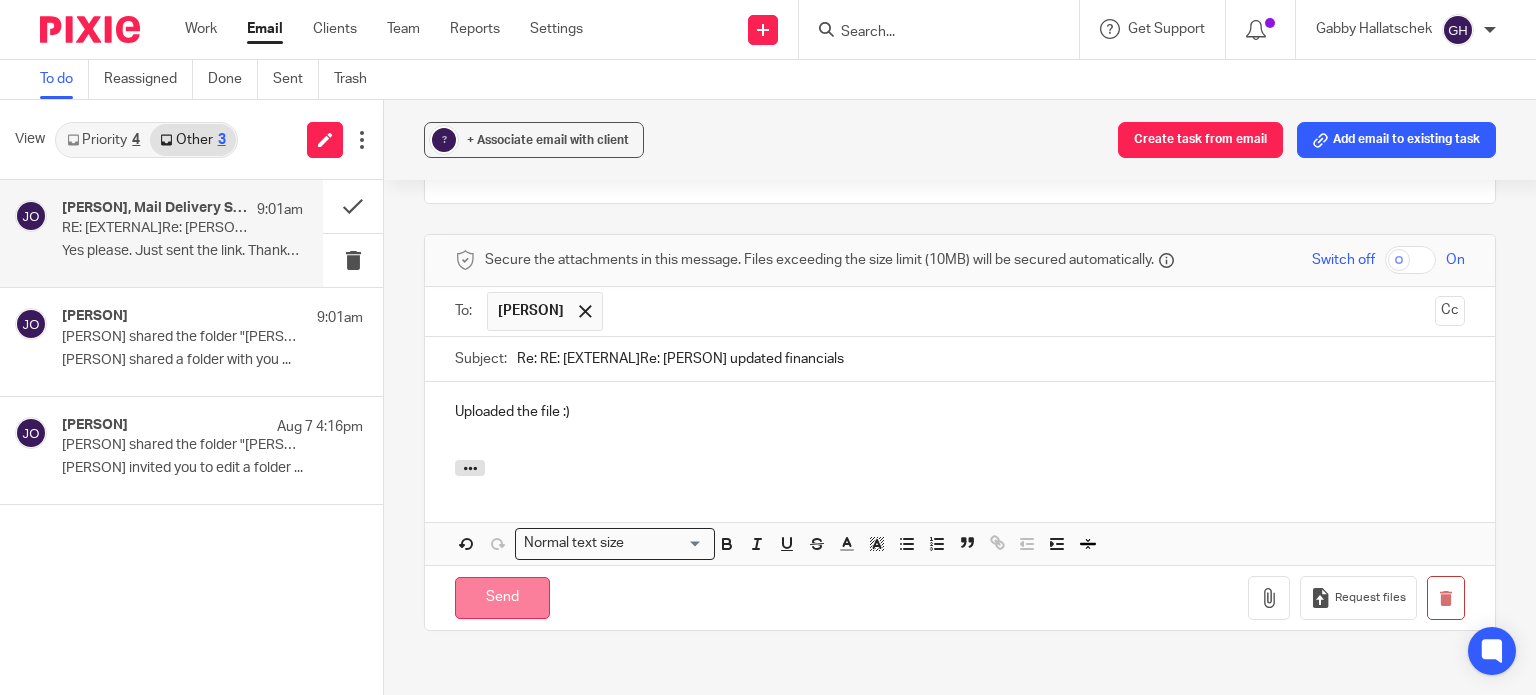 click on "Send" at bounding box center (502, 598) 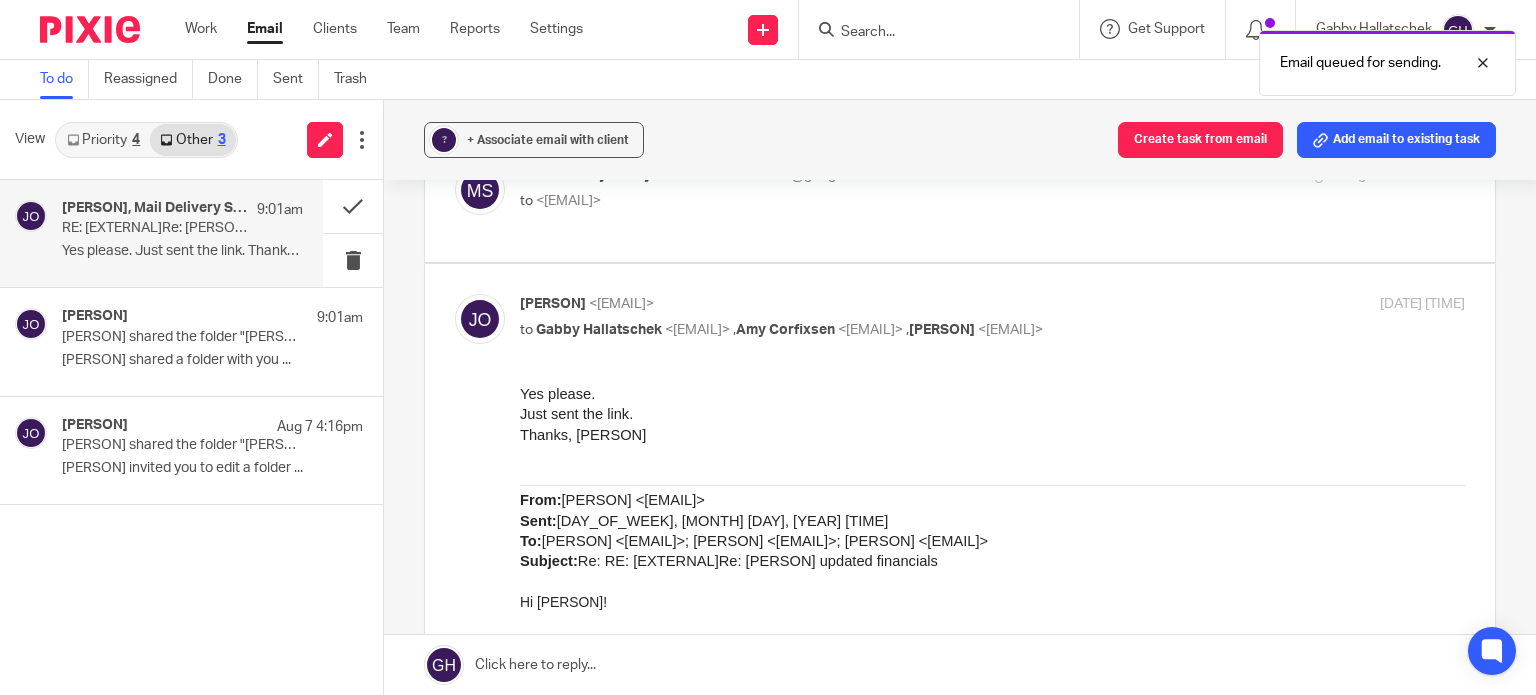 scroll, scrollTop: 0, scrollLeft: 0, axis: both 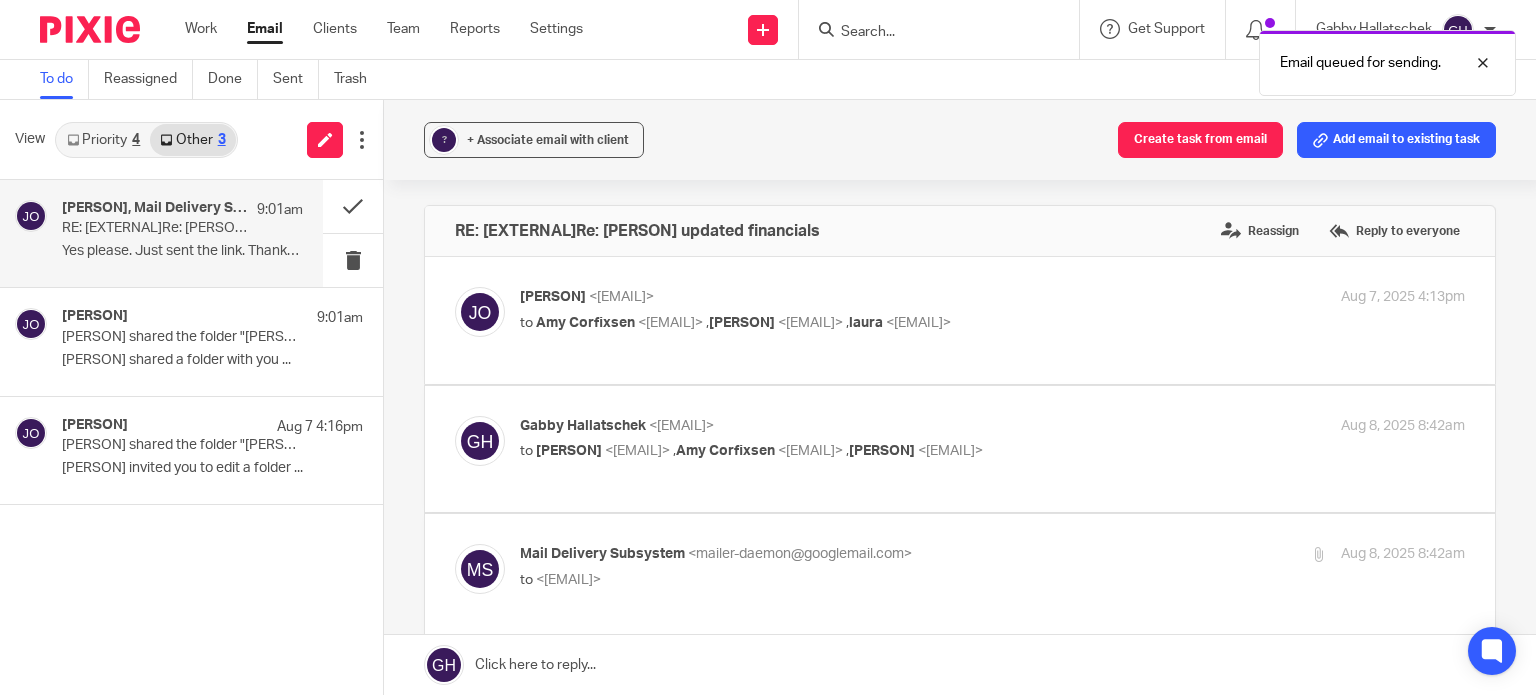 click on "Priority
4" at bounding box center [103, 140] 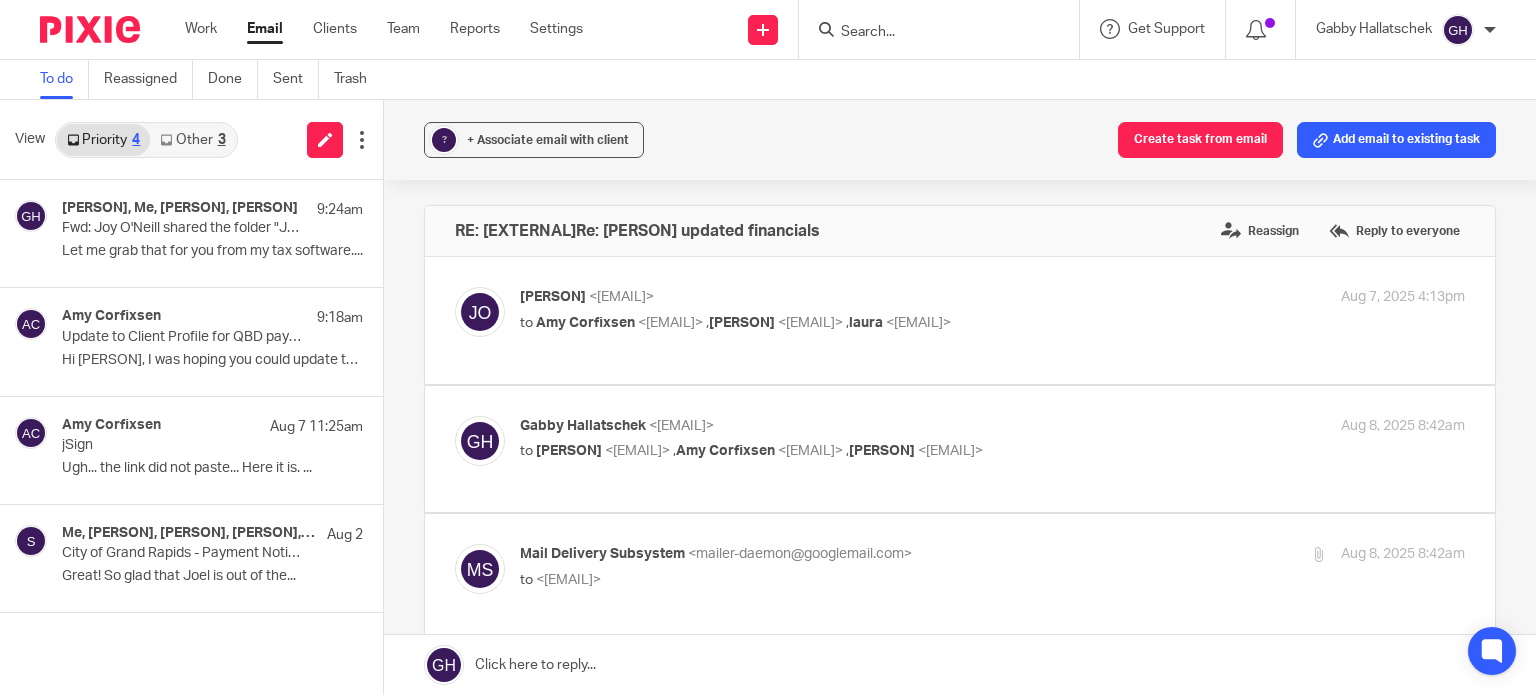 click on "Other
3" at bounding box center (192, 140) 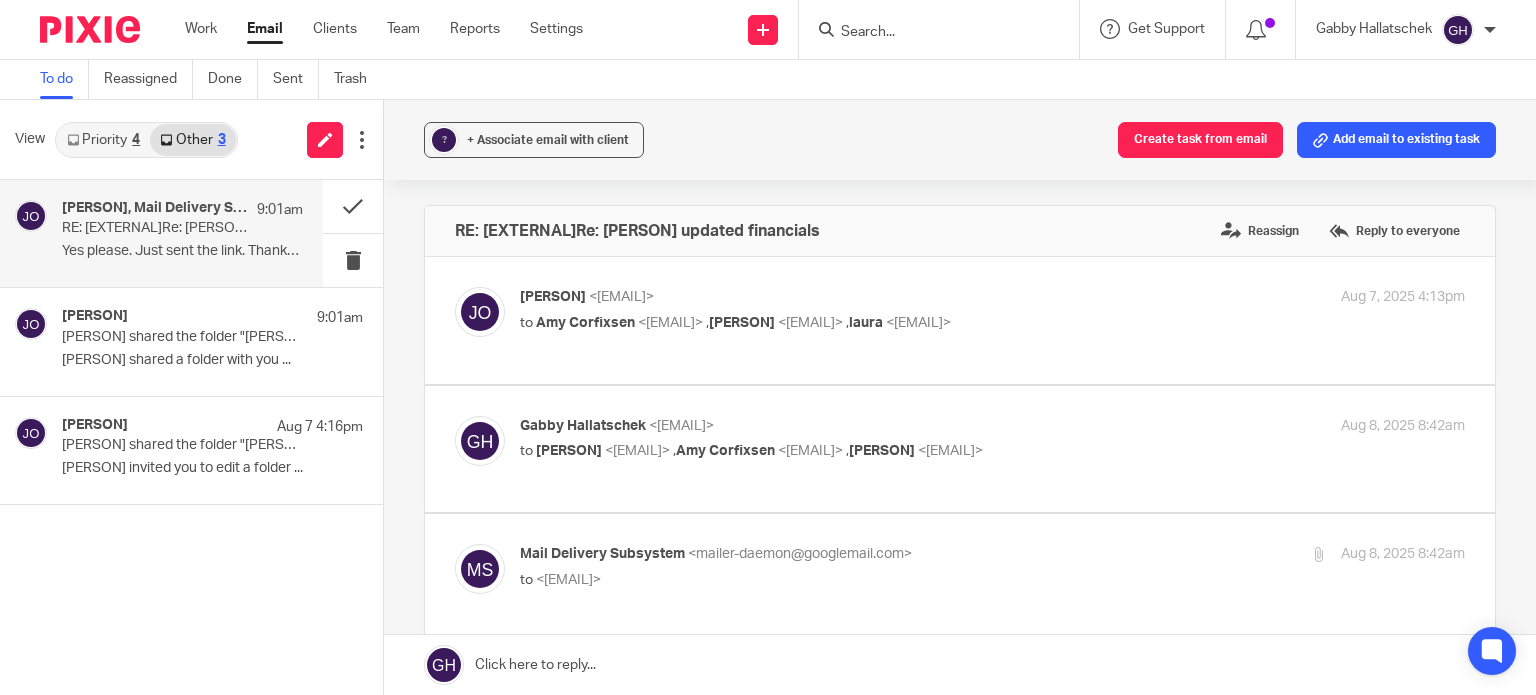click on "Joy O'Neill, Mail Delivery Subsystem, Me" at bounding box center [154, 208] 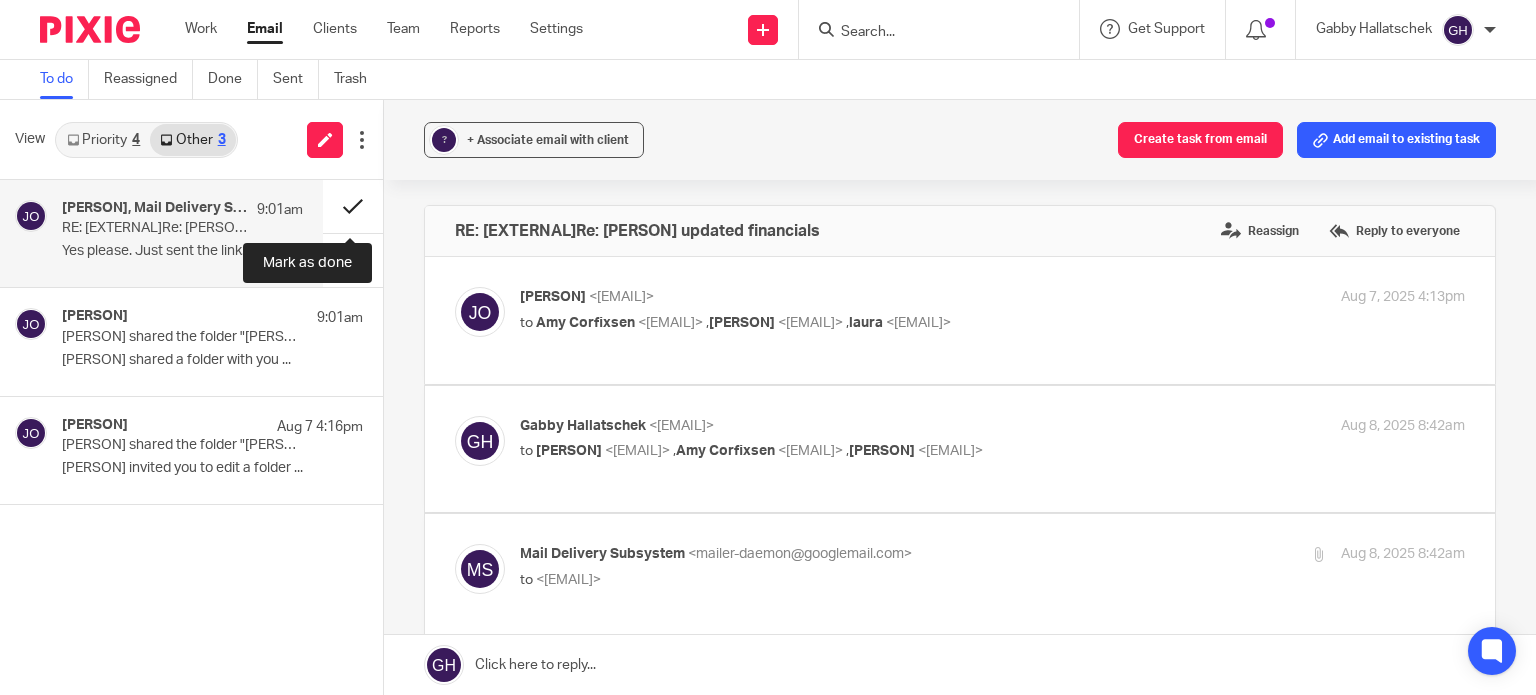click at bounding box center (353, 206) 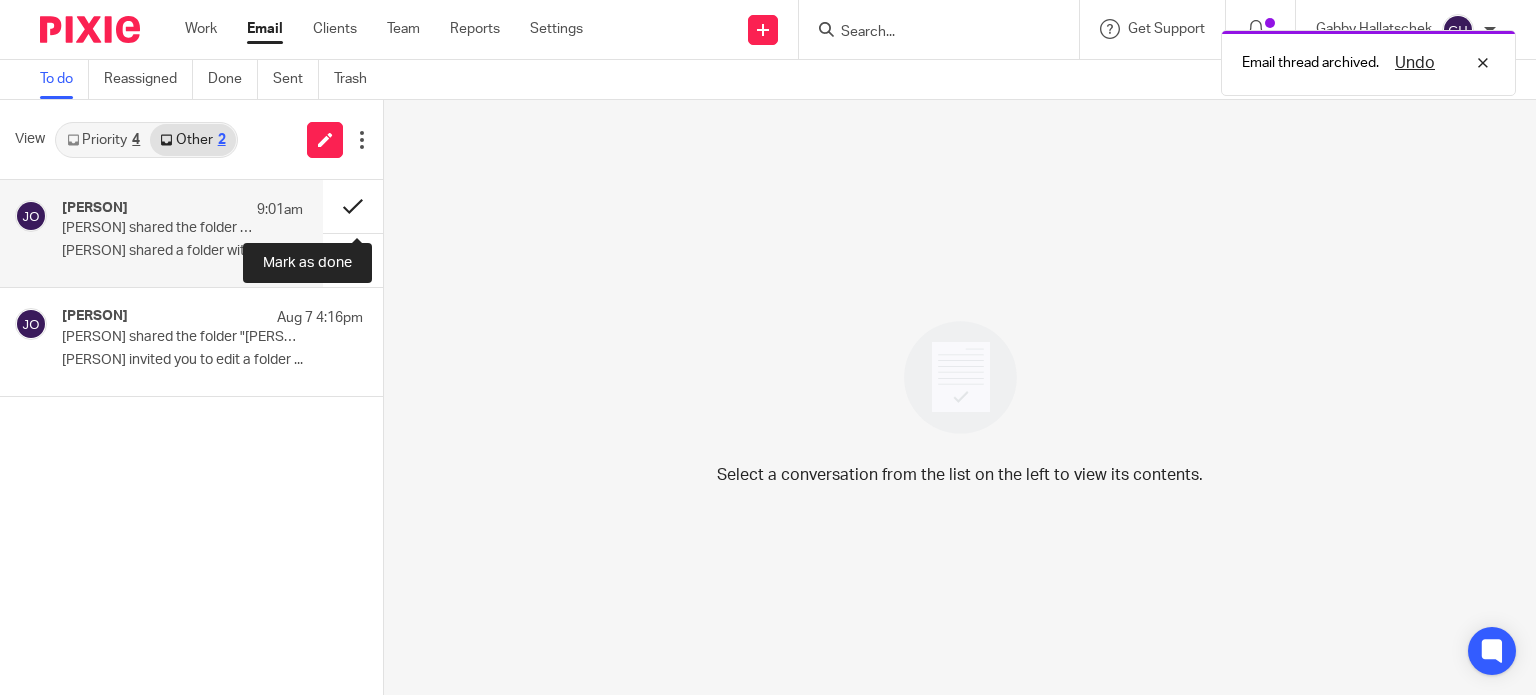 click at bounding box center (353, 206) 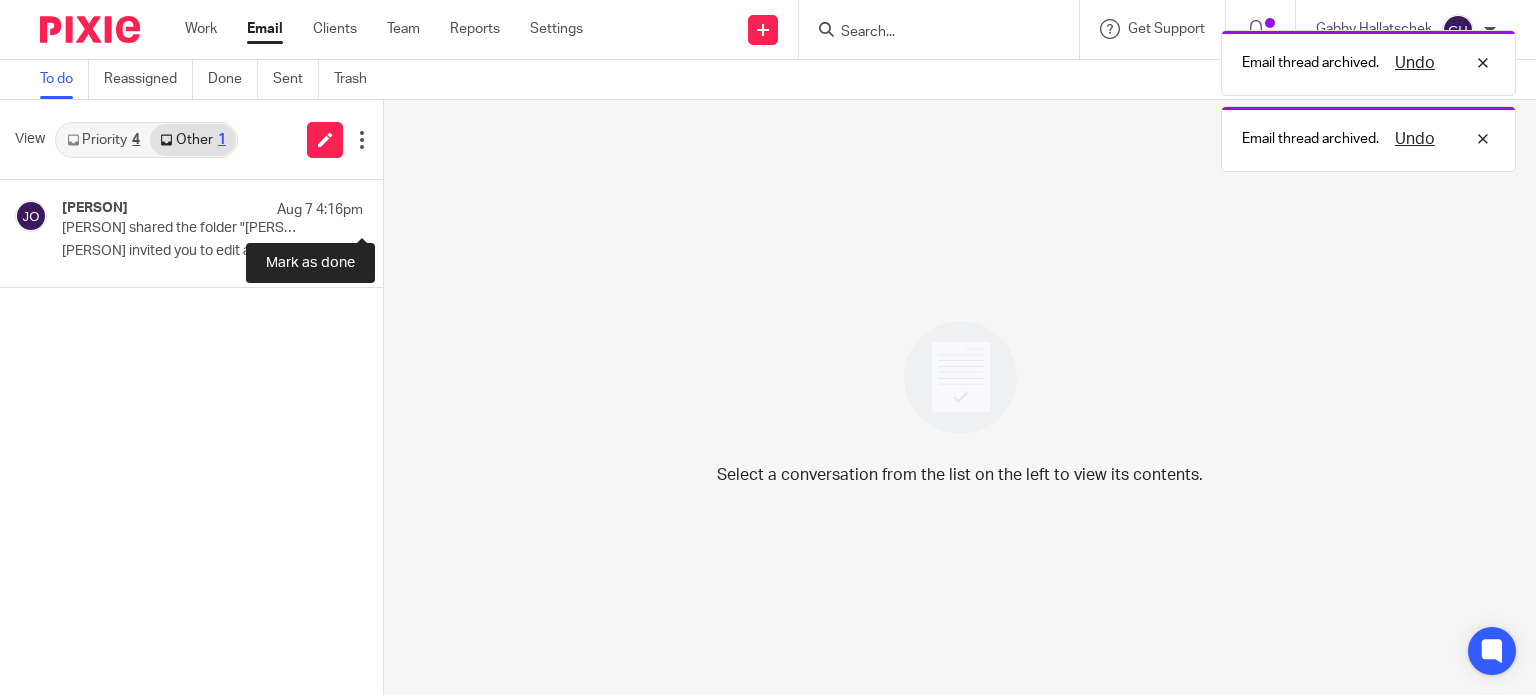 click at bounding box center (391, 206) 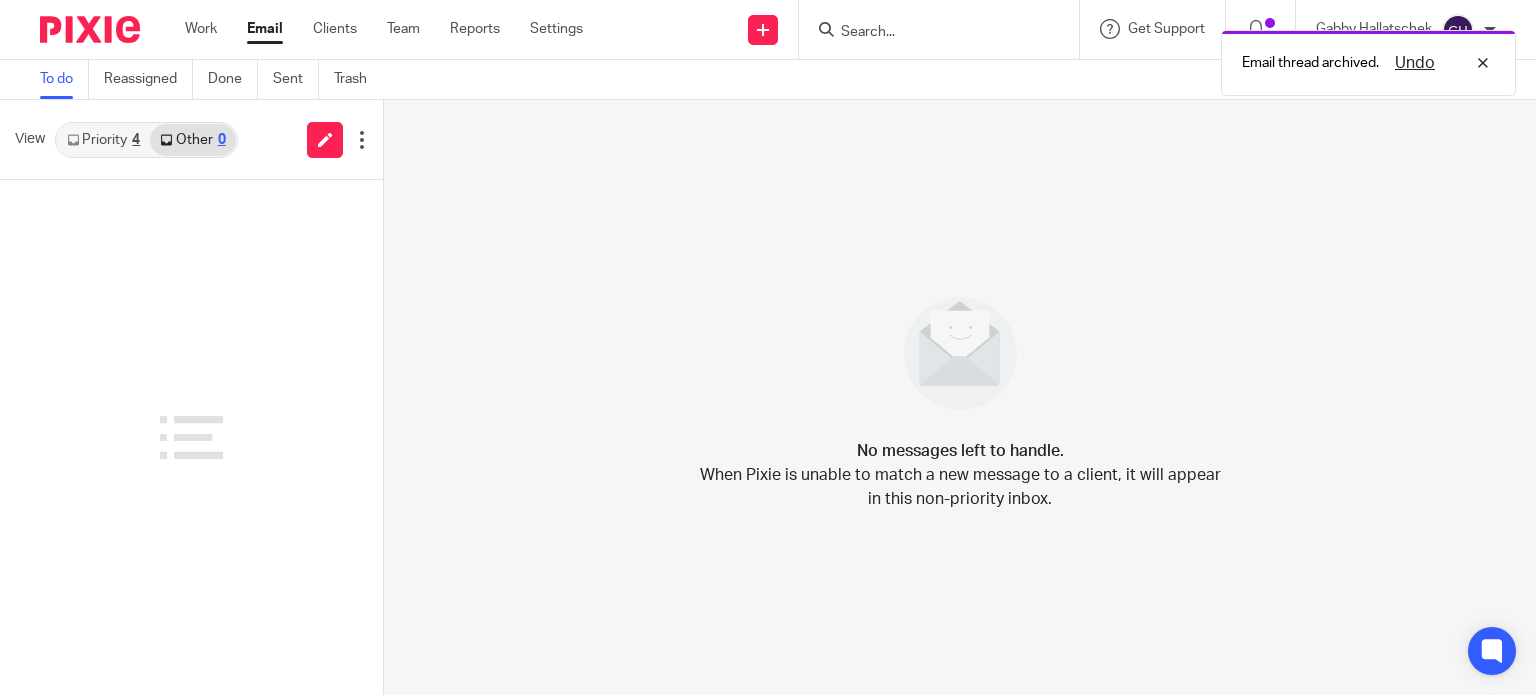 click on "Priority
4" at bounding box center (103, 140) 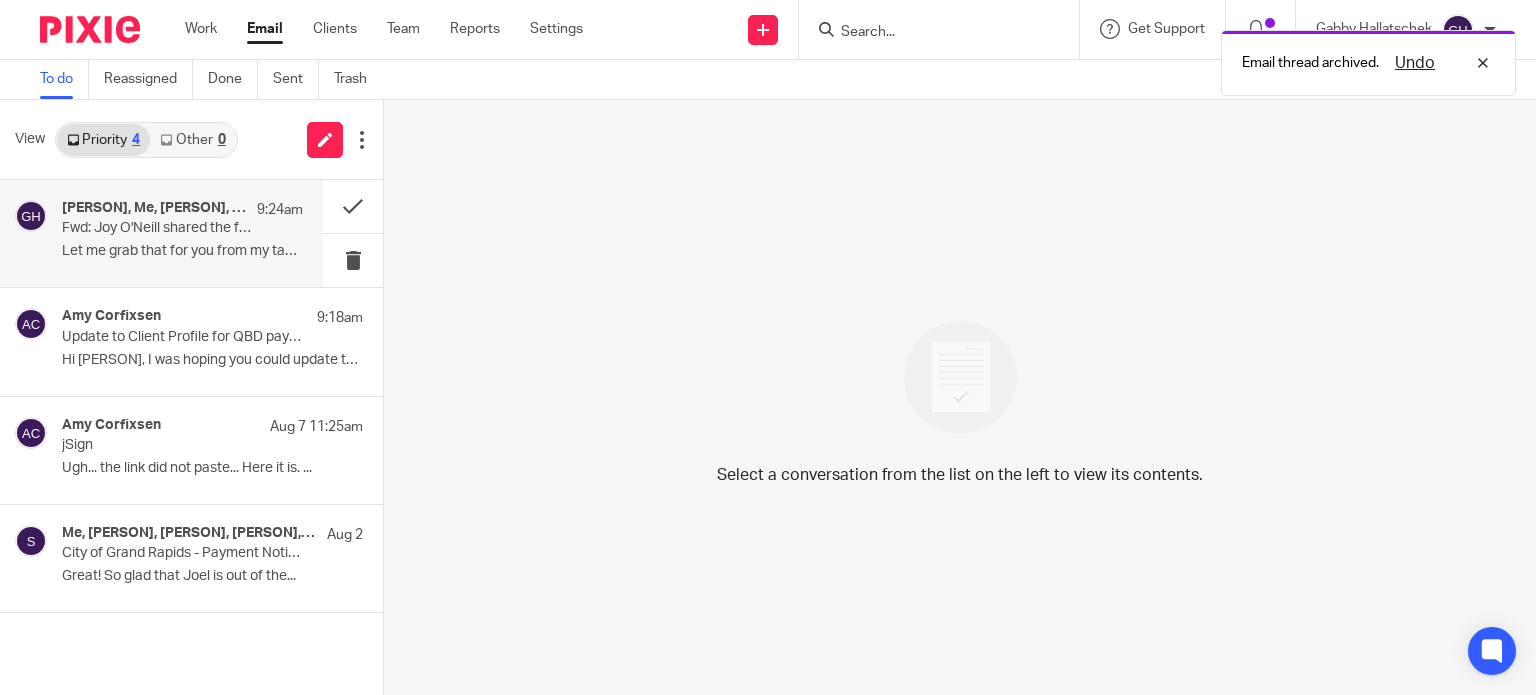 click on "Let me grab that for you from my tax software...." at bounding box center [182, 251] 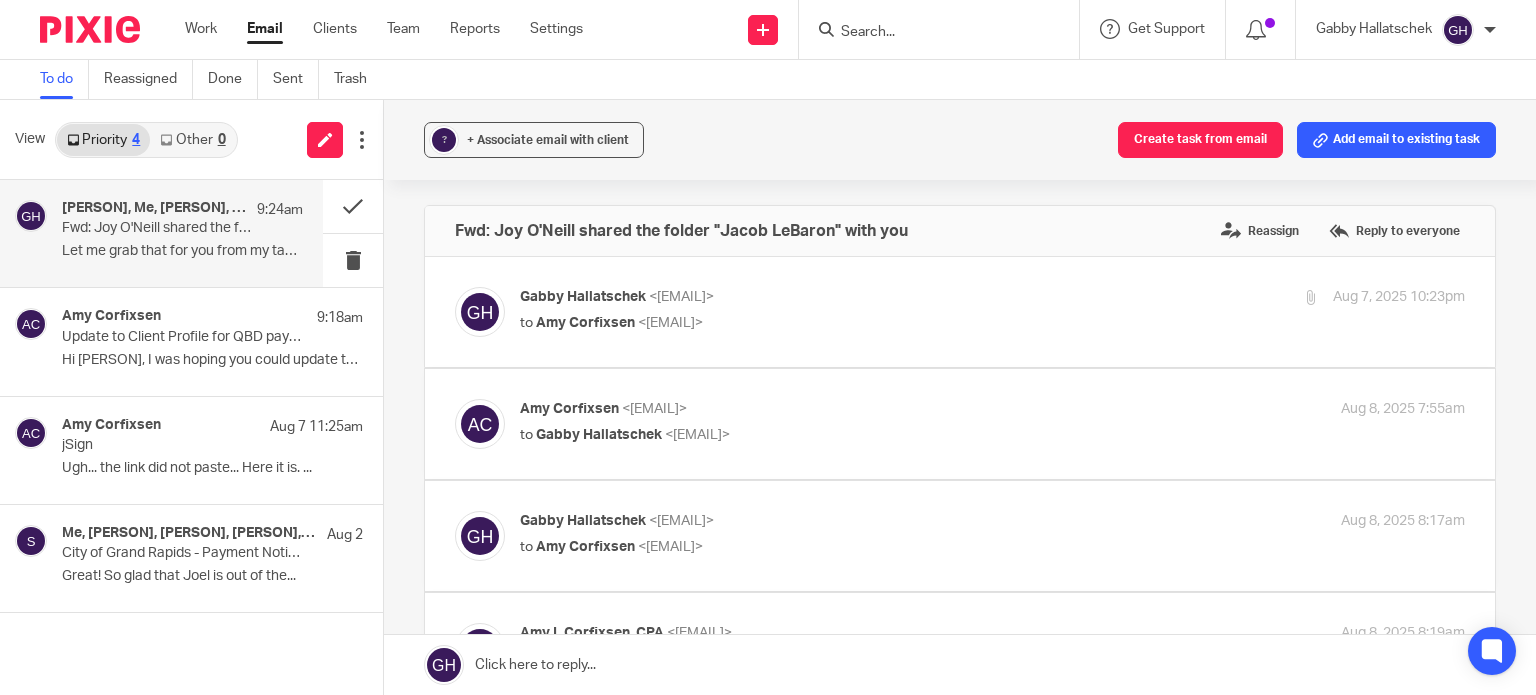 scroll, scrollTop: 334, scrollLeft: 0, axis: vertical 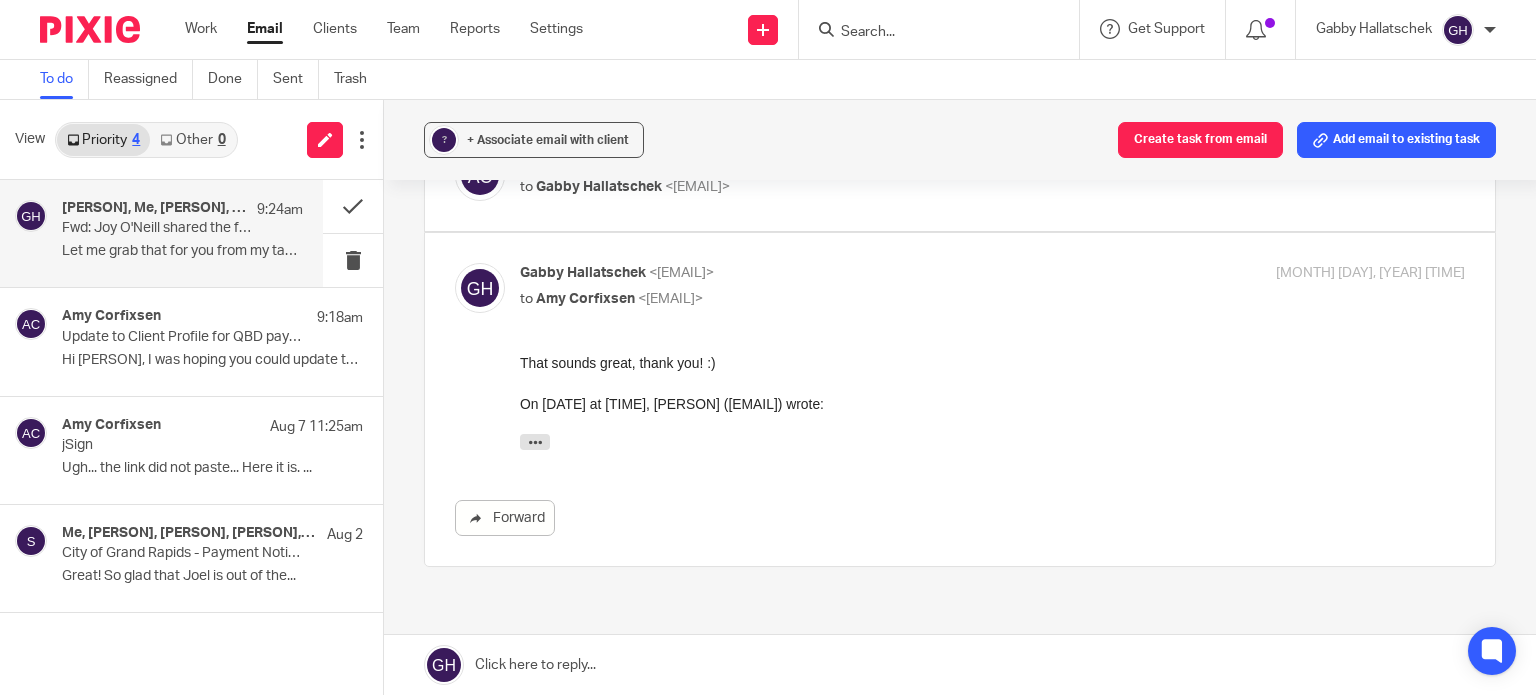 click on "Amy Corfixsen
<amylcpa@gmail.com>   to
Gabby Hallatschek
<gabby@amylcpa.com>       Aug 8, 2025 9:24am" at bounding box center (992, 176) 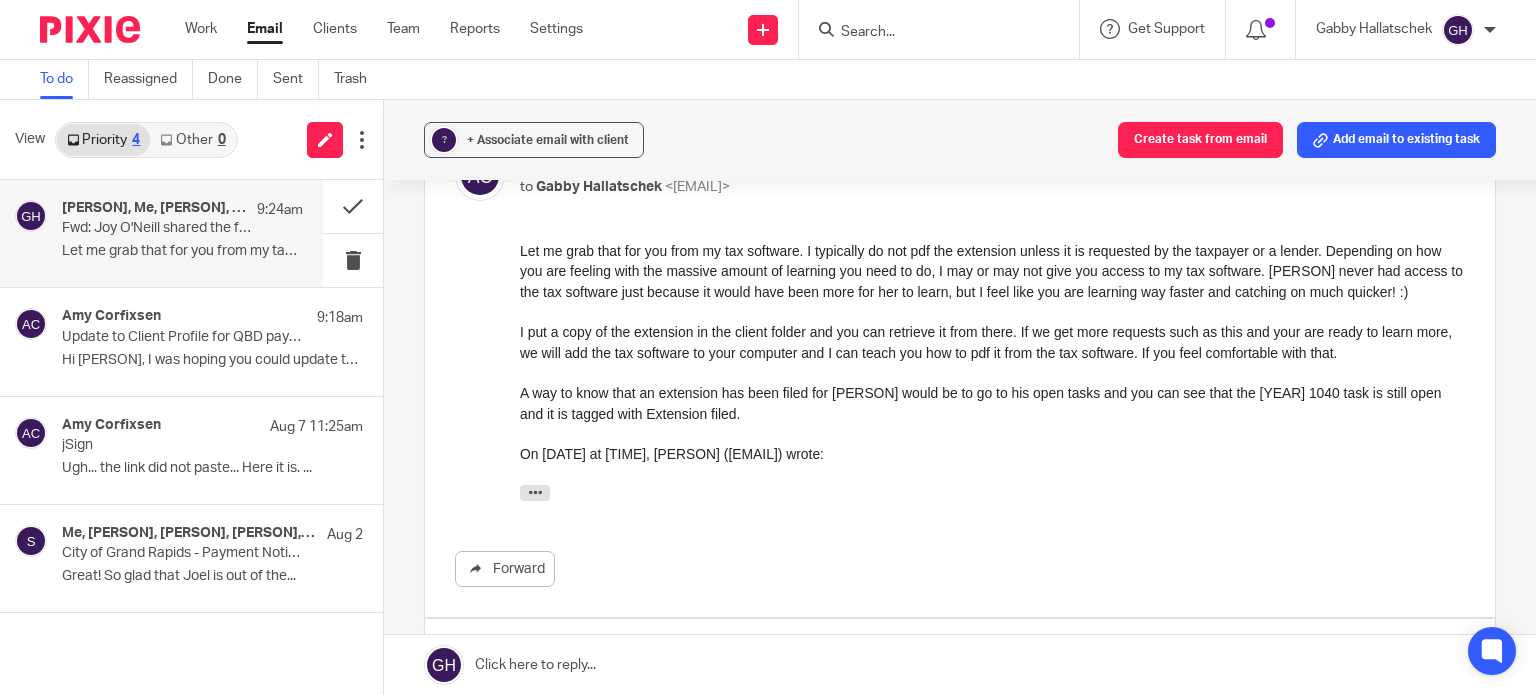 scroll, scrollTop: 0, scrollLeft: 0, axis: both 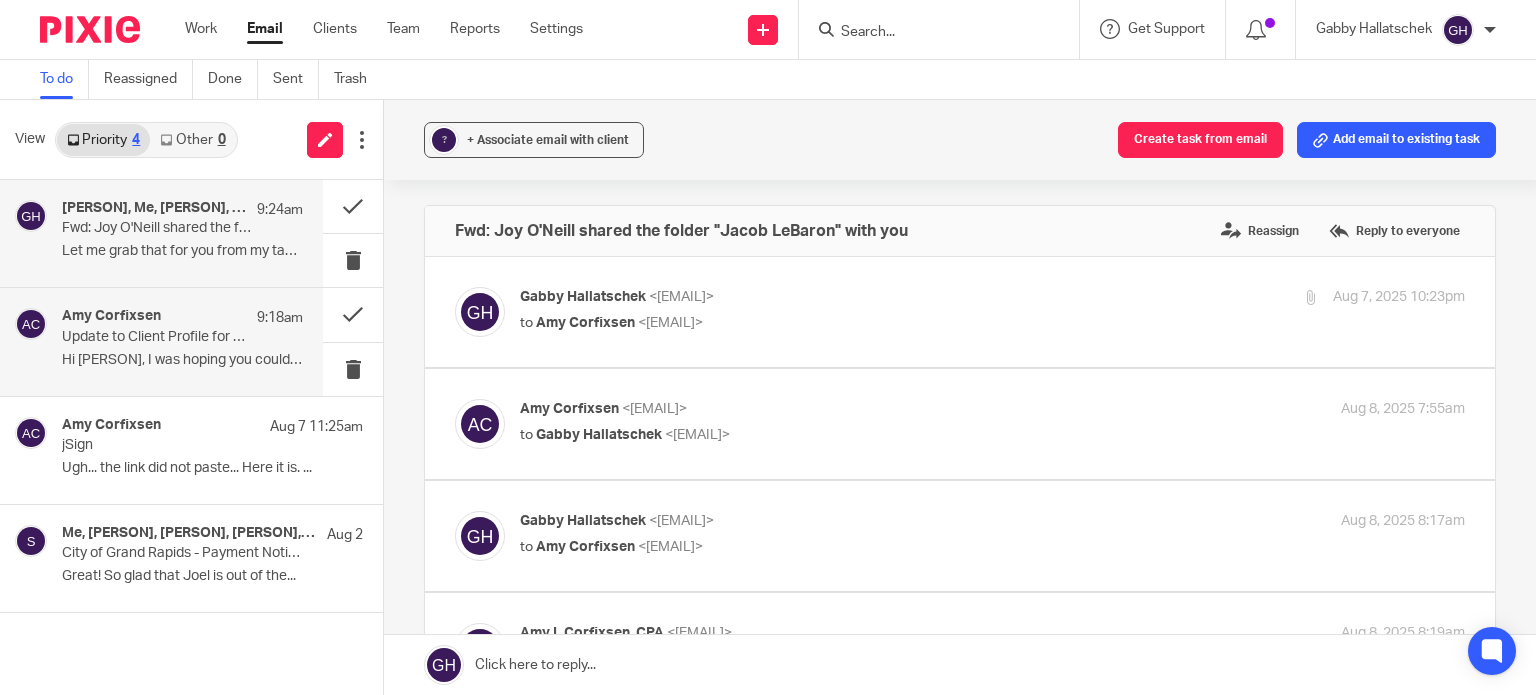 click on "Hi Gabby,   I was hoping you could update the..." at bounding box center (182, 360) 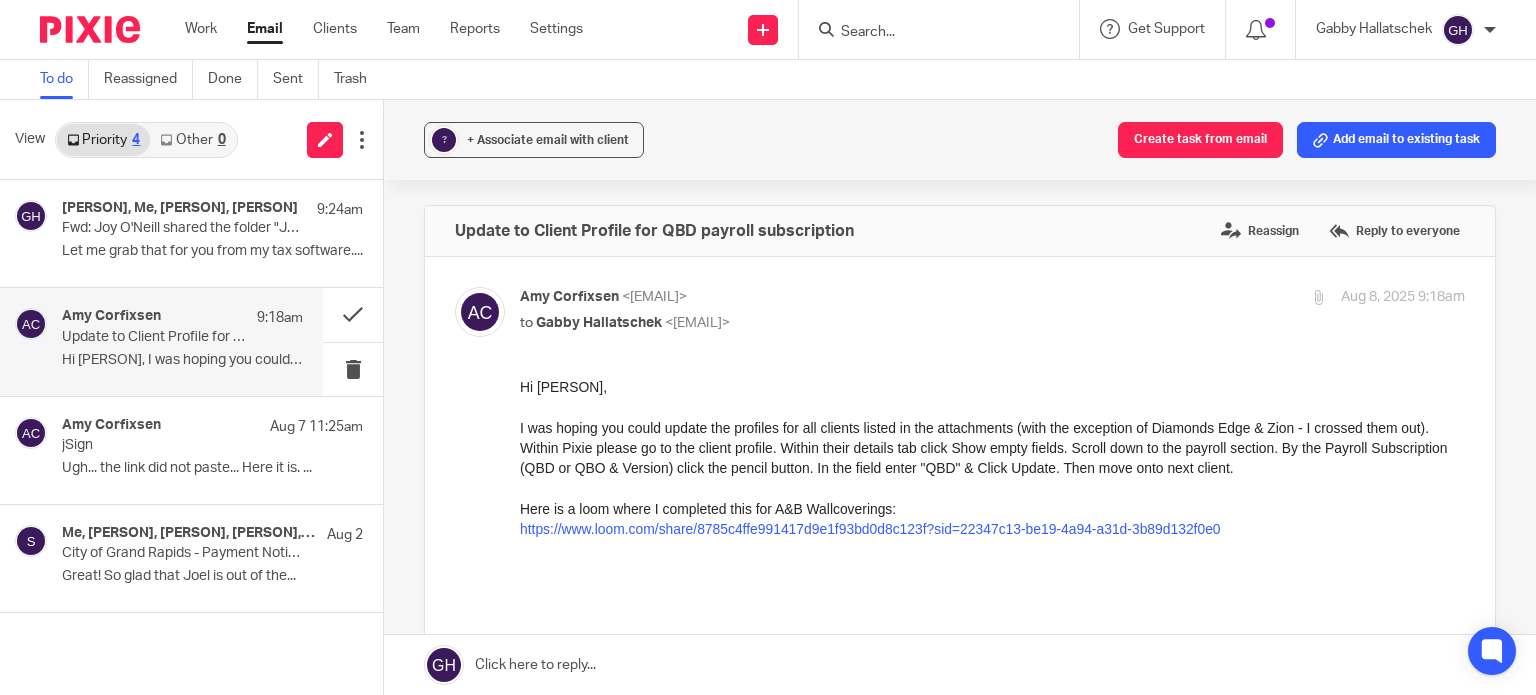 scroll, scrollTop: 0, scrollLeft: 0, axis: both 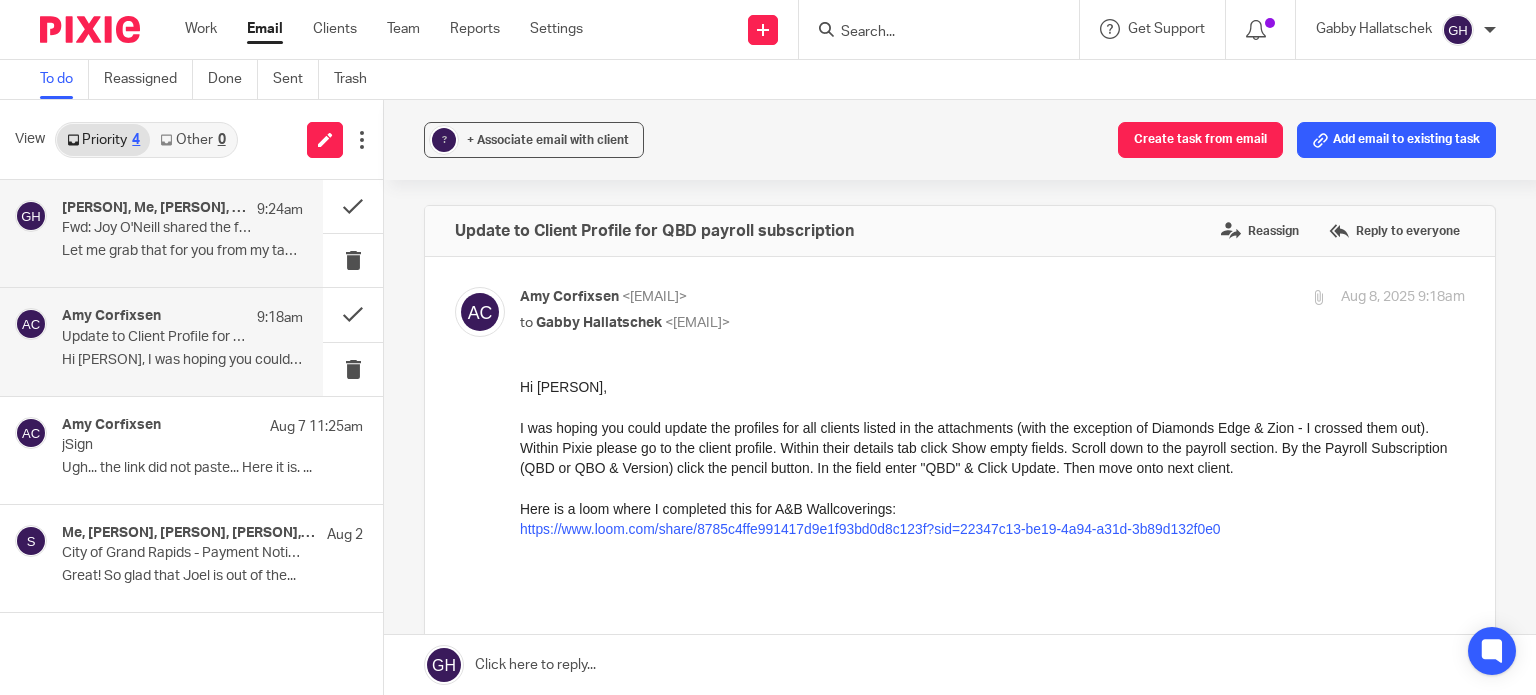 click on "Fwd: Joy O'Neill shared the folder "Jacob LeBaron" with you" at bounding box center [158, 228] 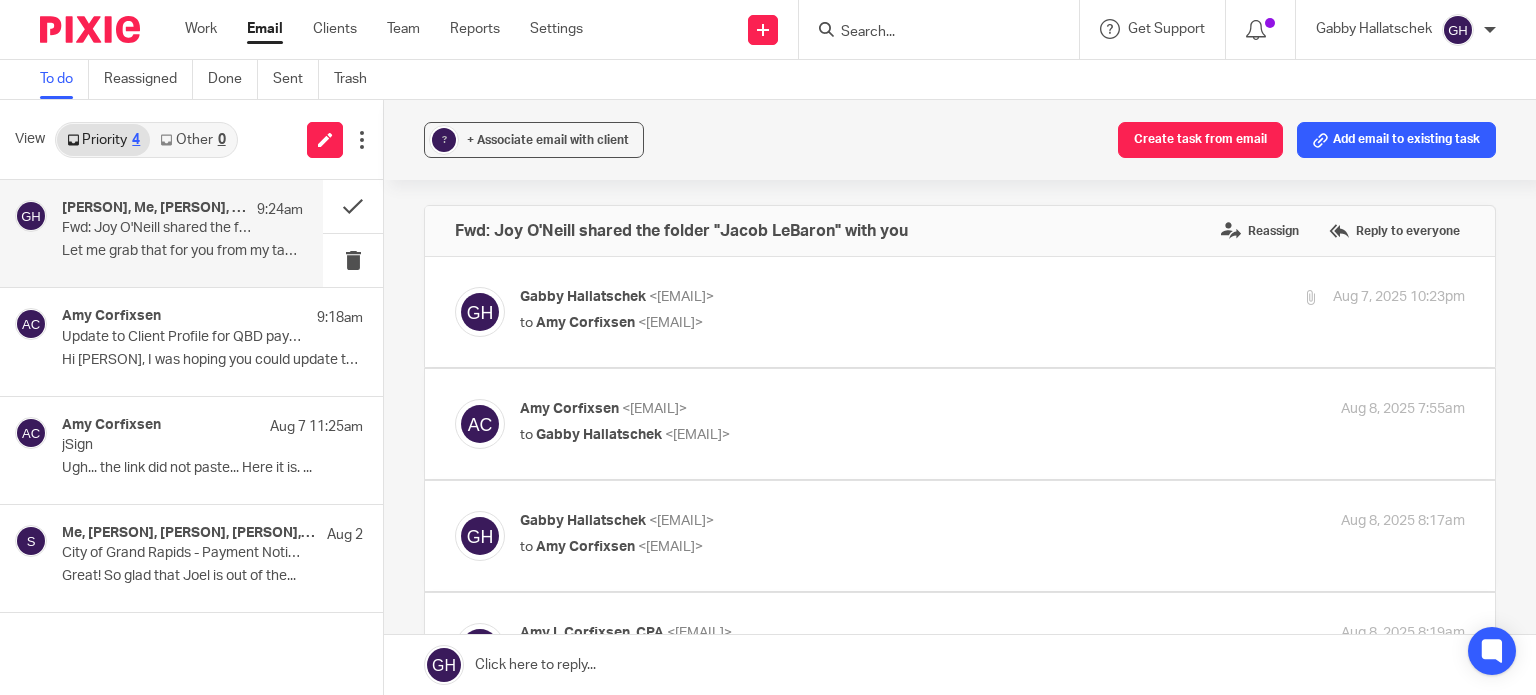 scroll, scrollTop: 0, scrollLeft: 0, axis: both 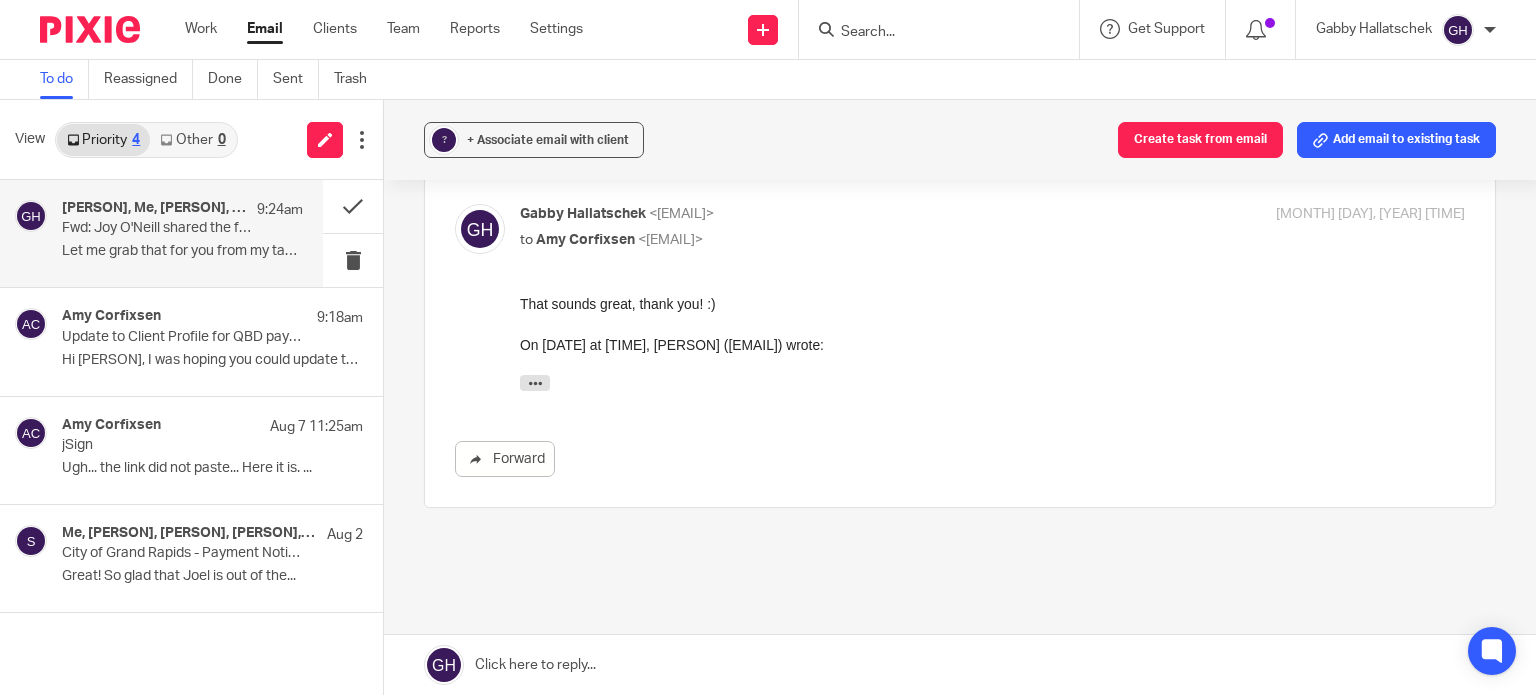 click on "Amy Corfixsen
<amylcpa@gmail.com>   to
Gabby Hallatschek
<gabby@amylcpa.com>       Aug 8, 2025 9:24am" at bounding box center (992, 117) 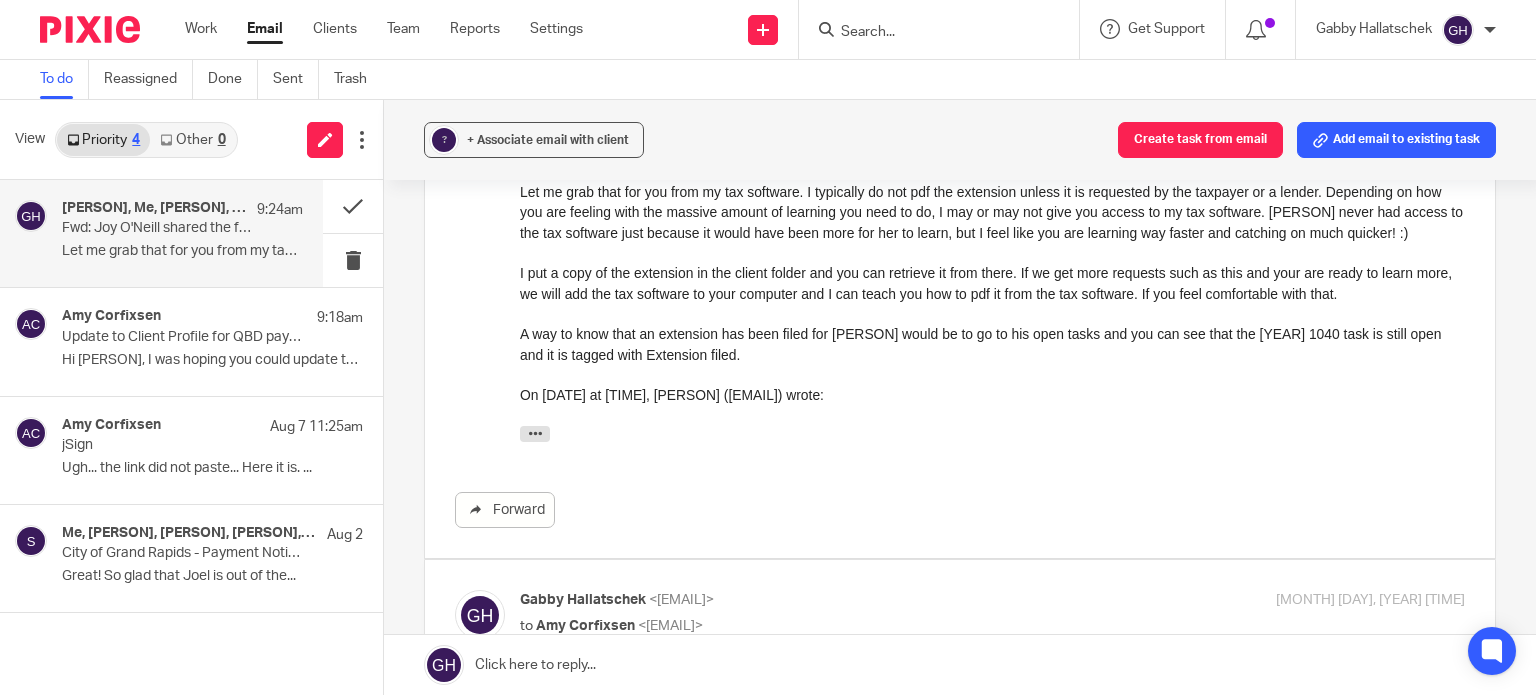 scroll, scrollTop: 0, scrollLeft: 0, axis: both 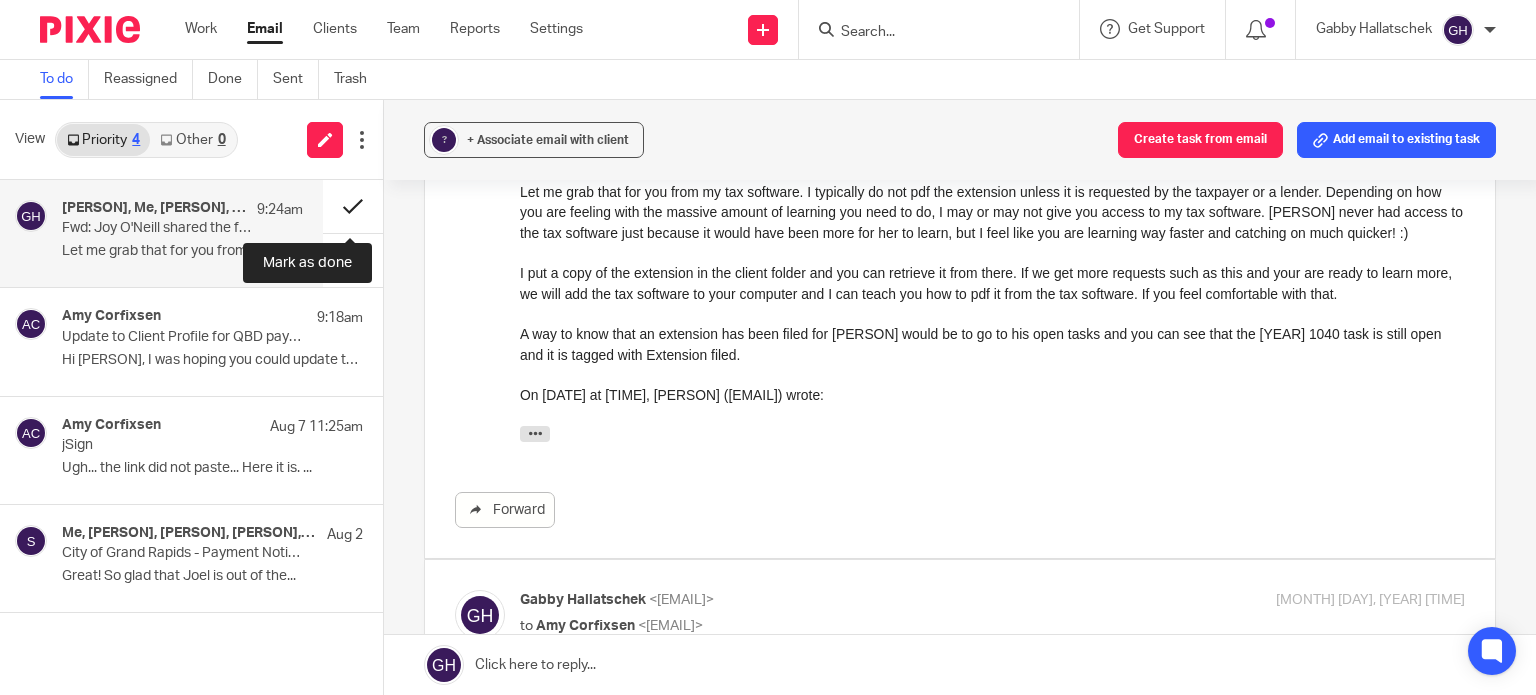 click at bounding box center [353, 206] 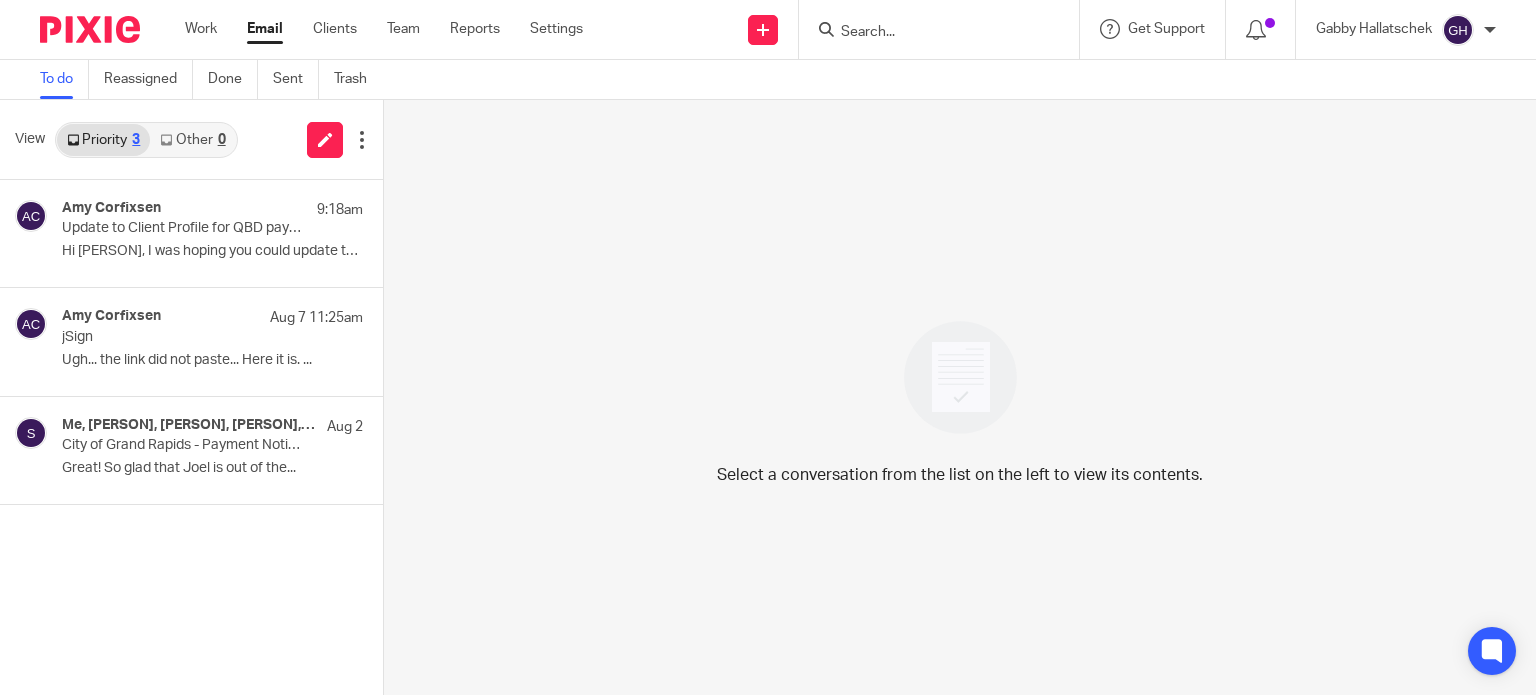 click at bounding box center [960, 377] 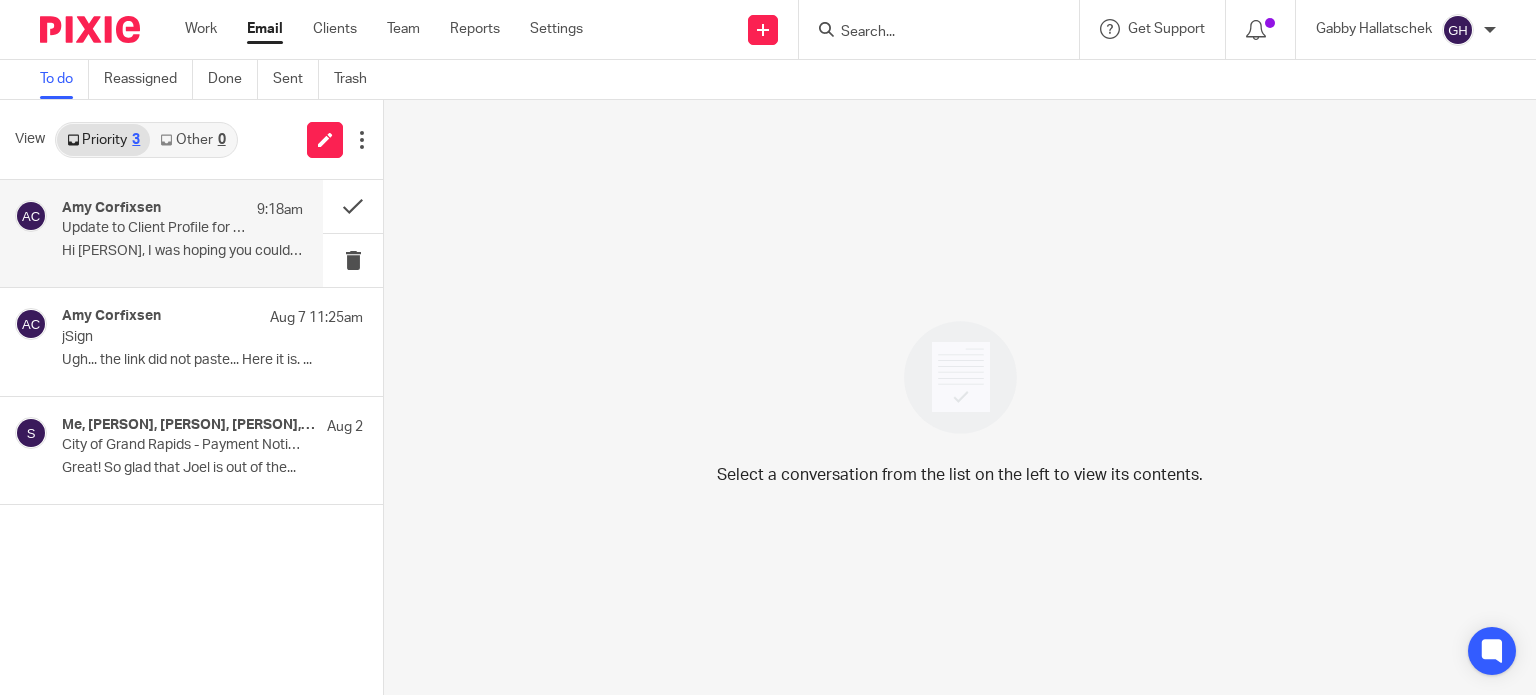 click on "Amy Corfixsen
9:18am" at bounding box center [182, 210] 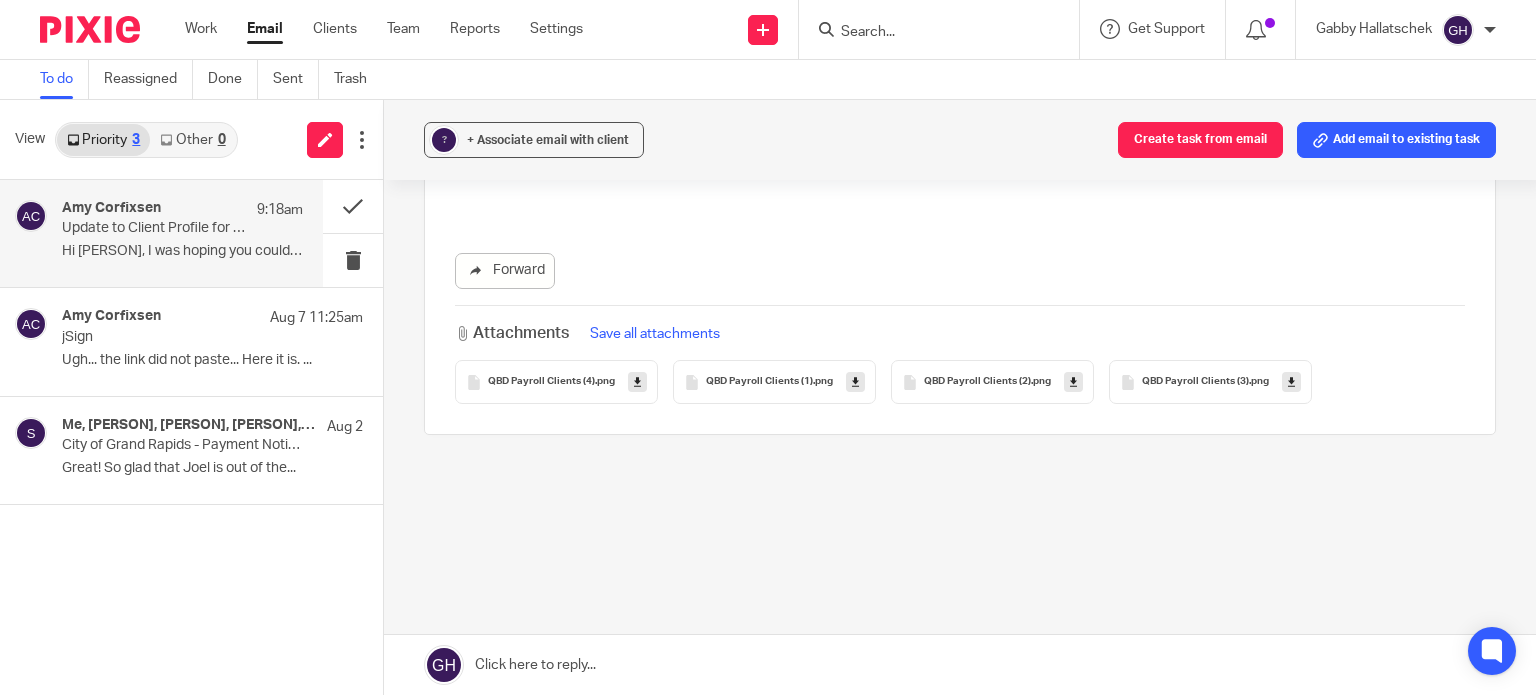 scroll, scrollTop: 0, scrollLeft: 0, axis: both 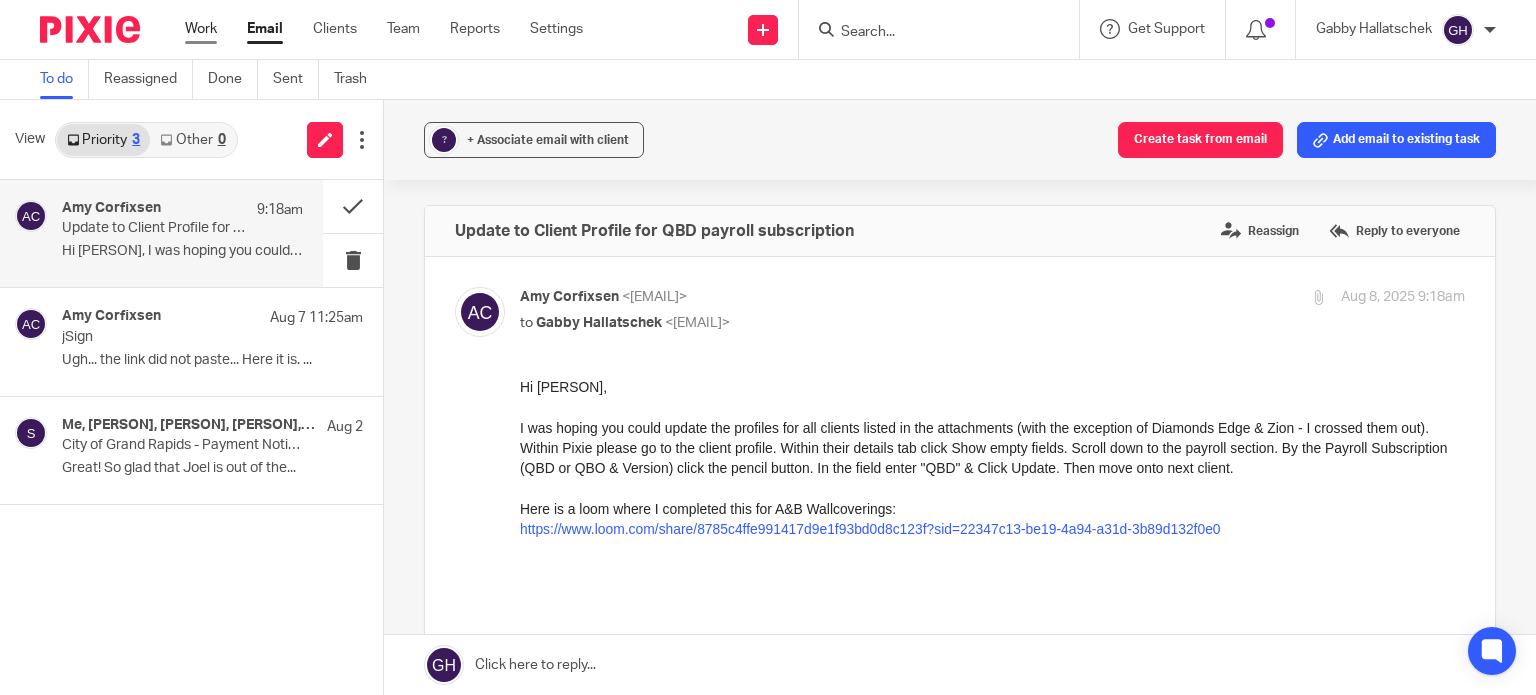 click on "Work" at bounding box center (201, 29) 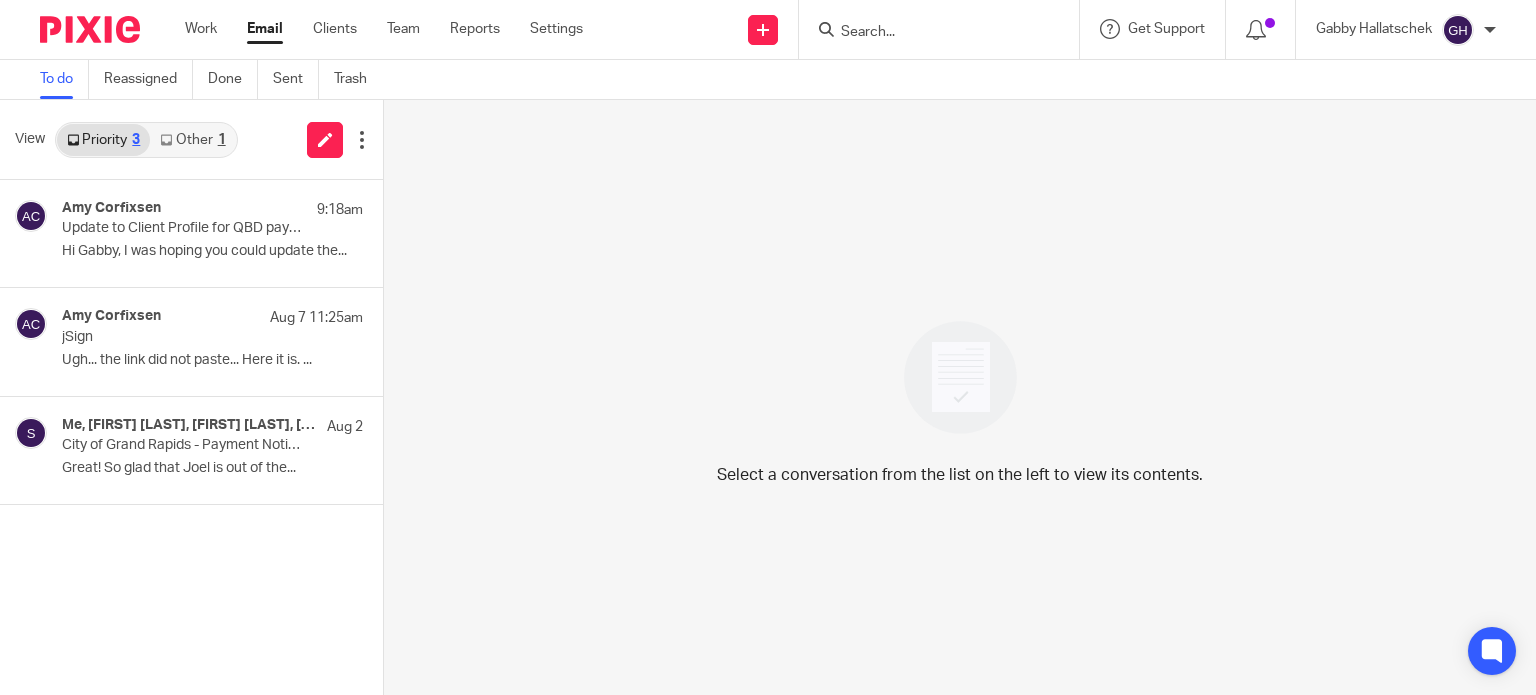 scroll, scrollTop: 0, scrollLeft: 0, axis: both 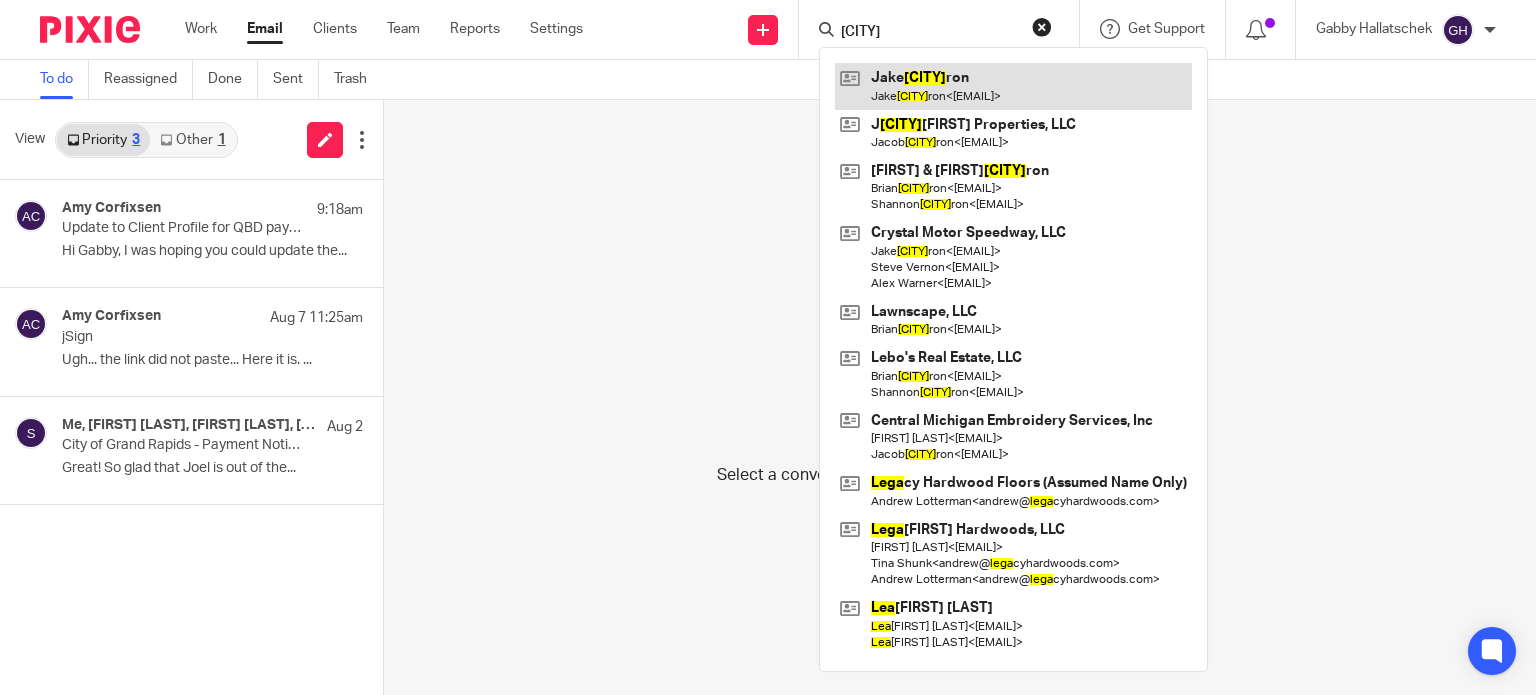 type on "[CITY]" 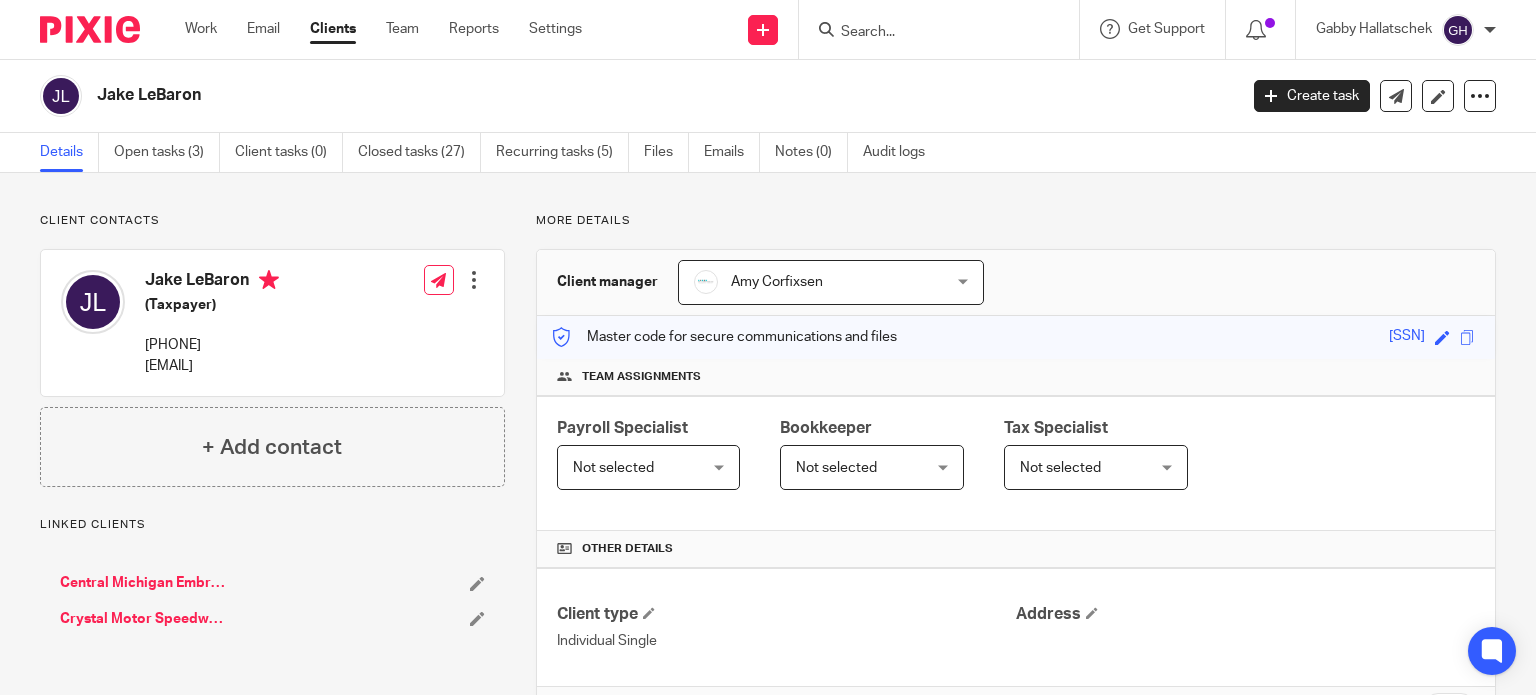 scroll, scrollTop: 0, scrollLeft: 0, axis: both 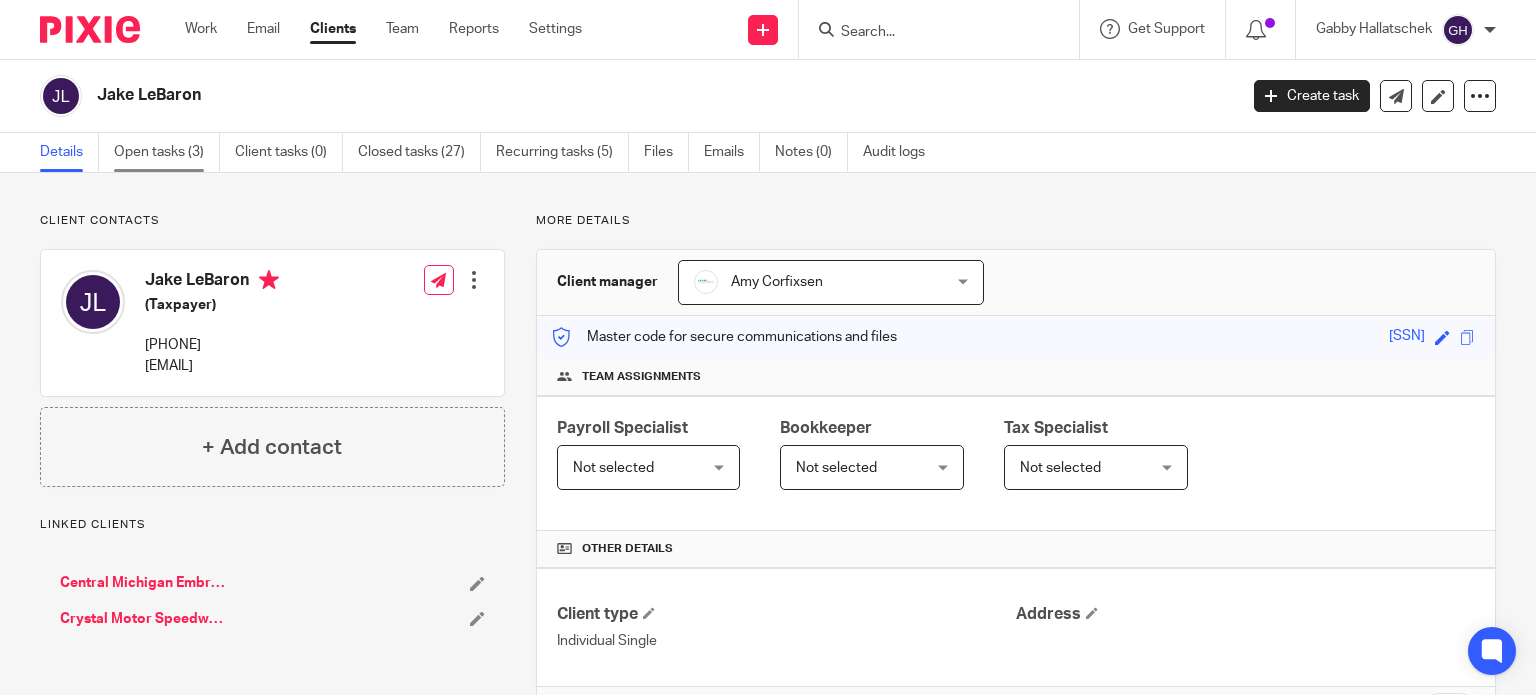 click on "Open tasks (3)" at bounding box center [167, 152] 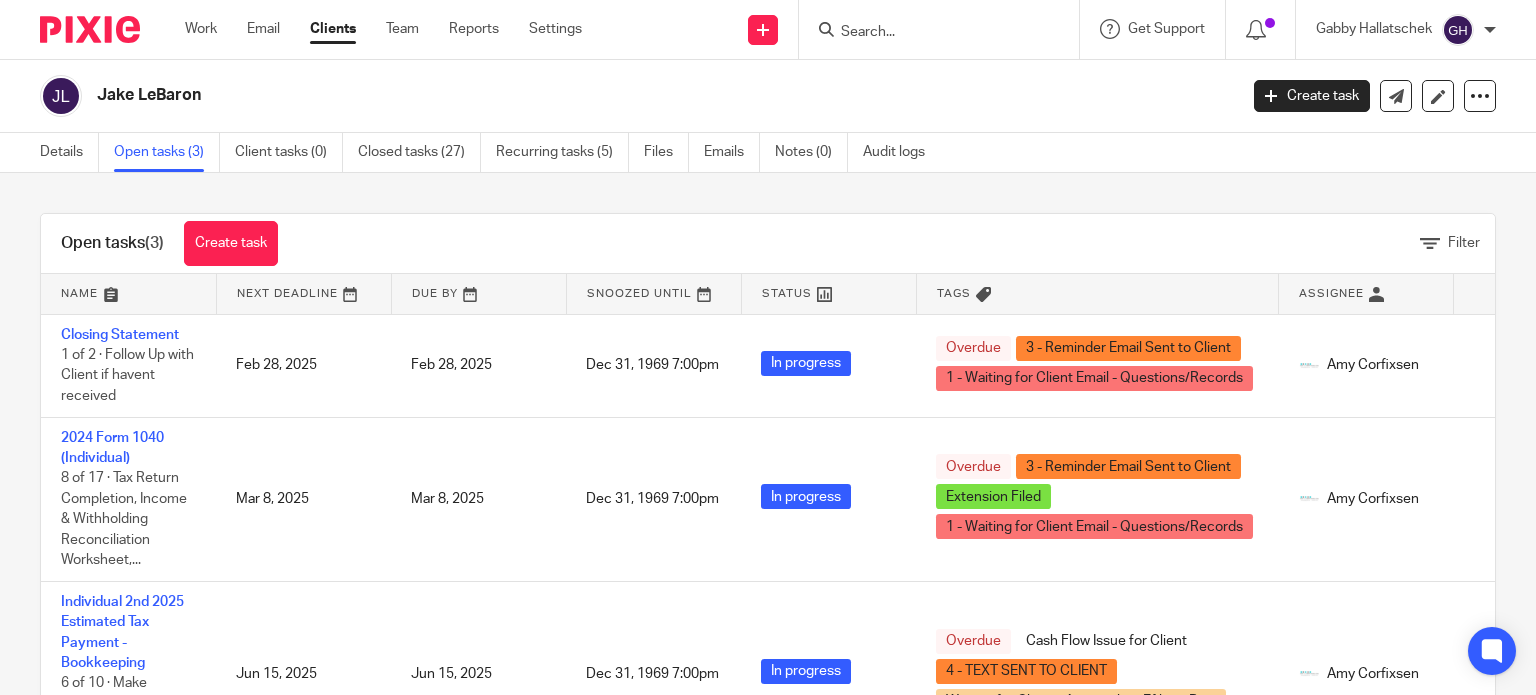 scroll, scrollTop: 0, scrollLeft: 0, axis: both 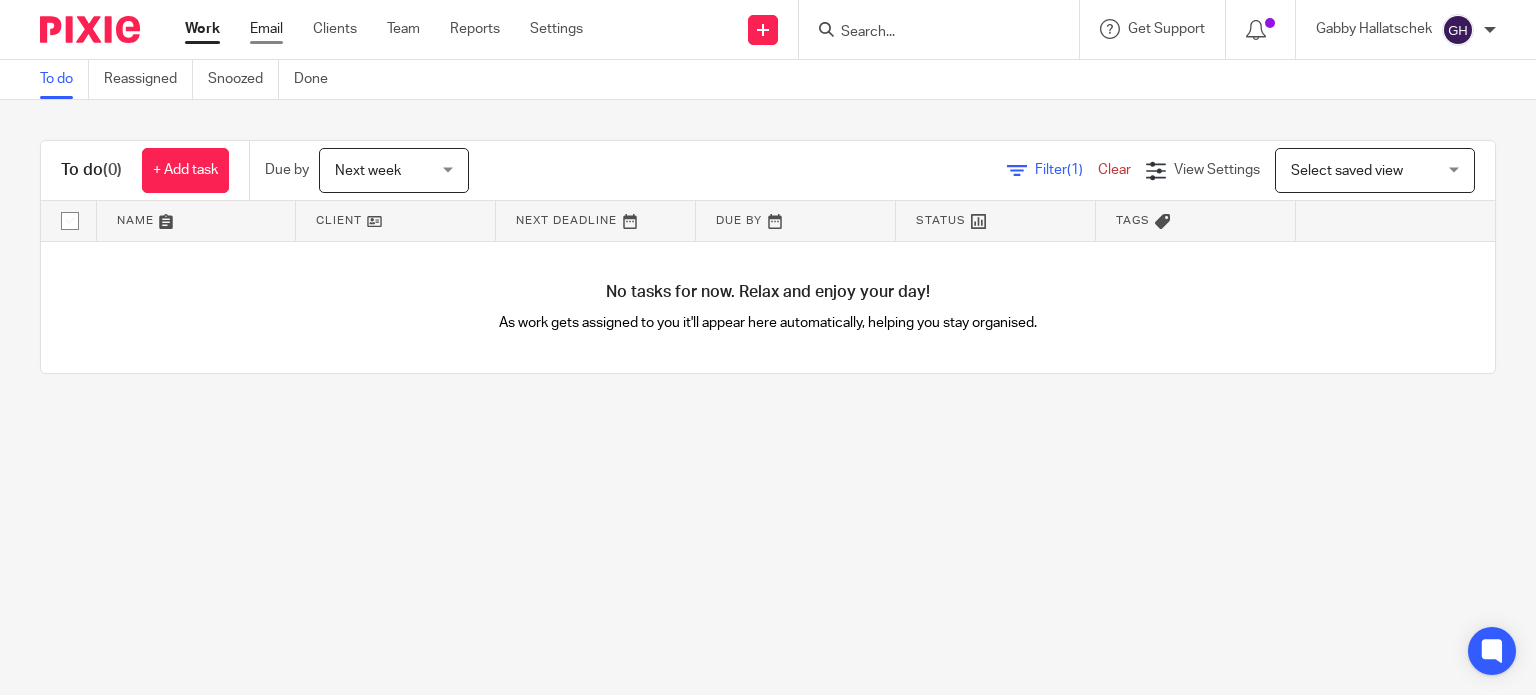 click on "Email" at bounding box center (266, 29) 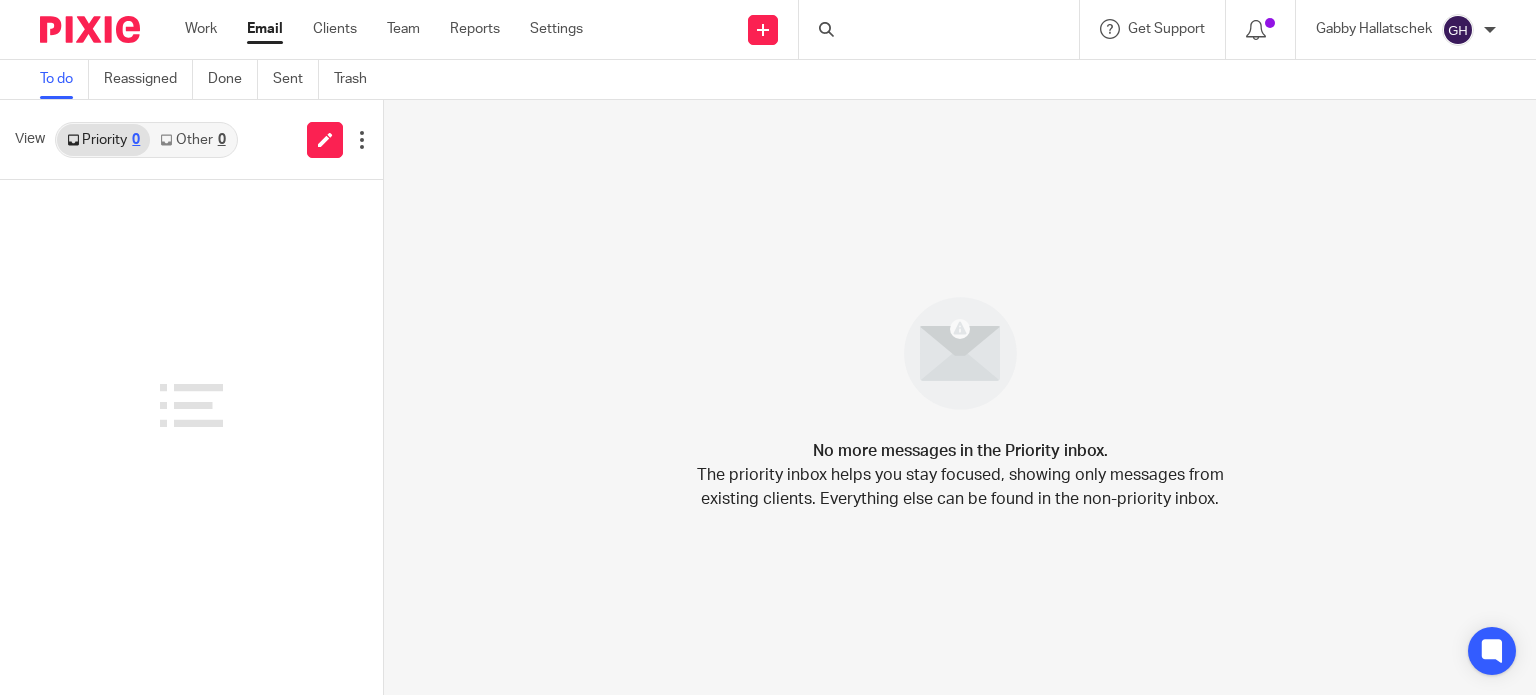 scroll, scrollTop: 0, scrollLeft: 0, axis: both 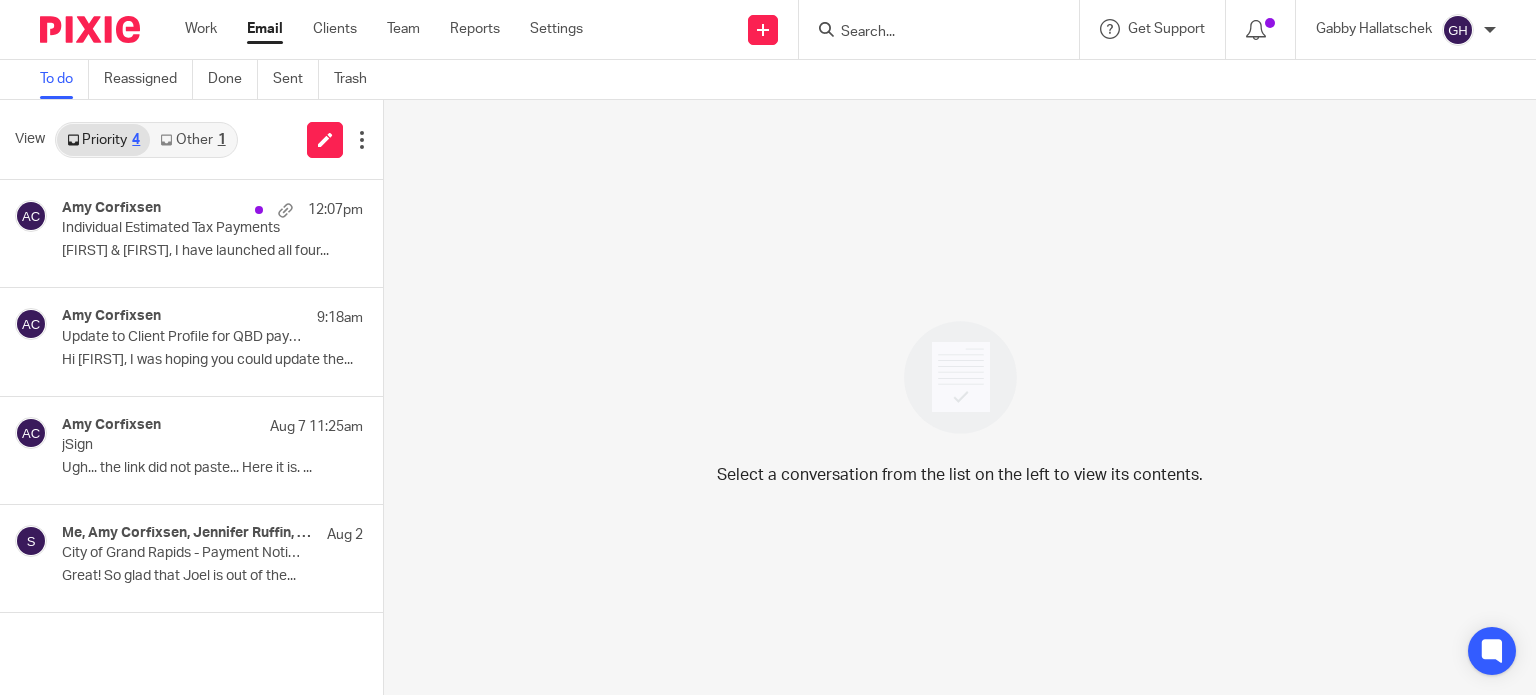 click on "Other
1" at bounding box center (192, 140) 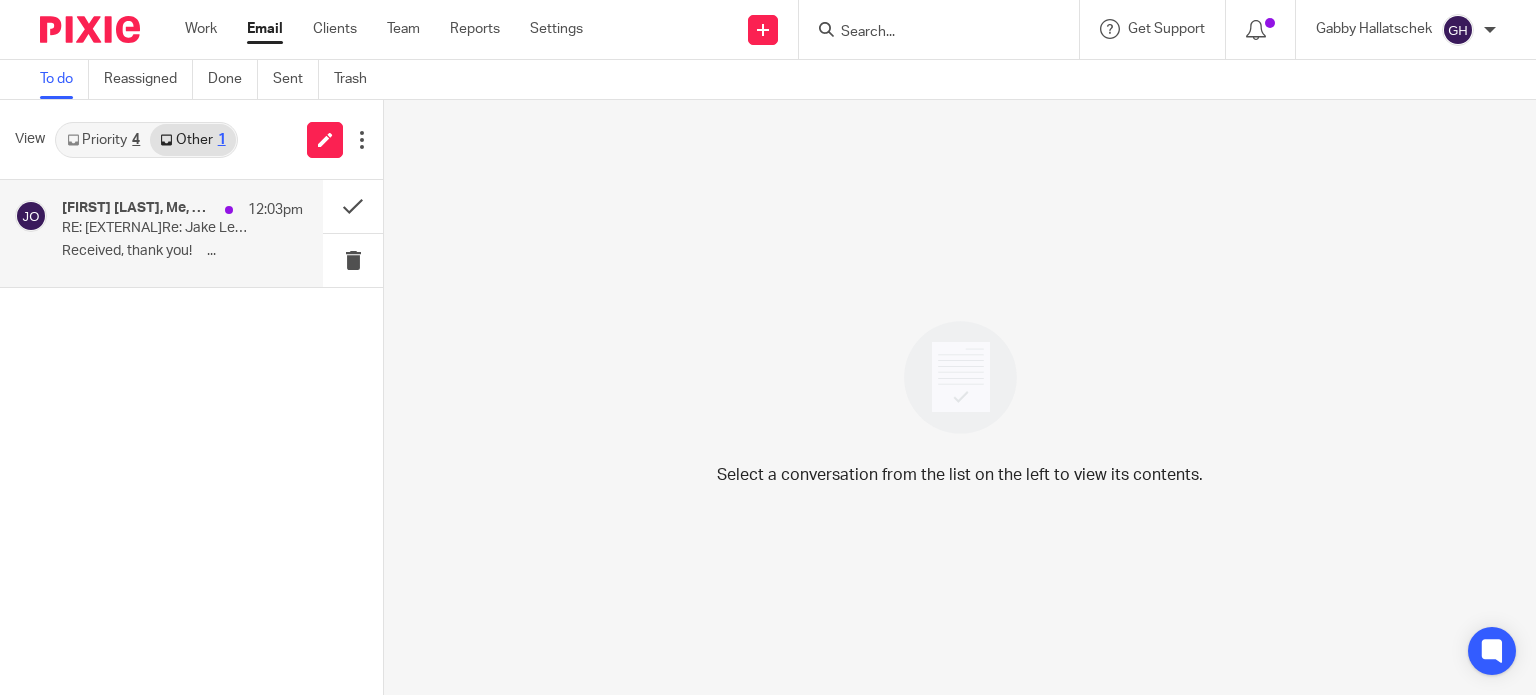 click on "[FIRST] [LAST], Me, Mail Delivery Subsystem" at bounding box center [138, 208] 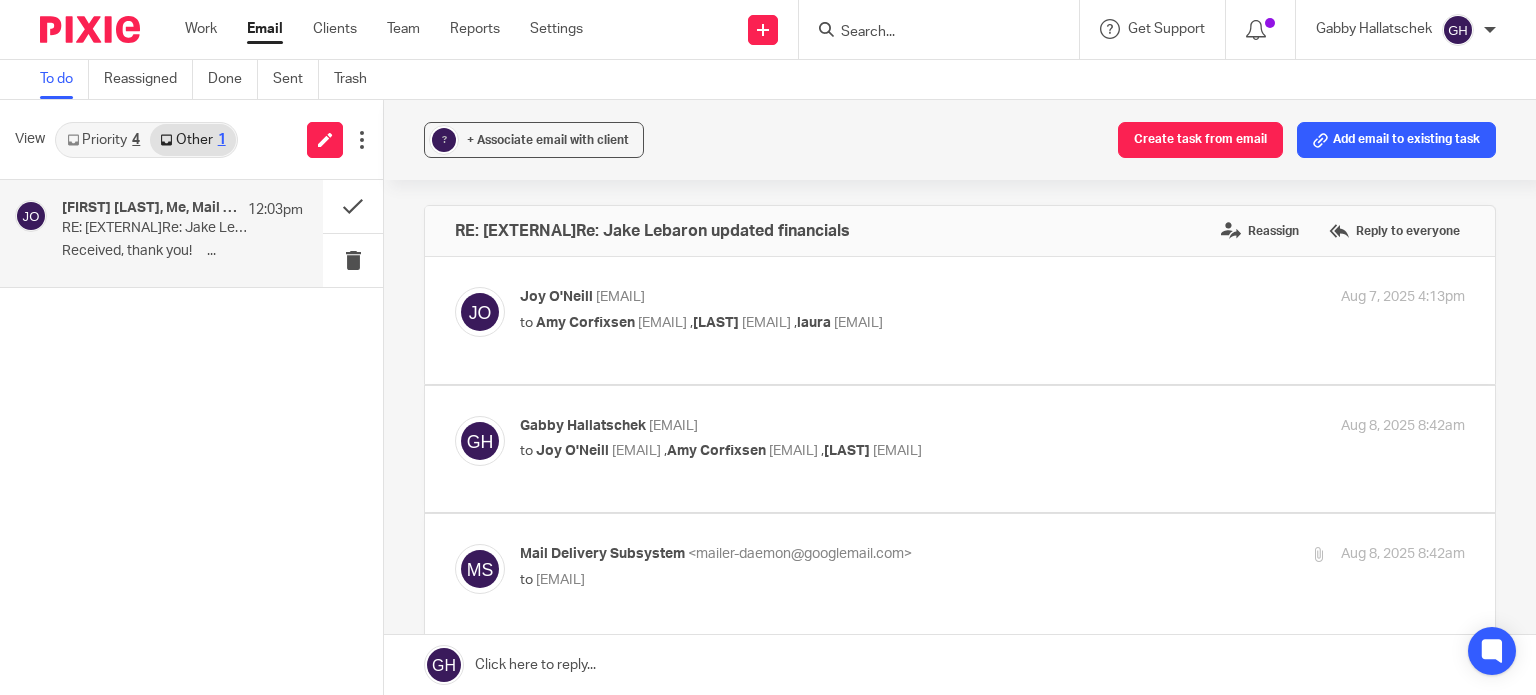 scroll, scrollTop: 0, scrollLeft: 0, axis: both 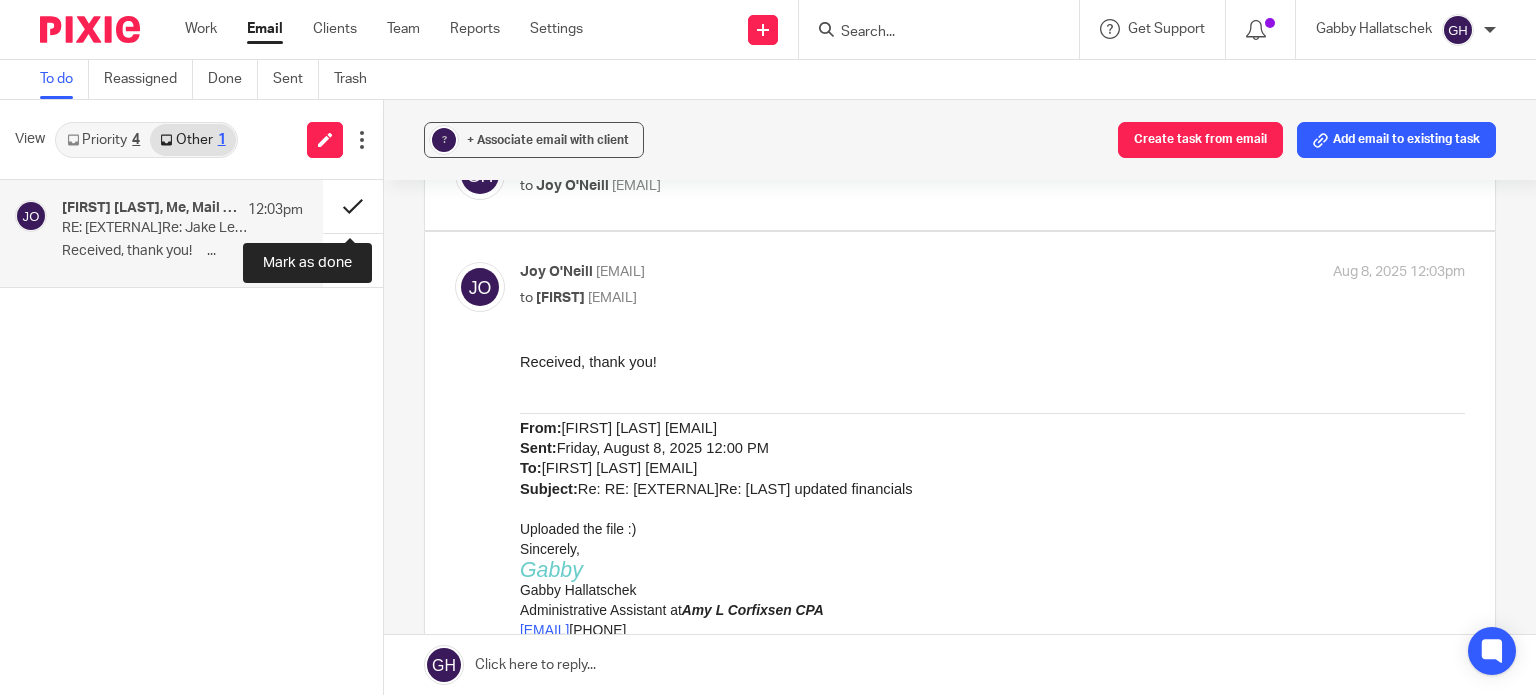 click at bounding box center (353, 206) 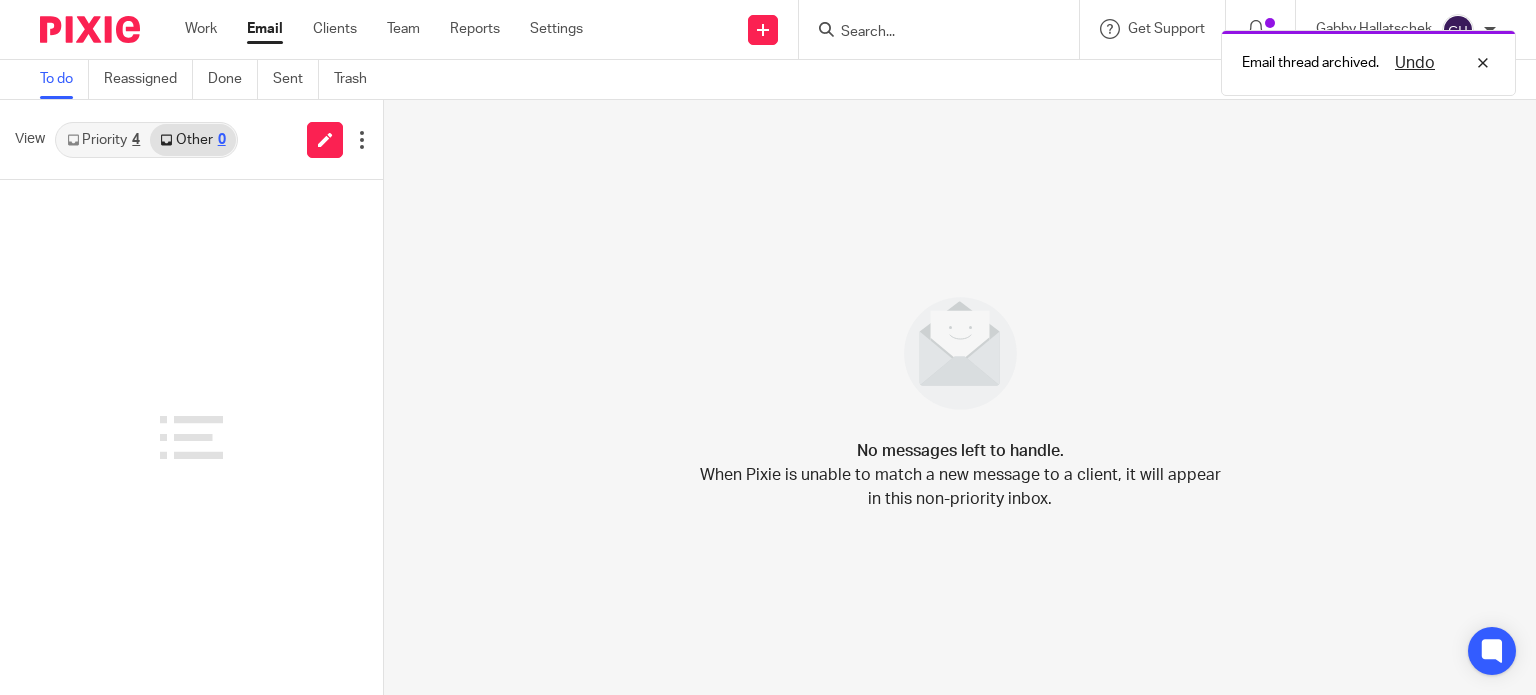click on "Priority
4" at bounding box center (103, 140) 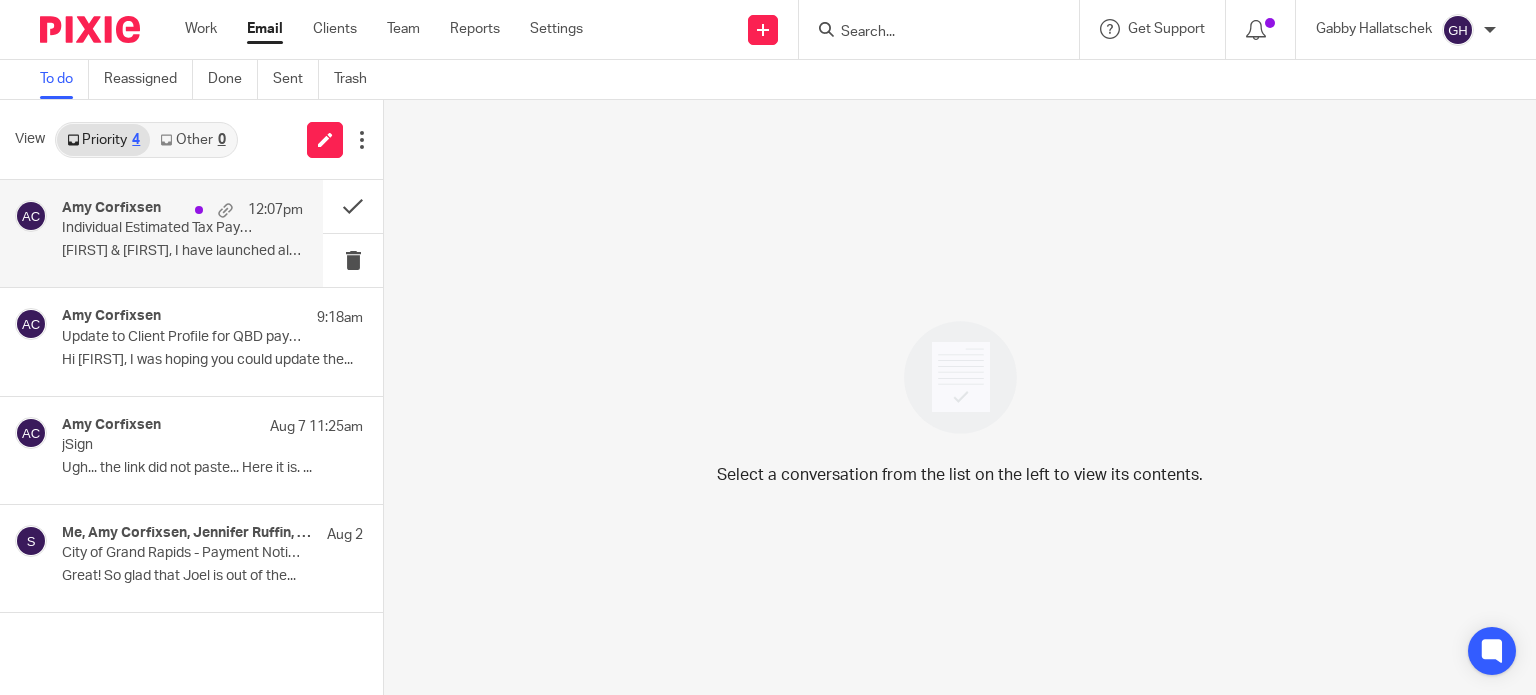 click on "Individual Estimated Tax Payments" at bounding box center [158, 228] 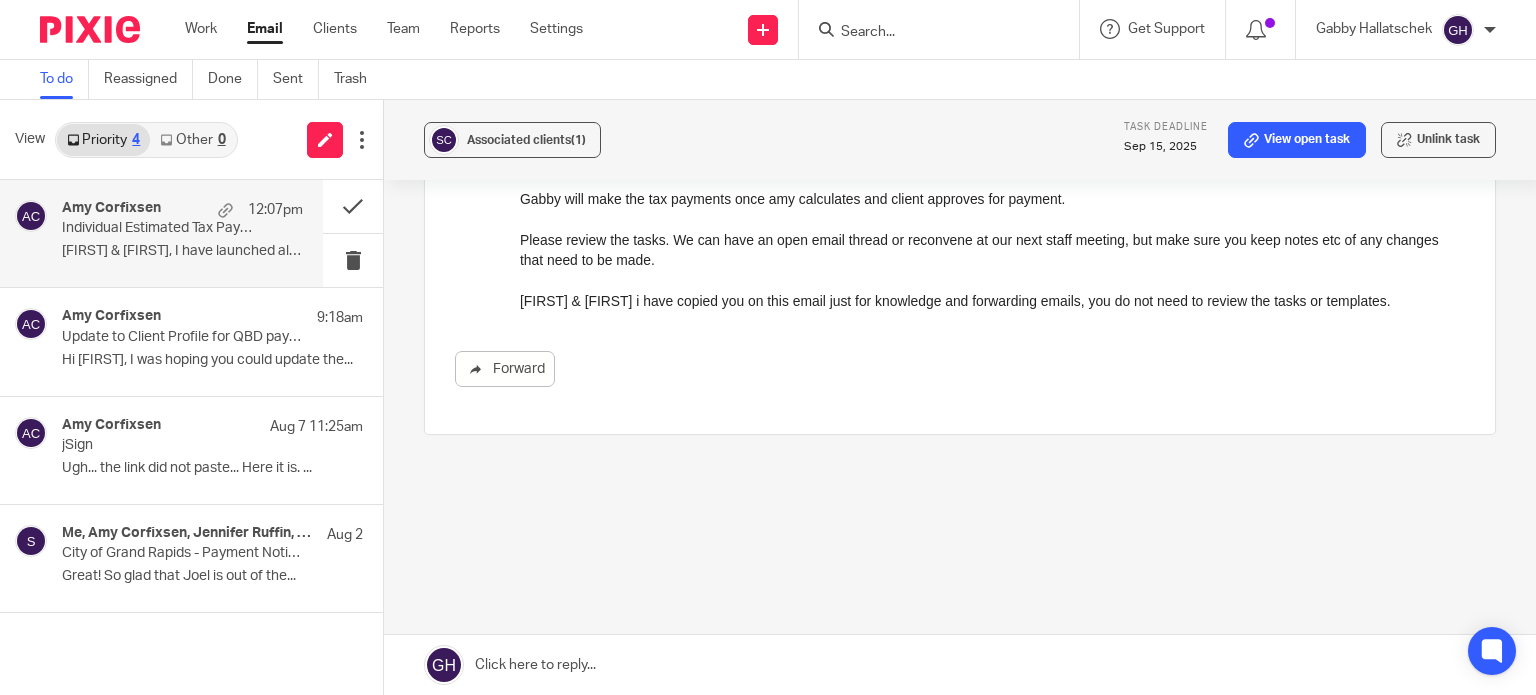 scroll, scrollTop: 0, scrollLeft: 0, axis: both 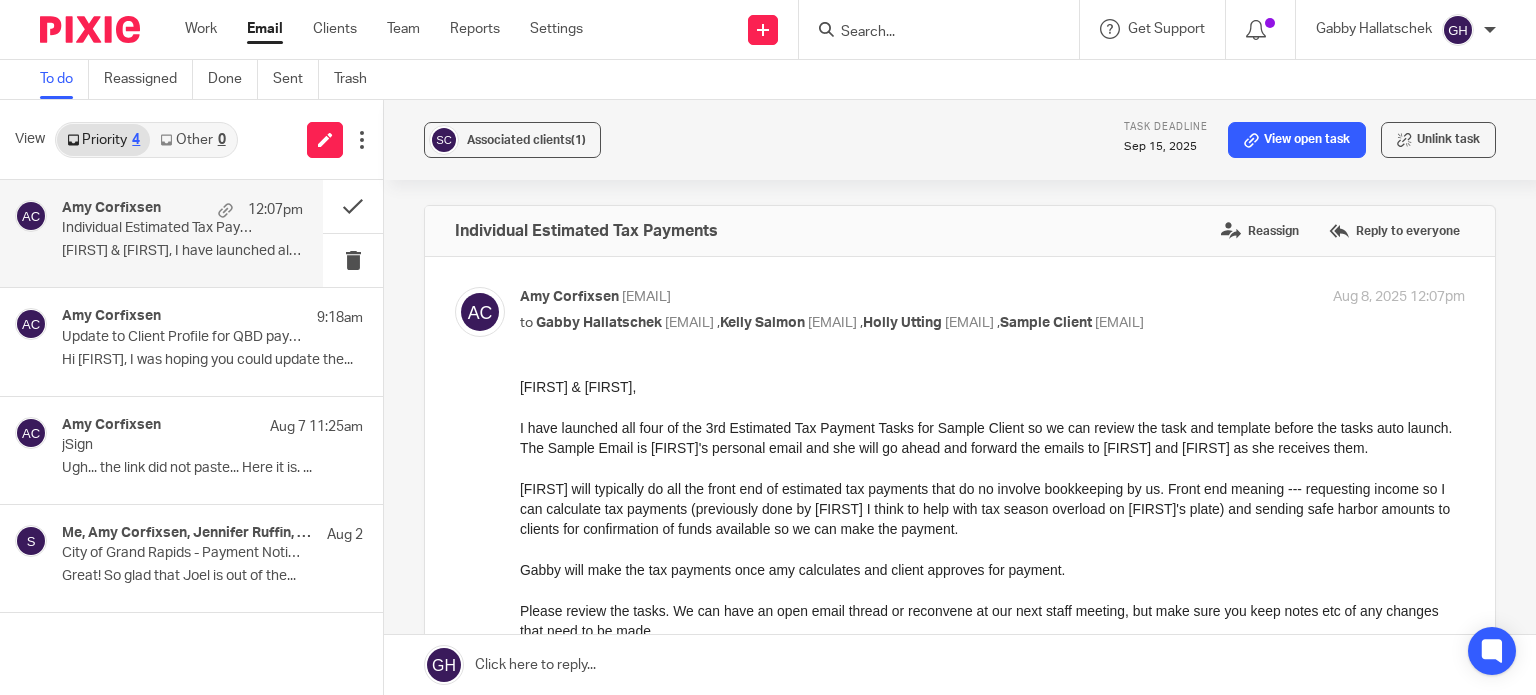 click on "[FIRST] & [FIRST], I have launched all four..." at bounding box center [182, 251] 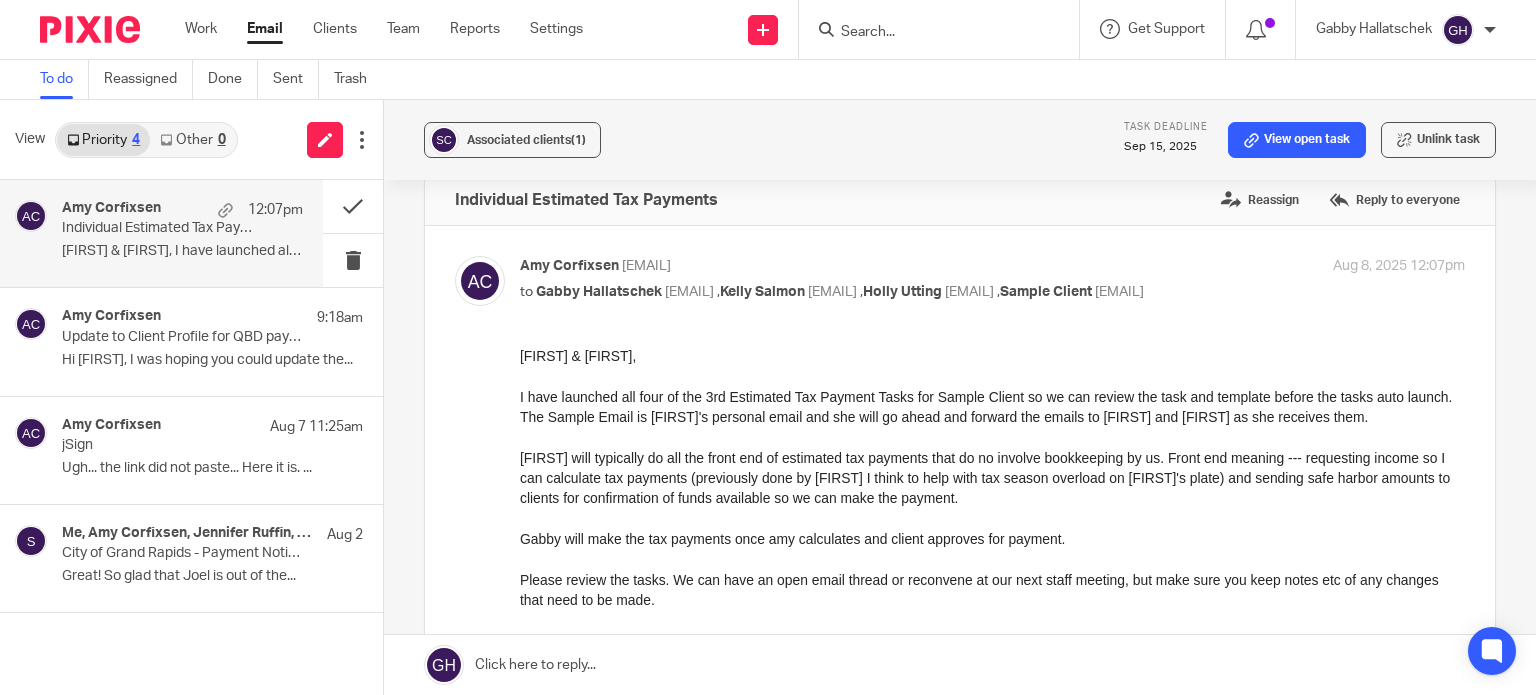 scroll, scrollTop: 78, scrollLeft: 0, axis: vertical 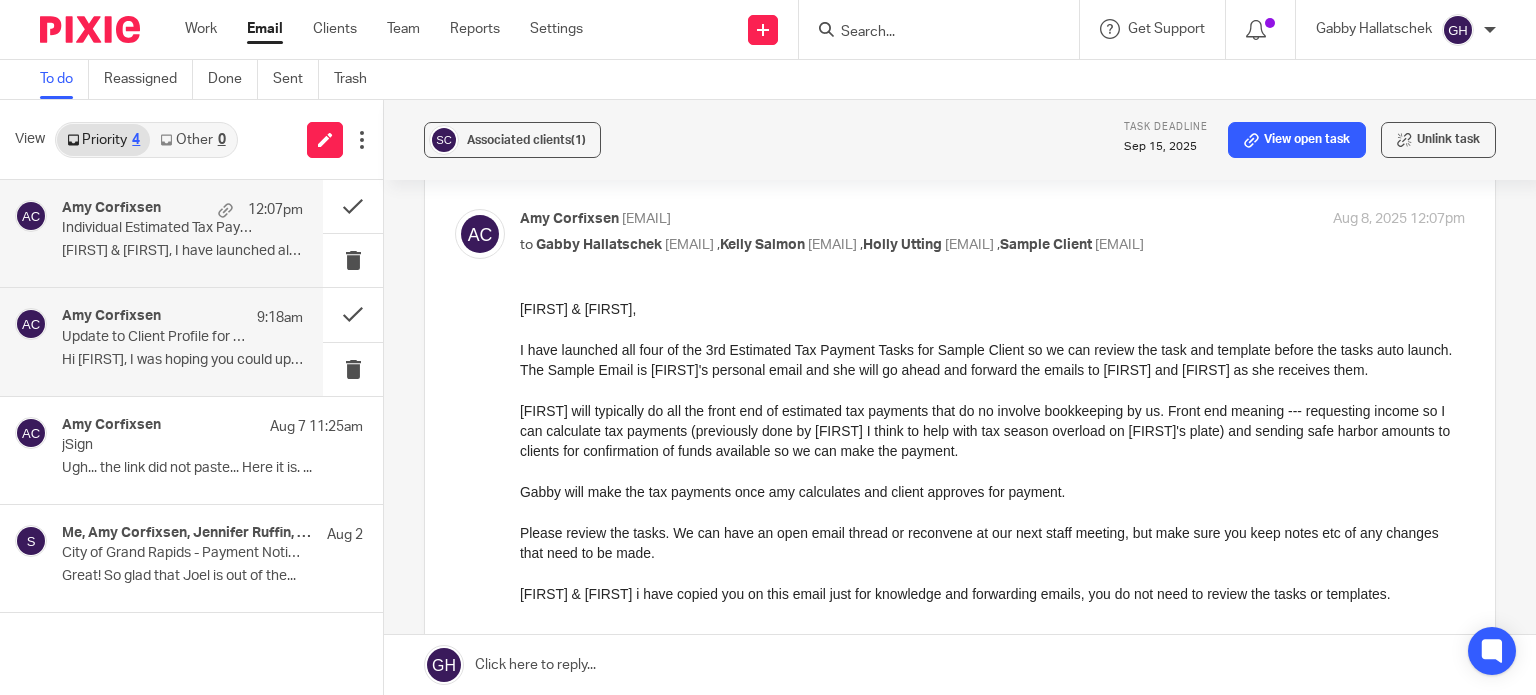 click on "[FIRST] [LAST] 9:18am Update to Client Profile for QBD payroll subscription Hi [FIRST], I was hoping you could update the..." at bounding box center (182, 341) 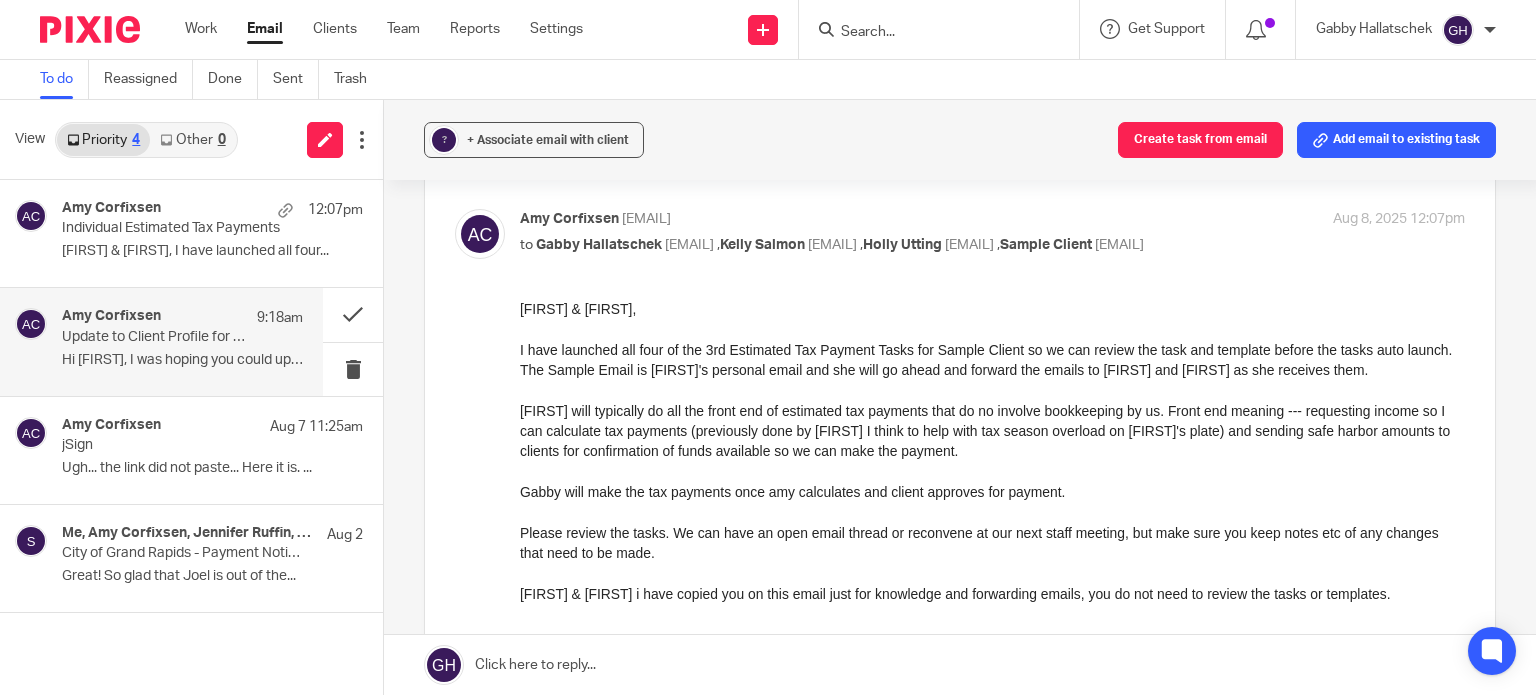 scroll, scrollTop: 0, scrollLeft: 0, axis: both 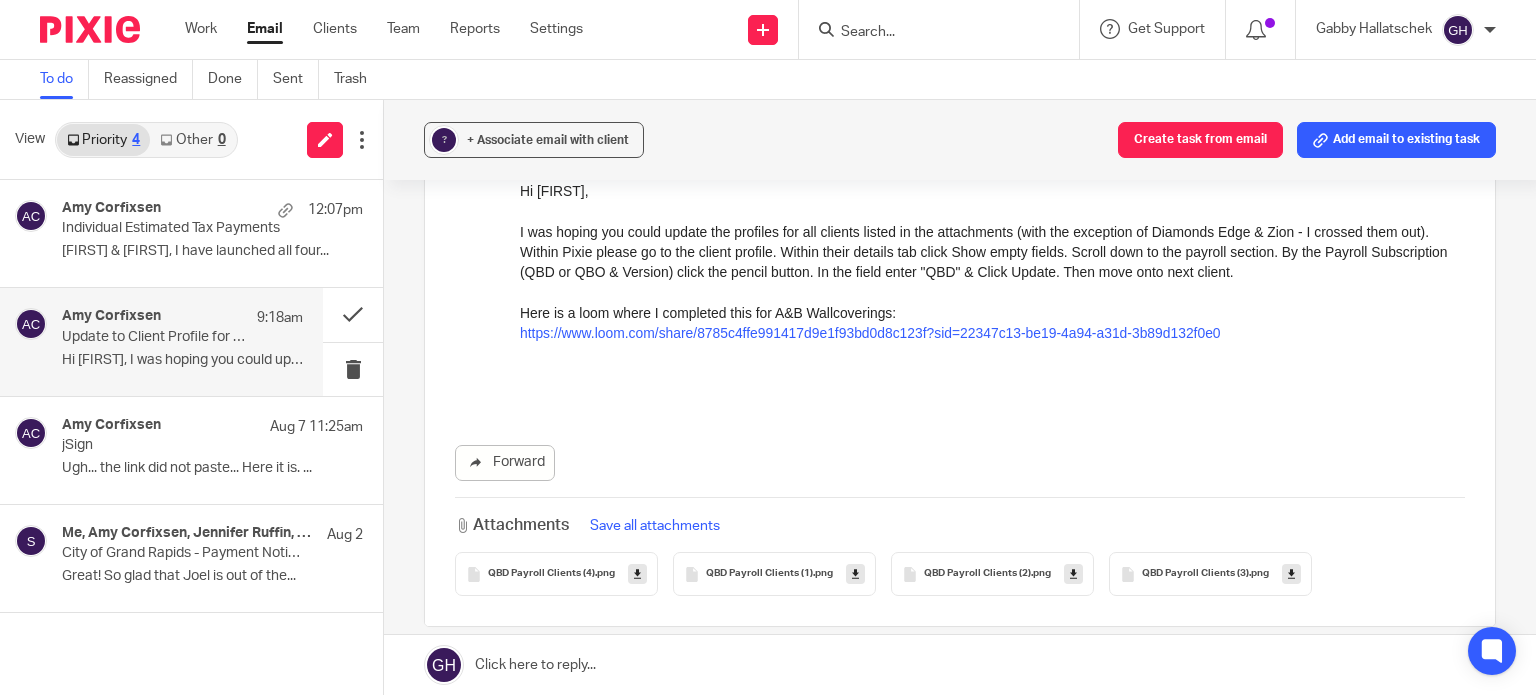 click on "QBD Payroll Clients (4) .png" at bounding box center (556, 574) 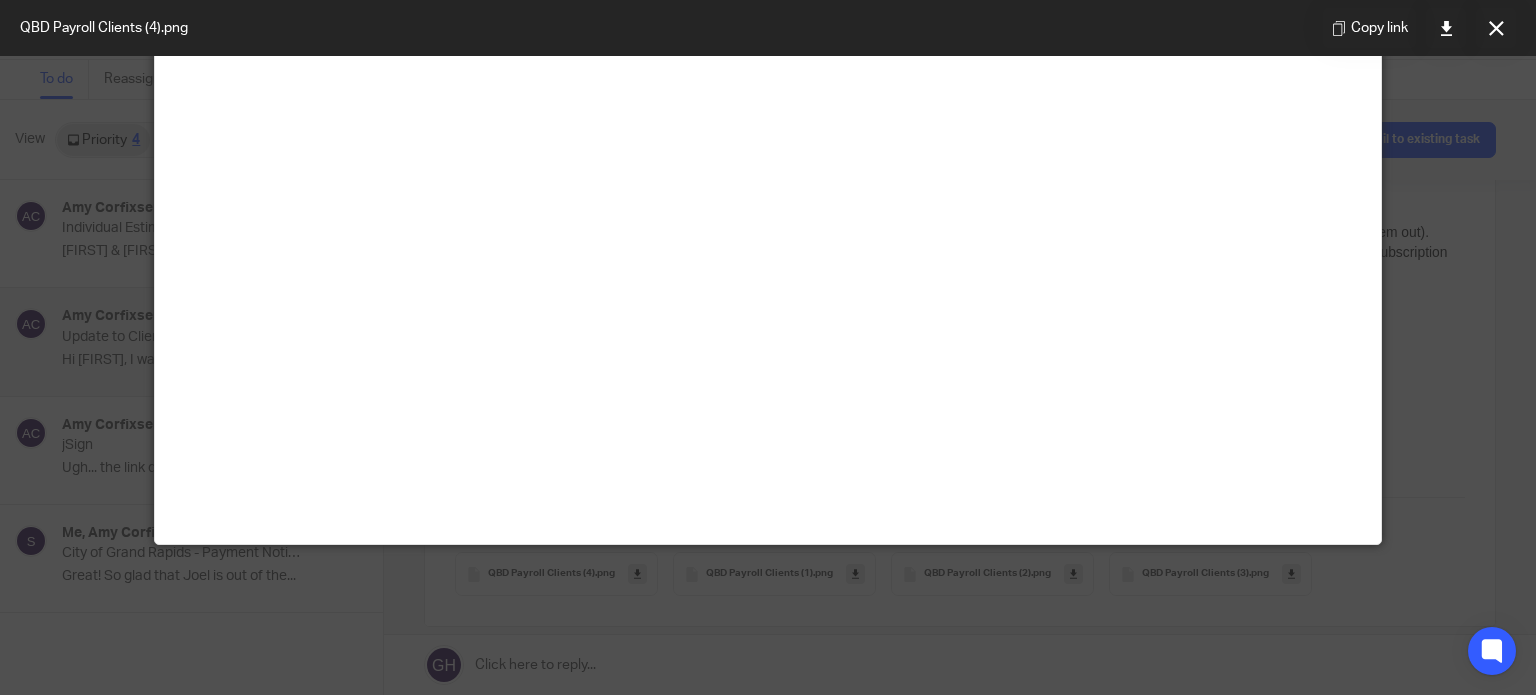 scroll, scrollTop: 0, scrollLeft: 0, axis: both 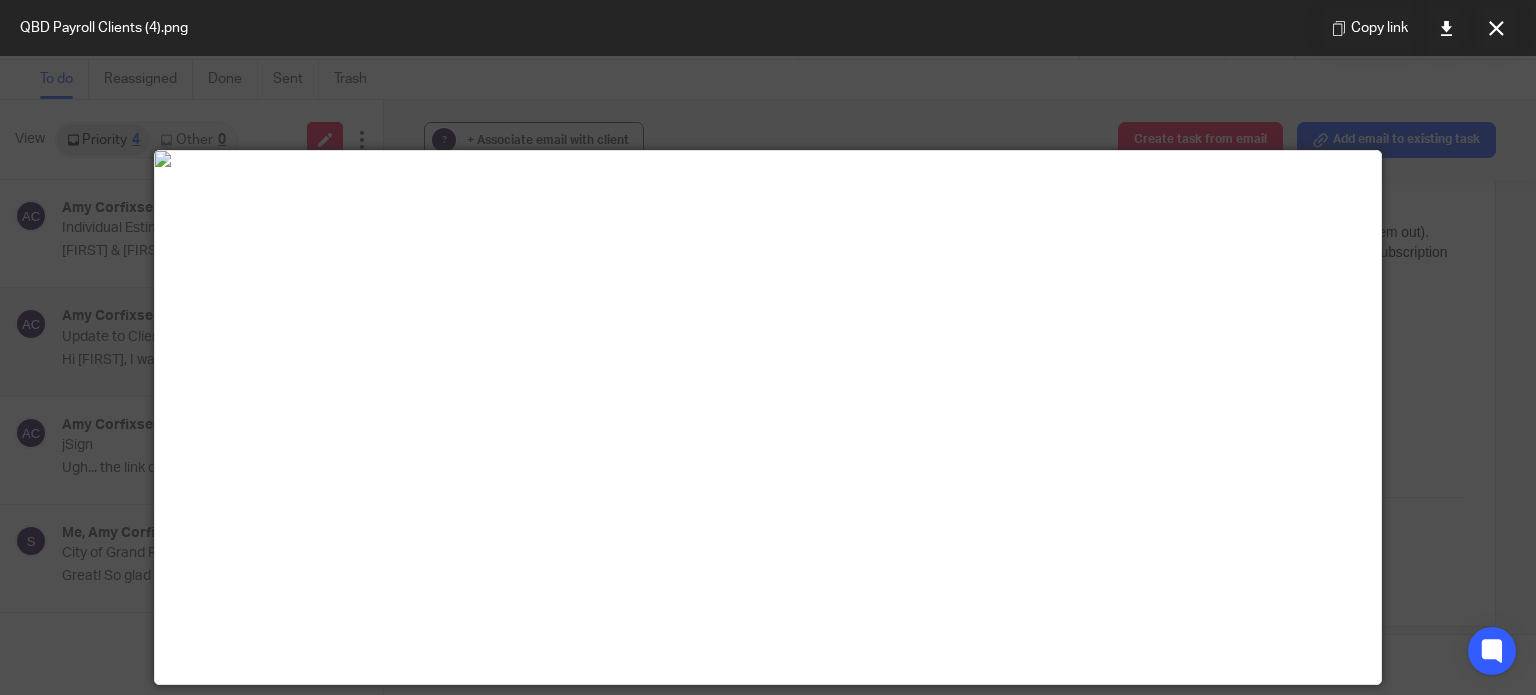 click at bounding box center [768, 347] 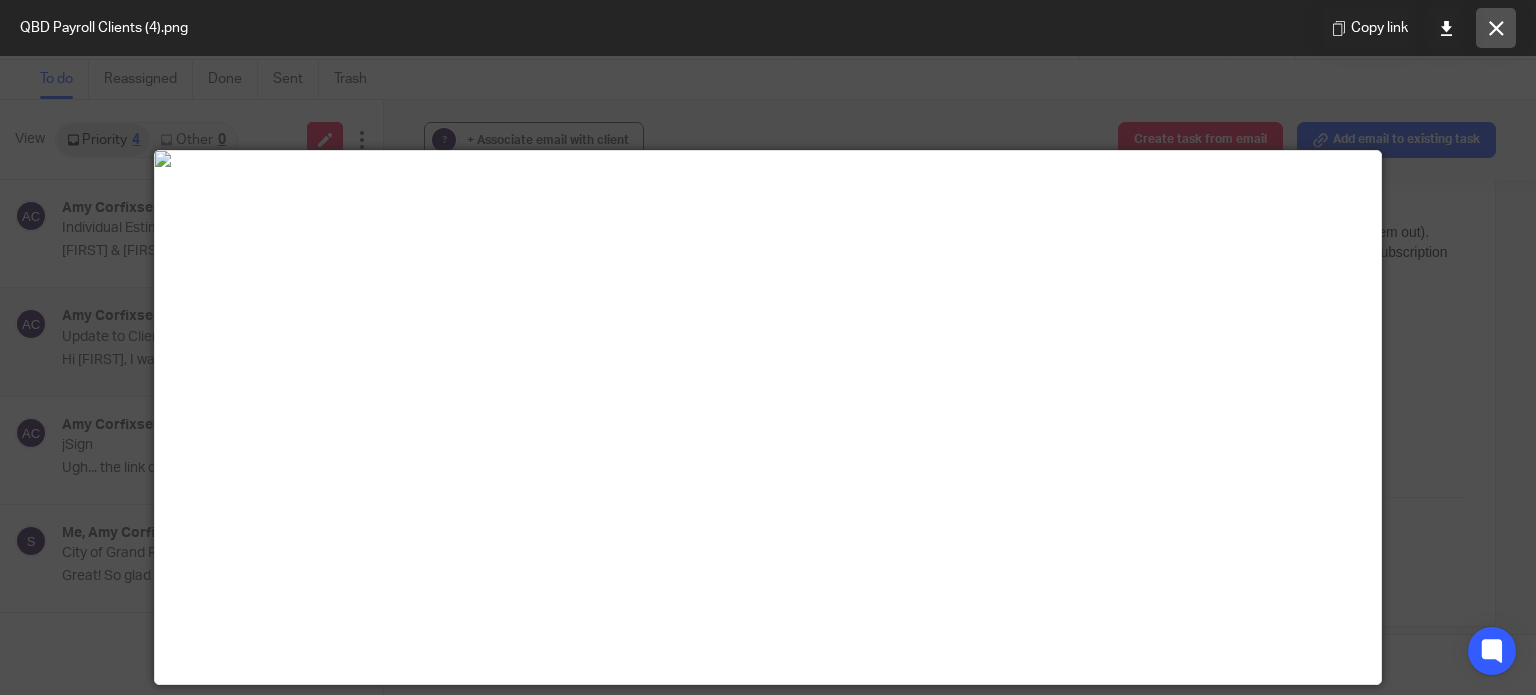 click at bounding box center (1496, 28) 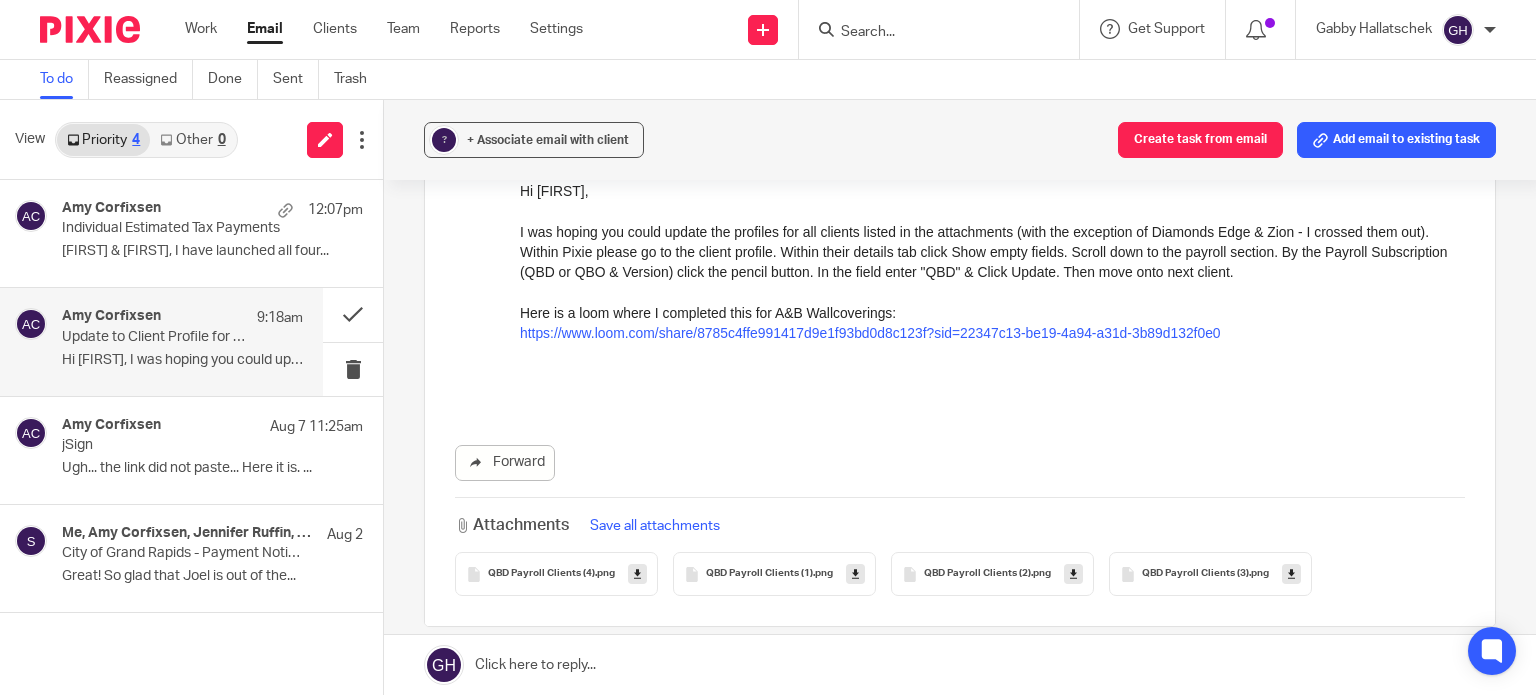click on "QBD Payroll Clients (1)" at bounding box center (759, 574) 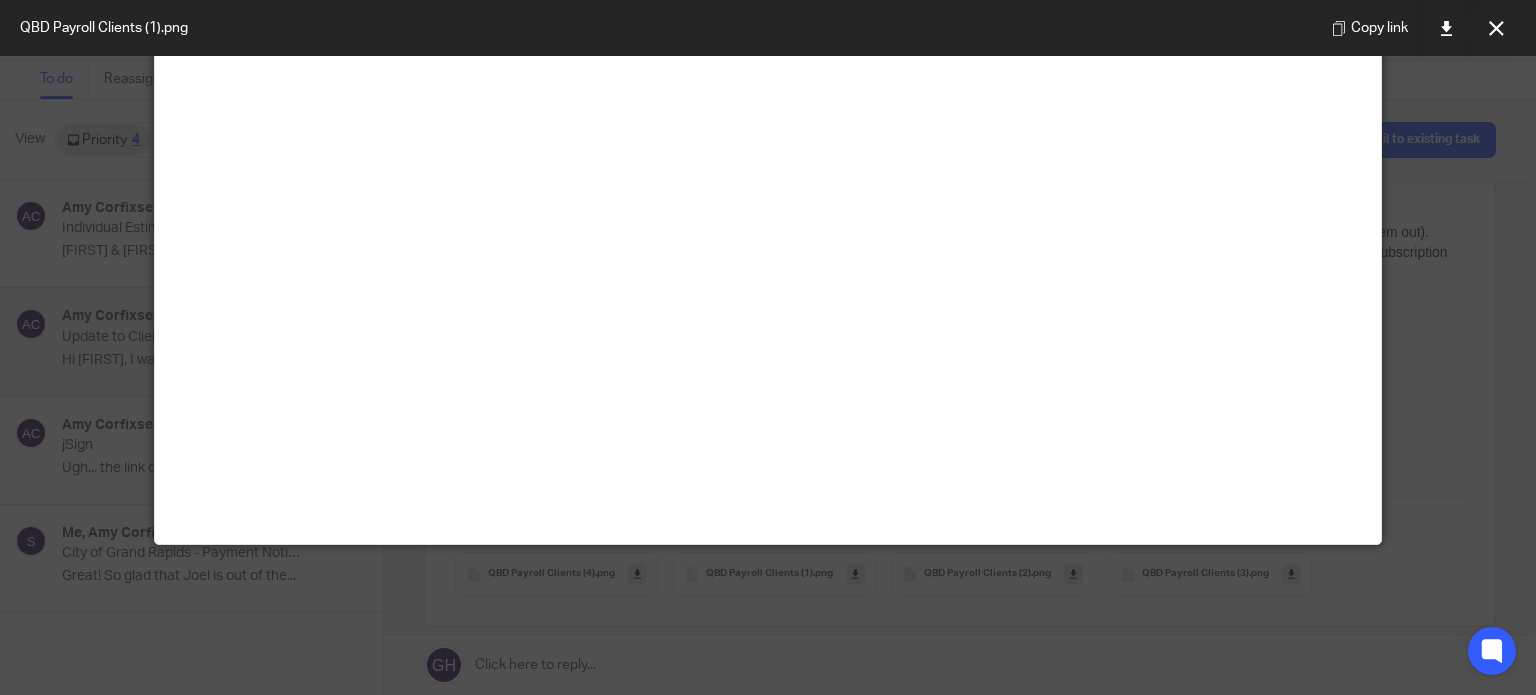 scroll, scrollTop: 0, scrollLeft: 0, axis: both 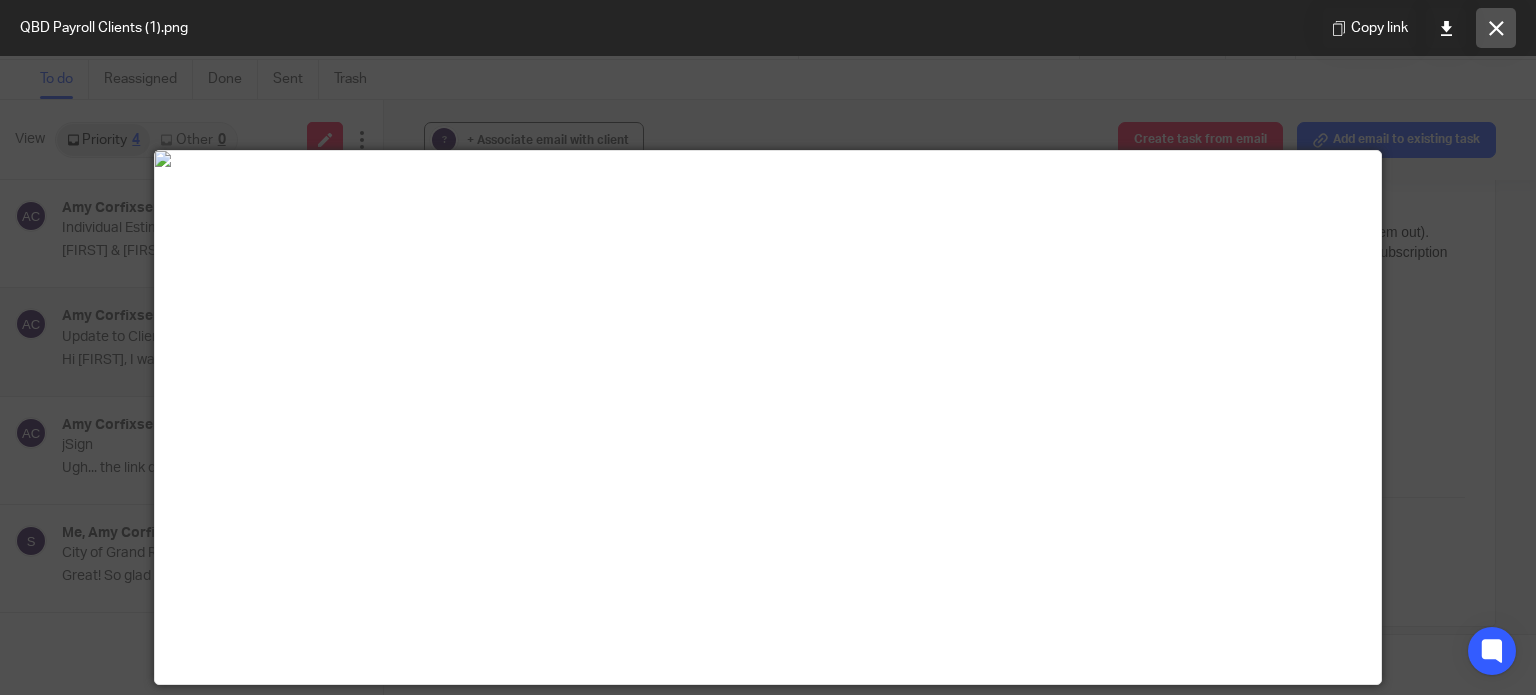 click at bounding box center (1496, 28) 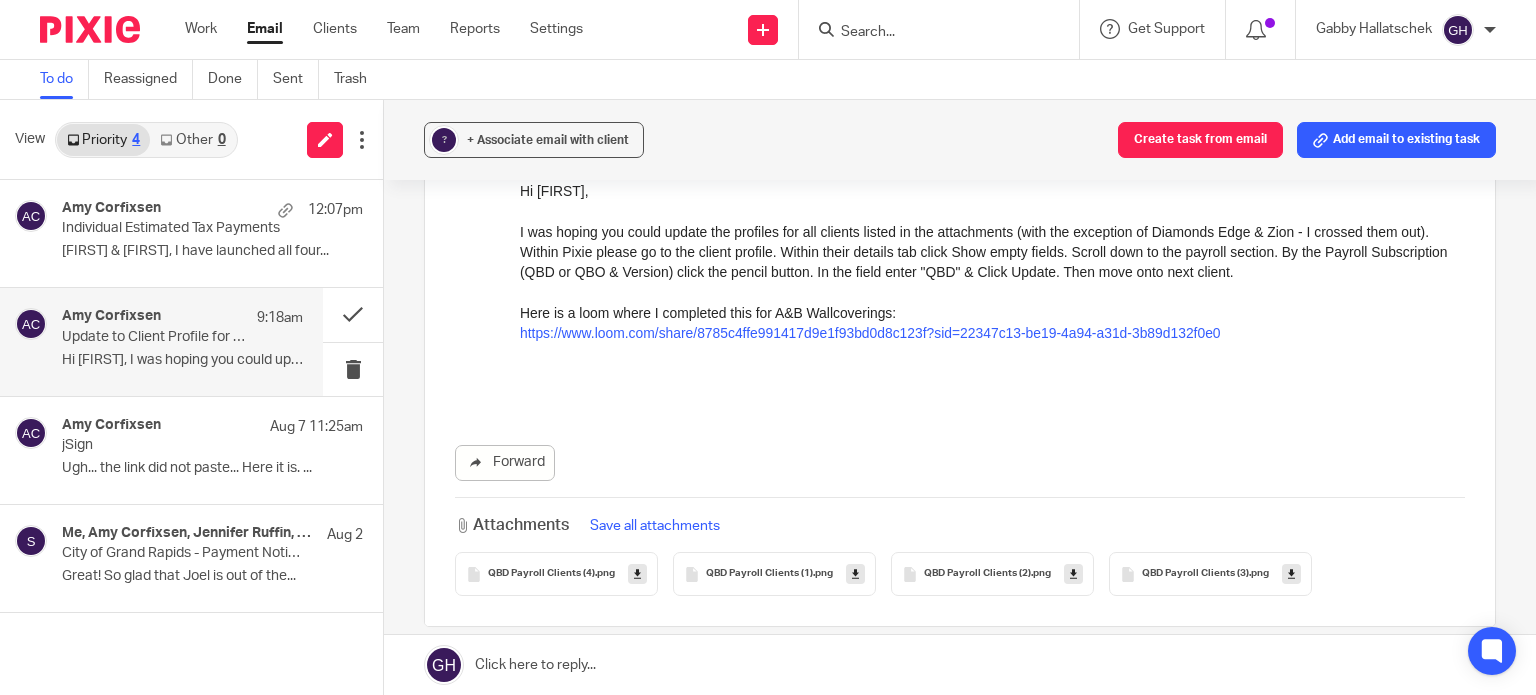 click on "QBD Payroll Clients (2)" at bounding box center [977, 574] 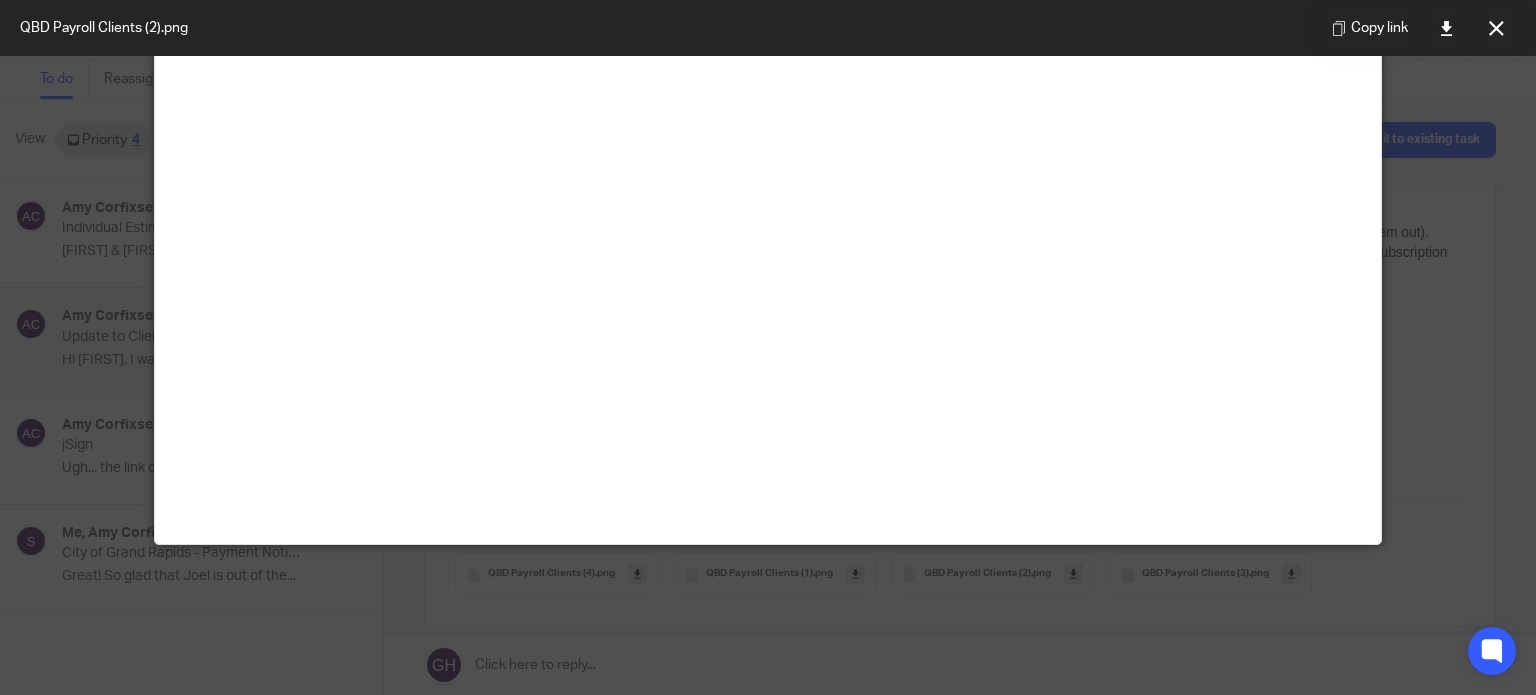 scroll, scrollTop: 0, scrollLeft: 0, axis: both 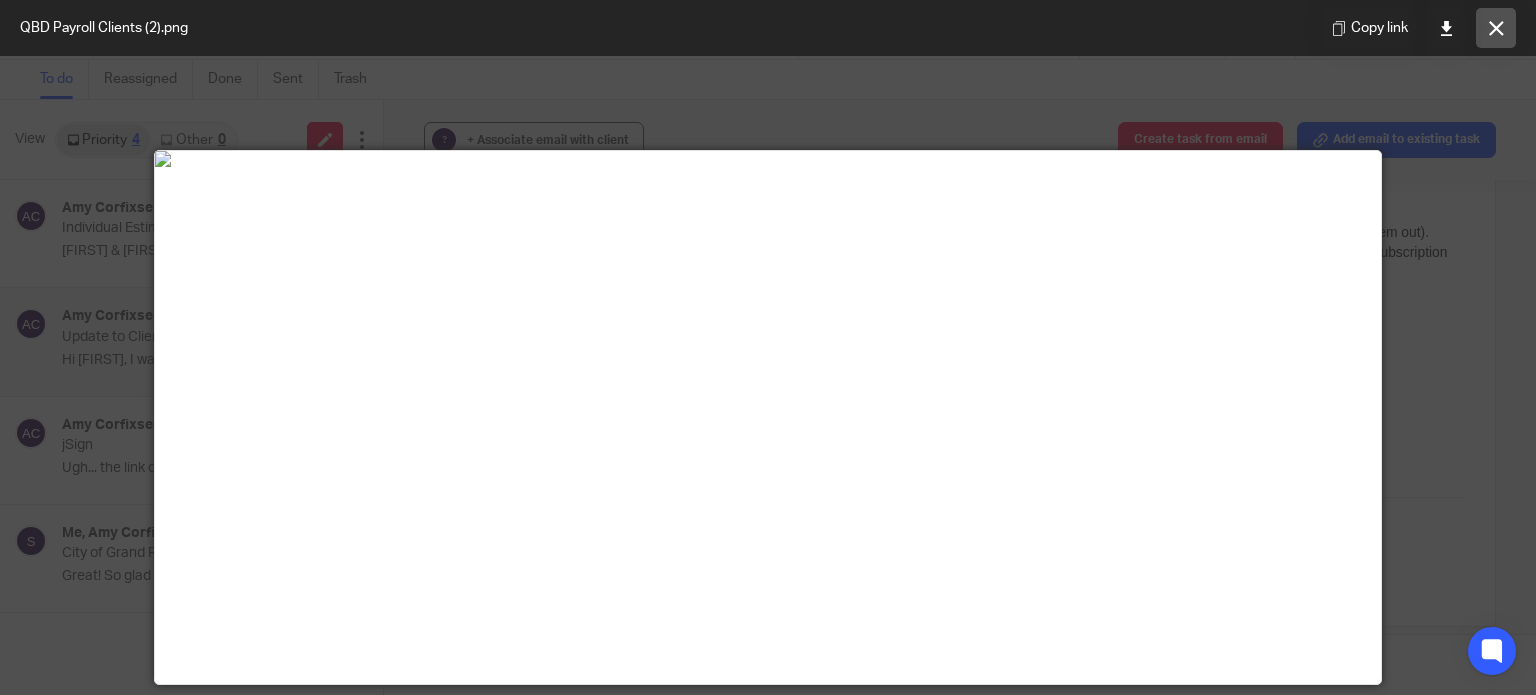 click at bounding box center [1496, 28] 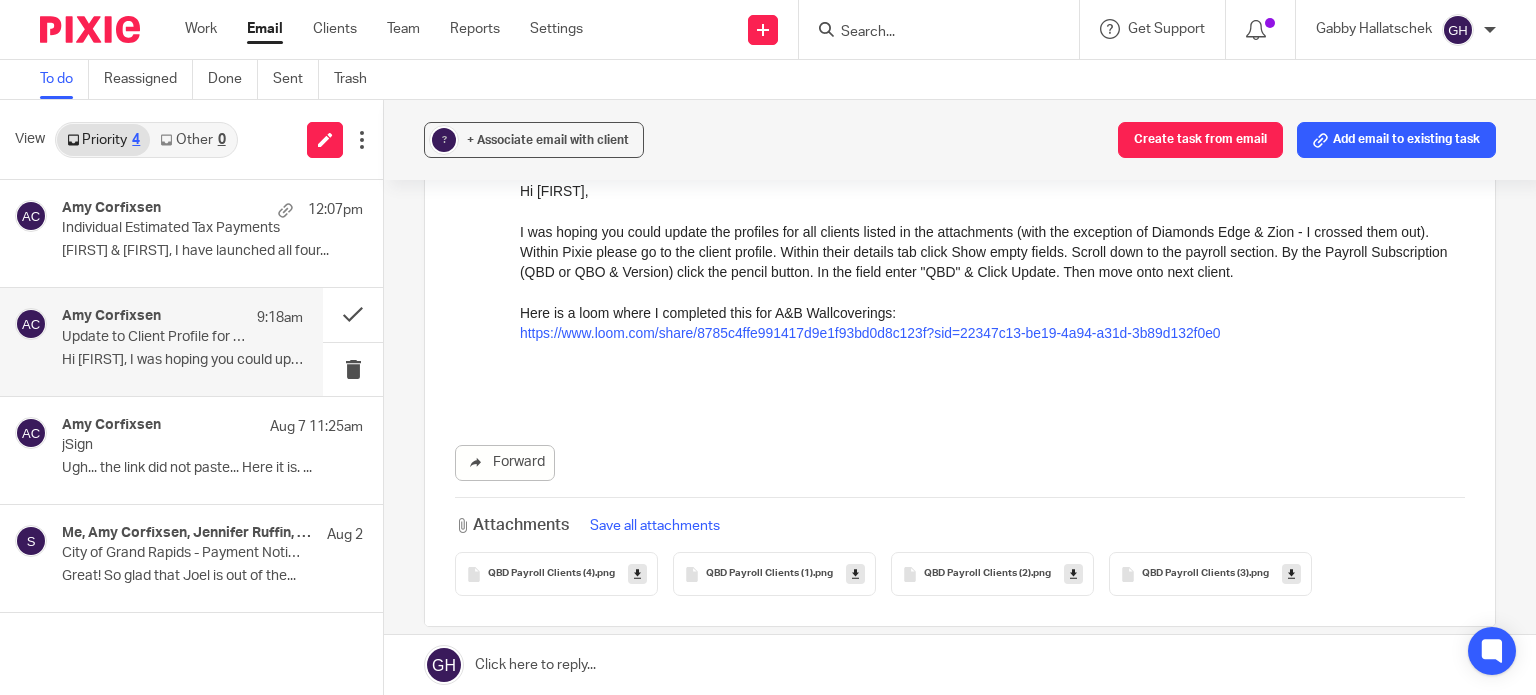click on "QBD Payroll Clients (3)" at bounding box center [1195, 574] 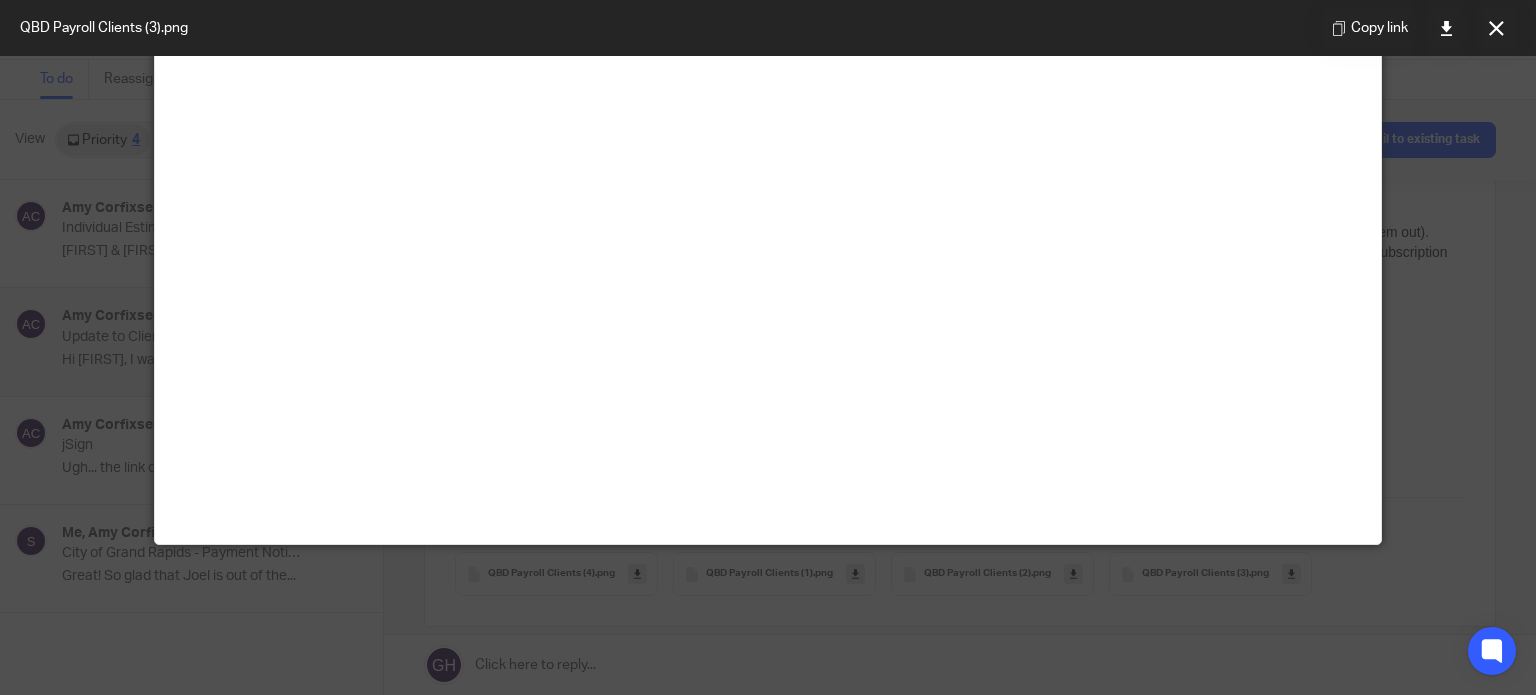 scroll, scrollTop: 0, scrollLeft: 0, axis: both 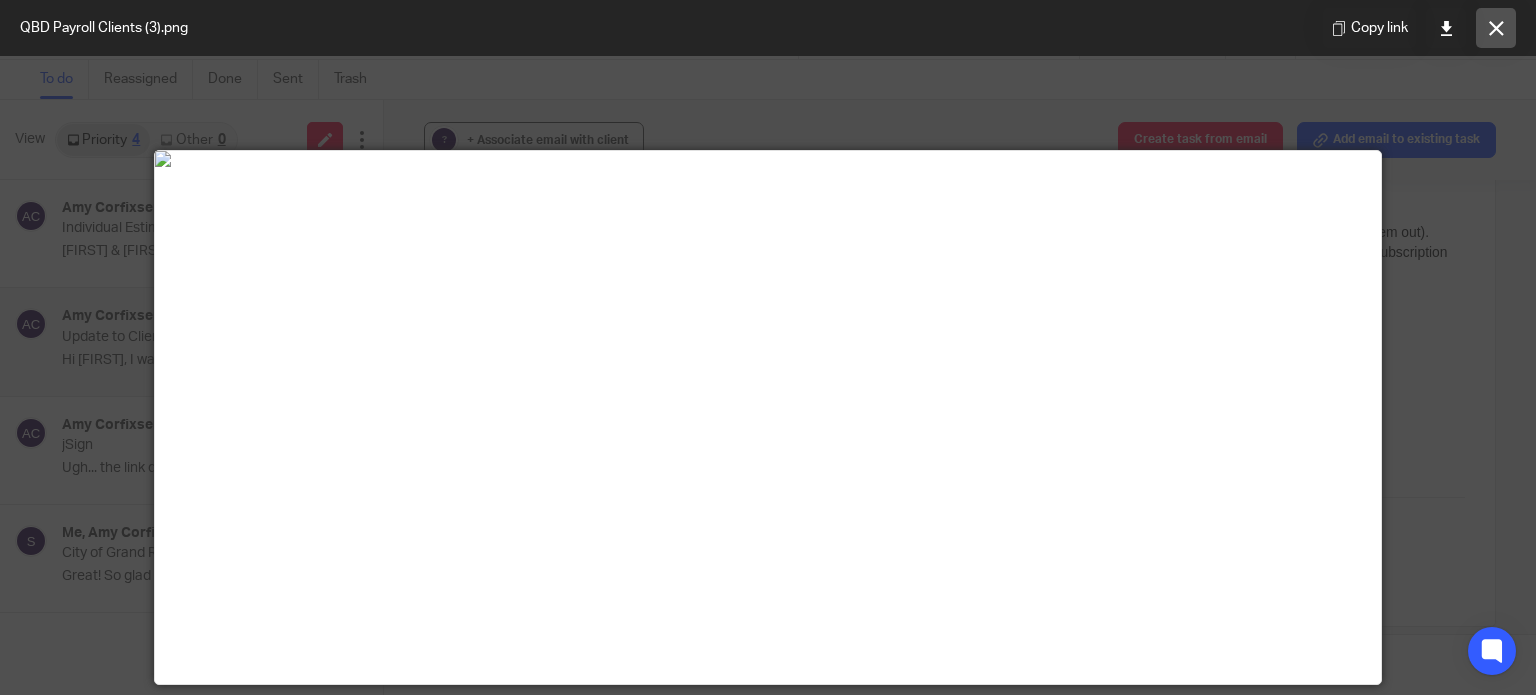 click at bounding box center [1496, 28] 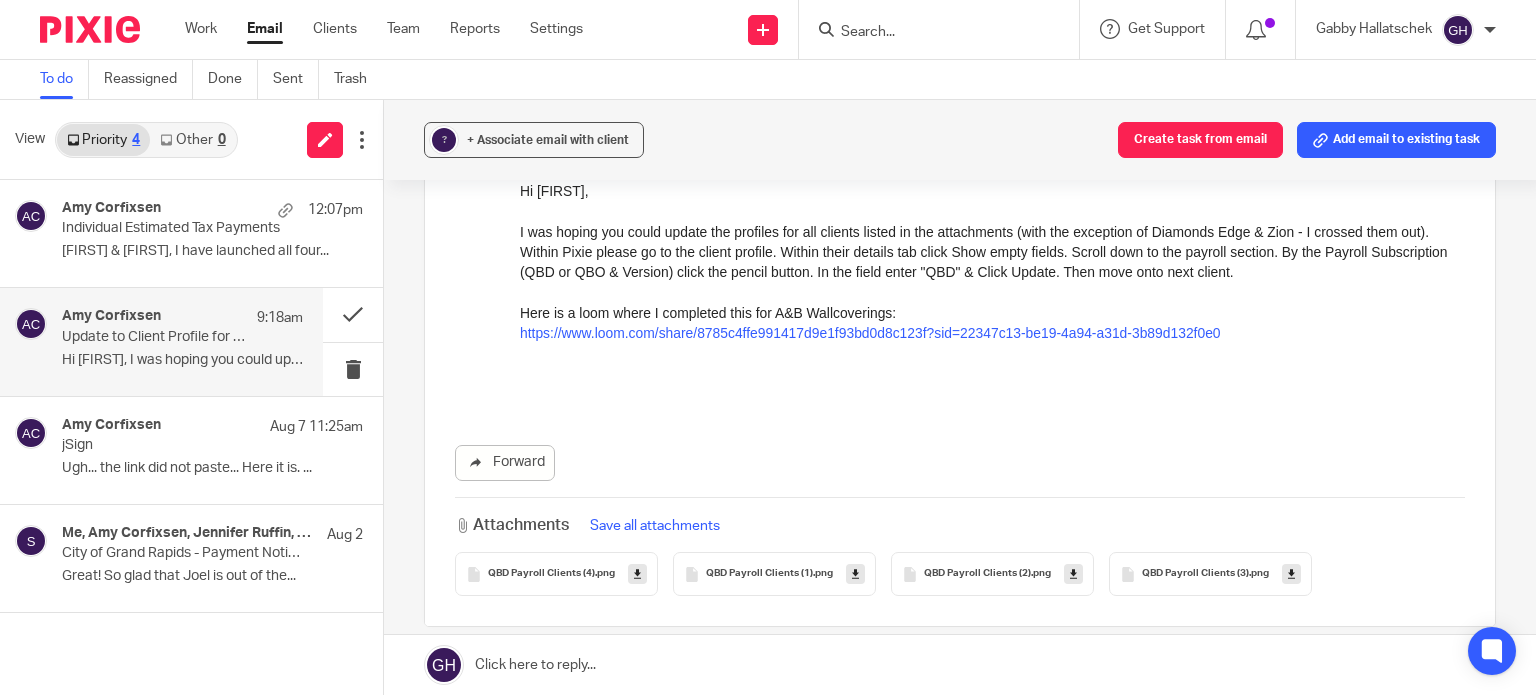 click on "https://www.loom.com/share/8785c4ffe991417d9e1f93bd0d8c123f?sid=22347c13-be19-4a94-a31d-3b89d132f0e0" at bounding box center [870, 333] 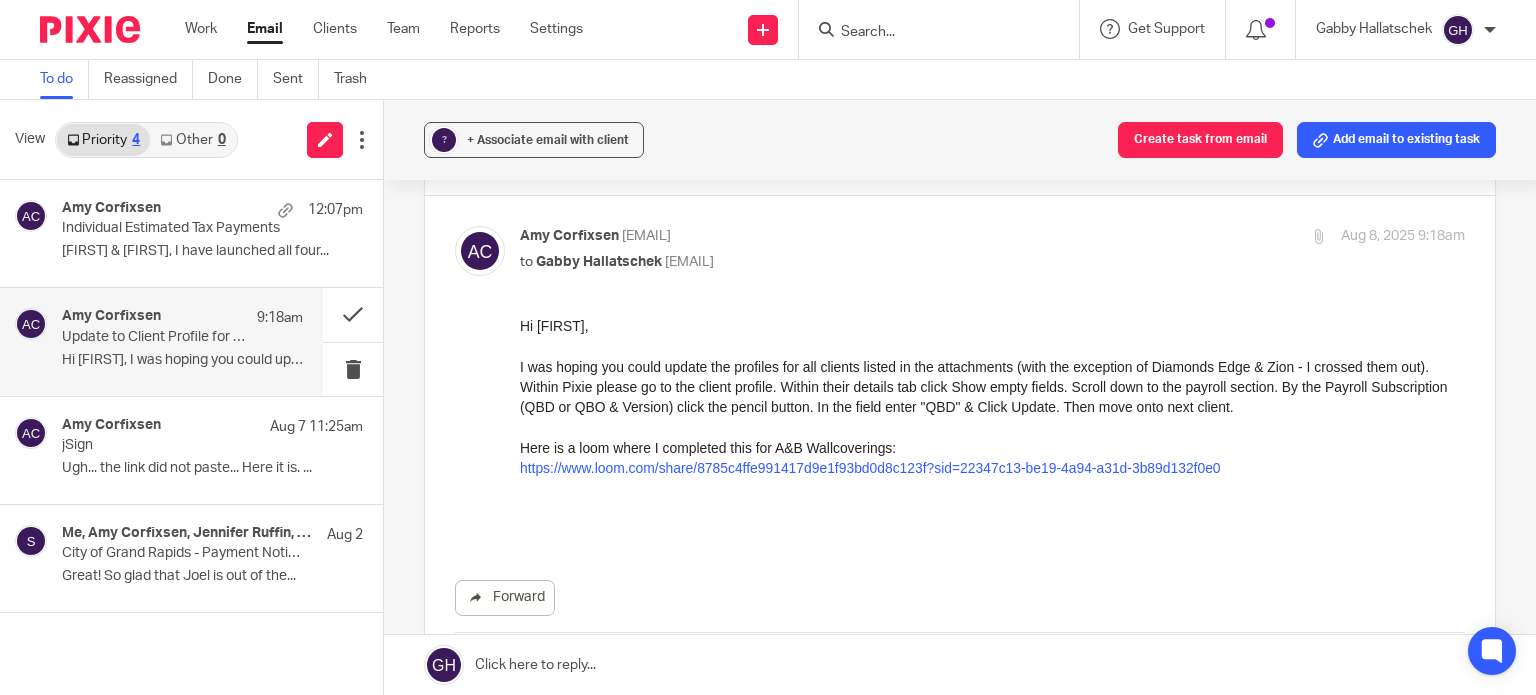 scroll, scrollTop: 0, scrollLeft: 0, axis: both 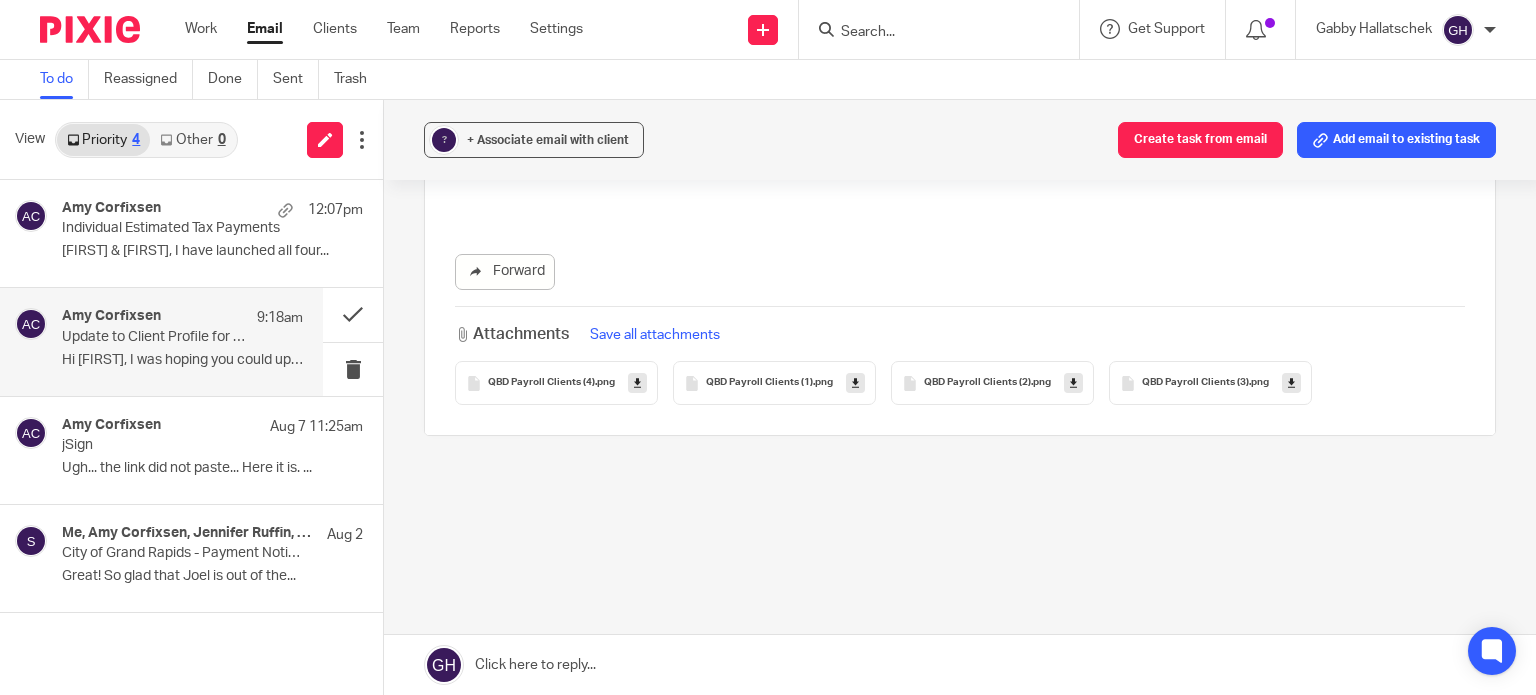 click on "QBD Payroll Clients (4)" at bounding box center (541, 383) 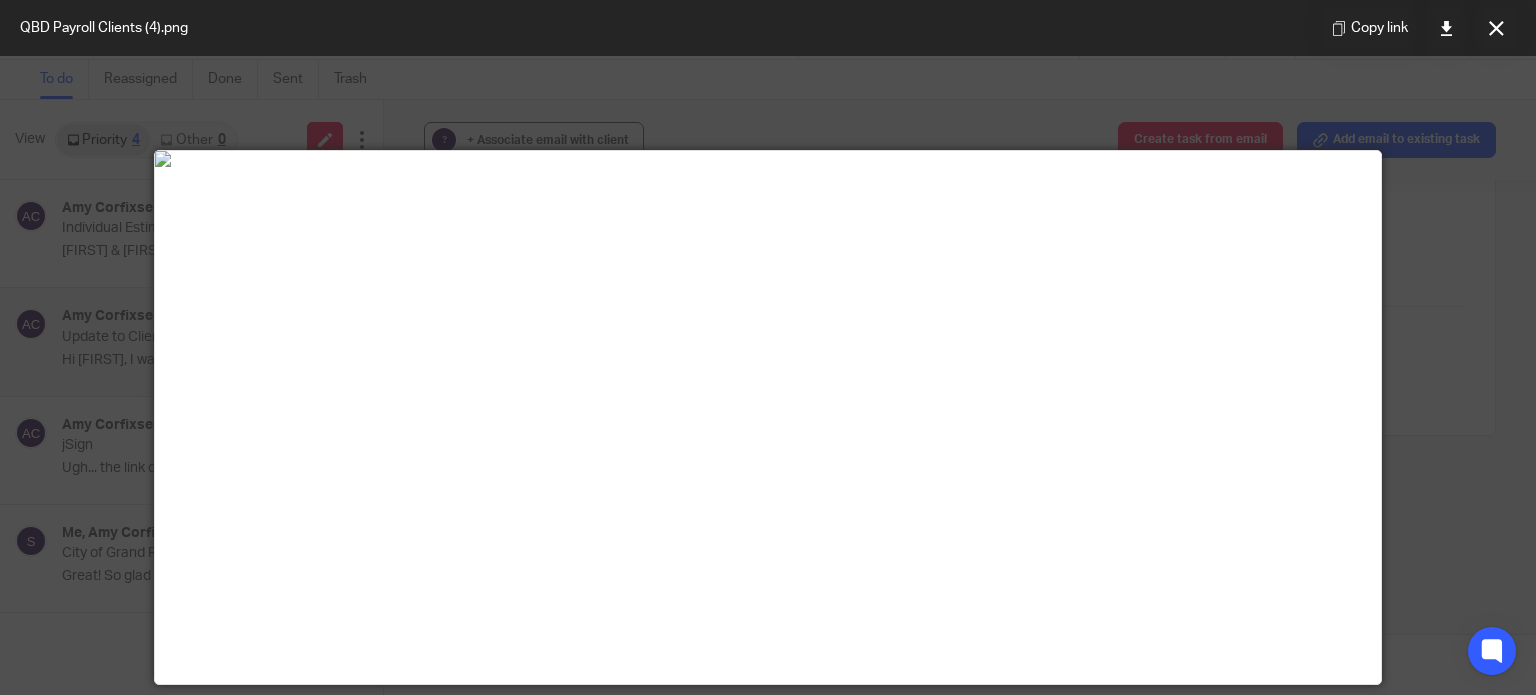 click at bounding box center [768, 347] 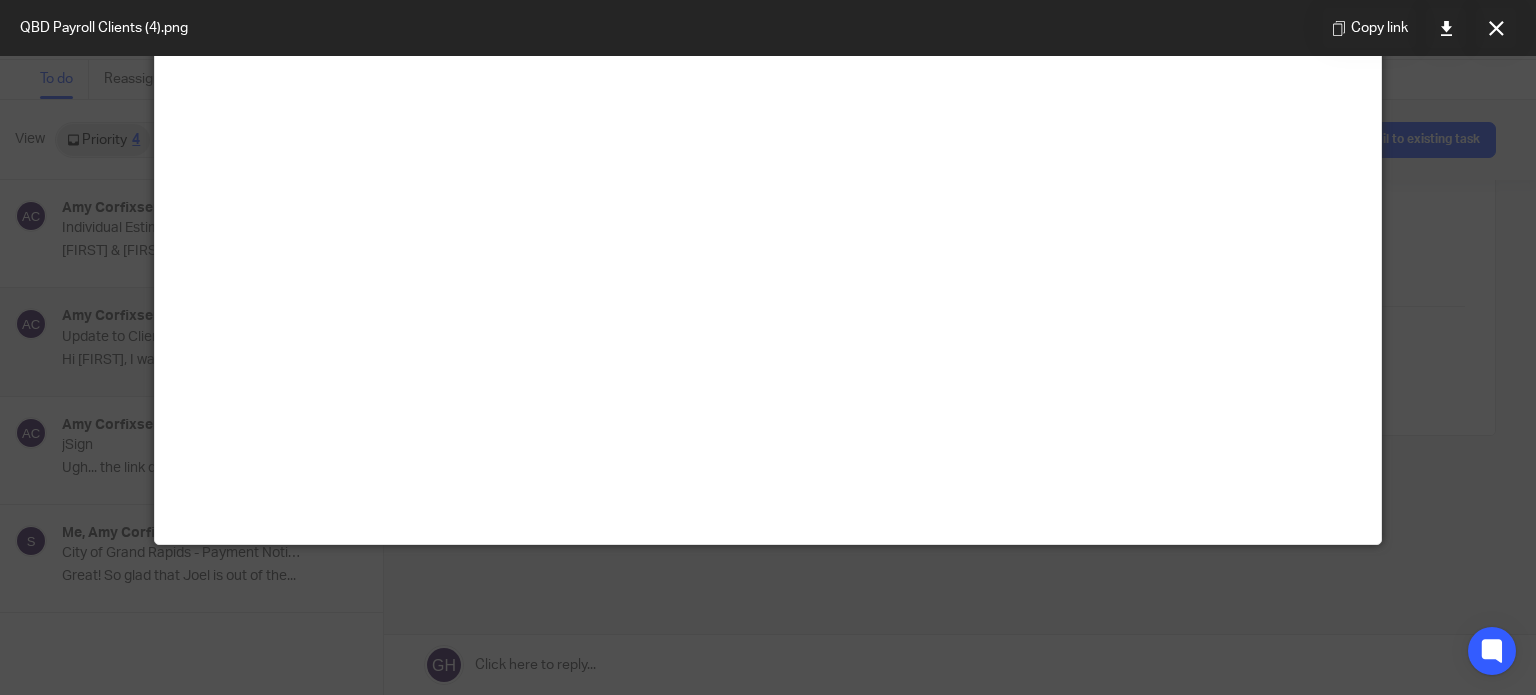 scroll, scrollTop: 0, scrollLeft: 0, axis: both 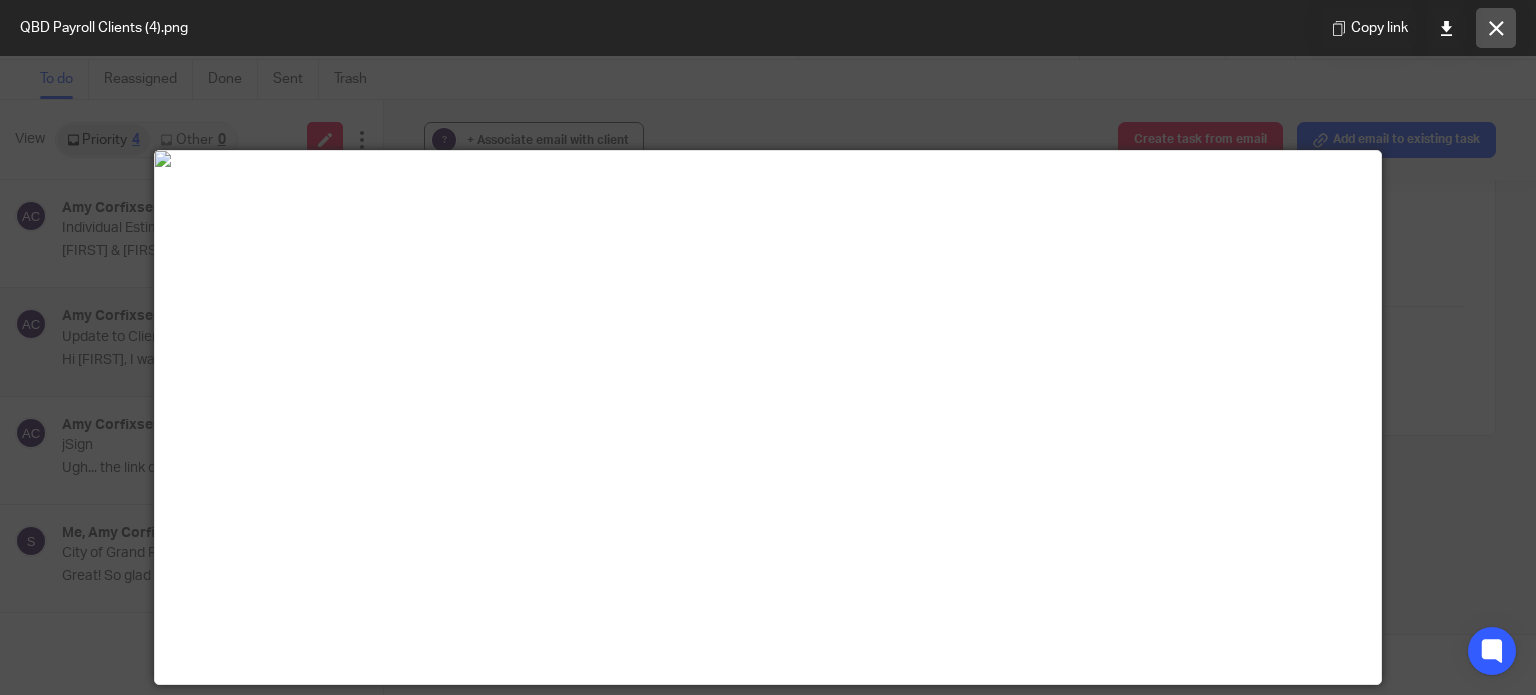 click at bounding box center [1496, 28] 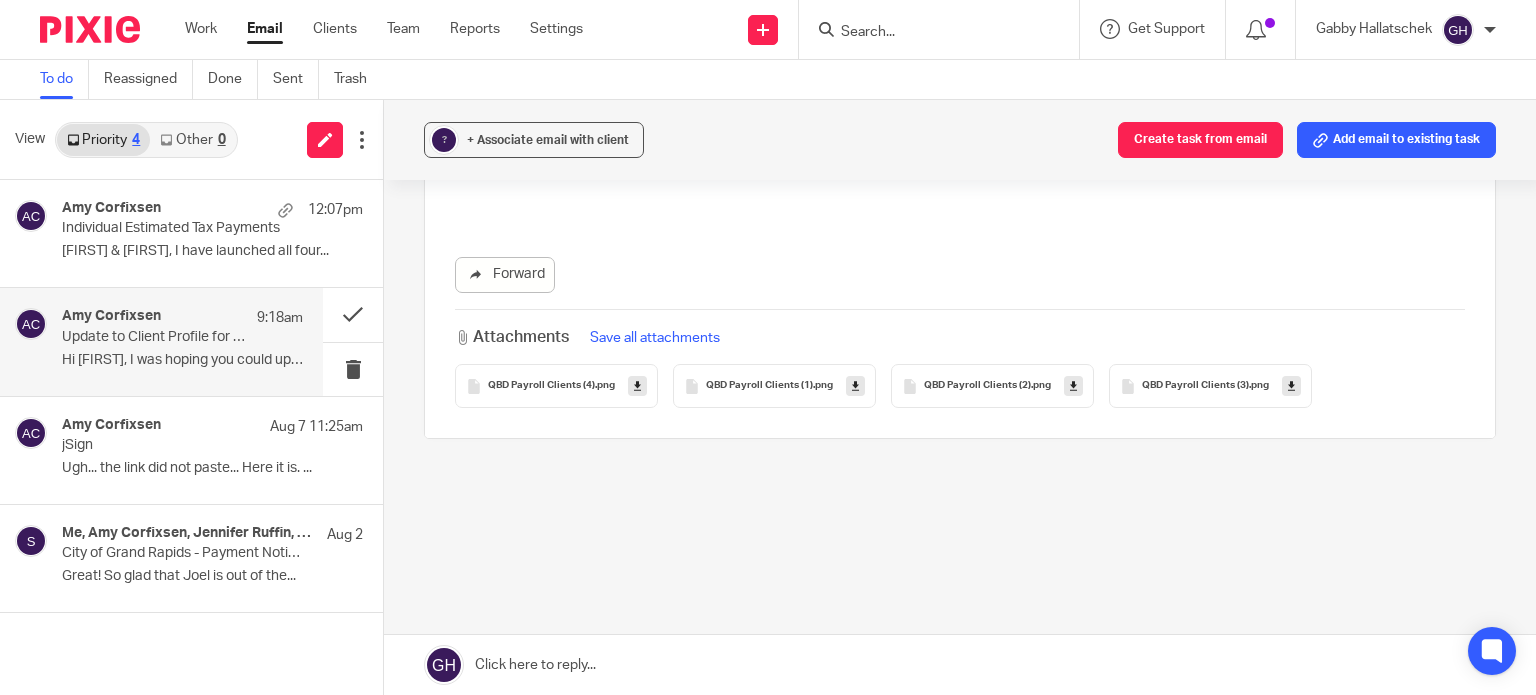 scroll, scrollTop: 386, scrollLeft: 0, axis: vertical 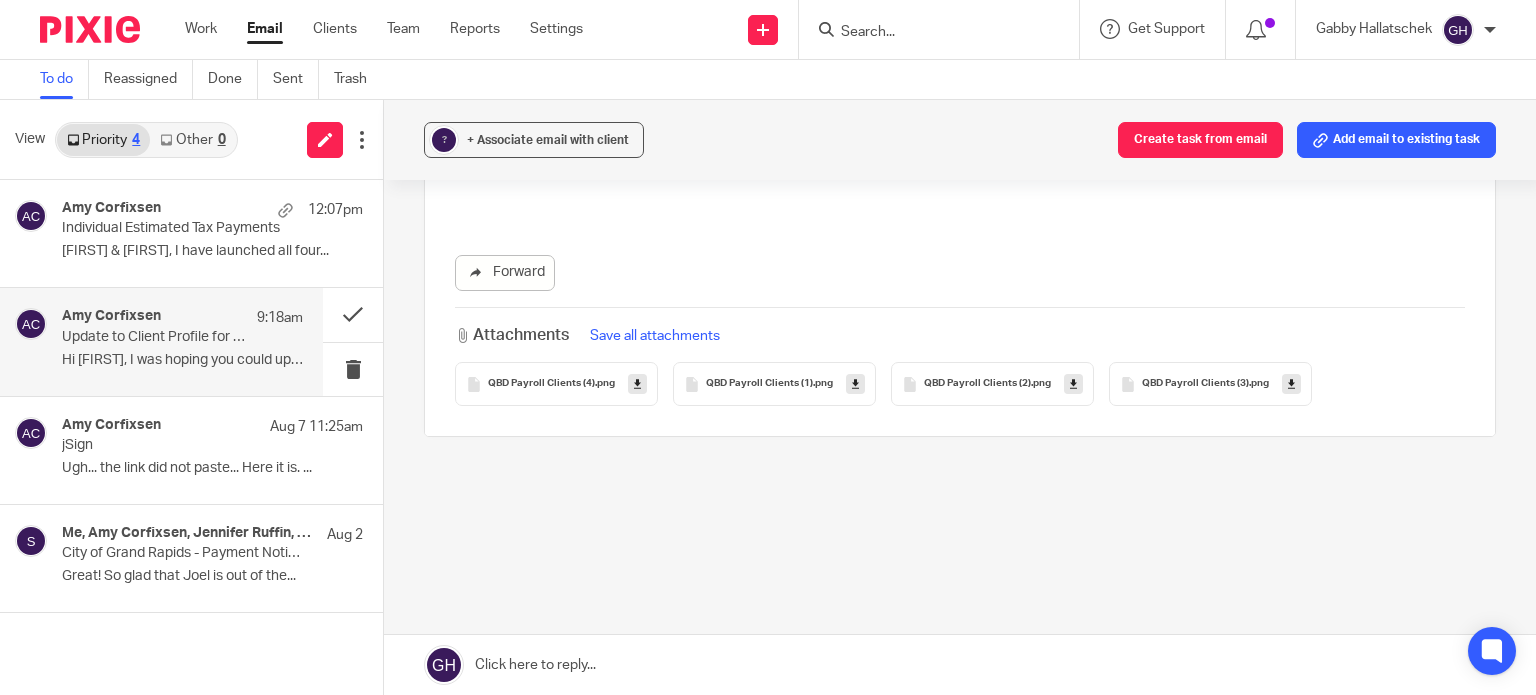 click at bounding box center (637, 384) 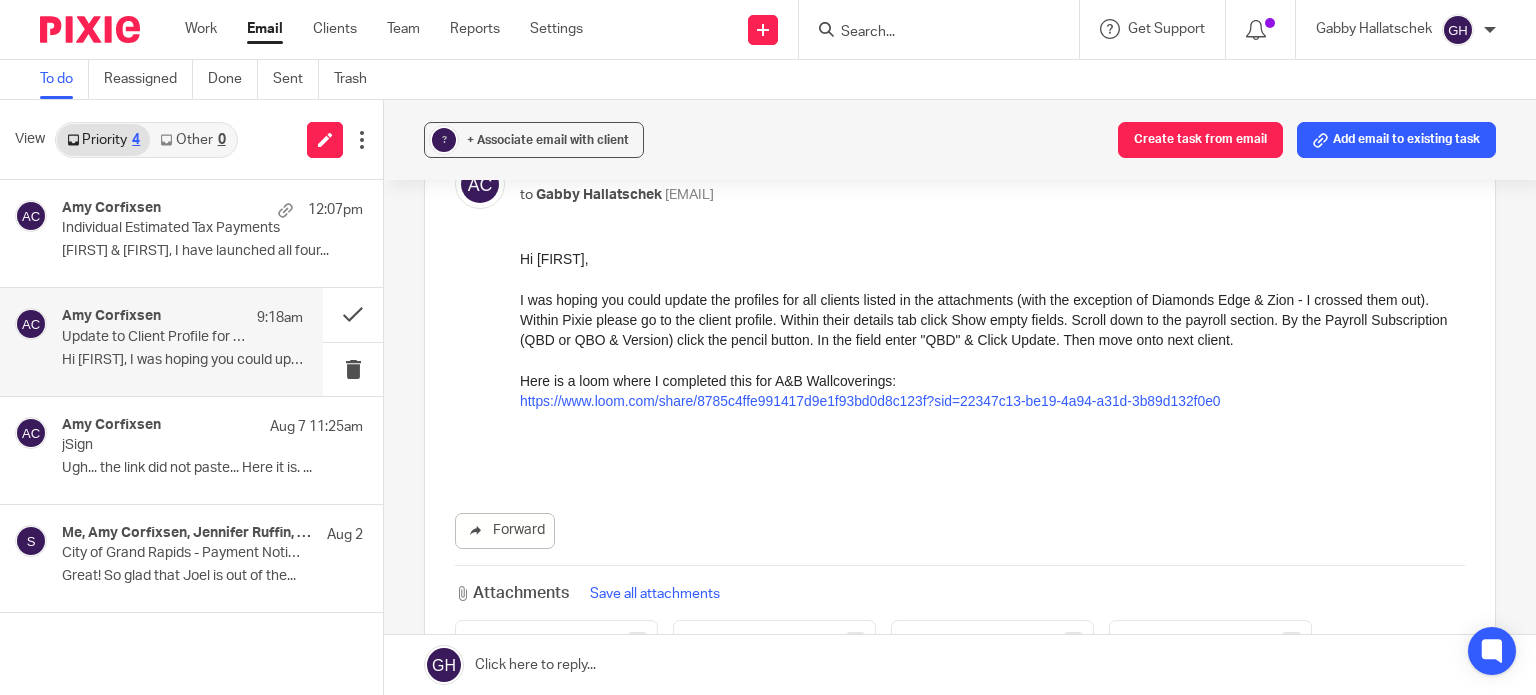 scroll, scrollTop: 0, scrollLeft: 0, axis: both 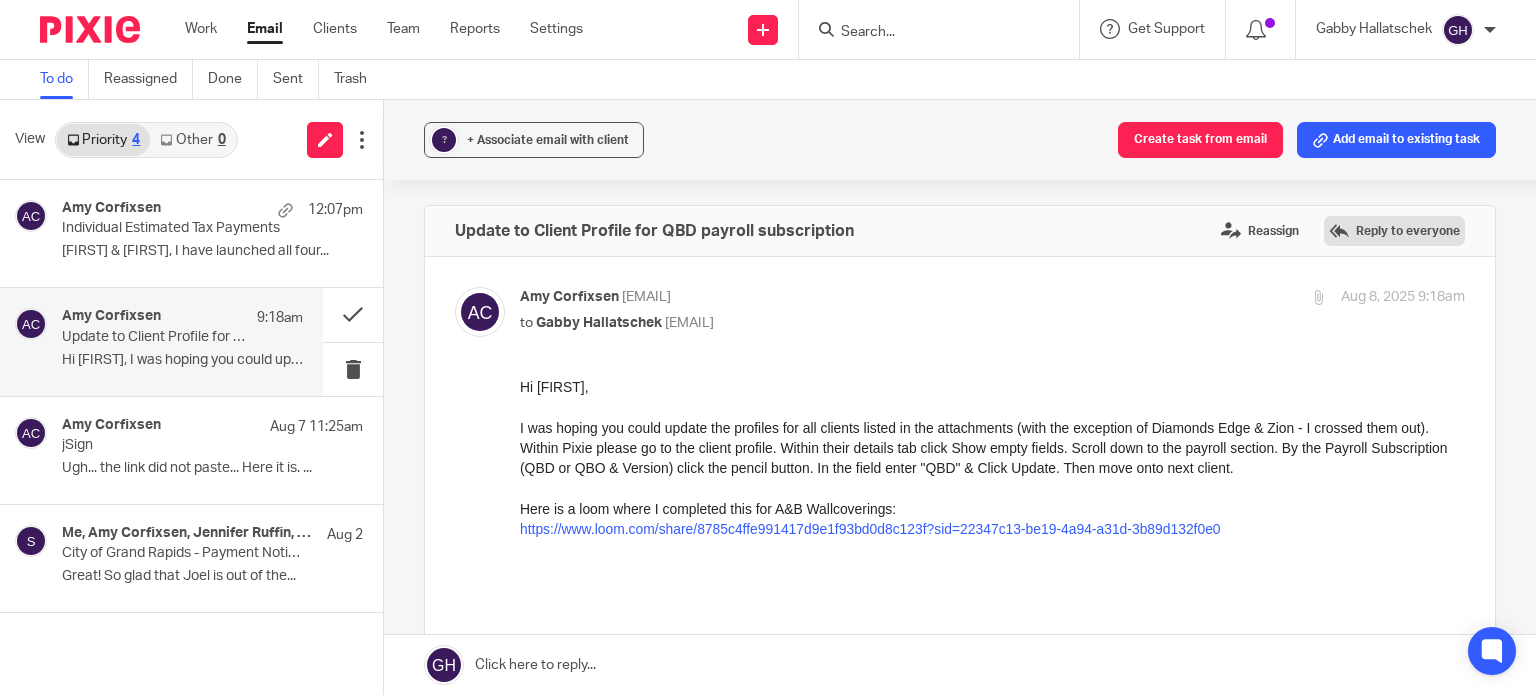 click on "Reply to everyone" at bounding box center (1394, 231) 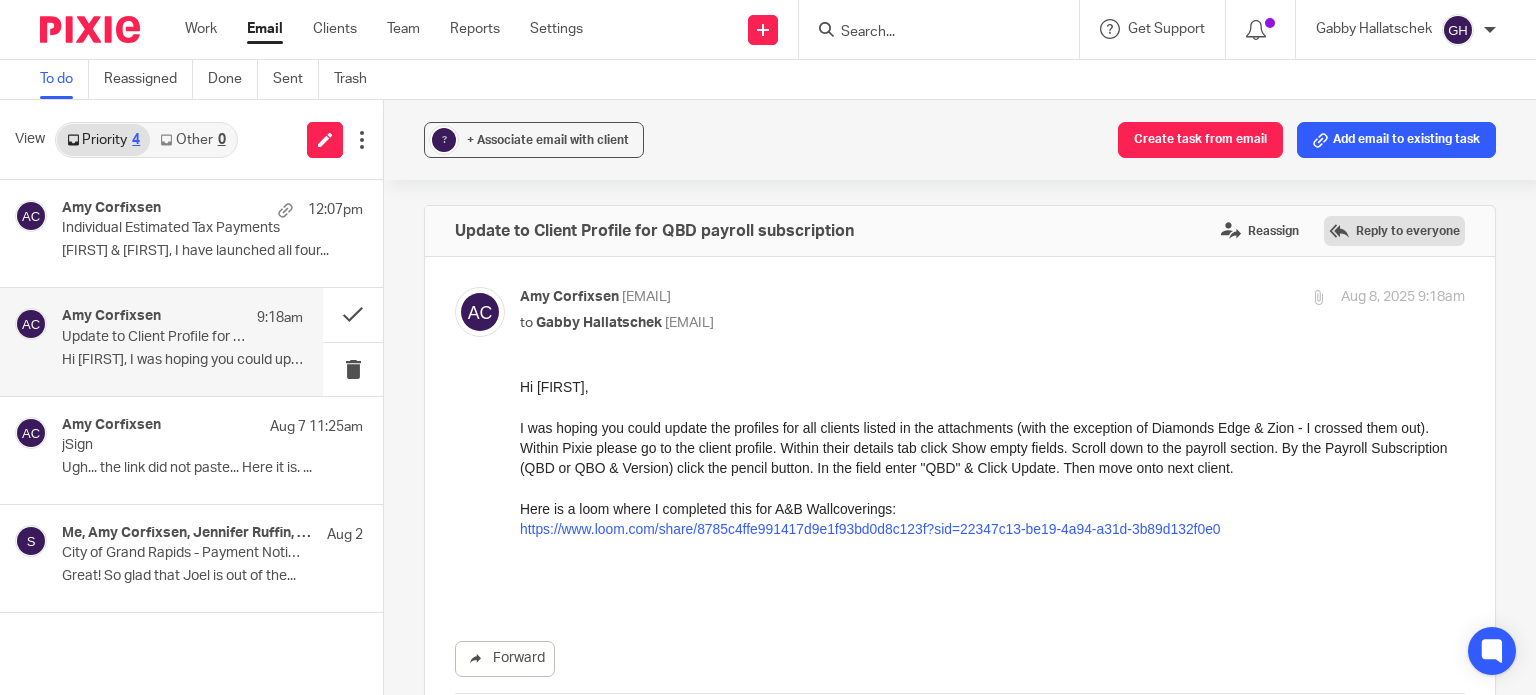 scroll, scrollTop: 733, scrollLeft: 0, axis: vertical 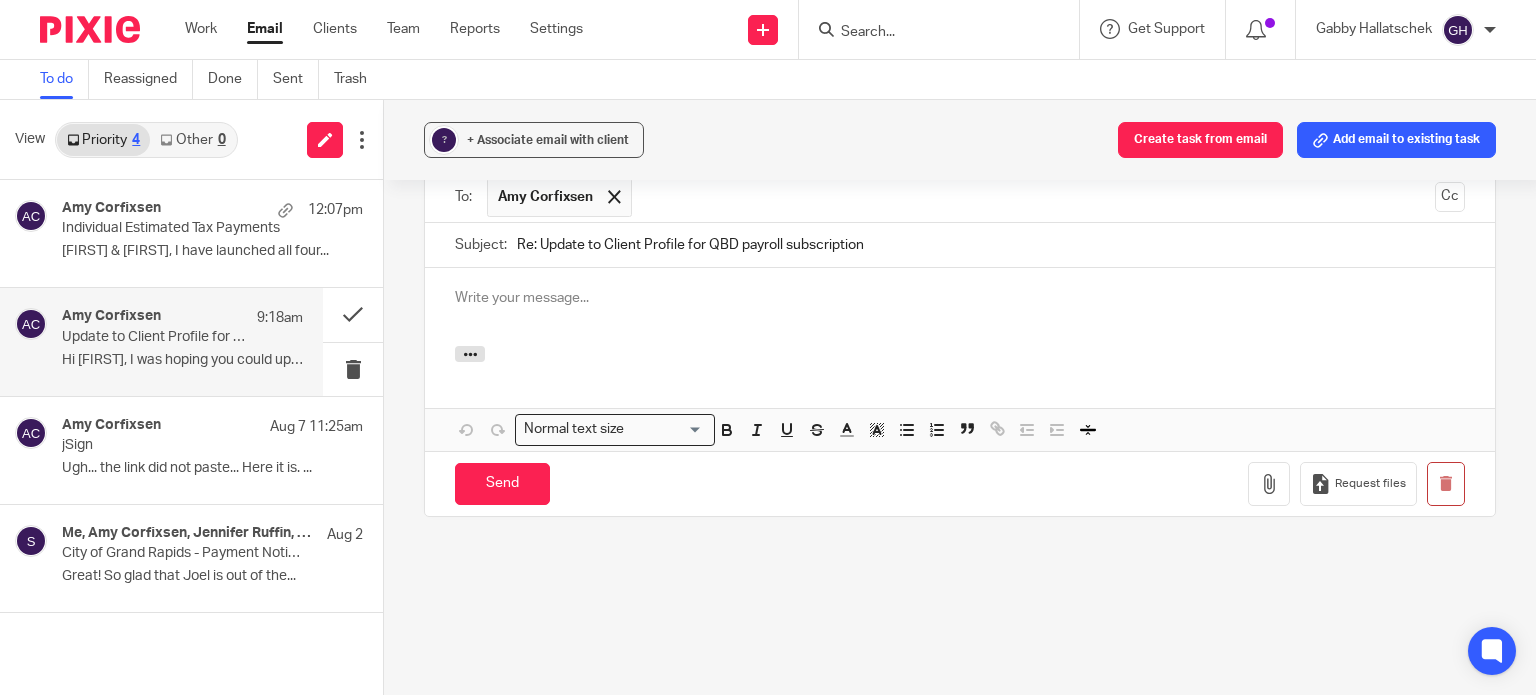 type 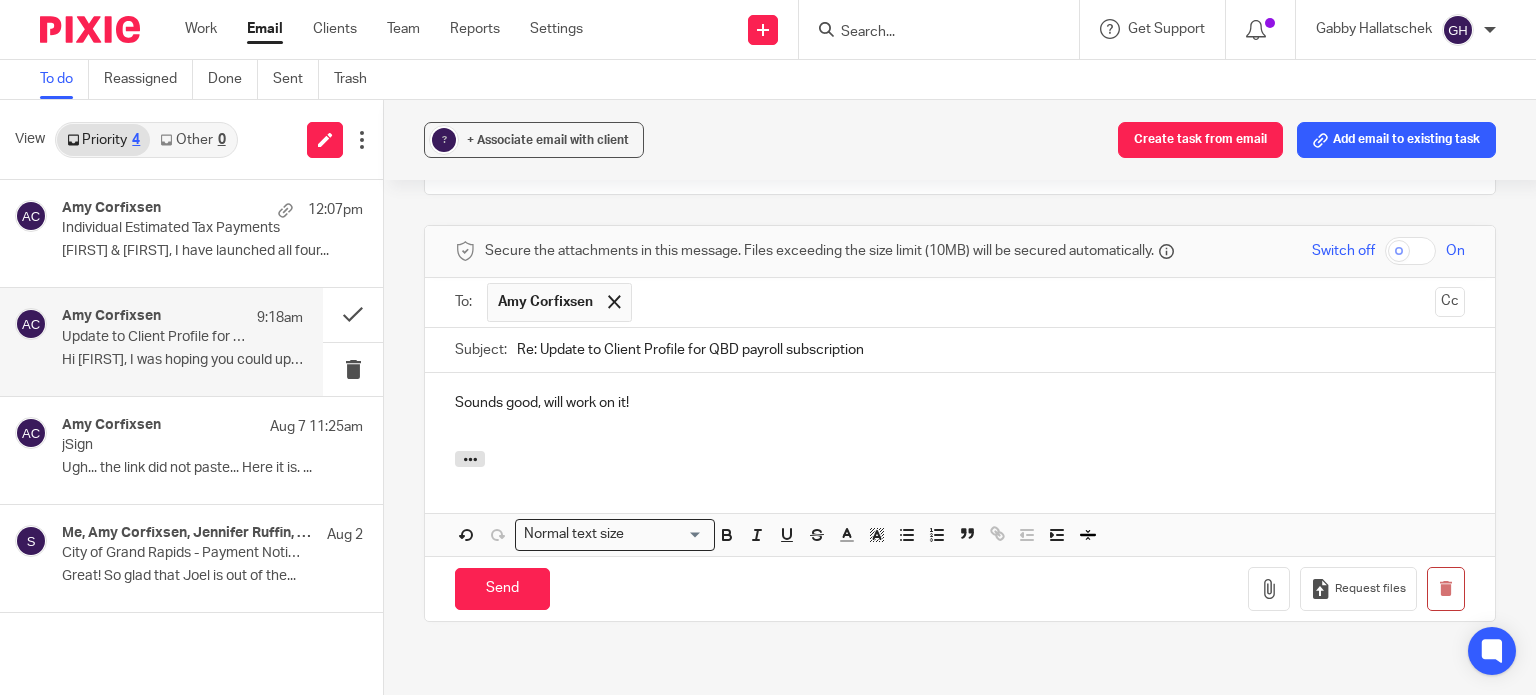 scroll, scrollTop: 629, scrollLeft: 0, axis: vertical 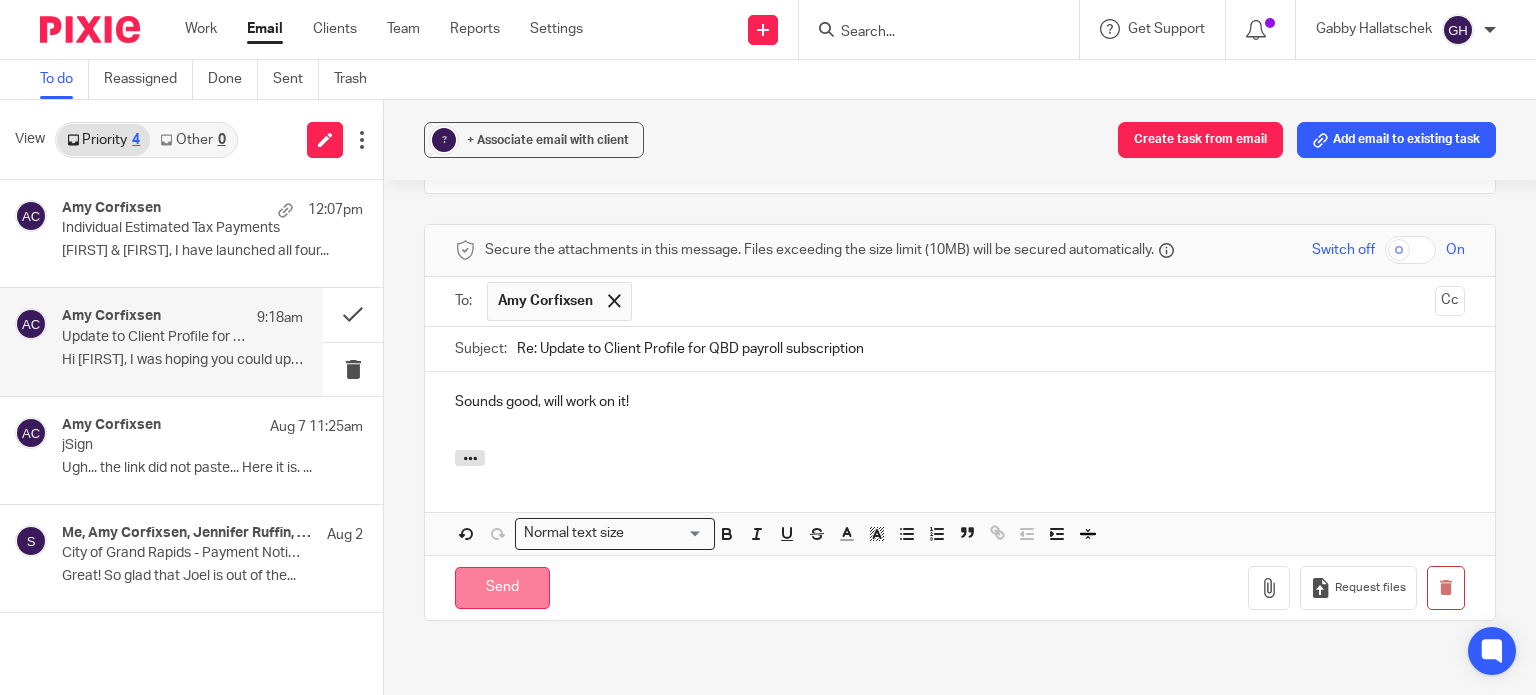 click on "Send" at bounding box center (502, 588) 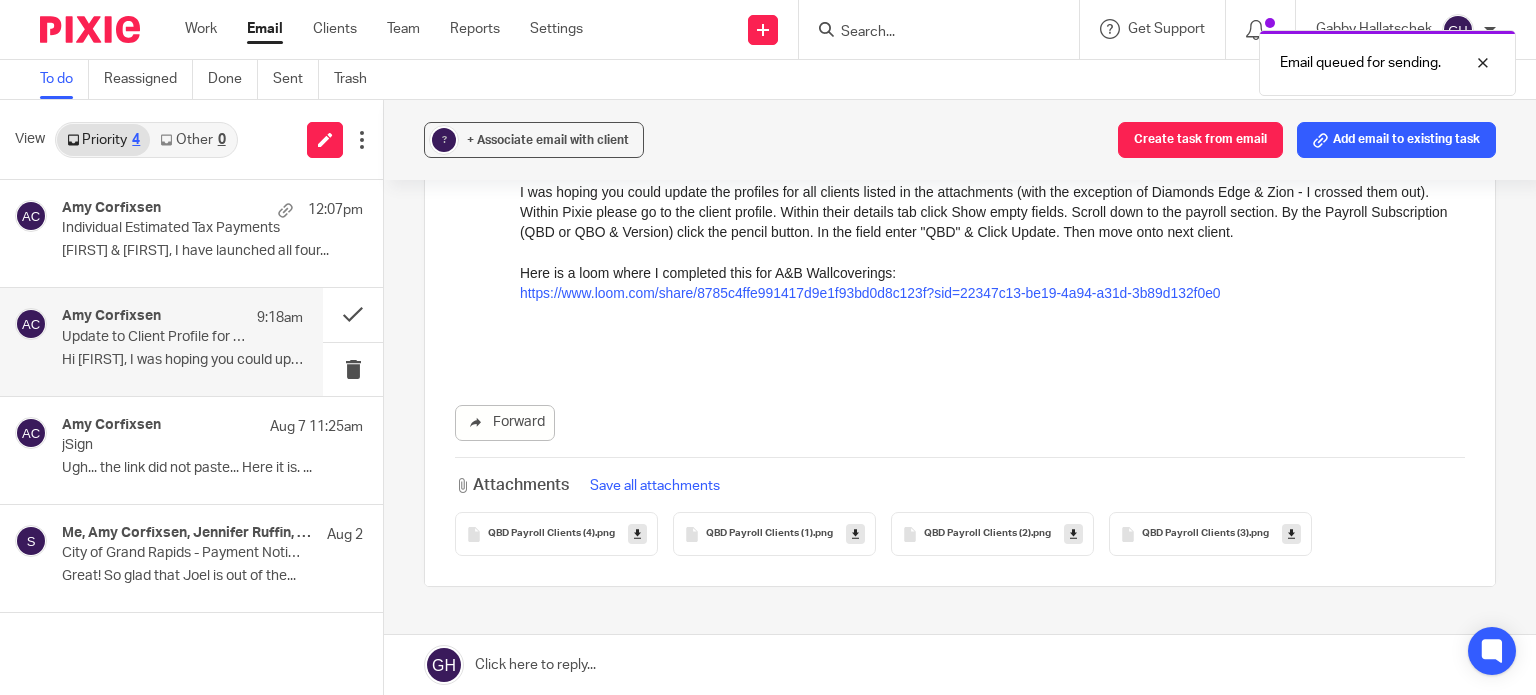 scroll, scrollTop: 235, scrollLeft: 0, axis: vertical 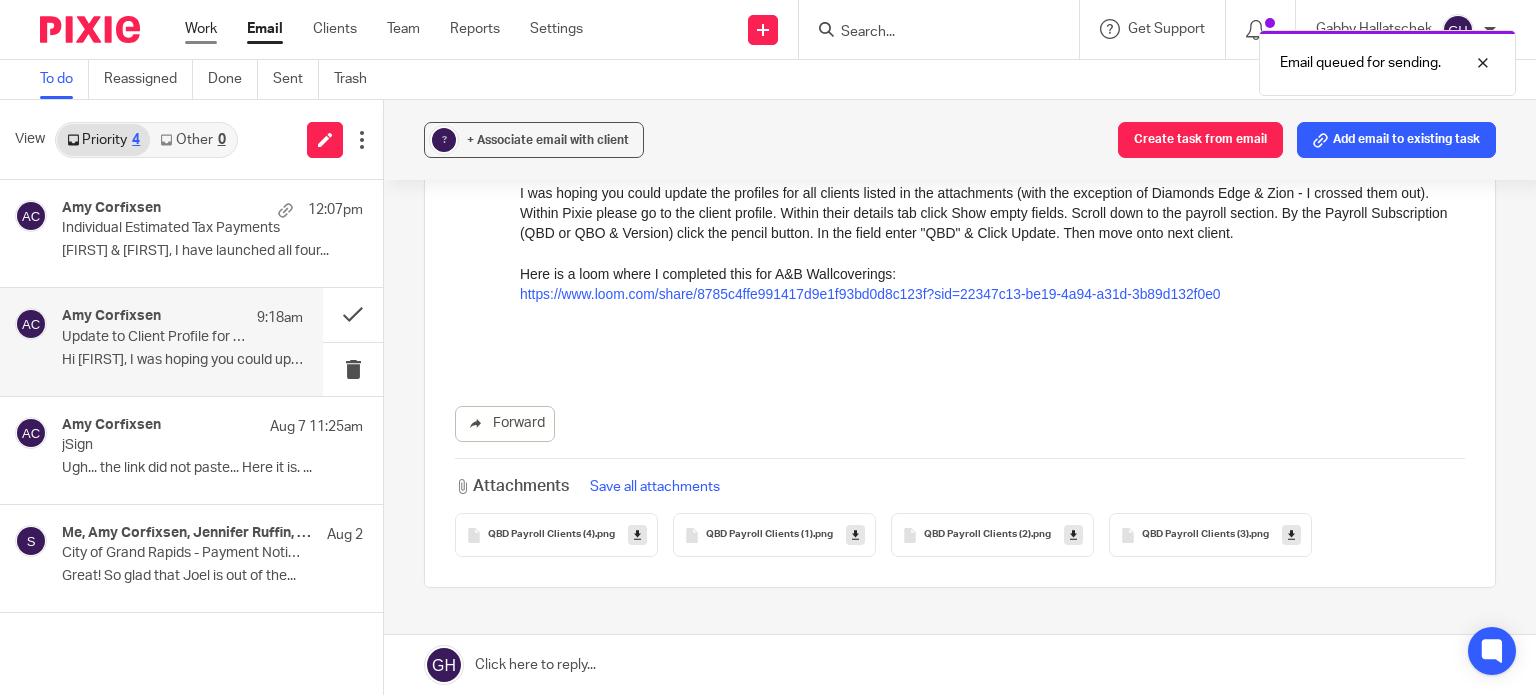 click on "Work" at bounding box center (201, 29) 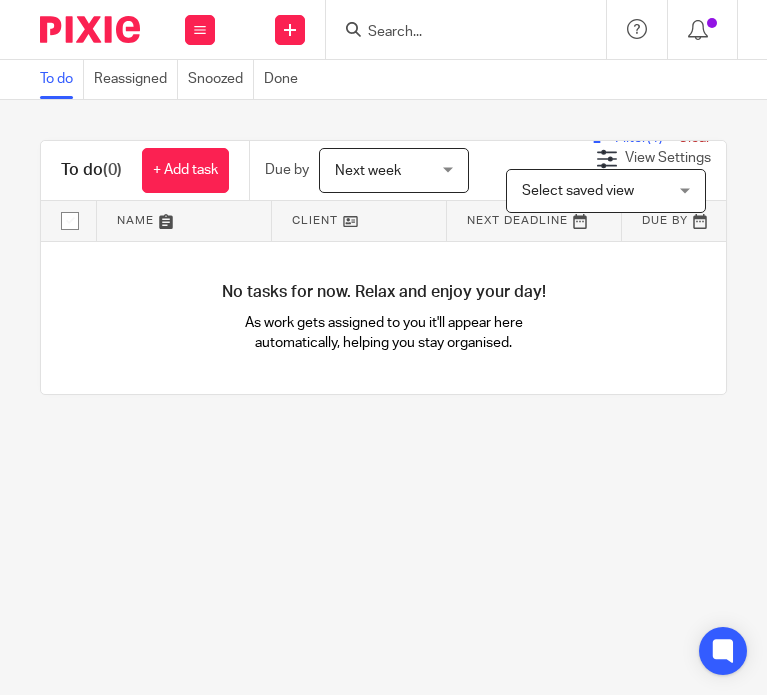 scroll, scrollTop: 0, scrollLeft: 0, axis: both 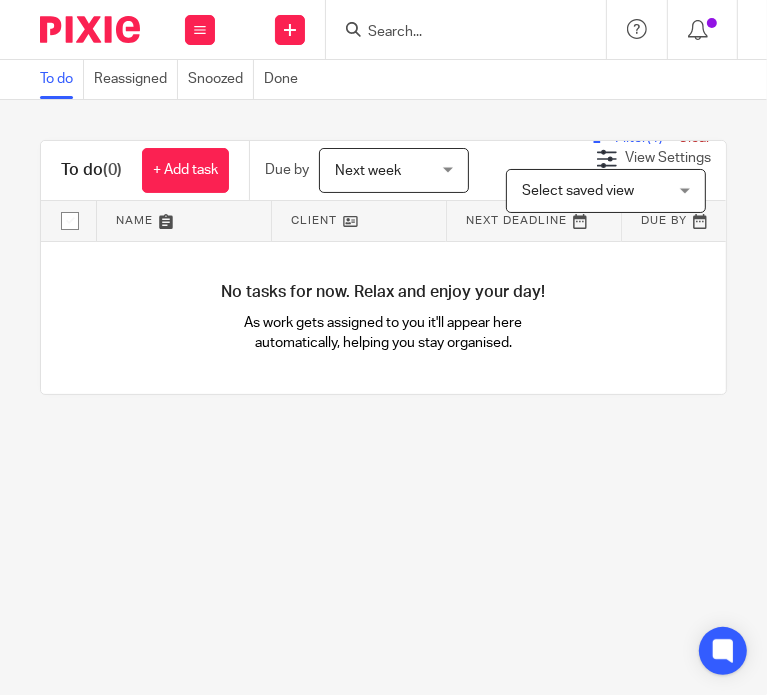 click at bounding box center (456, 33) 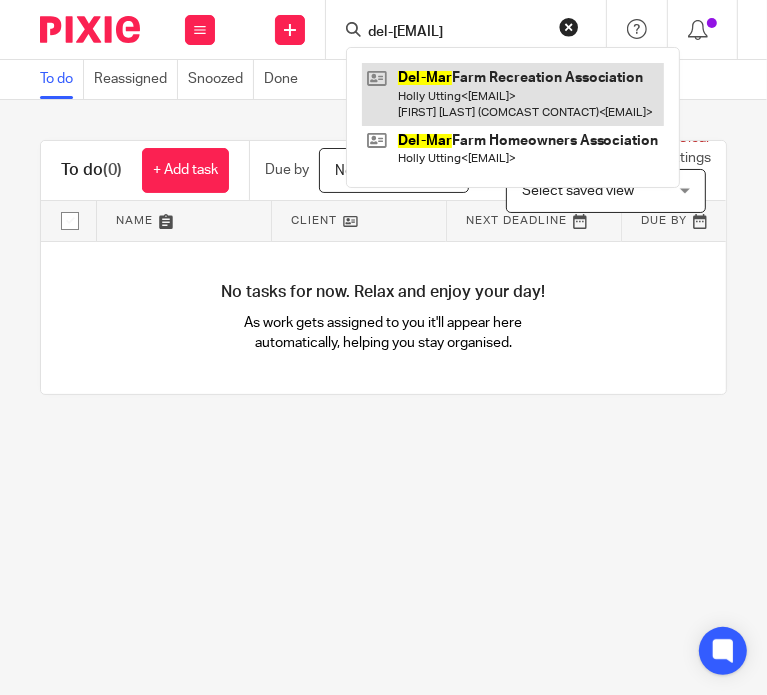 type on "del-[EMAIL]" 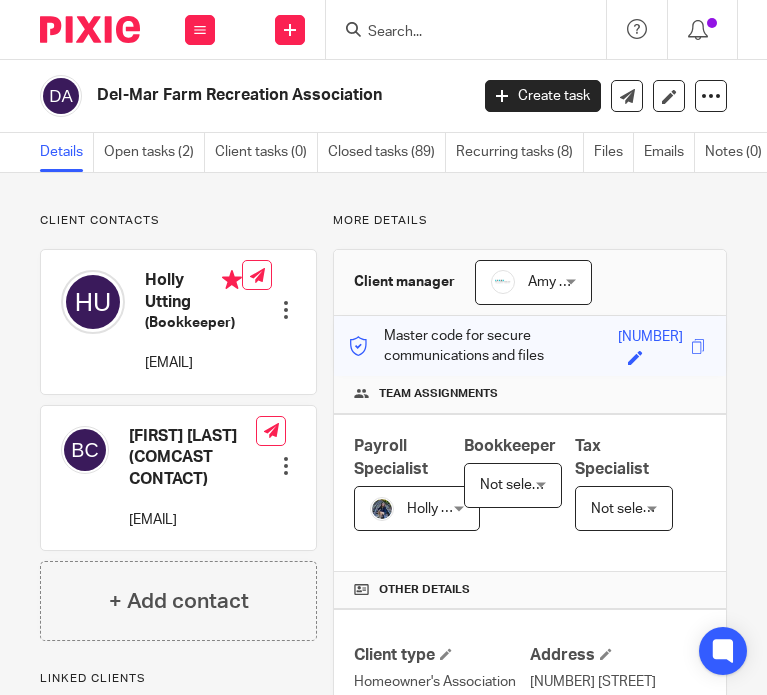 scroll, scrollTop: 0, scrollLeft: 0, axis: both 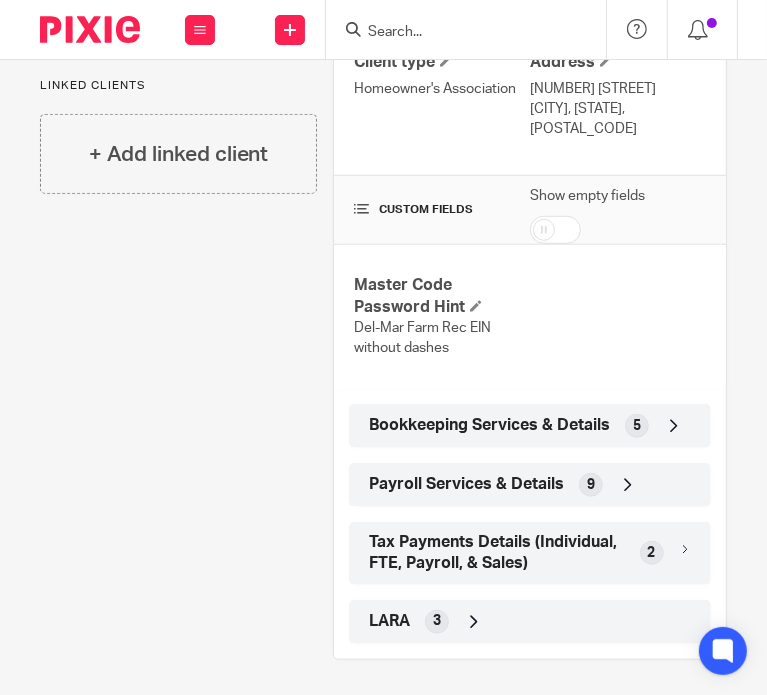 click on "9" at bounding box center (591, 485) 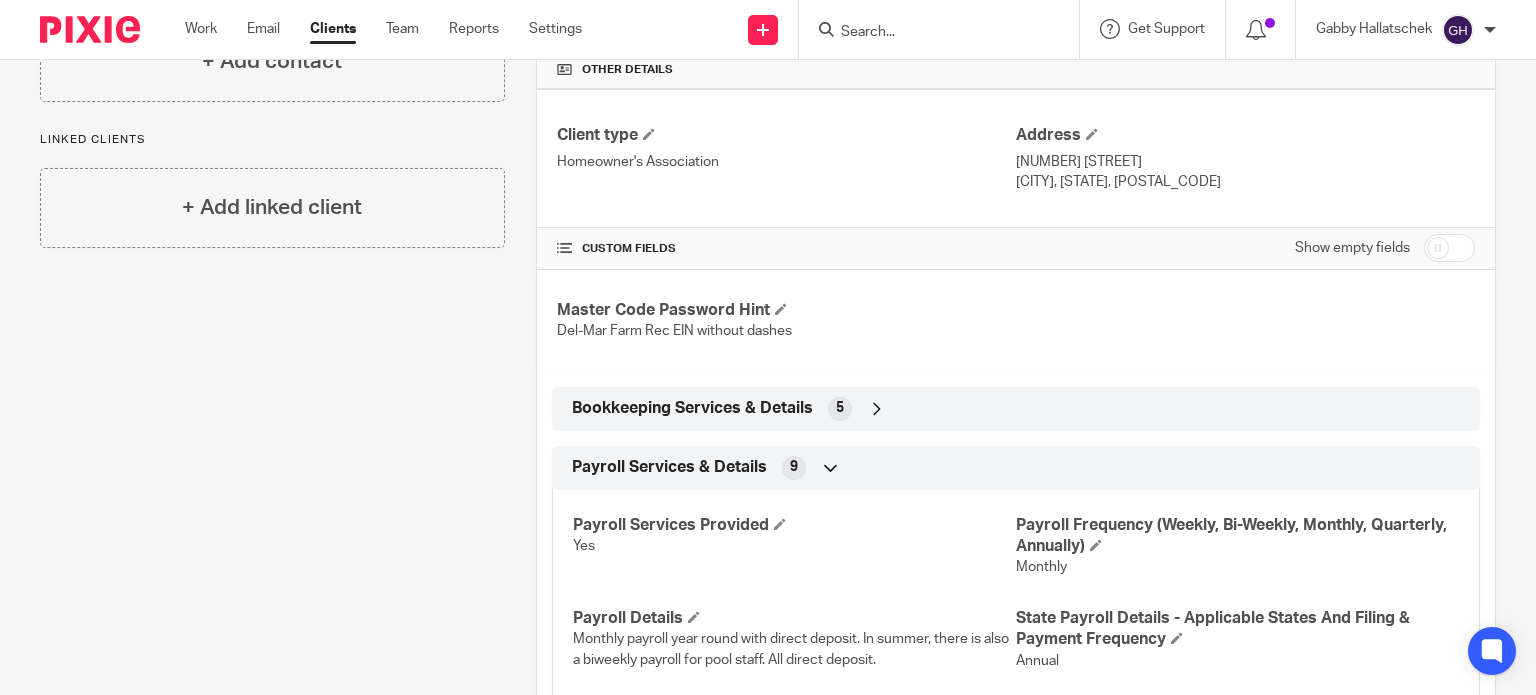 scroll, scrollTop: 487, scrollLeft: 0, axis: vertical 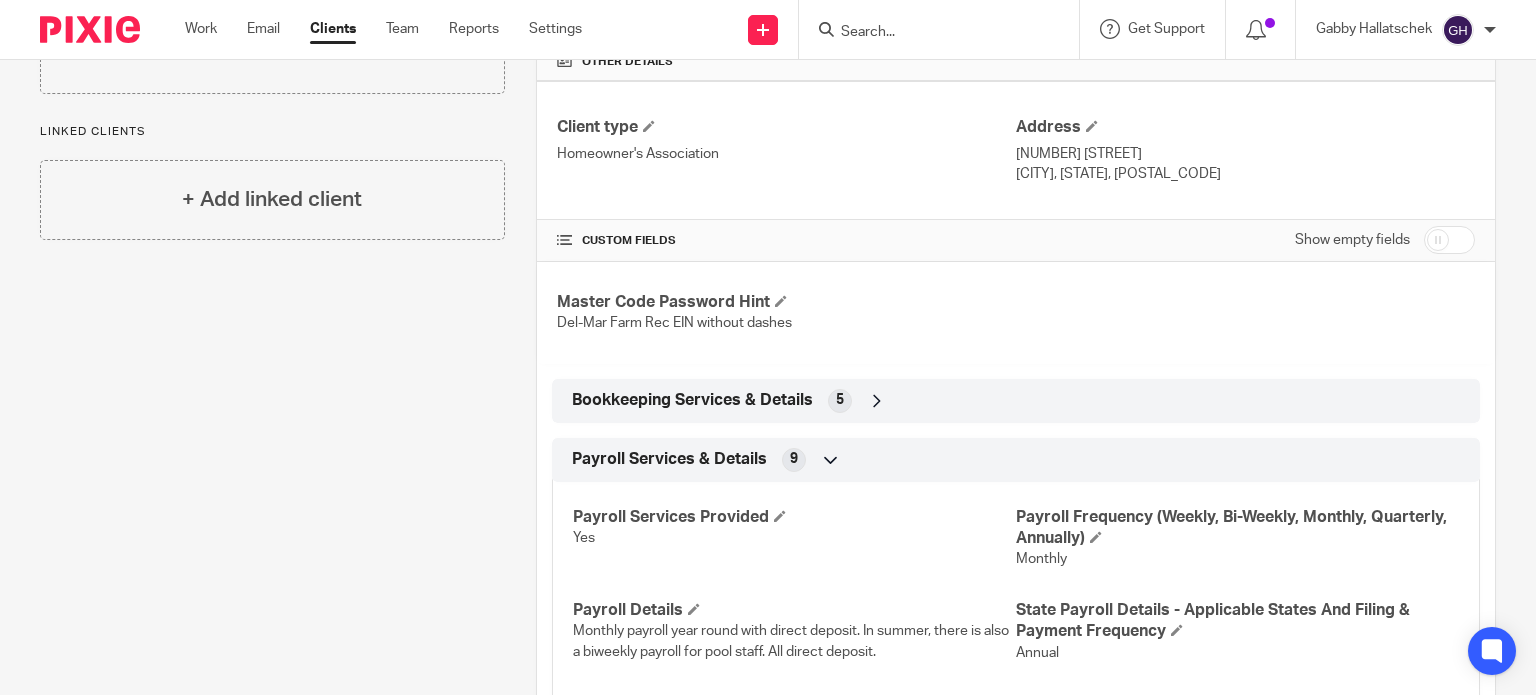 click at bounding box center (1449, 240) 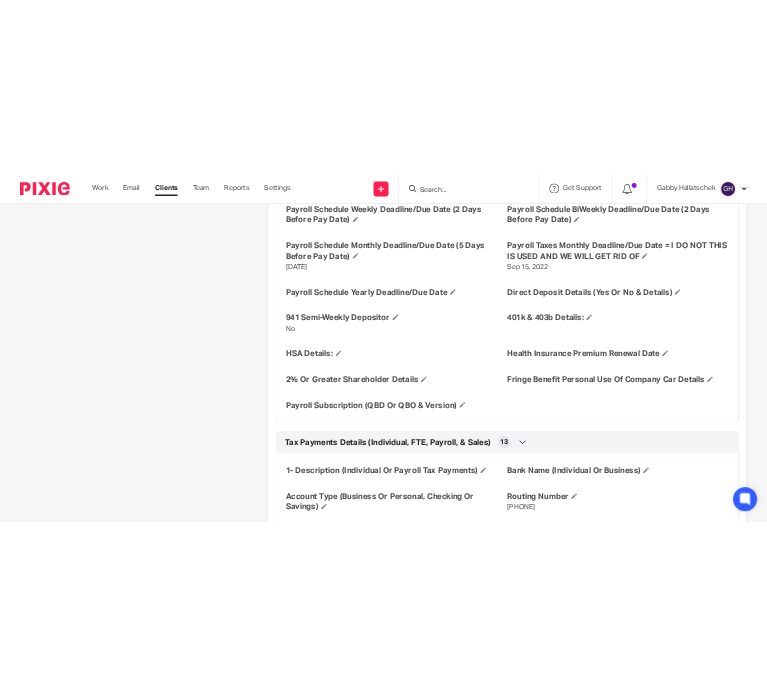 scroll, scrollTop: 3947, scrollLeft: 0, axis: vertical 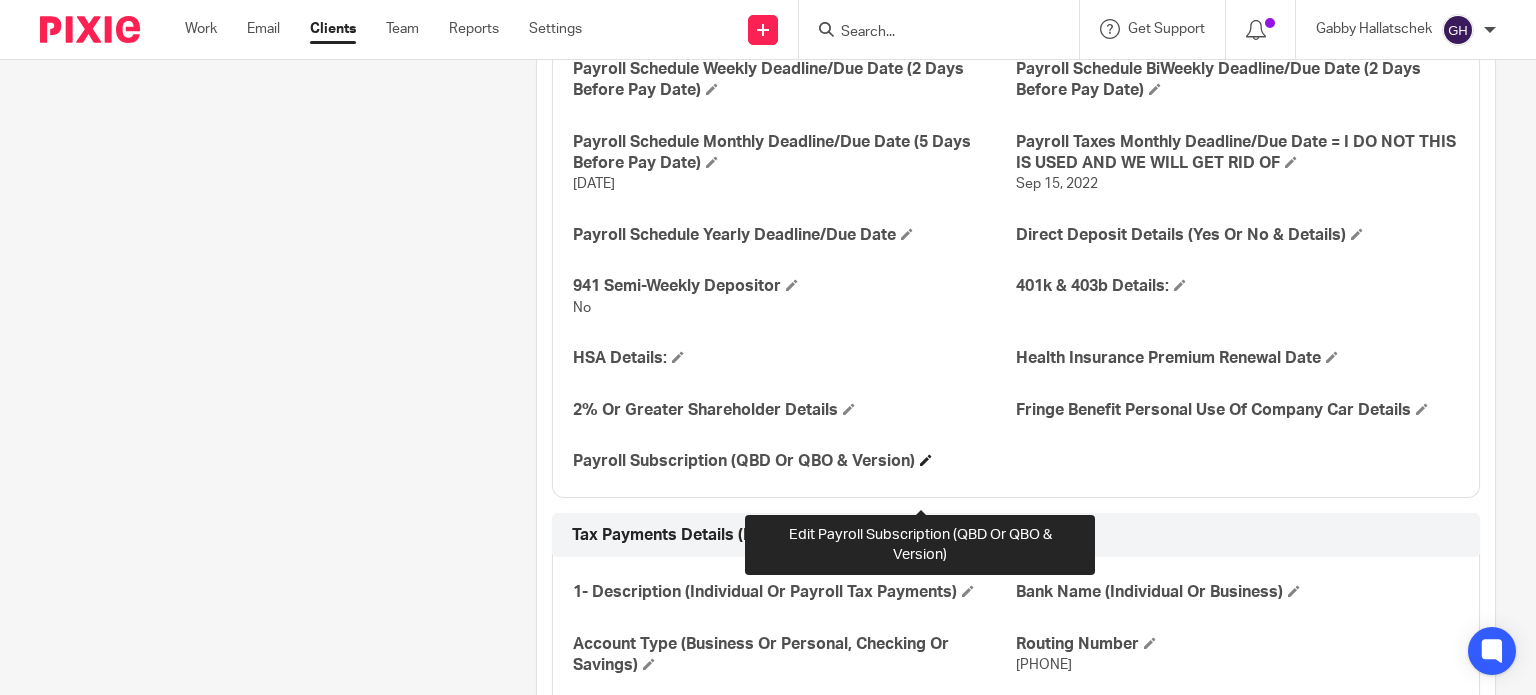 click at bounding box center (926, 460) 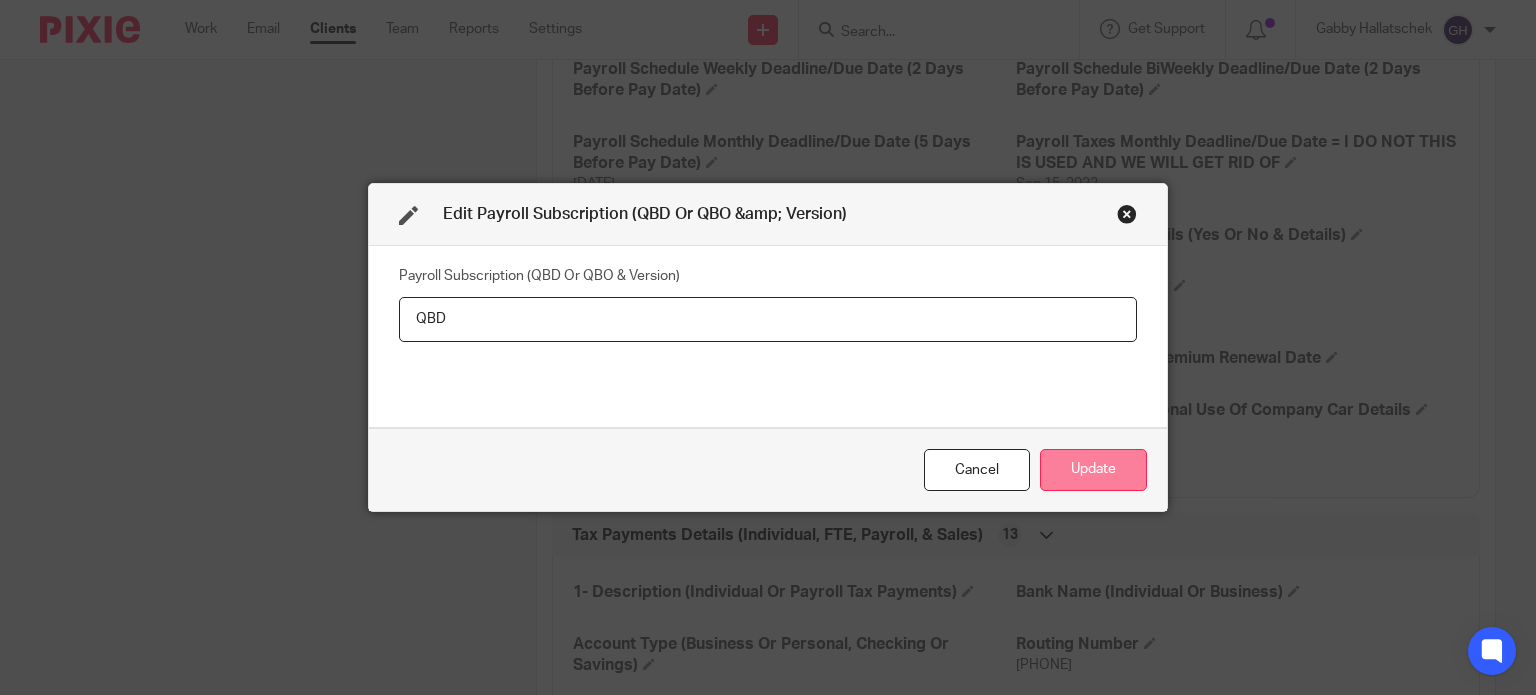type on "QBD" 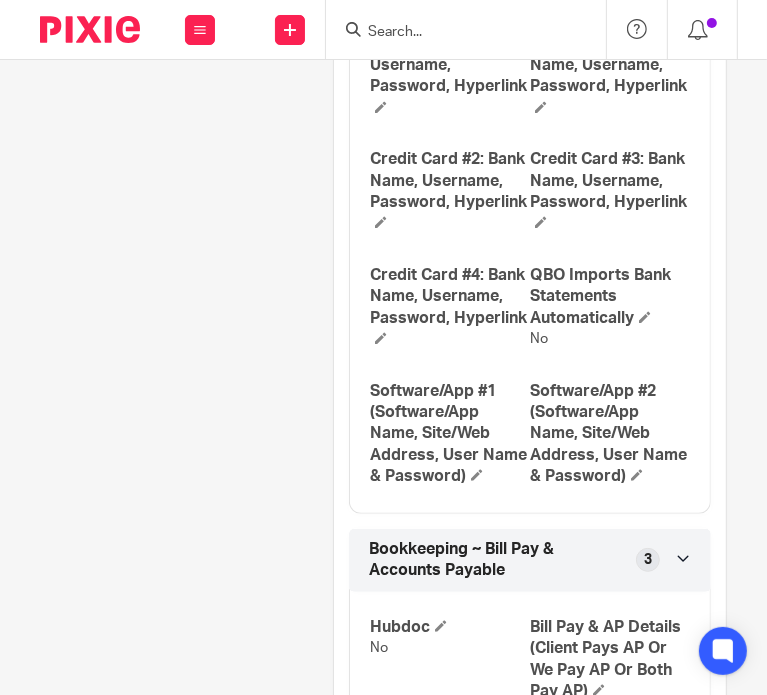 click on "More details
Client manager
[FIRST] [LAST]
[FIRST] [LAST]
[FIRST] [LAST]
[FIRST] [LAST]
[FIRST] [LAST]
[FIRST] [LAST]
[FIRST] [LAST]
[FIRST] [LAST]
Office Staff
[FIRST] [LAST]
1
Master code for secure communications and files
[NUMBER]
Save
[NUMBER]
Team assignments
Payroll Specialist
[FIRST] [LAST]
[FIRST] [LAST]
Not selected
[FIRST] [LAST]
[FIRST] [LAST]" at bounding box center (522, 91) 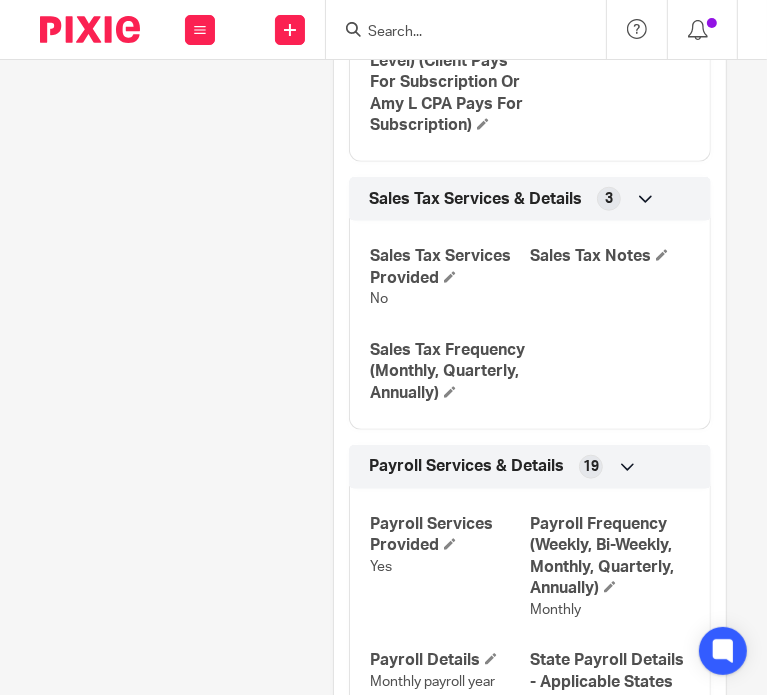 scroll, scrollTop: 4705, scrollLeft: 0, axis: vertical 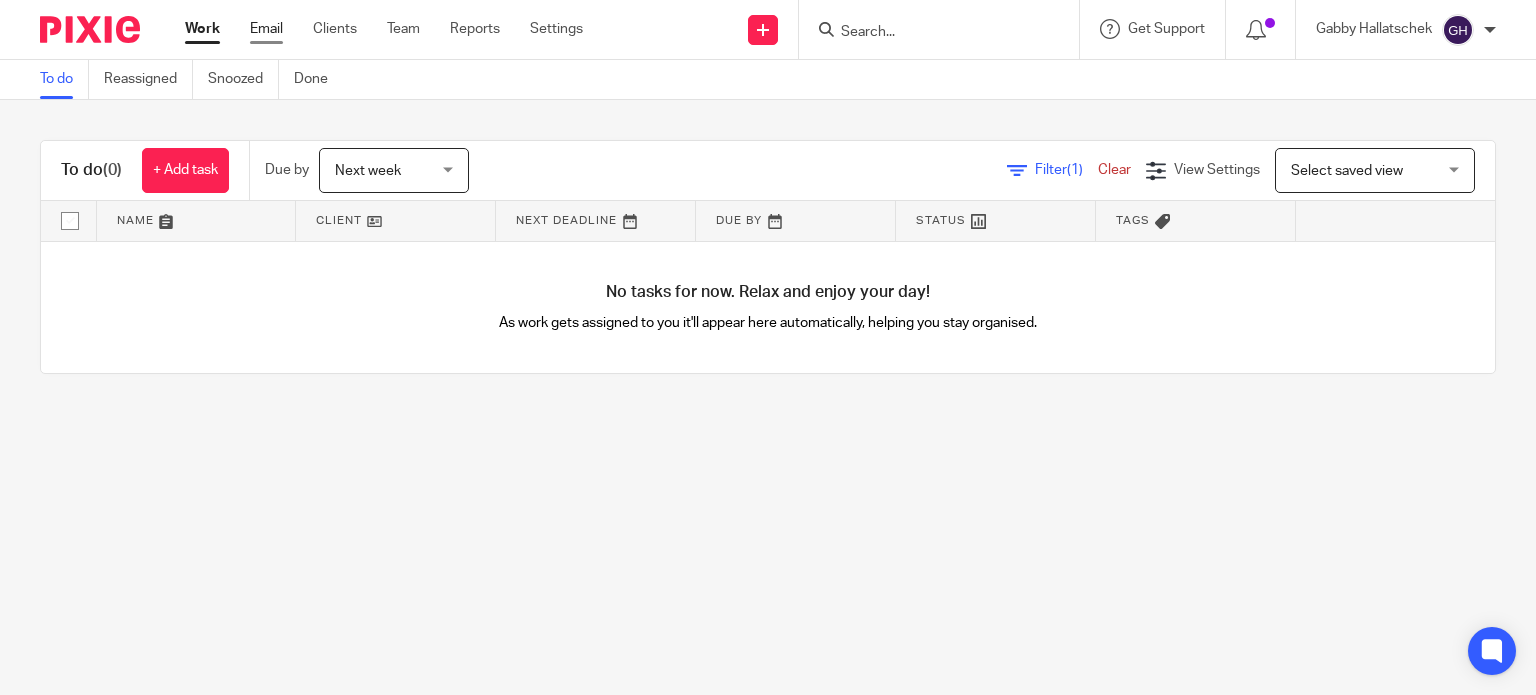 click on "Email" at bounding box center (266, 29) 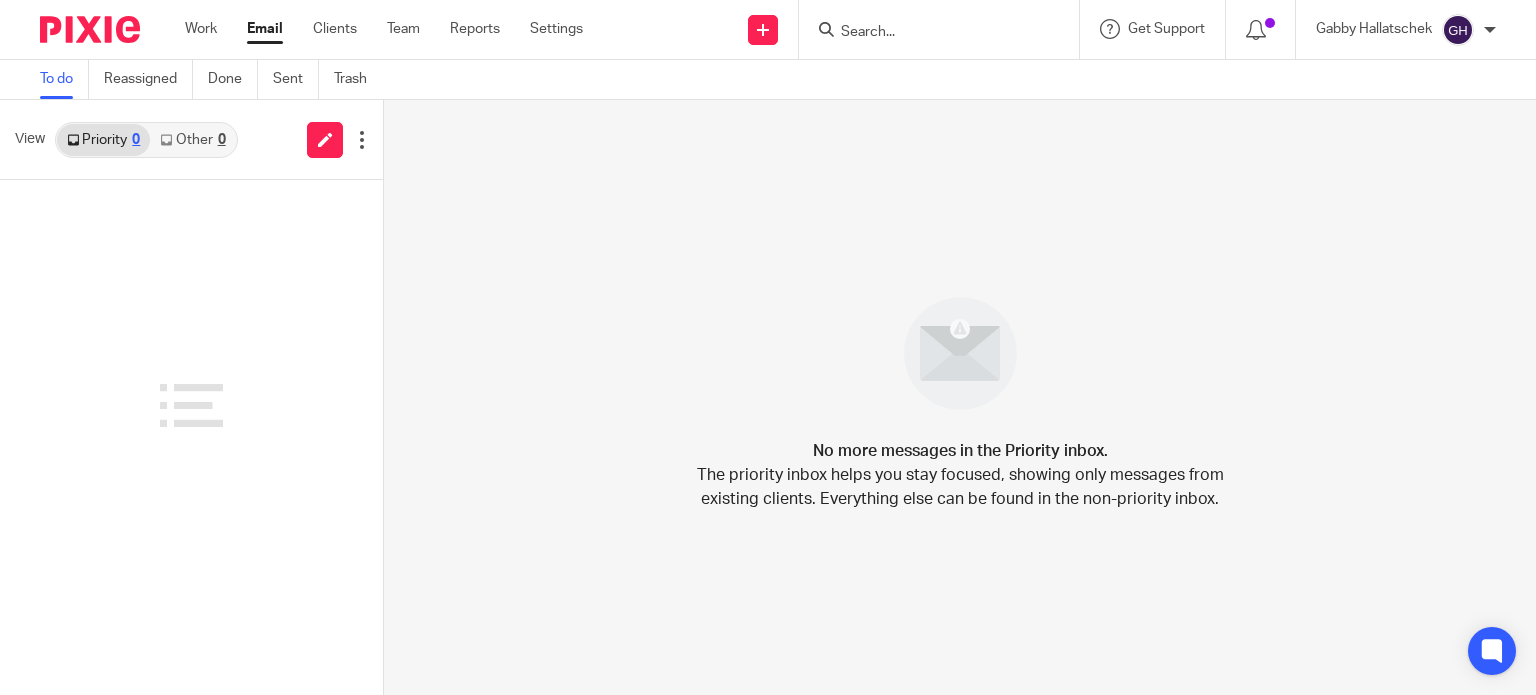 scroll, scrollTop: 0, scrollLeft: 0, axis: both 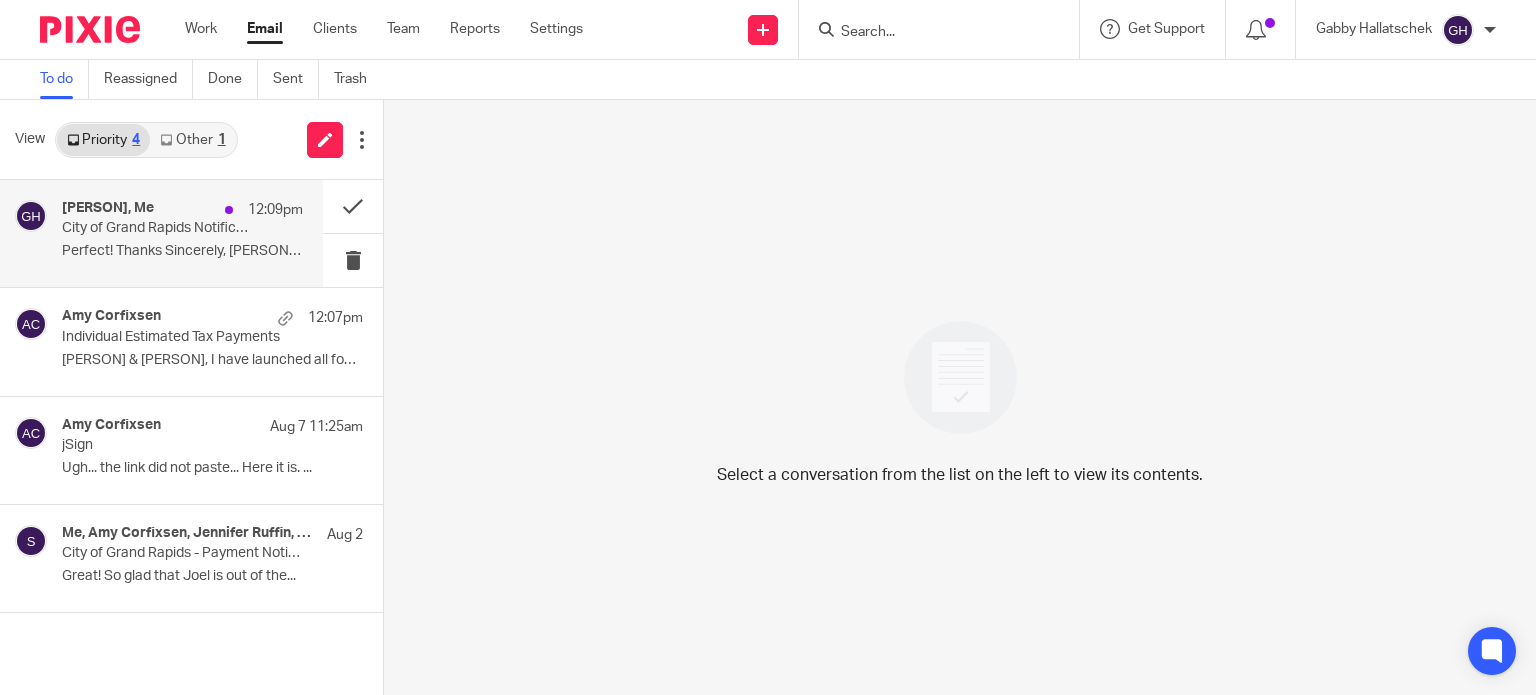 click on "[PERSON], Me
12:09pm" at bounding box center [182, 210] 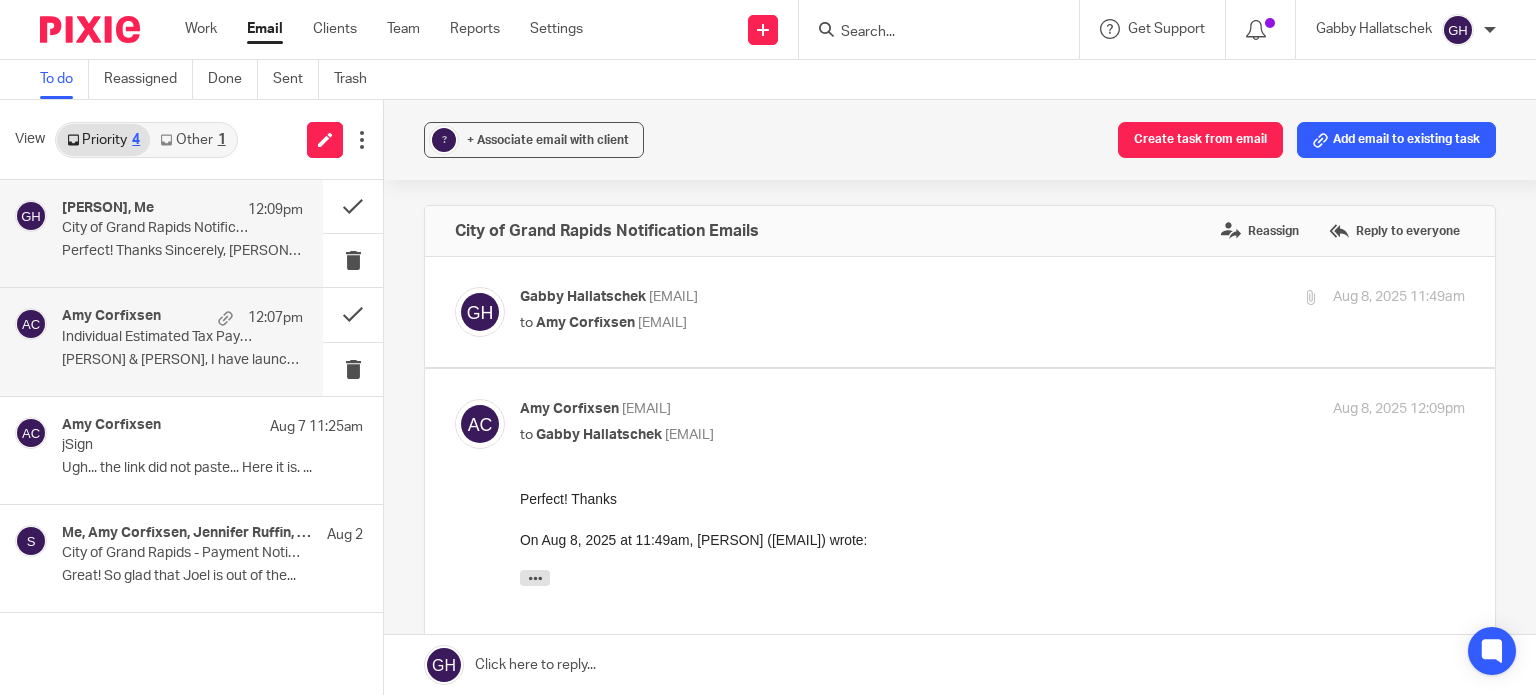 scroll, scrollTop: 0, scrollLeft: 0, axis: both 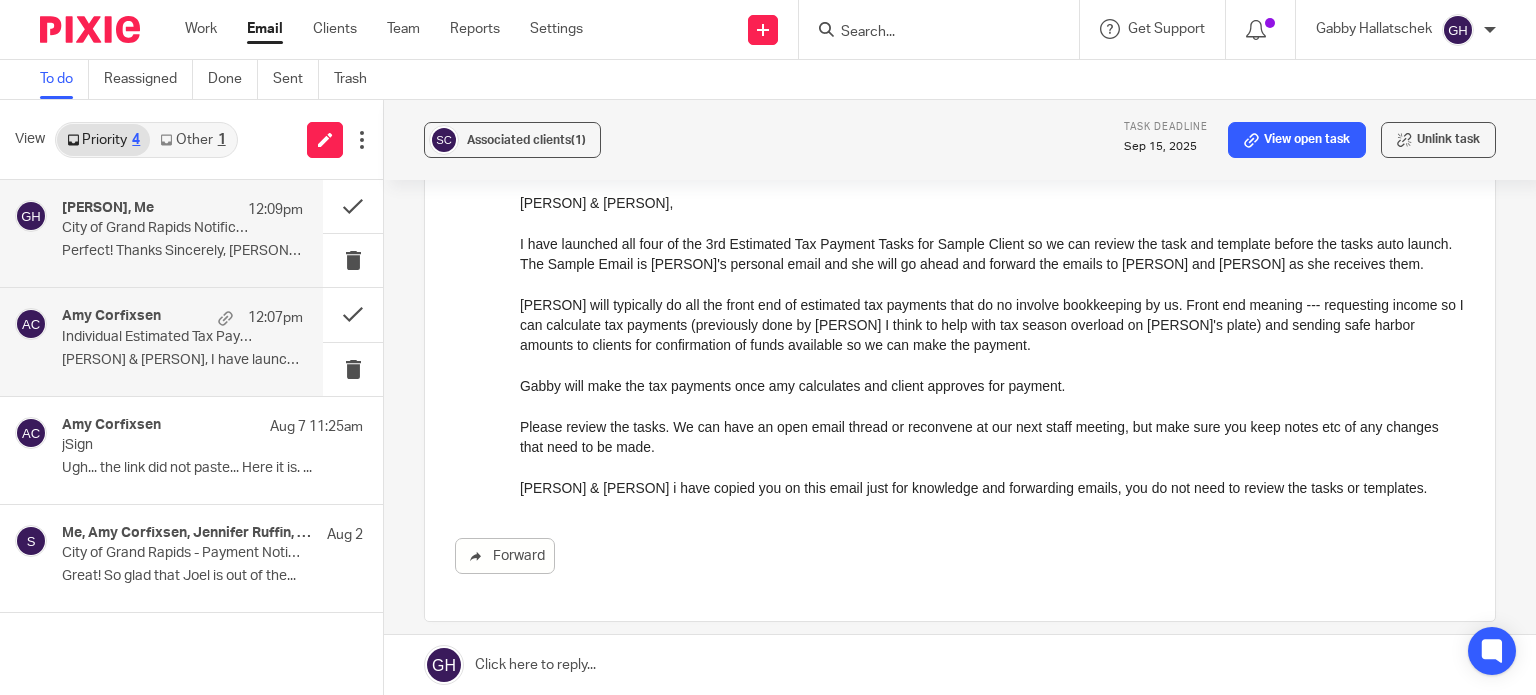 click on "Amy Corfixsen, Me
12:09pm   City of Grand Rapids Notification Emails   Perfect! Thanks   Sincerely,   Amy   Amy L..." at bounding box center [182, 233] 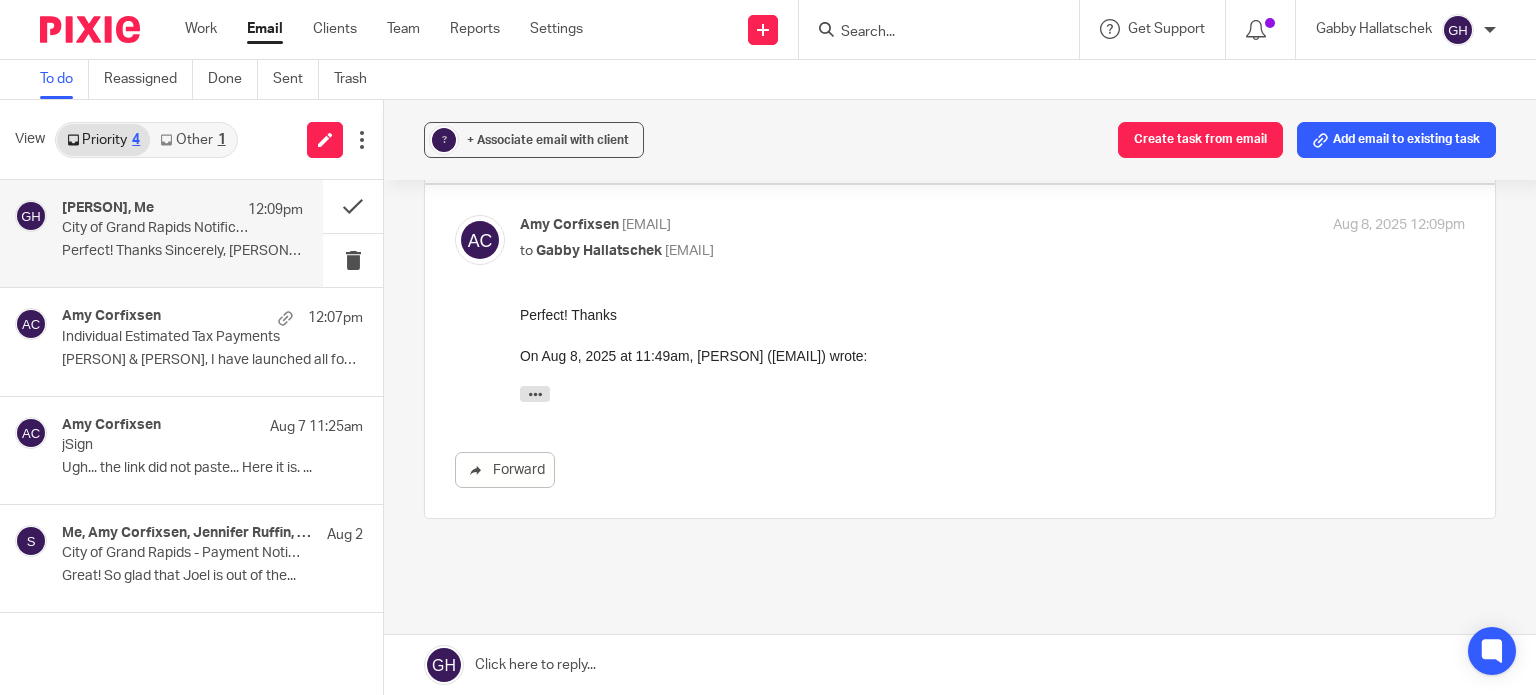 scroll, scrollTop: 0, scrollLeft: 0, axis: both 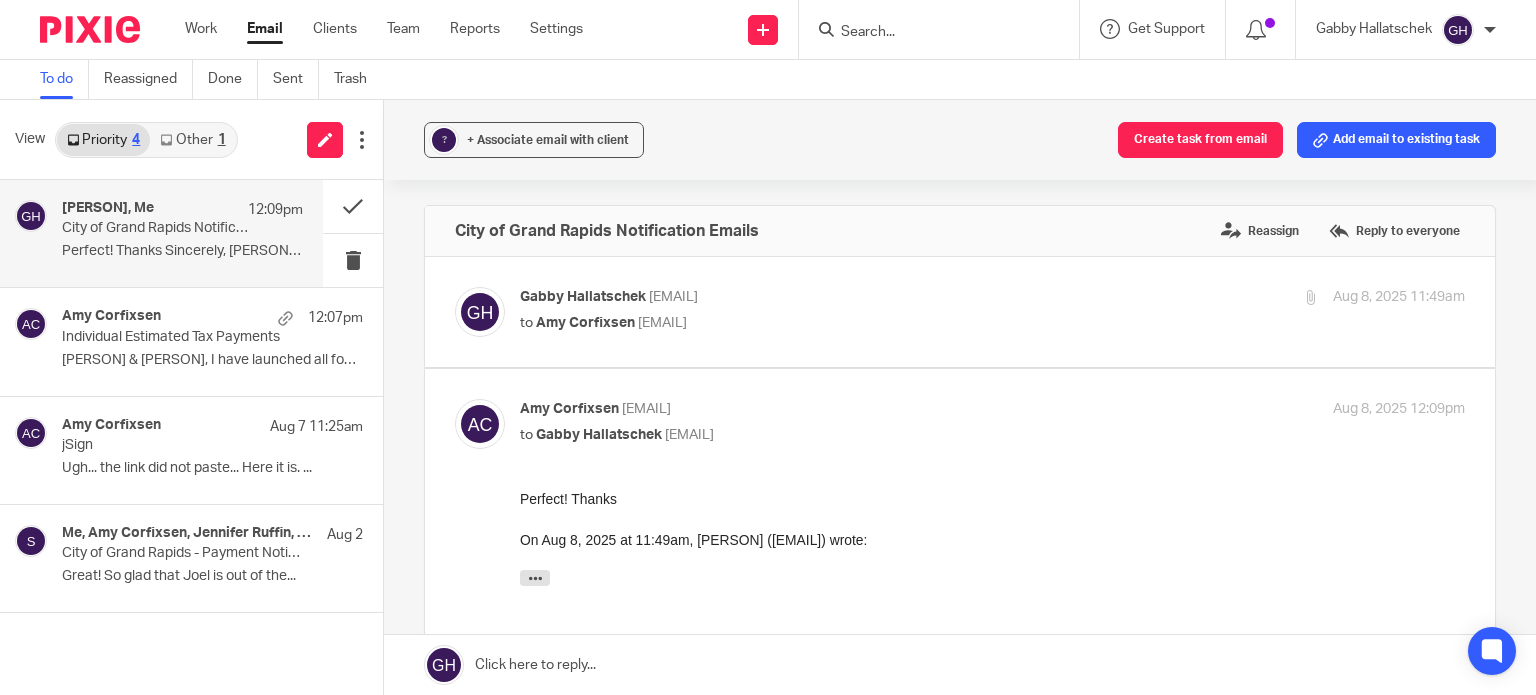 click at bounding box center [960, 312] 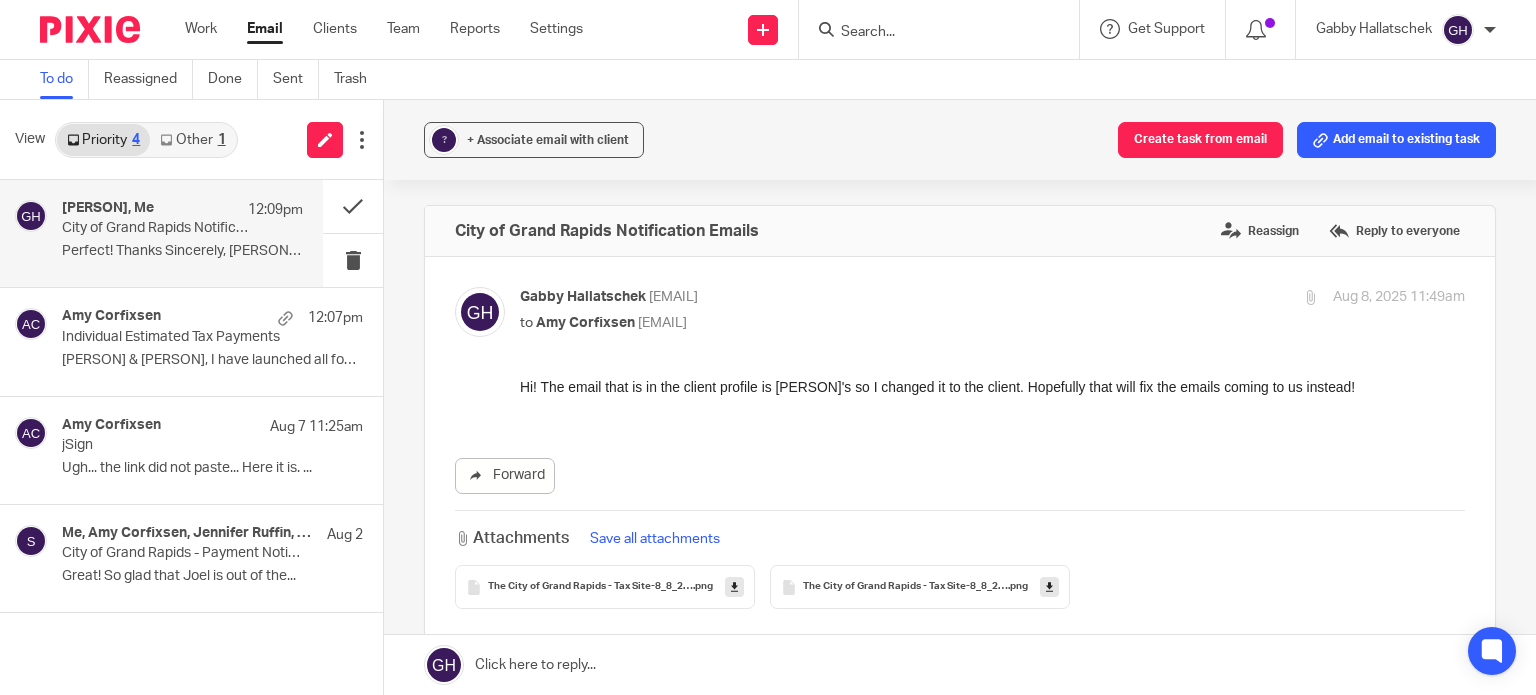 scroll, scrollTop: 0, scrollLeft: 0, axis: both 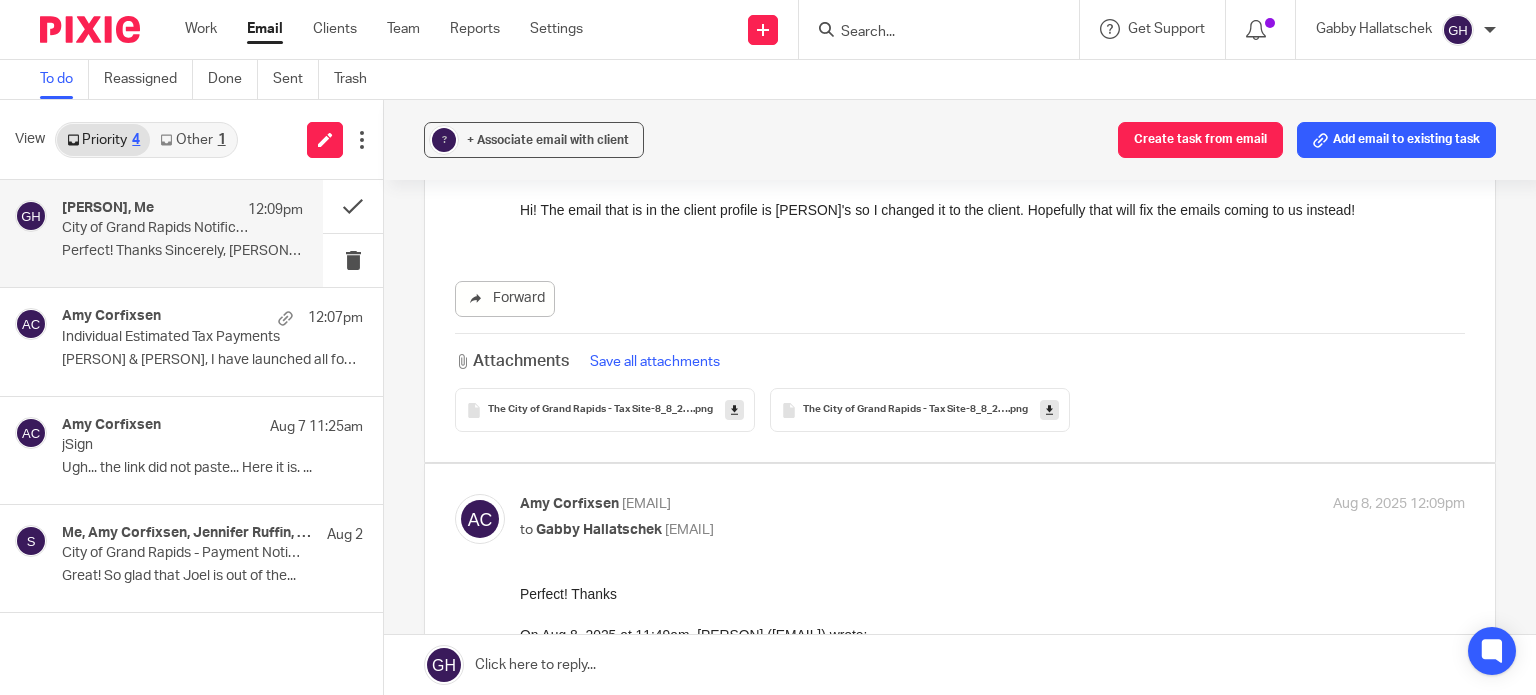 click on "Perfect! Thanks   Sincerely,   Amy   Amy L..." at bounding box center [182, 251] 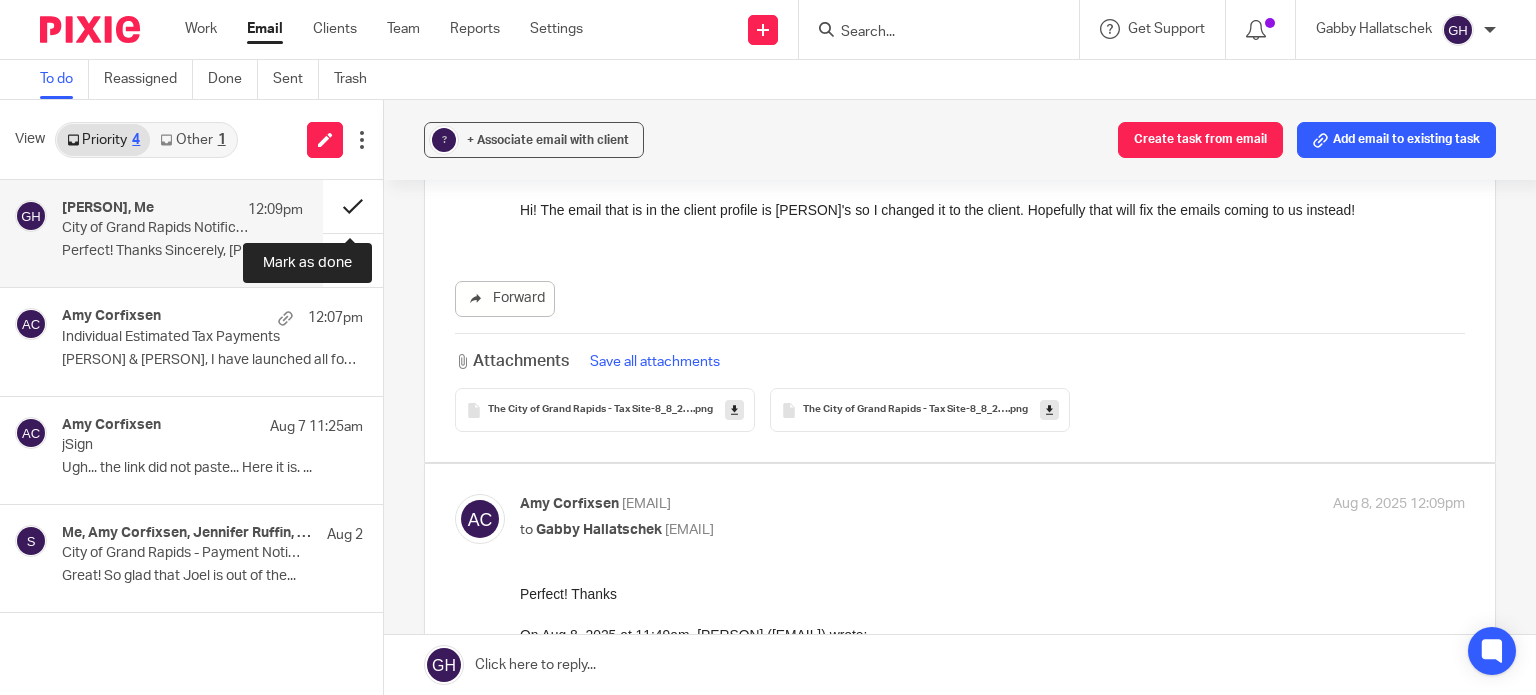 click at bounding box center [353, 206] 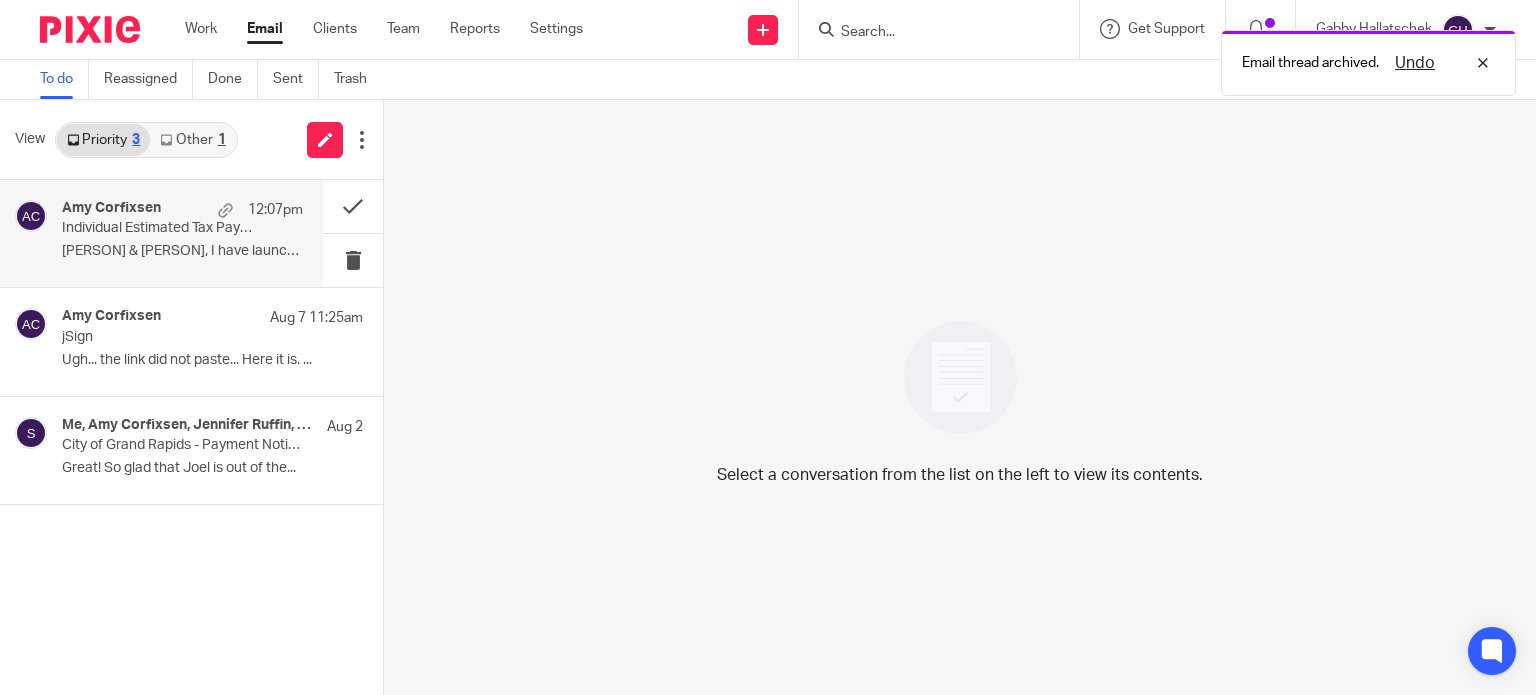 click on "Amy Corfixsen
12:07pm   Individual Estimated Tax Payments   Gabby & Kelly,   I have launched all four..." at bounding box center [182, 233] 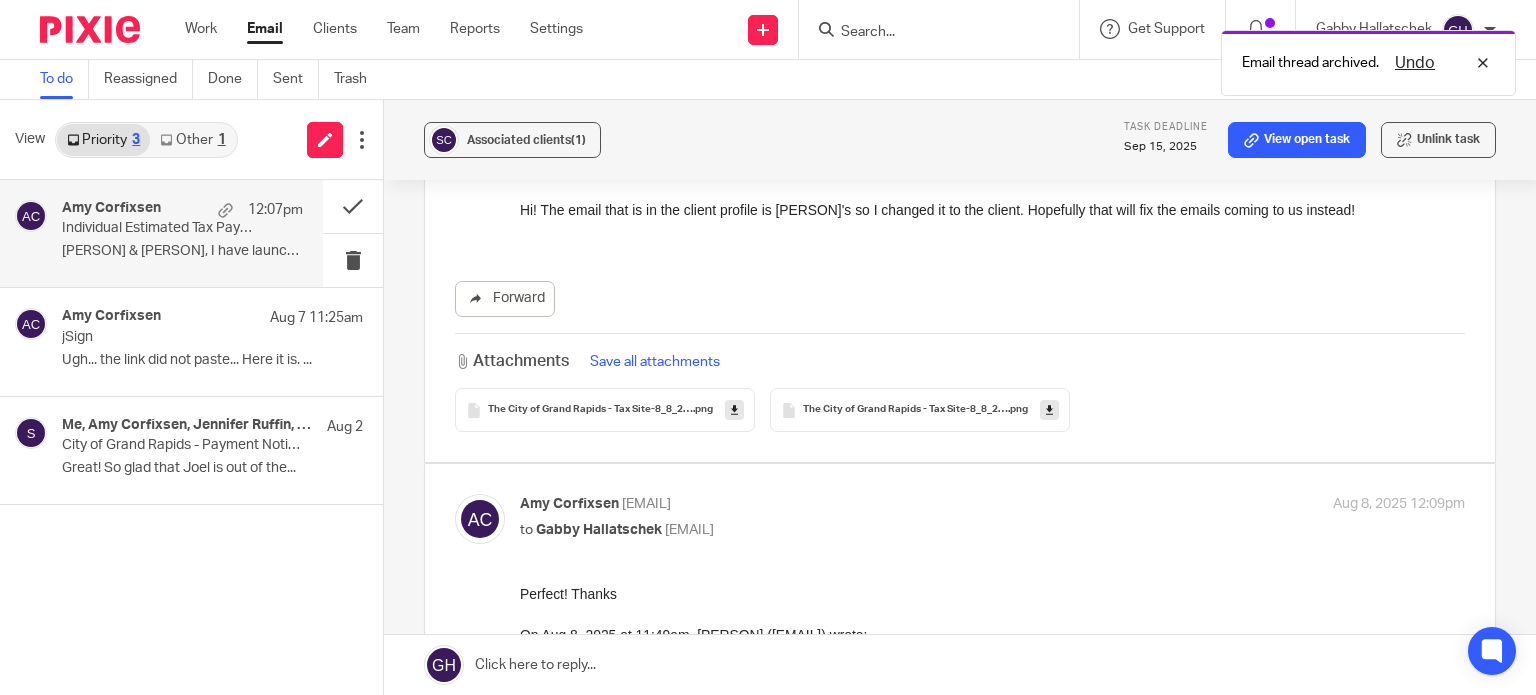 scroll, scrollTop: 0, scrollLeft: 0, axis: both 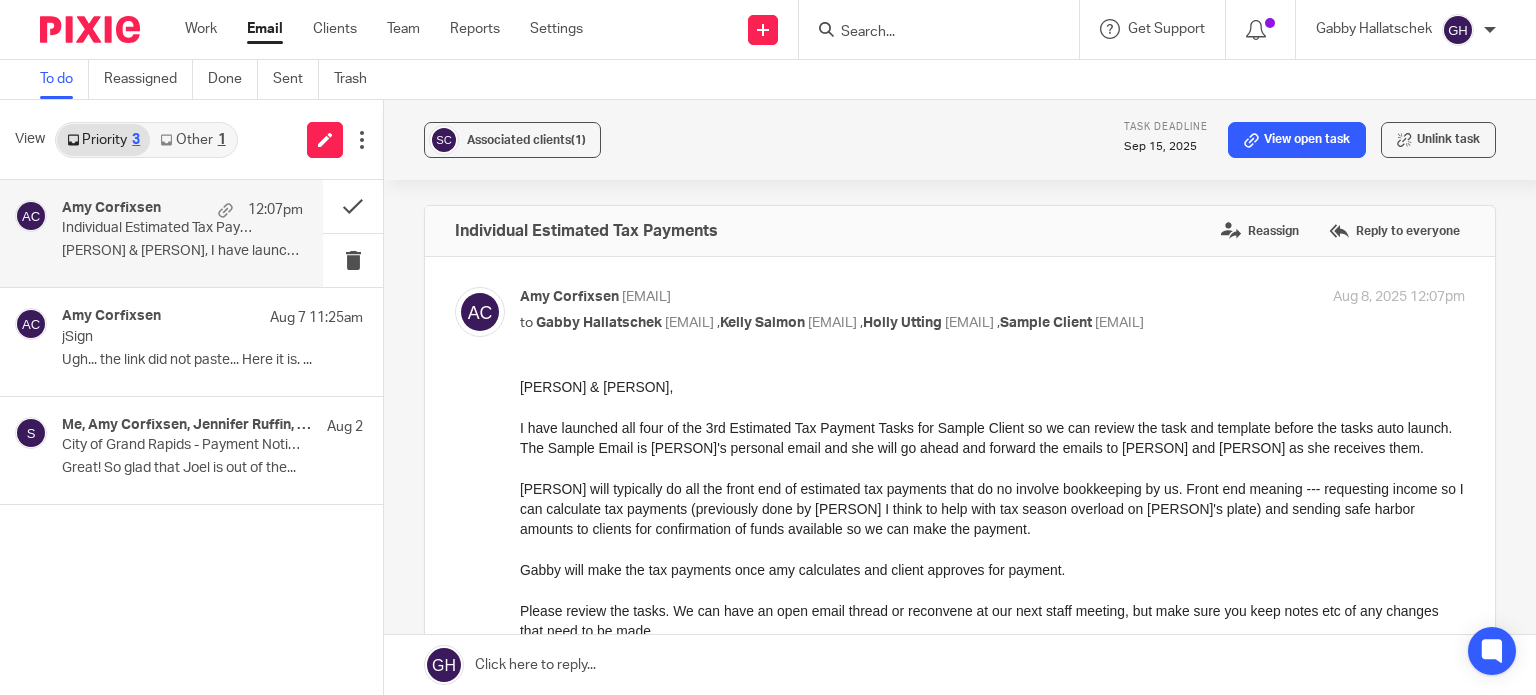 click on "Other
1" at bounding box center (192, 140) 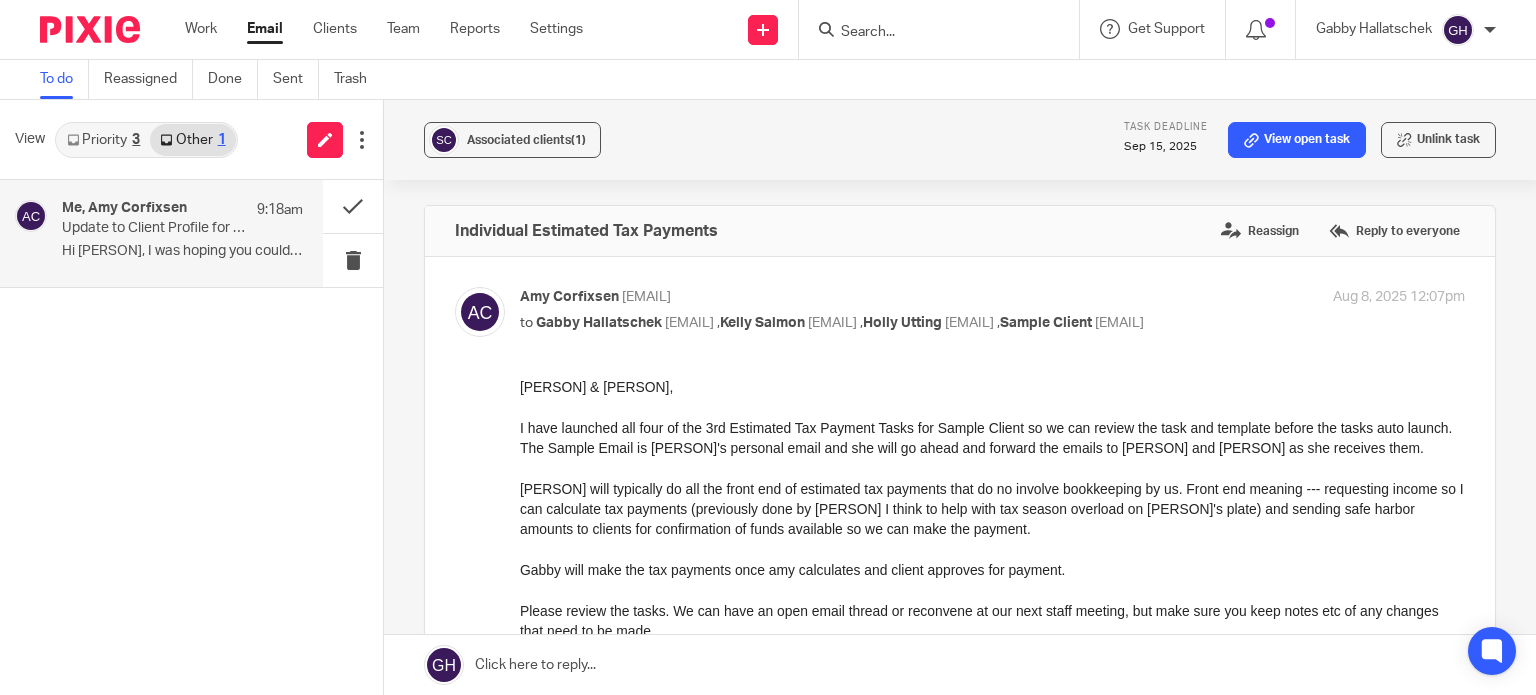 click on "Hi Gabby,   I was hoping you could update the..." at bounding box center [182, 251] 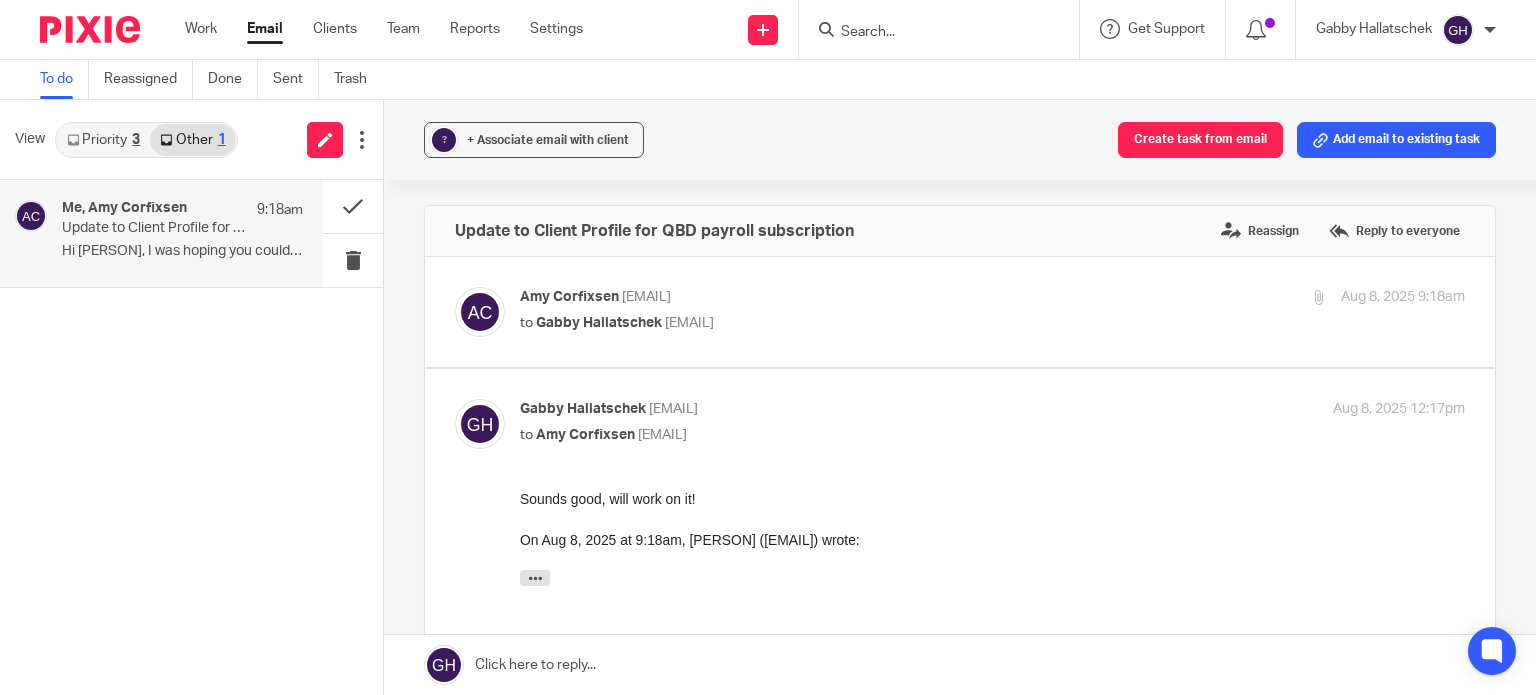 scroll, scrollTop: 0, scrollLeft: 0, axis: both 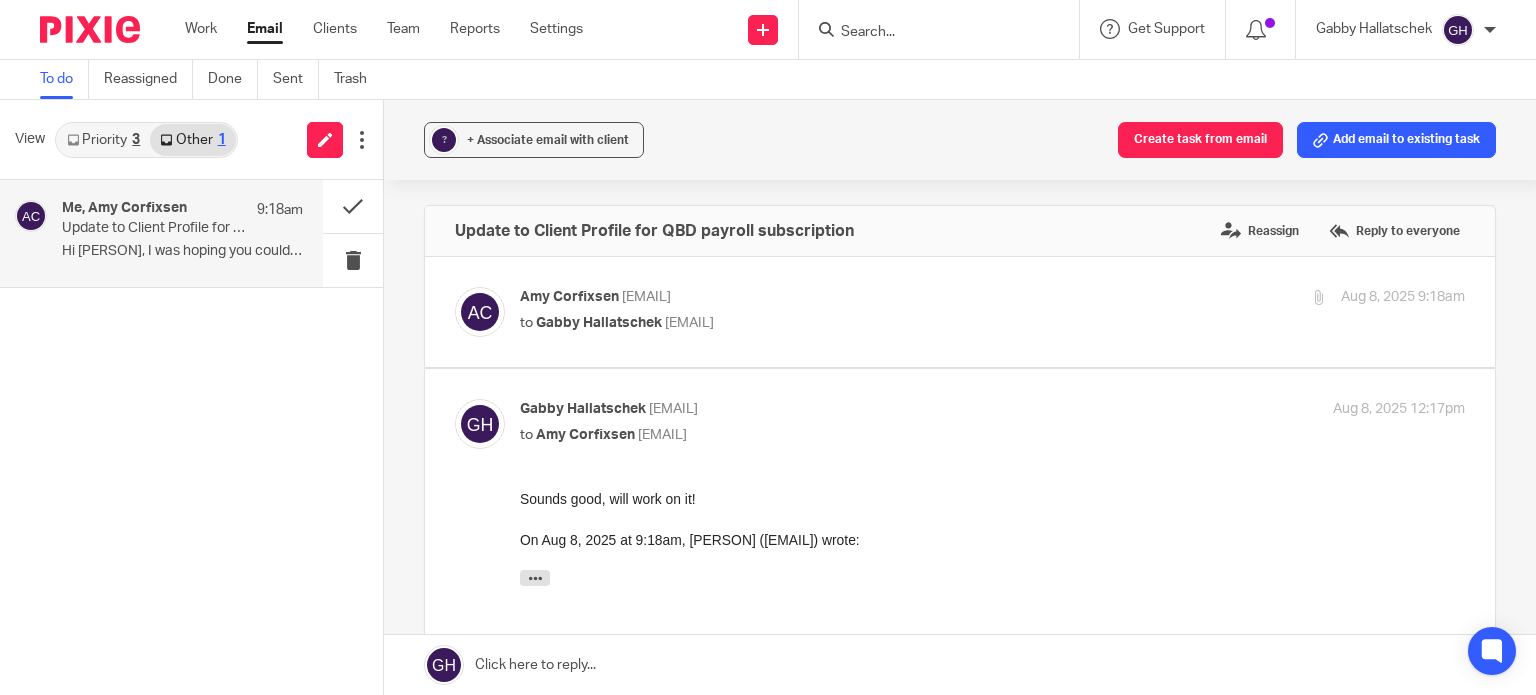 click on "Amy Corfixsen
<amylcpa@gmail.com>   to
Gabby Hallatschek
<gabby@amylcpa.com>       Aug 8, 2025 9:18am" at bounding box center (992, 312) 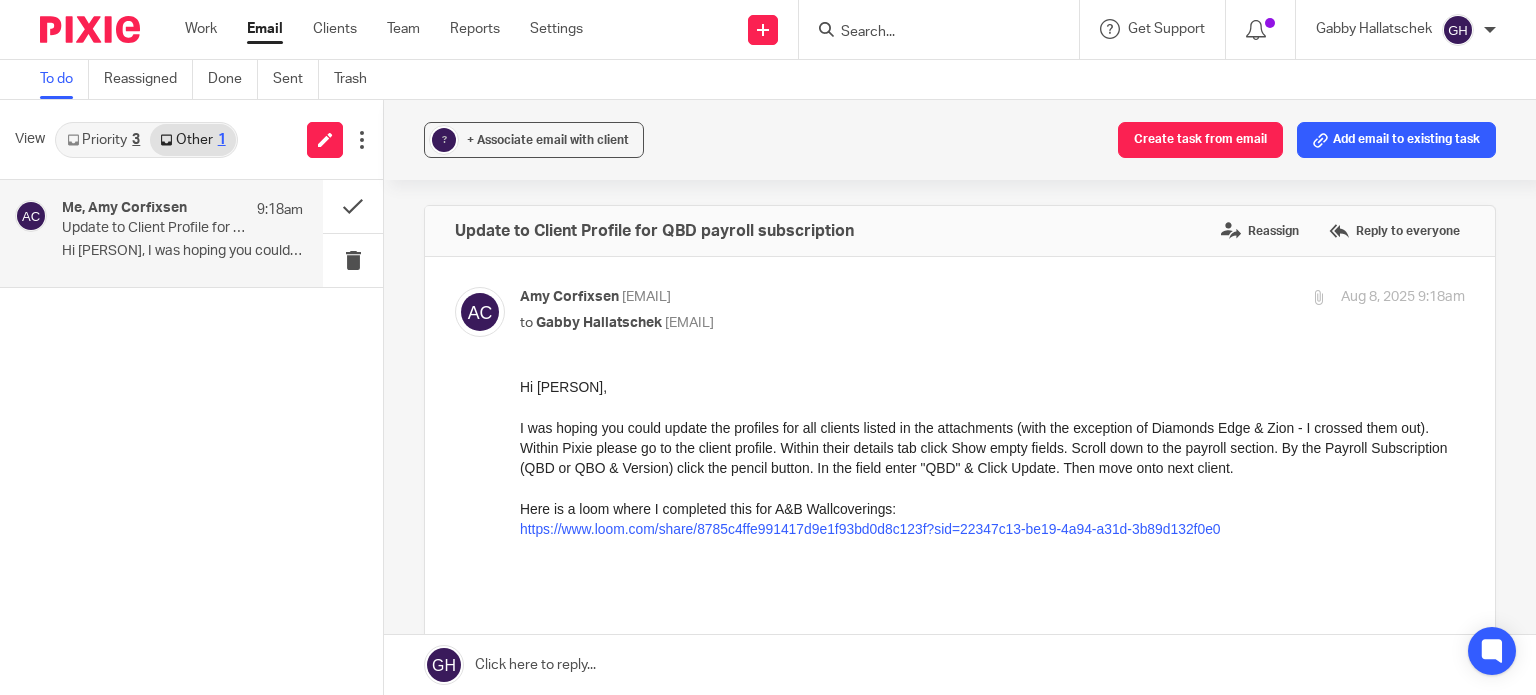 scroll, scrollTop: 0, scrollLeft: 0, axis: both 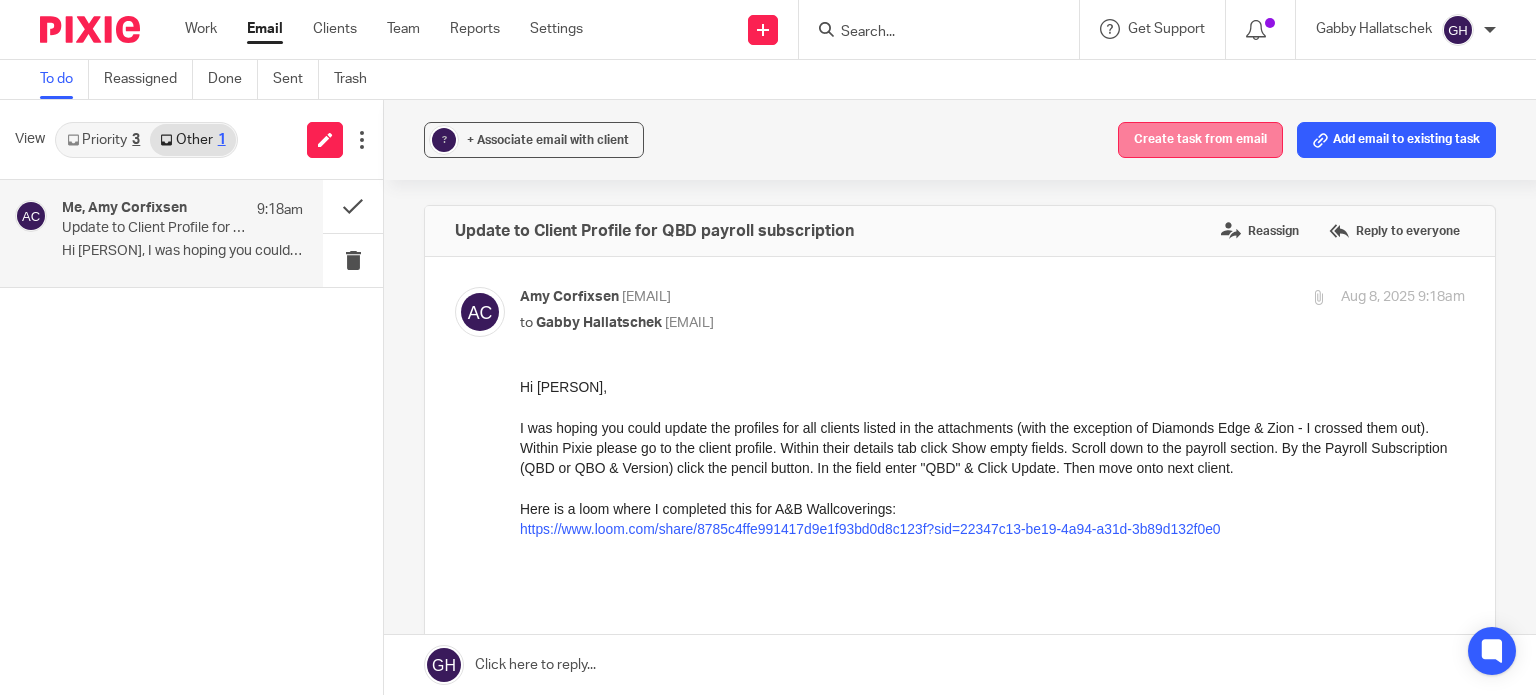 click on "Create task from email" at bounding box center [1200, 140] 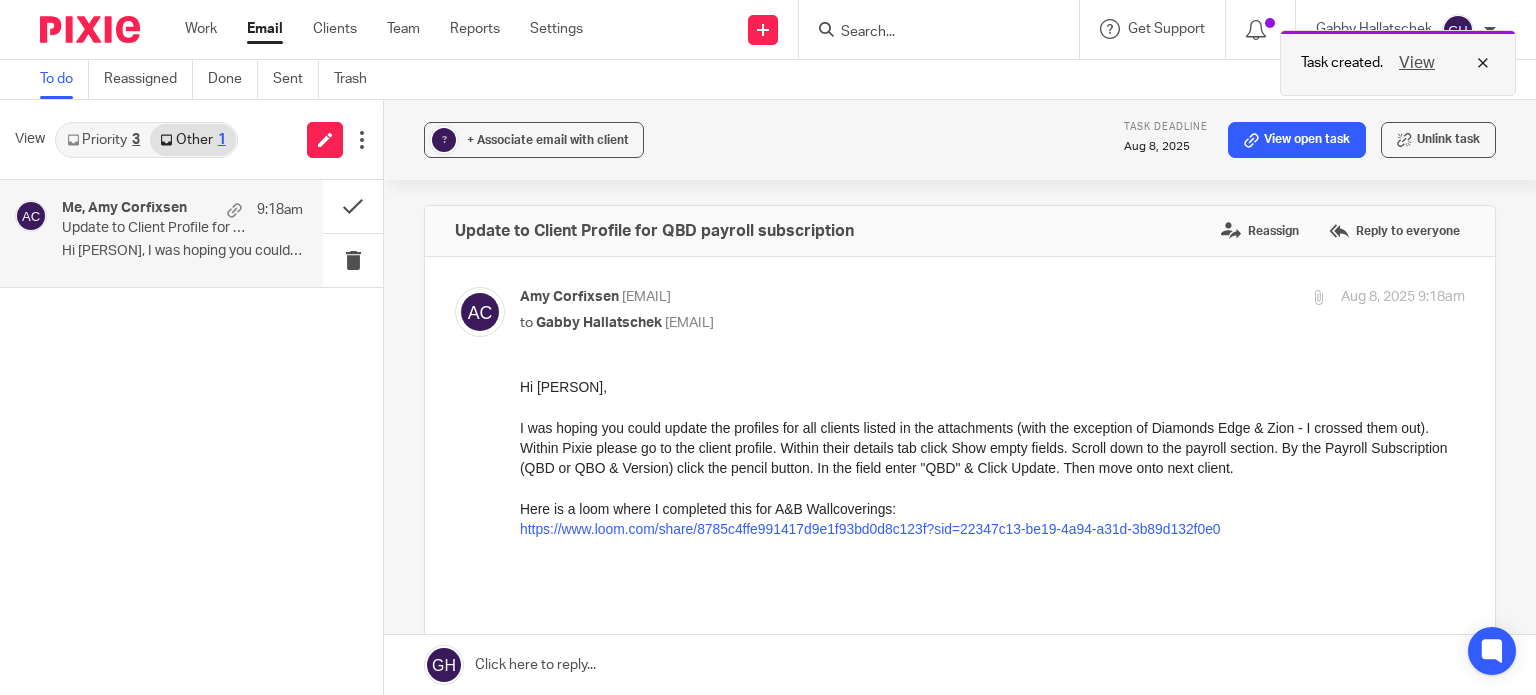 click on "View" at bounding box center [1417, 63] 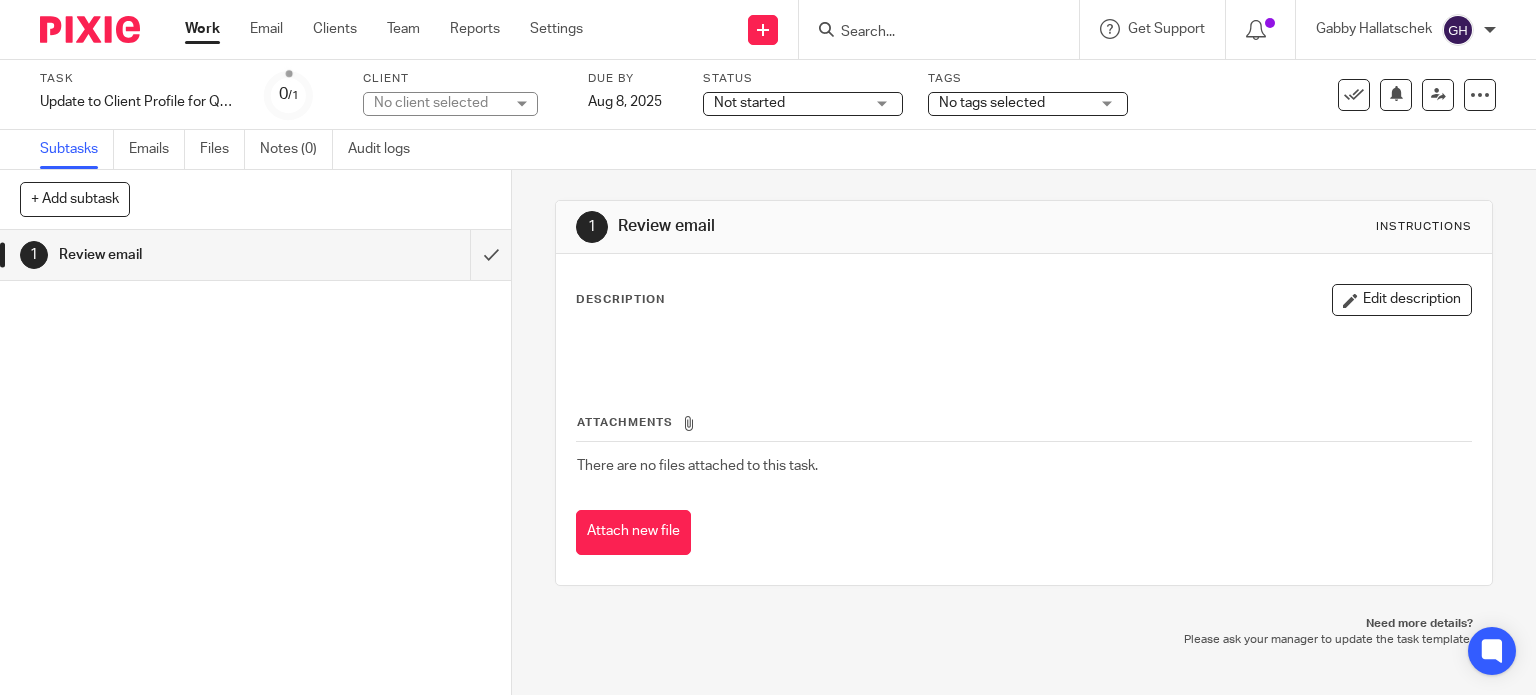 scroll, scrollTop: 0, scrollLeft: 0, axis: both 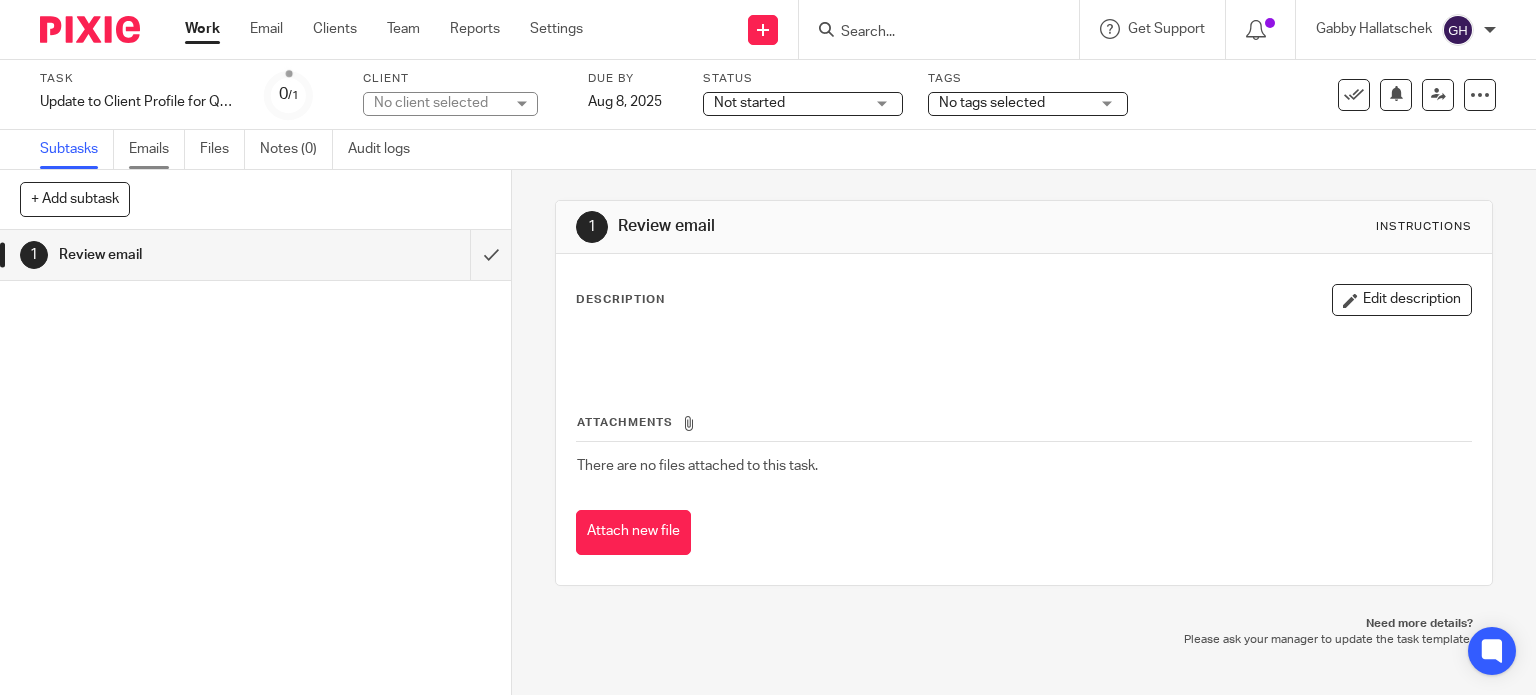 click on "Emails" at bounding box center [157, 149] 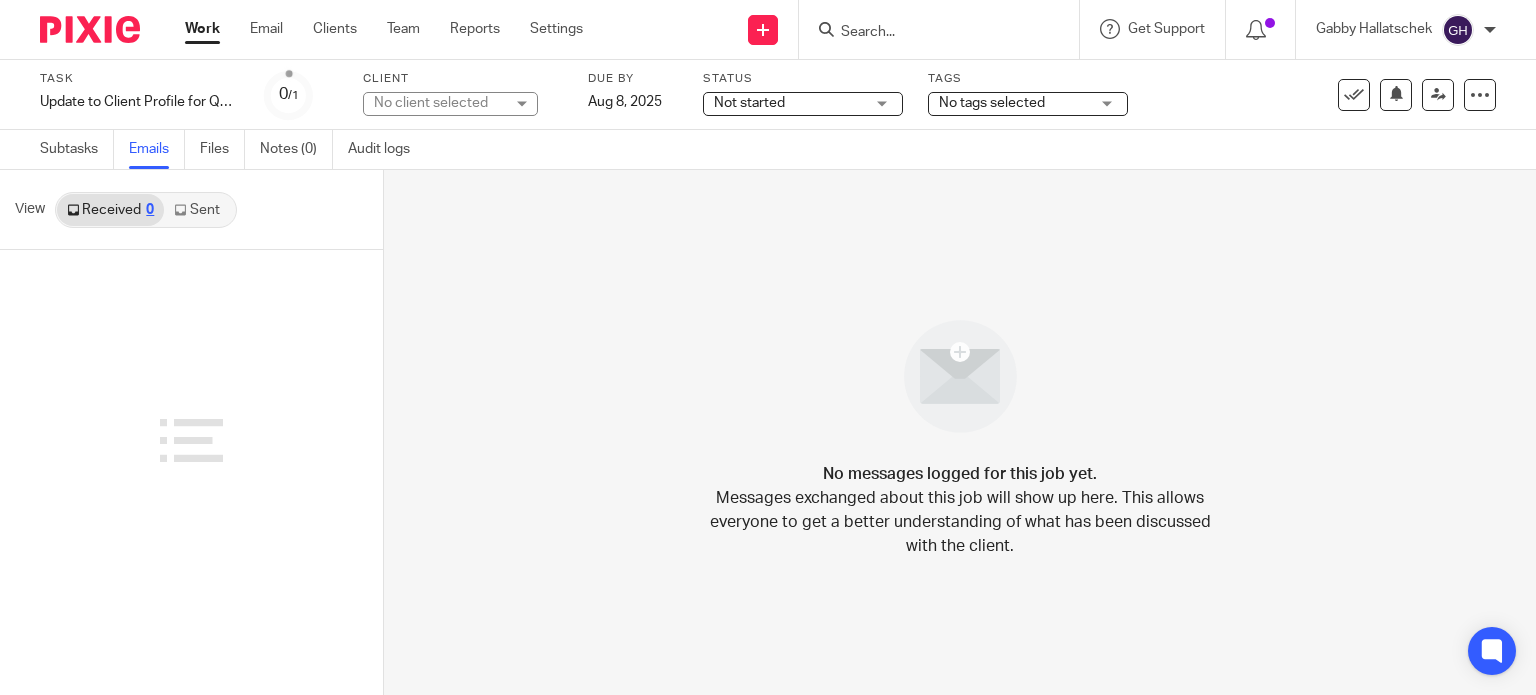 scroll, scrollTop: 0, scrollLeft: 0, axis: both 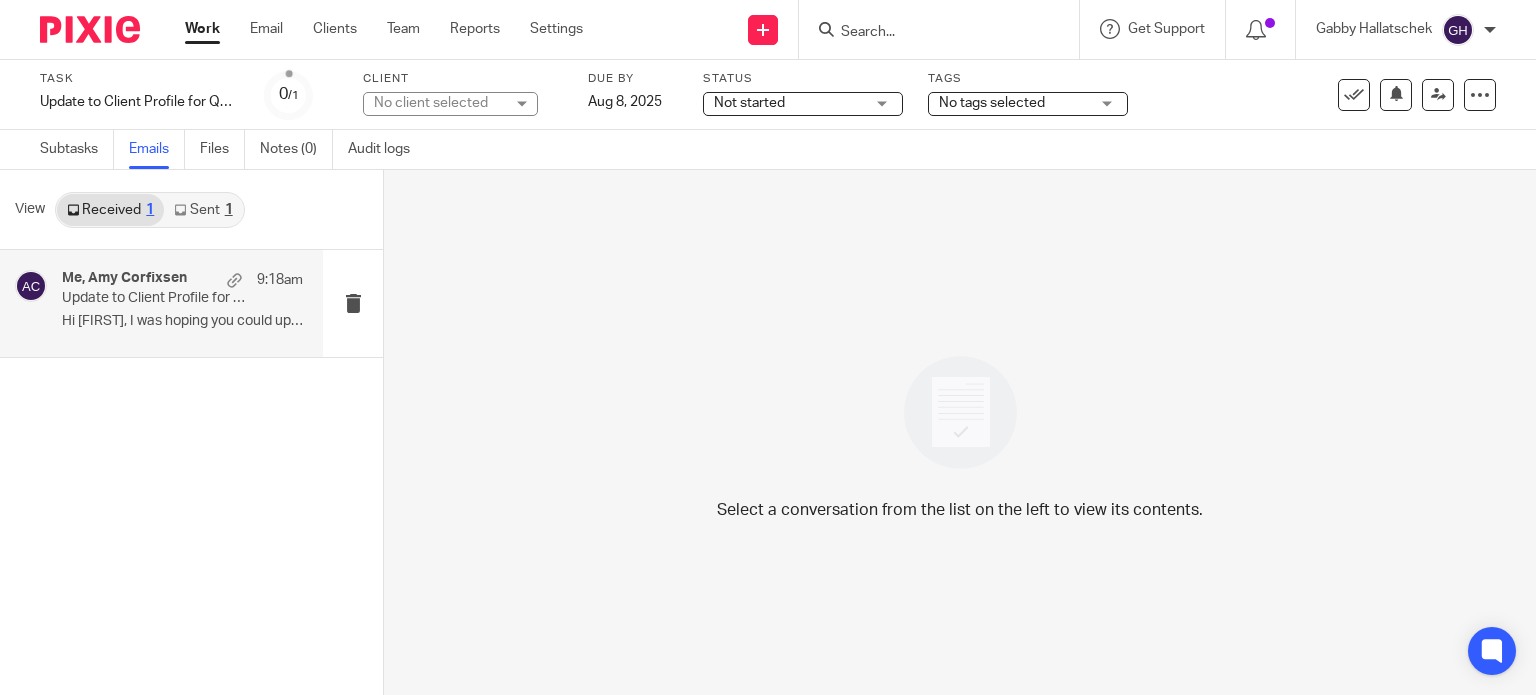 click on "Hi [FIRST],   I was hoping you could update the..." at bounding box center [182, 321] 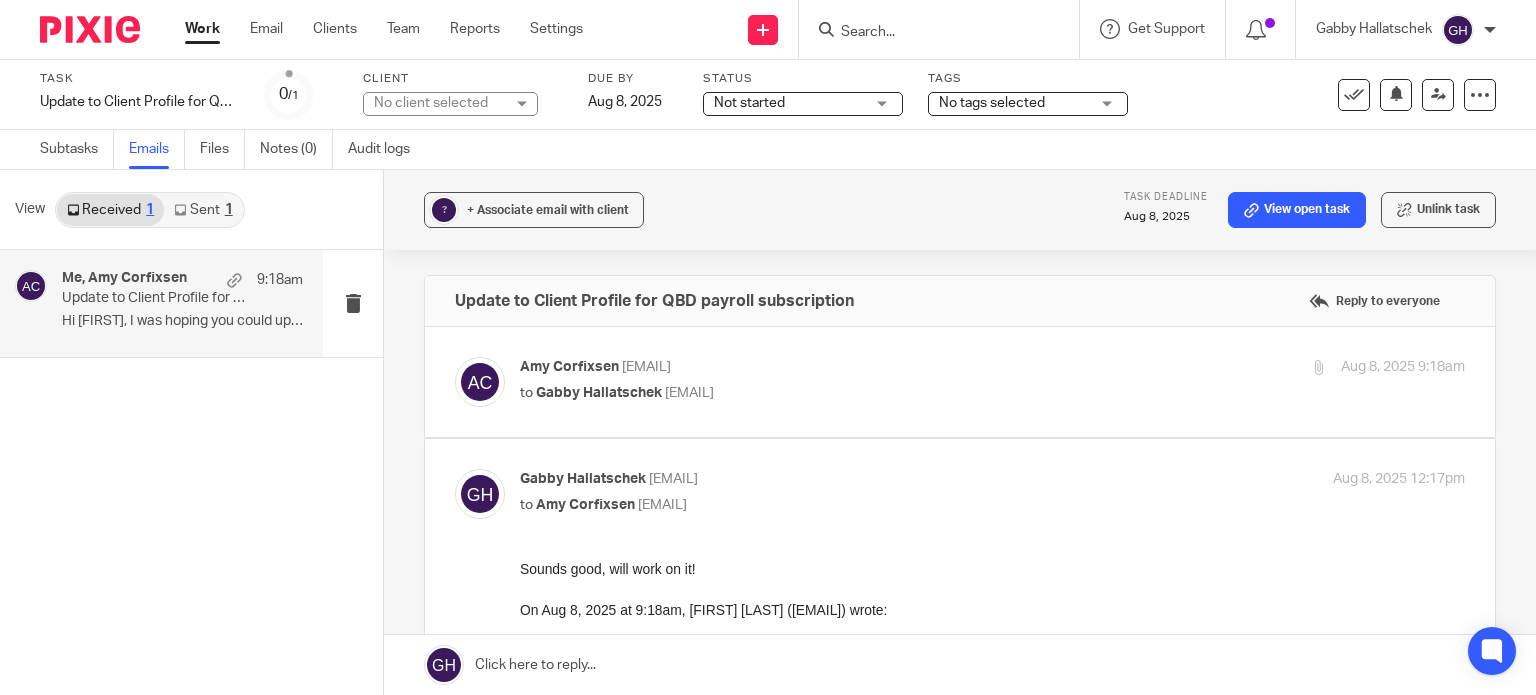 scroll, scrollTop: 0, scrollLeft: 0, axis: both 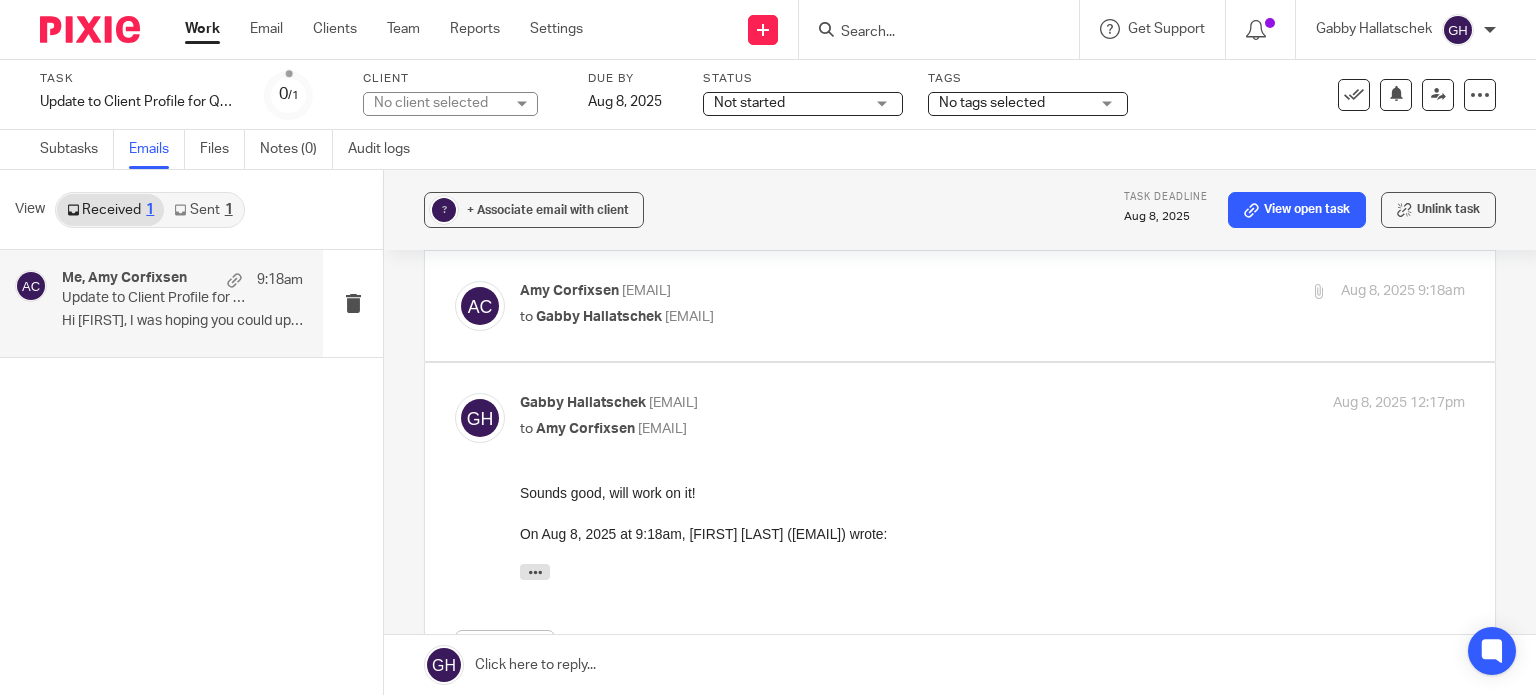 click on "[FIRST] [LAST]
[EMAIL]" at bounding box center [835, 291] 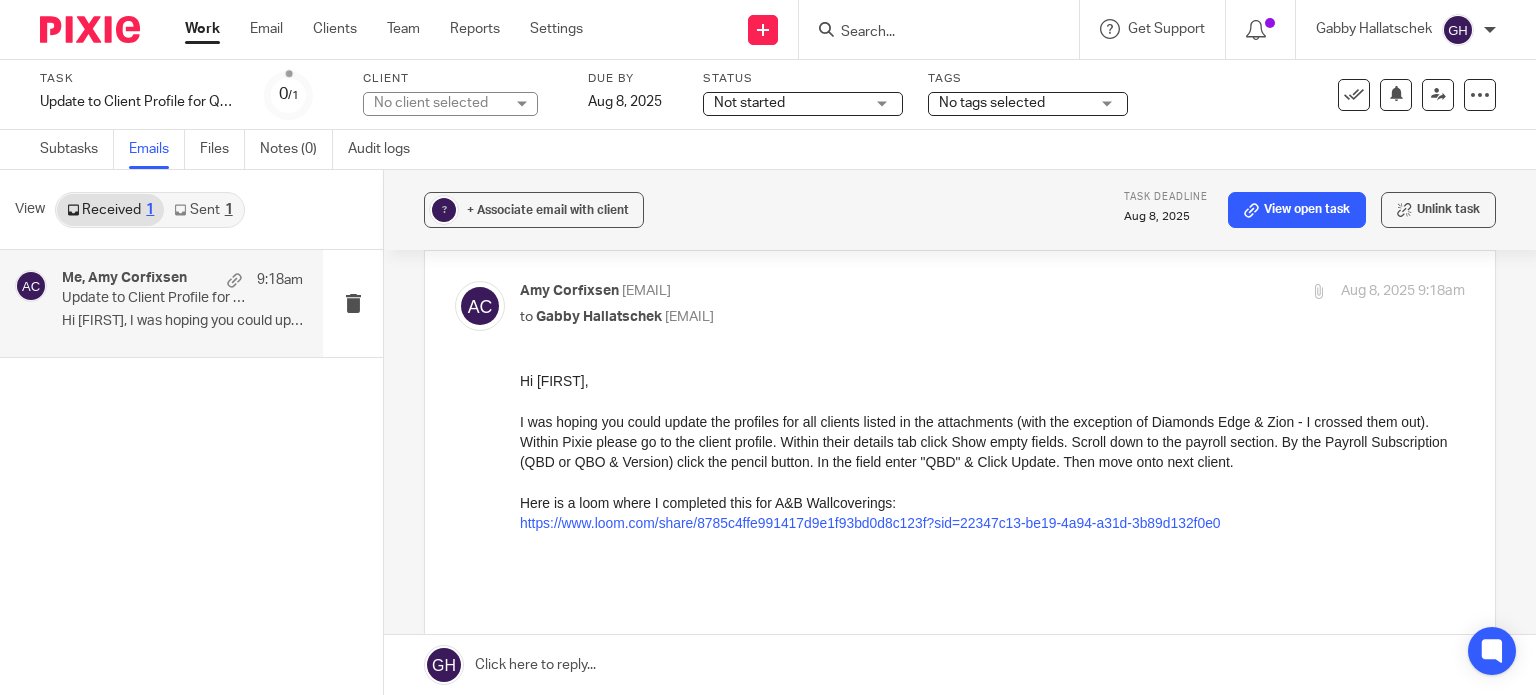 scroll, scrollTop: 0, scrollLeft: 0, axis: both 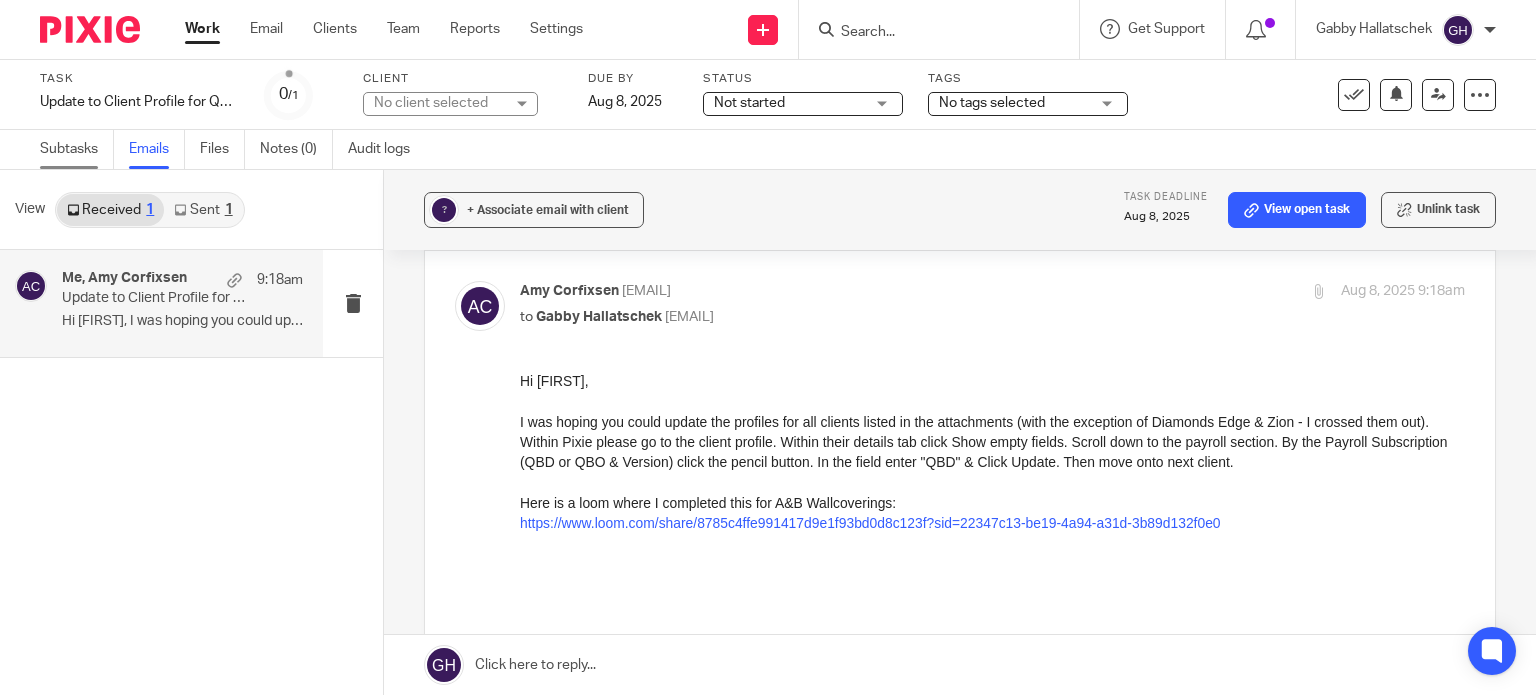 click on "Subtasks" at bounding box center [77, 149] 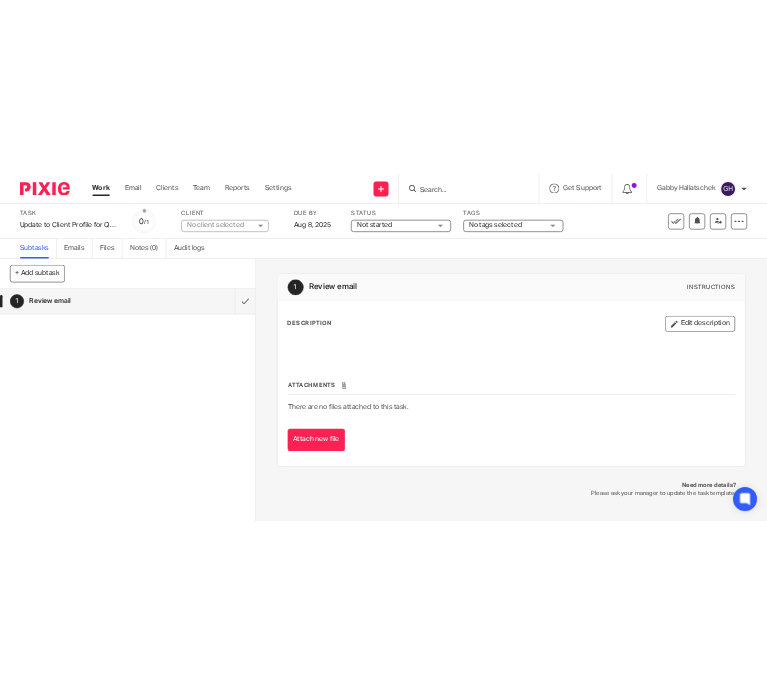 scroll, scrollTop: 0, scrollLeft: 0, axis: both 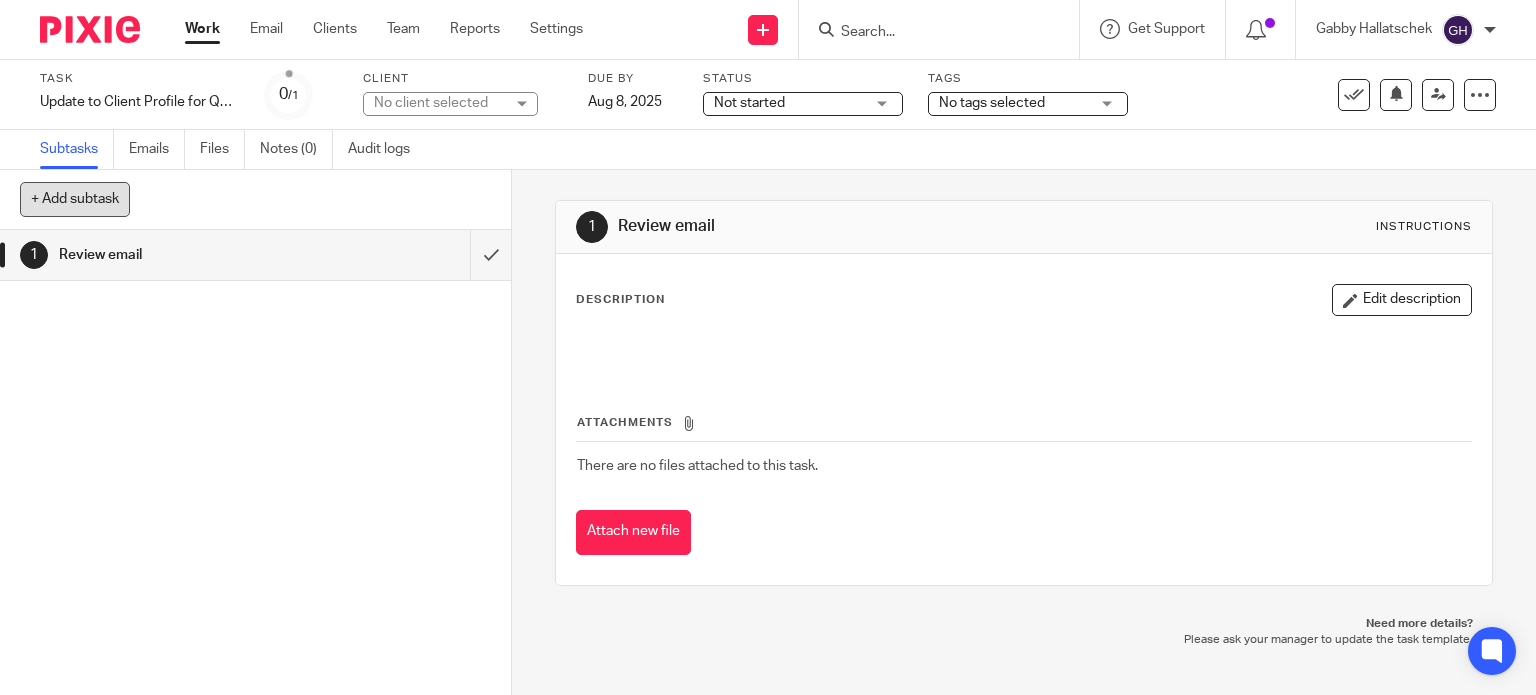 click on "+ Add subtask" at bounding box center [75, 199] 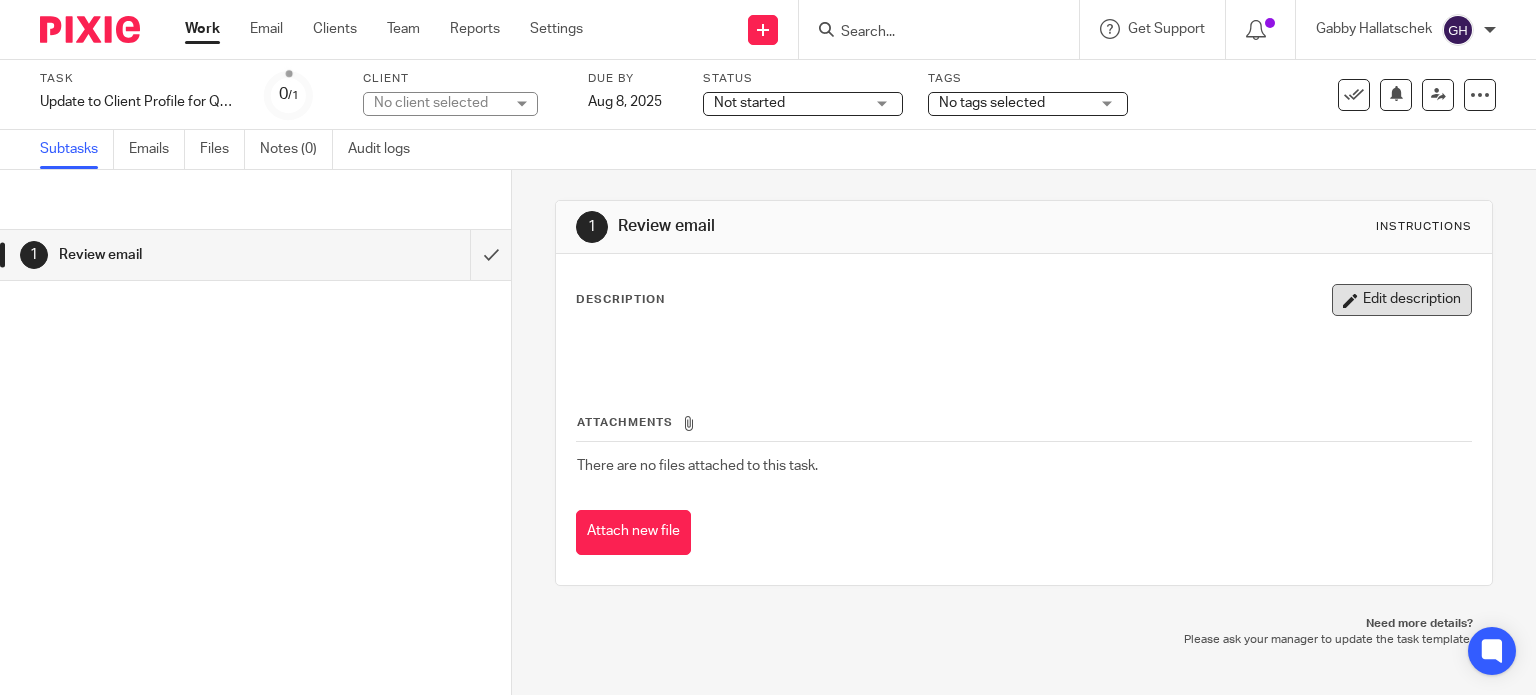 click on "Edit description" at bounding box center (1402, 300) 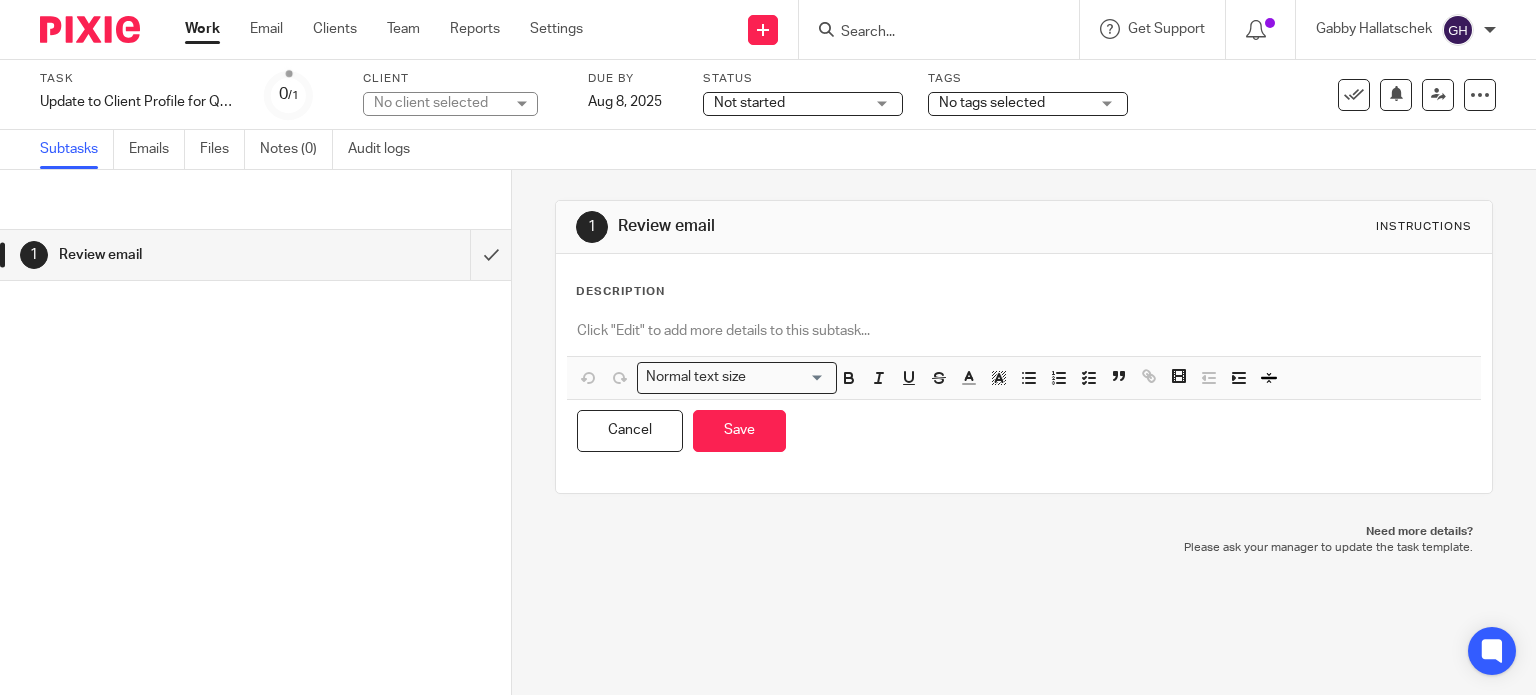 click at bounding box center [1024, 331] 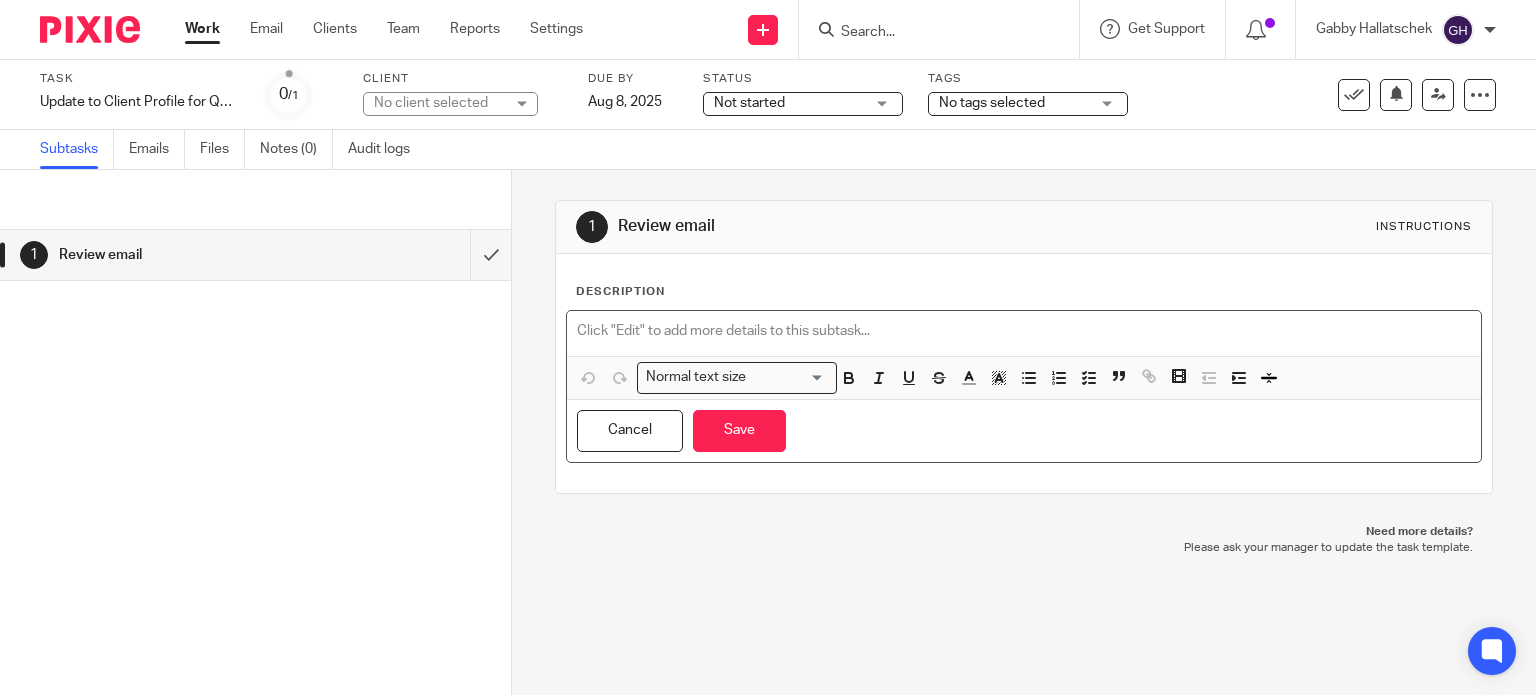 type 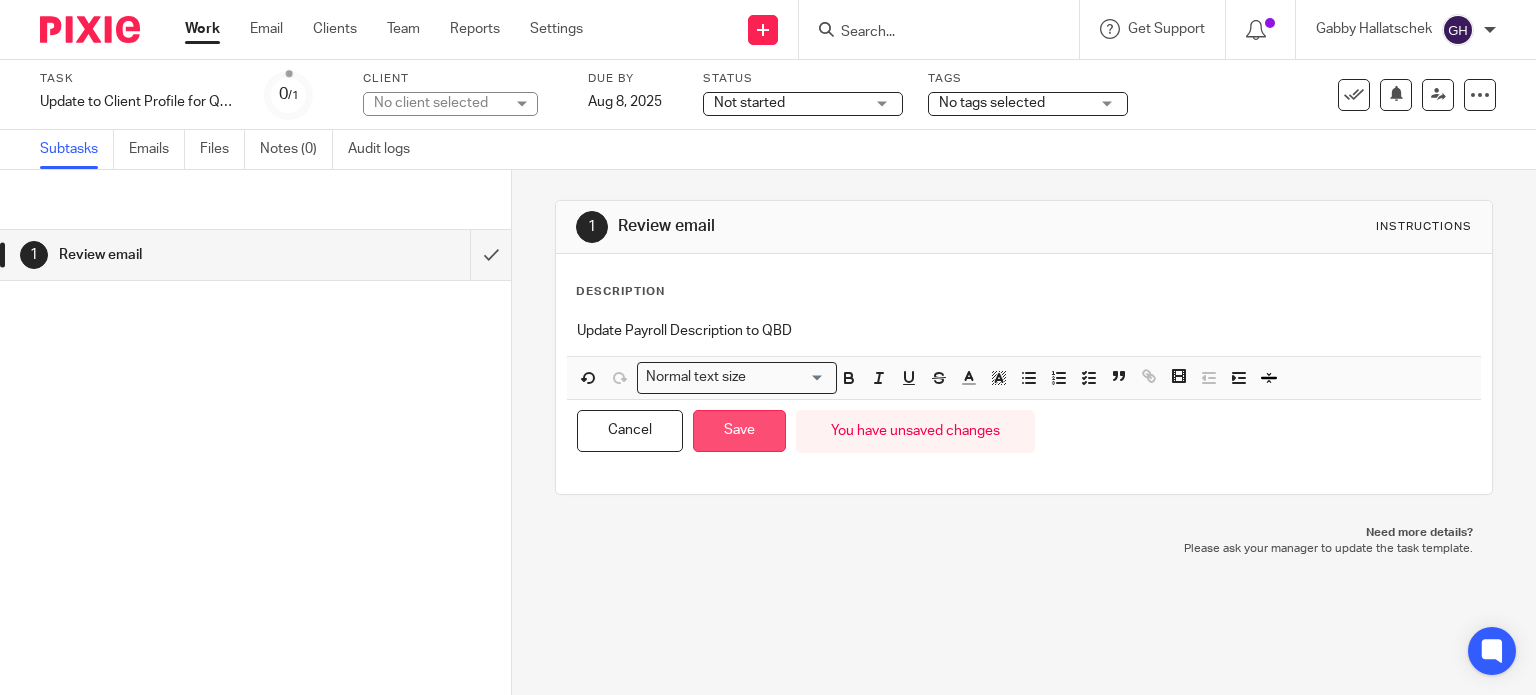 click on "Save" at bounding box center (739, 431) 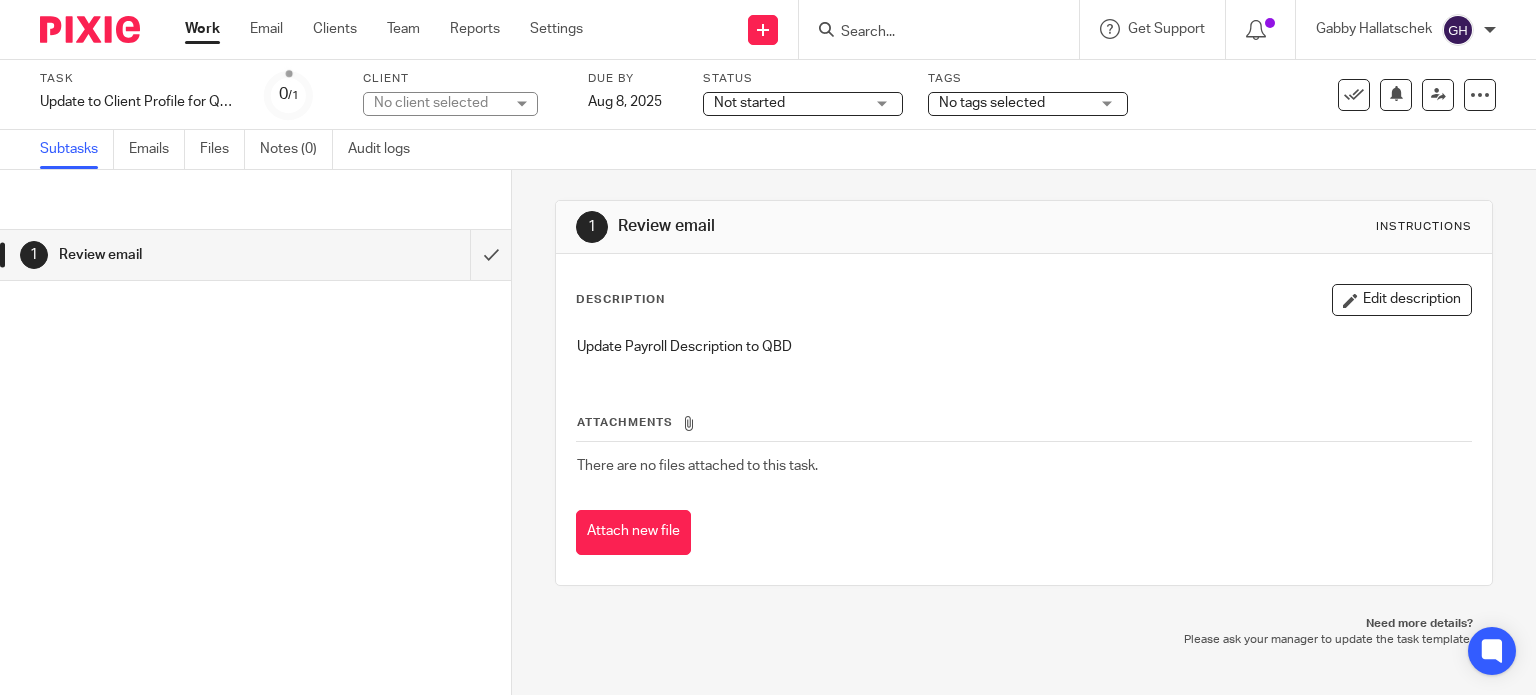 click on "No tags selected" at bounding box center [992, 103] 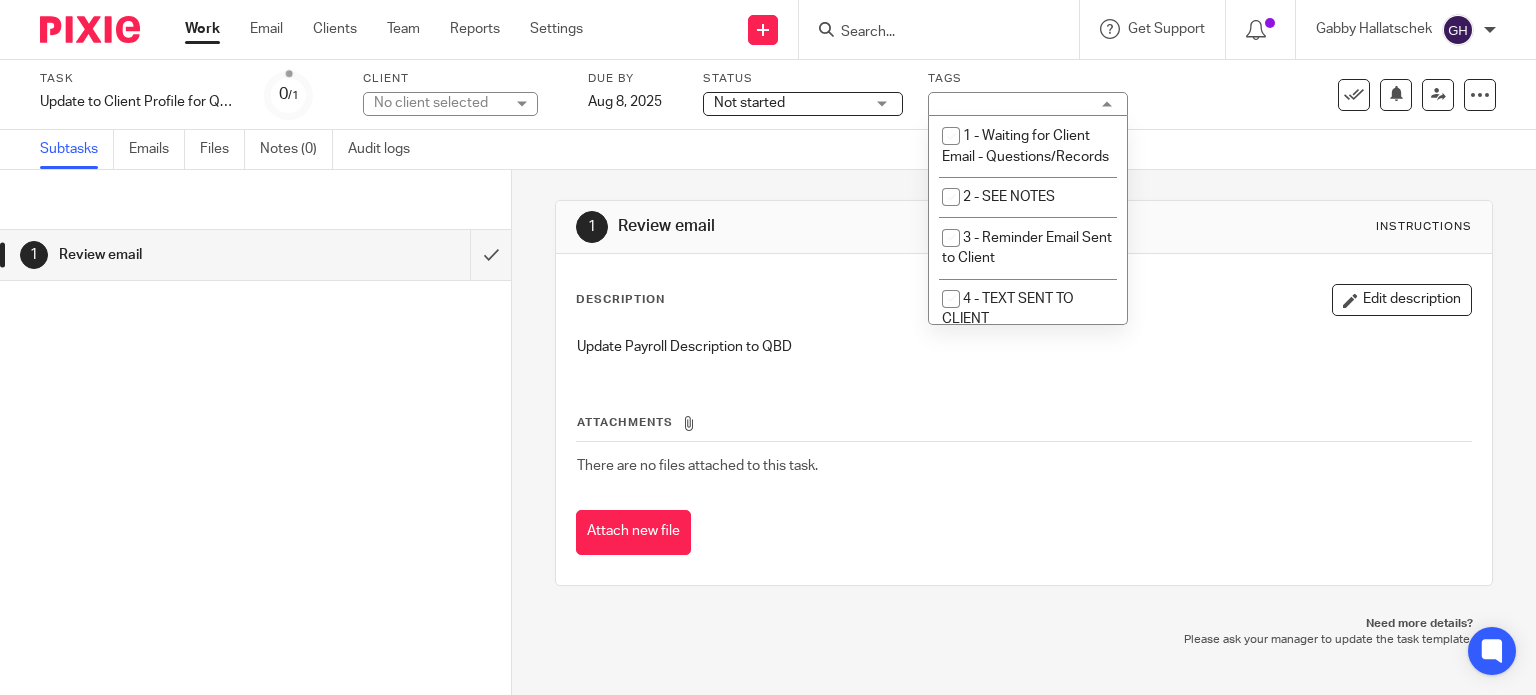 click on "No tags selected" at bounding box center [1028, 104] 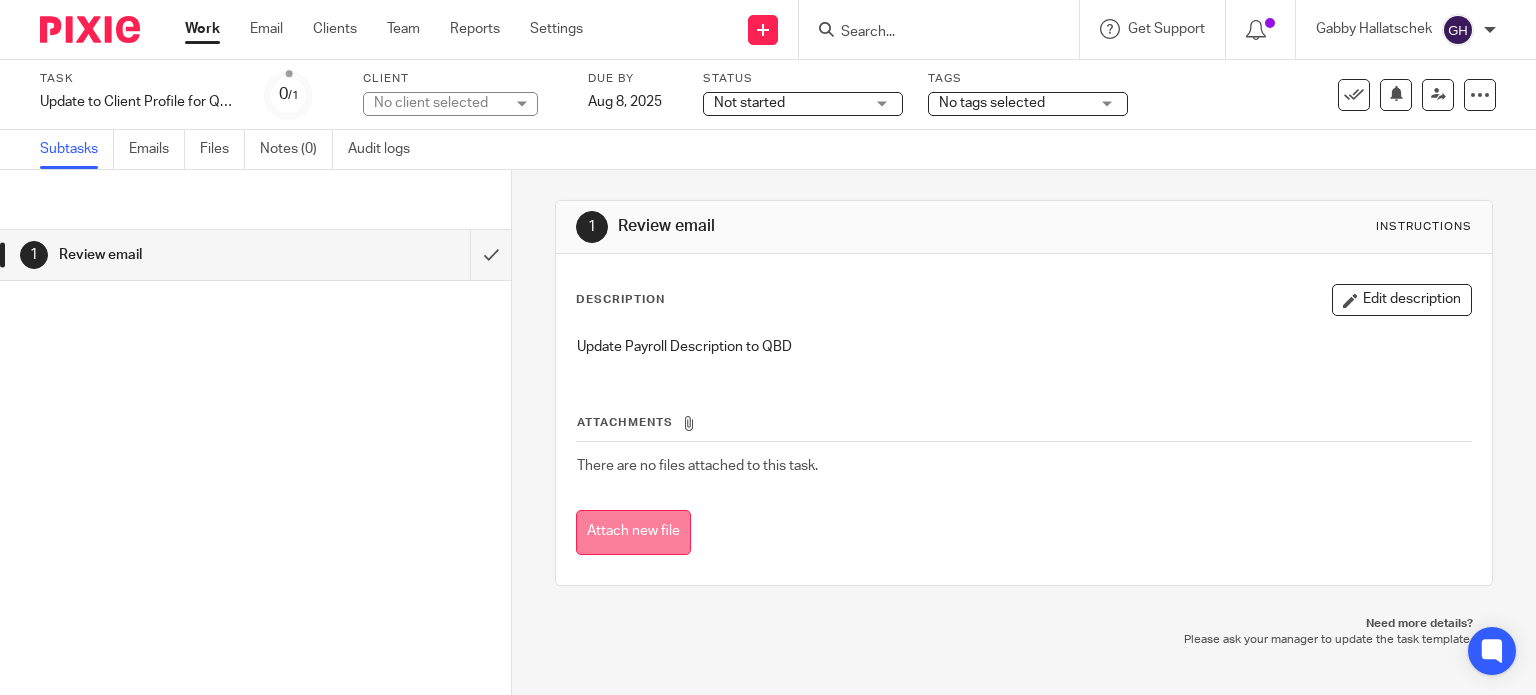 click on "Attach new file" at bounding box center [633, 532] 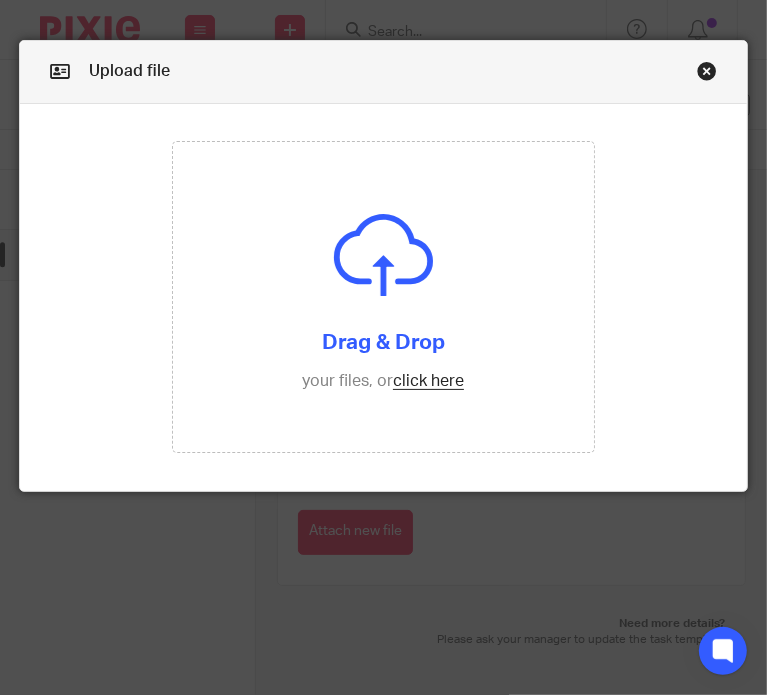 click at bounding box center [707, 74] 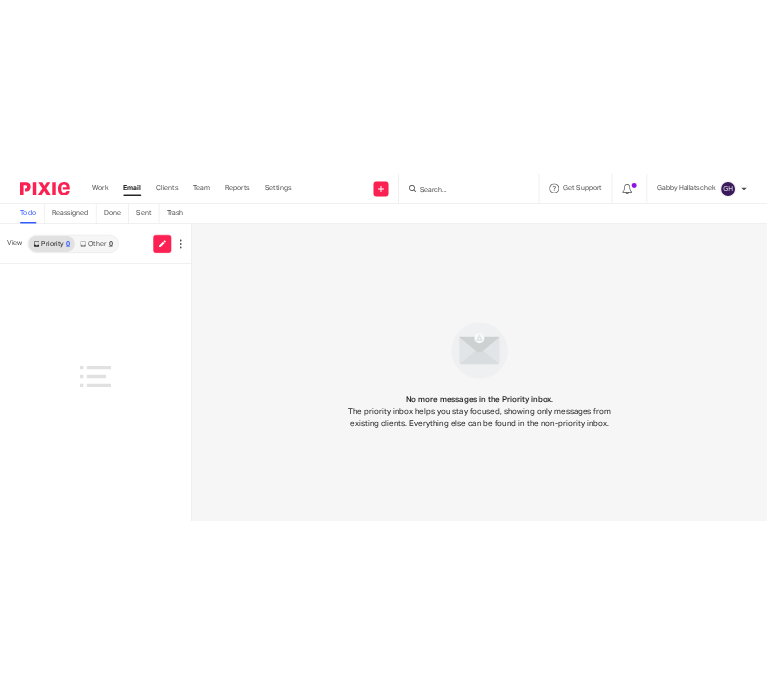 scroll, scrollTop: 0, scrollLeft: 0, axis: both 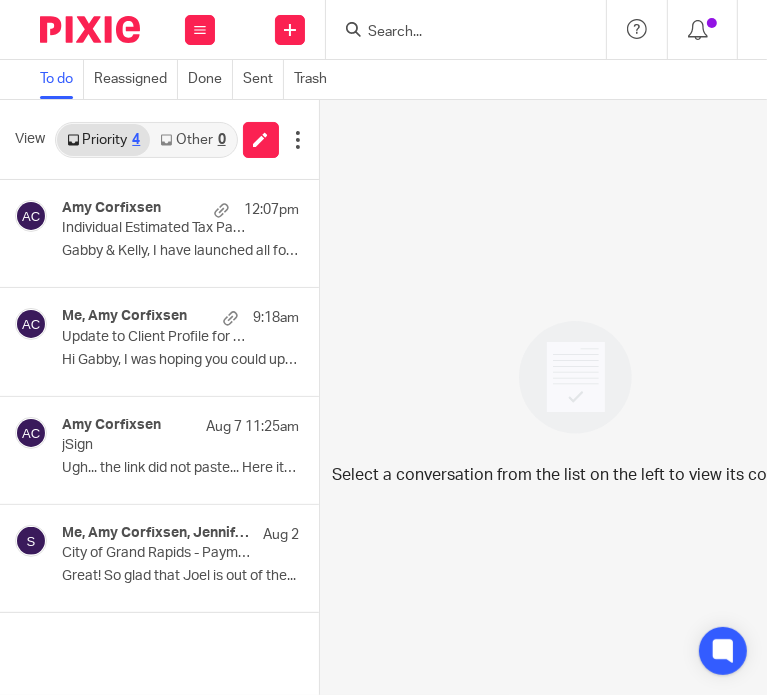 click on "Other
0" at bounding box center [192, 140] 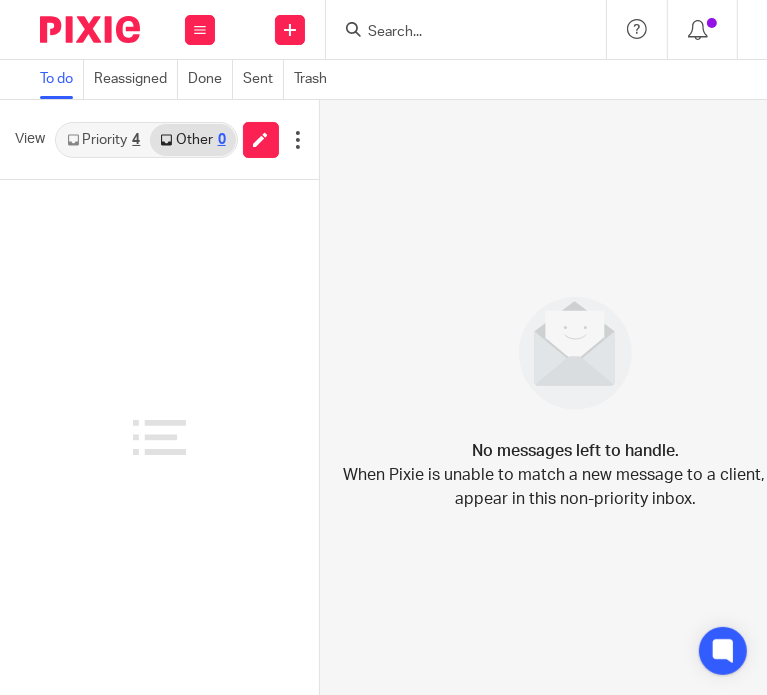 click on "Priority
4" at bounding box center [103, 140] 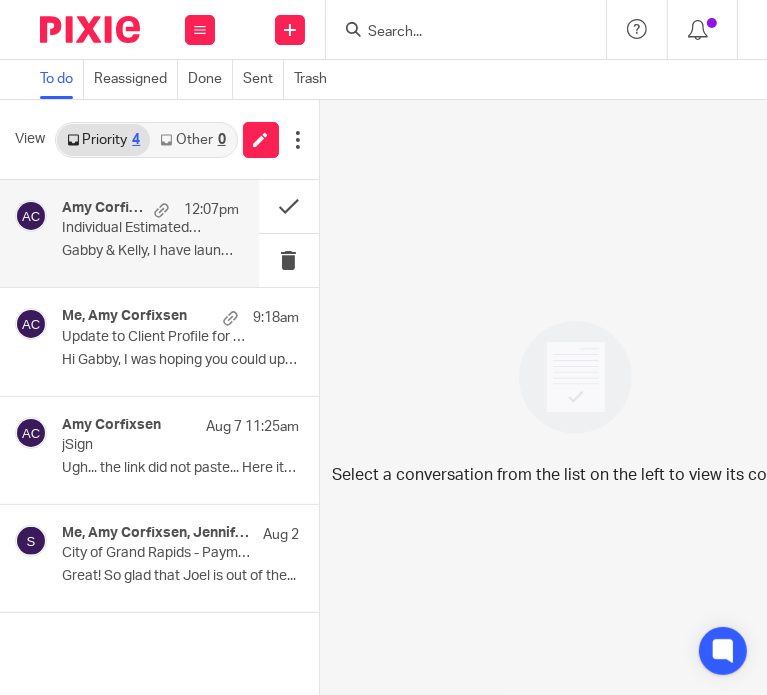 click on "Amy Corfixsen" at bounding box center (103, 208) 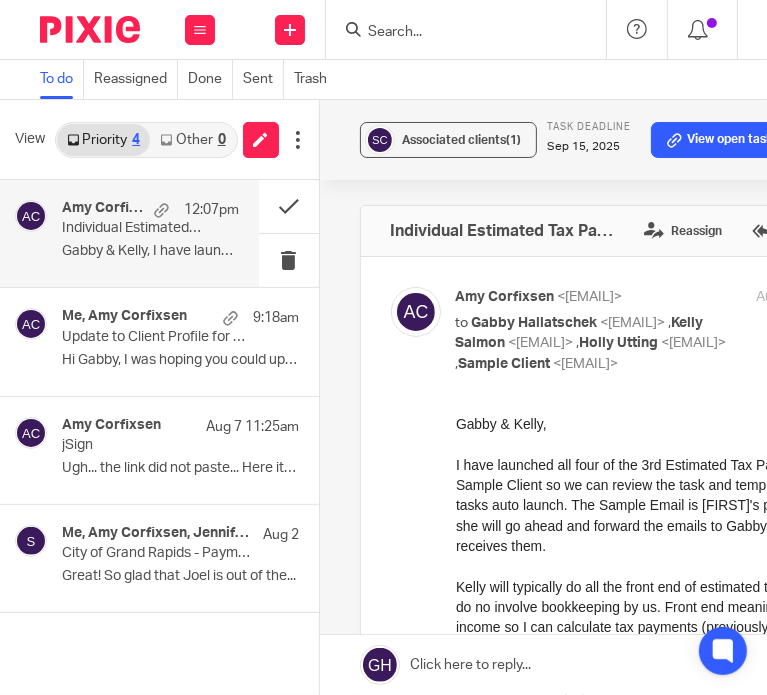 scroll, scrollTop: 0, scrollLeft: 0, axis: both 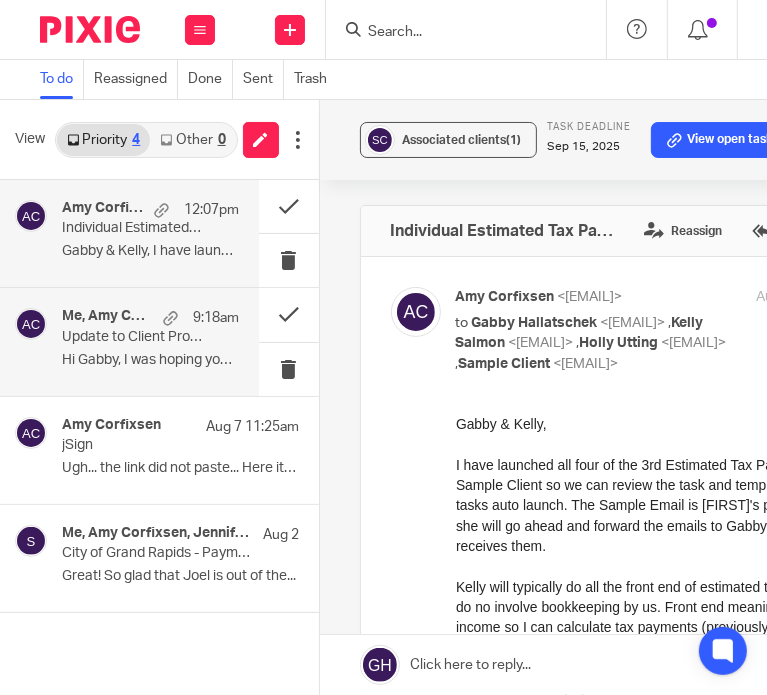 click on "Me, Amy Corfixsen
9:18am   Update to Client Profile for QBD payroll subscription   Hi Gabby,   I was hoping you could update the..." at bounding box center [150, 341] 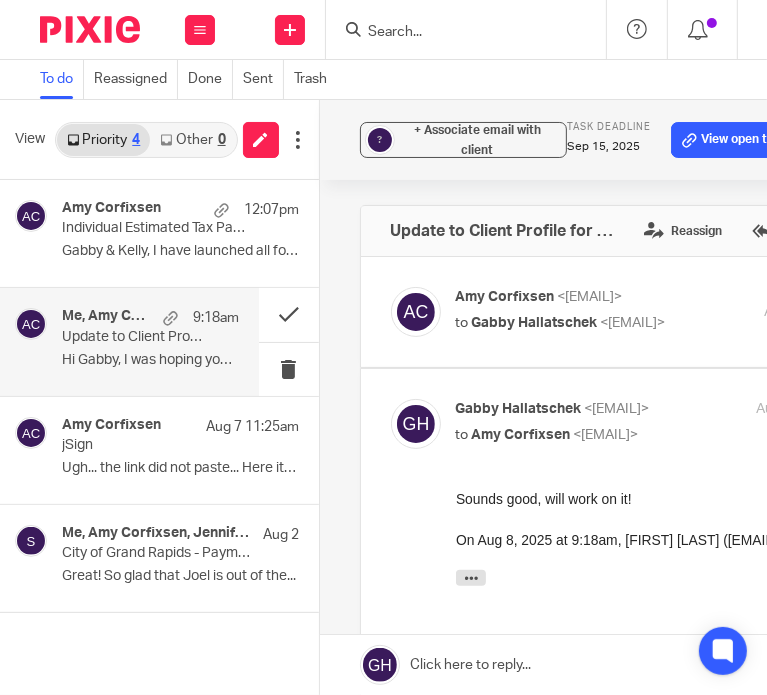 scroll, scrollTop: 0, scrollLeft: 0, axis: both 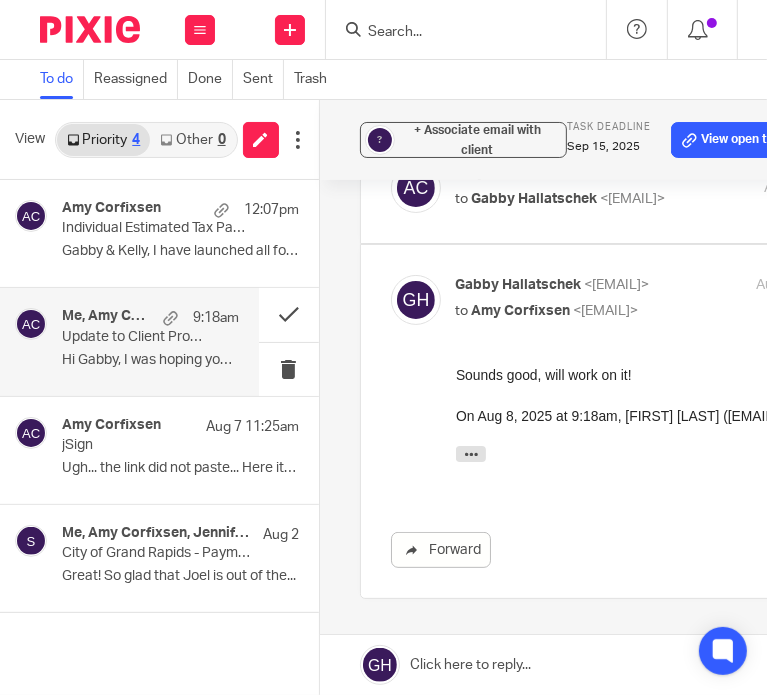 click at bounding box center (639, 188) 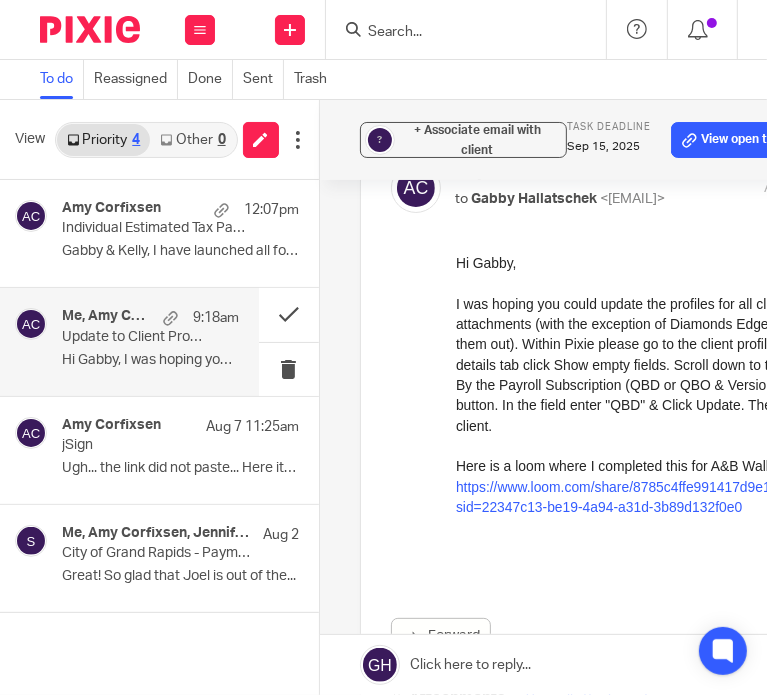 scroll, scrollTop: 0, scrollLeft: 0, axis: both 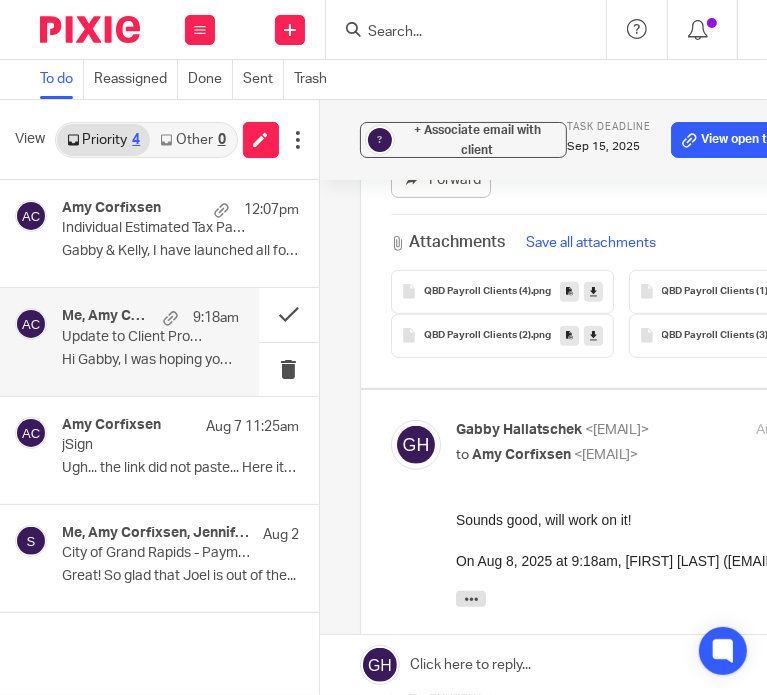 drag, startPoint x: 499, startPoint y: 303, endPoint x: -372, endPoint y: 292, distance: 871.06946 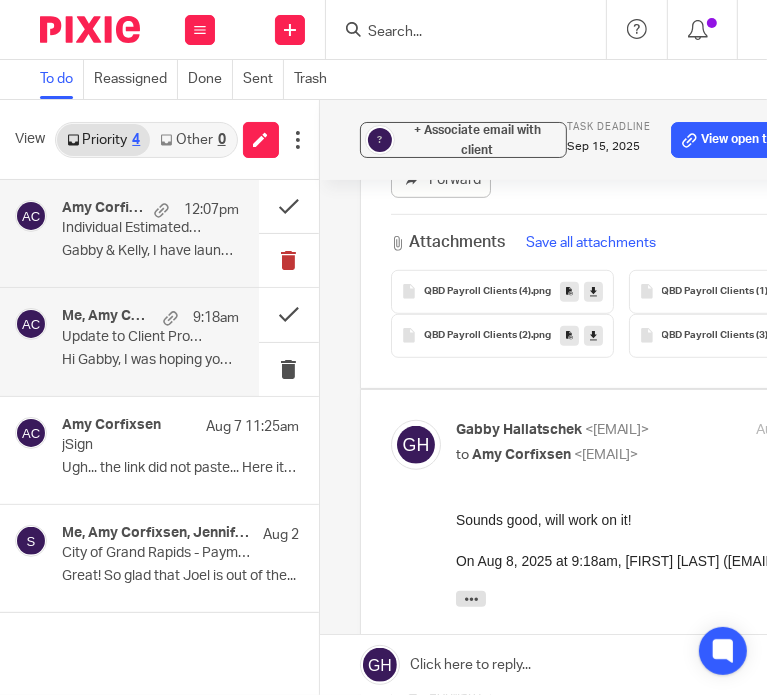 drag, startPoint x: 487, startPoint y: 310, endPoint x: 288, endPoint y: 275, distance: 202.05444 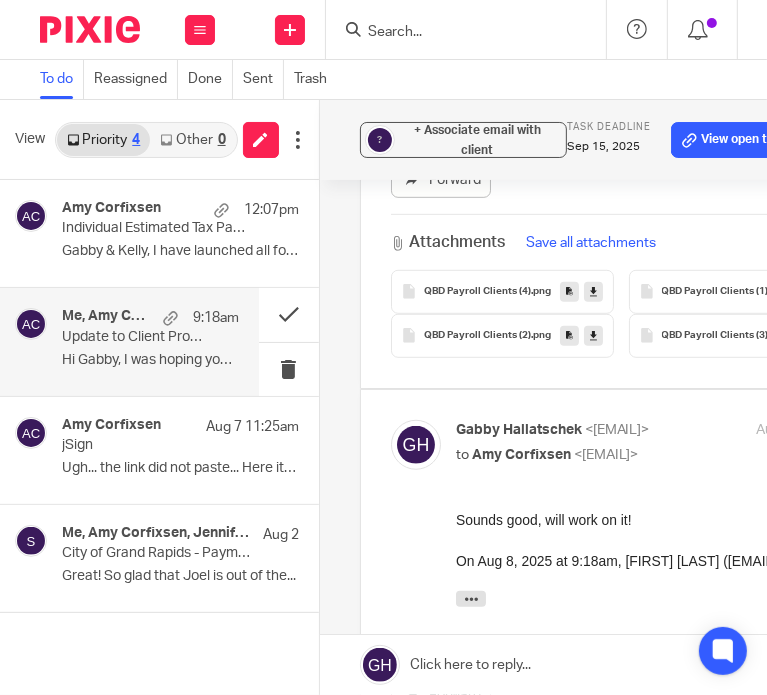 drag, startPoint x: 560, startPoint y: 306, endPoint x: 393, endPoint y: 310, distance: 167.0479 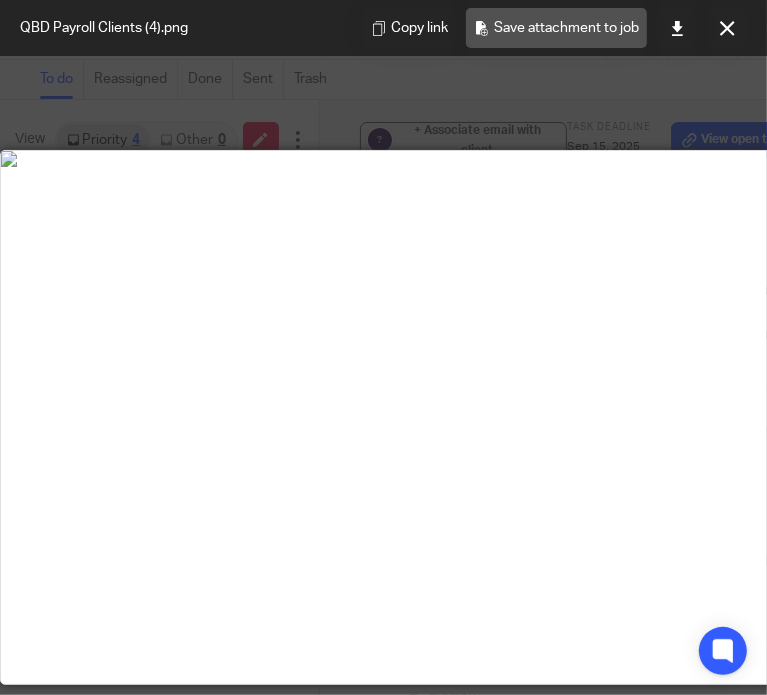 click on "Save attachment to job" at bounding box center [556, 28] 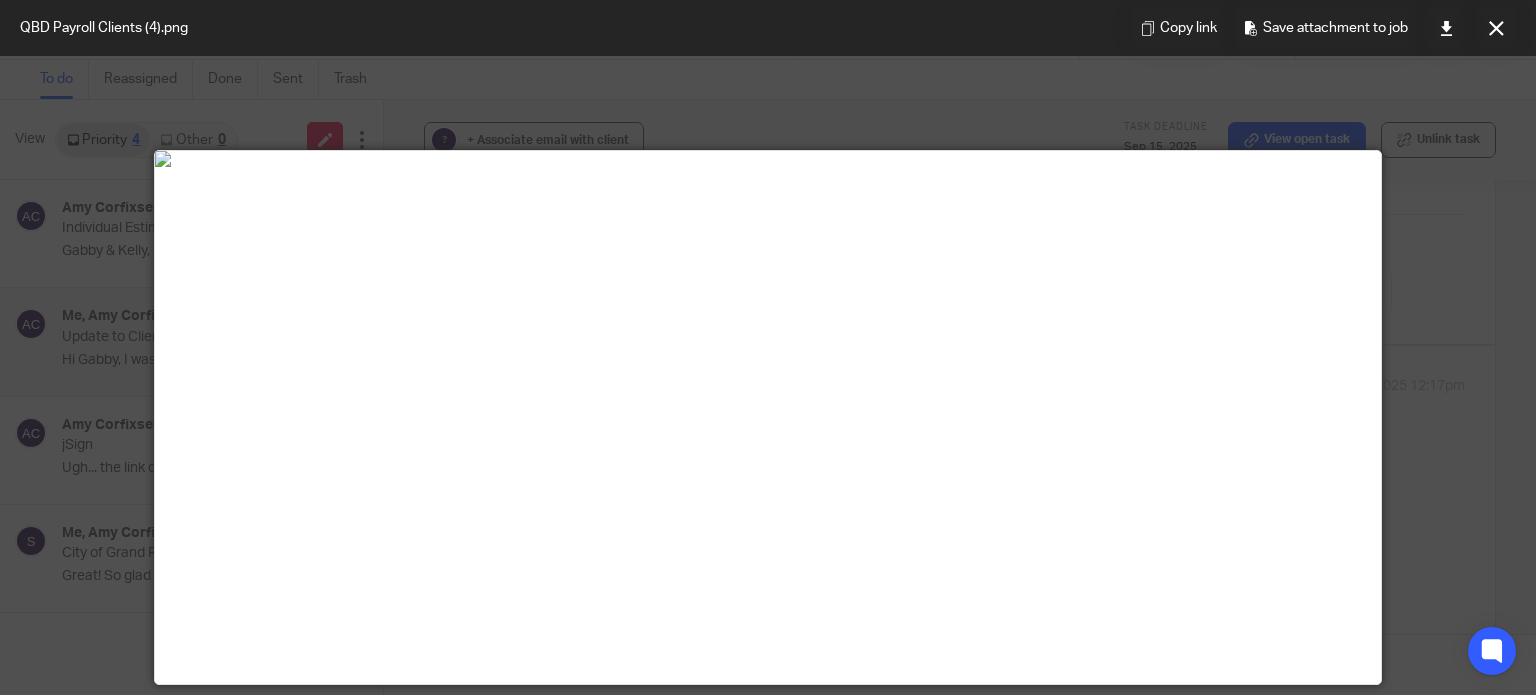 click at bounding box center [768, 347] 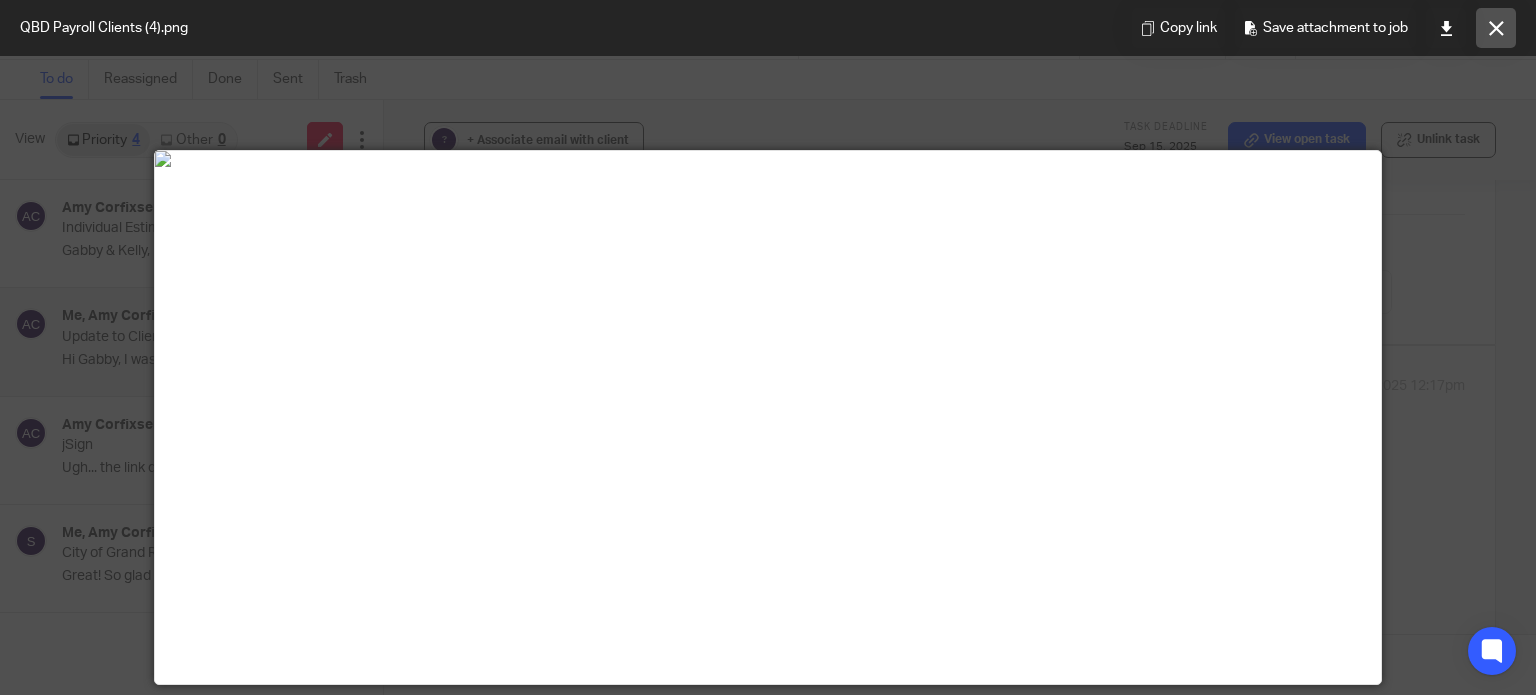 click at bounding box center [1496, 28] 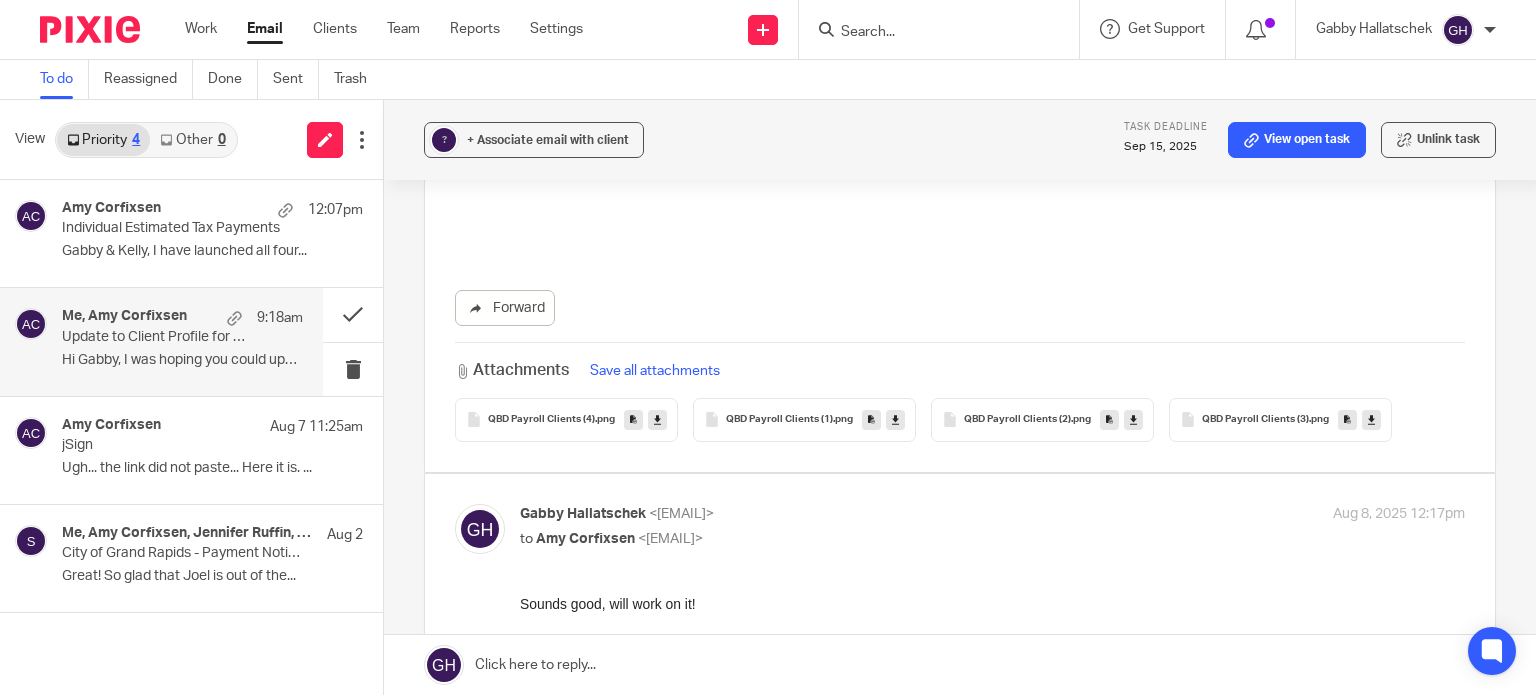 scroll, scrollTop: 445, scrollLeft: 0, axis: vertical 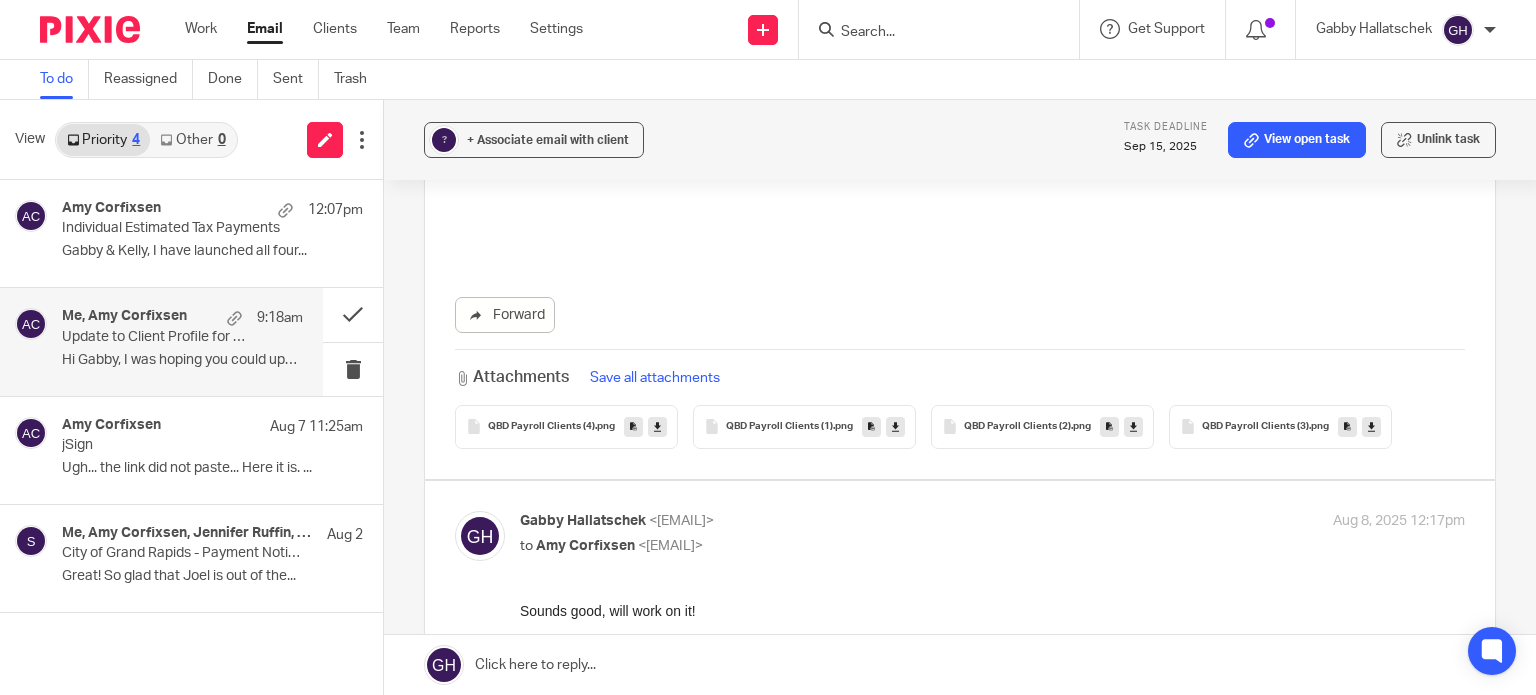 click on "Save all attachments" at bounding box center (655, 378) 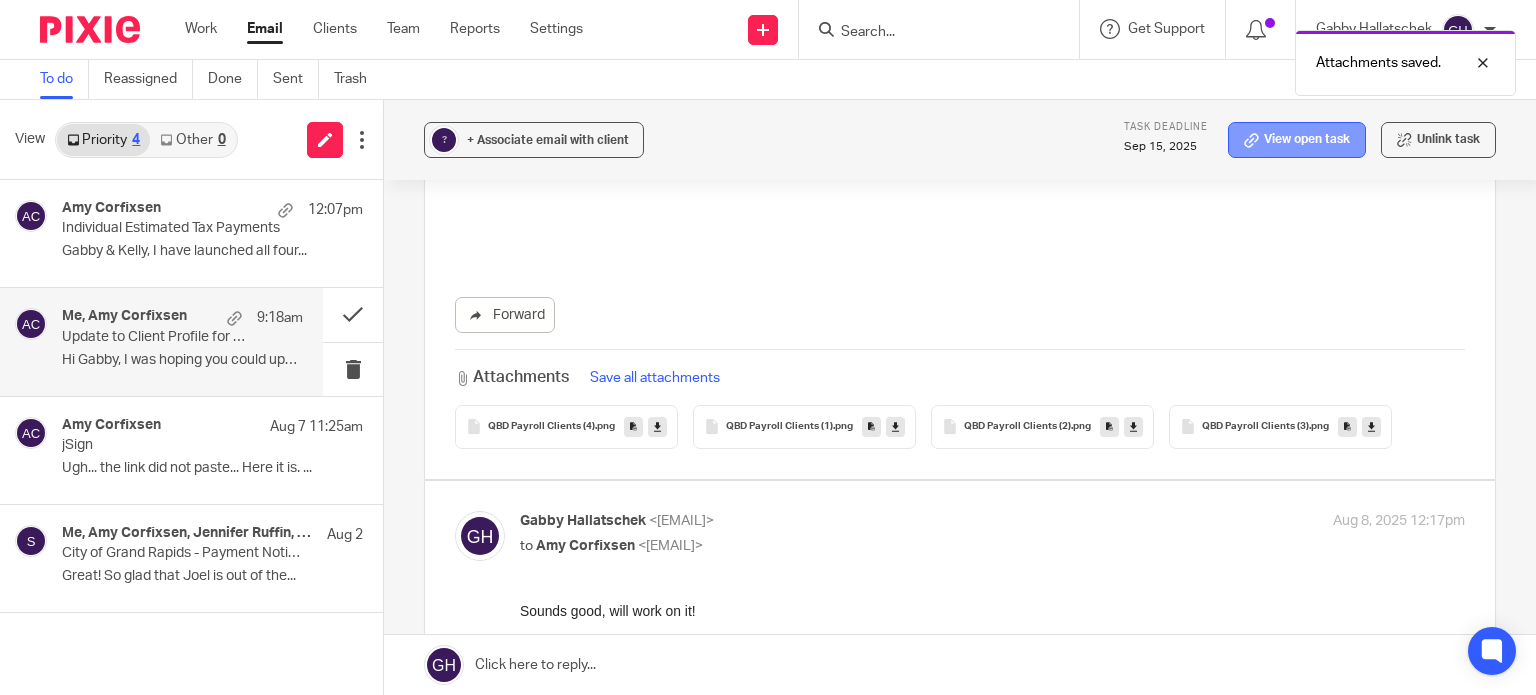 click on "View open task" at bounding box center [1297, 140] 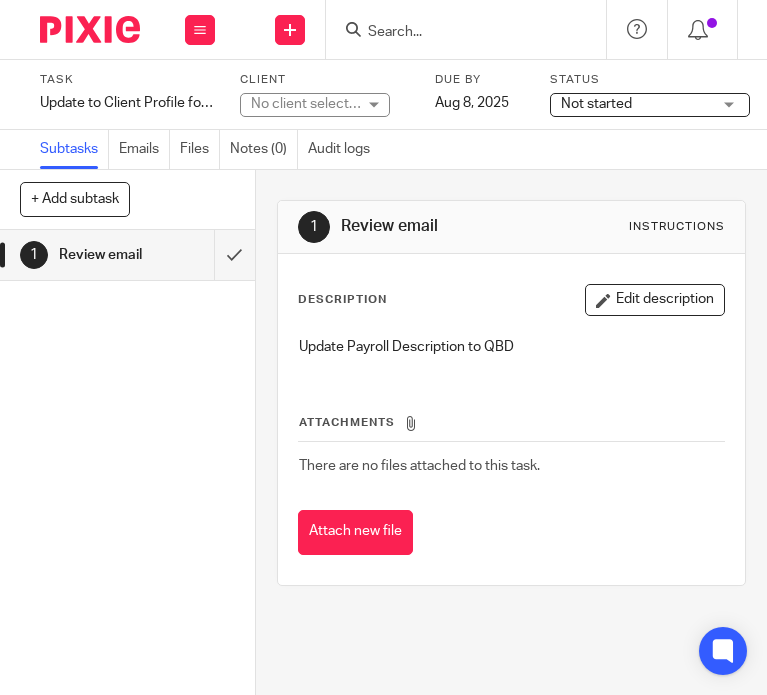 scroll, scrollTop: 0, scrollLeft: 0, axis: both 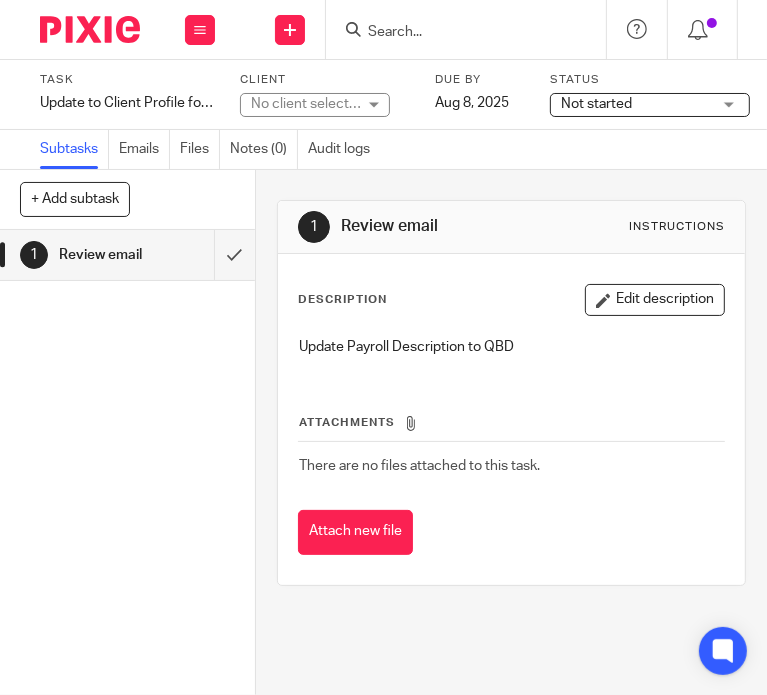 click on "There are no files attached to this task." at bounding box center (511, 466) 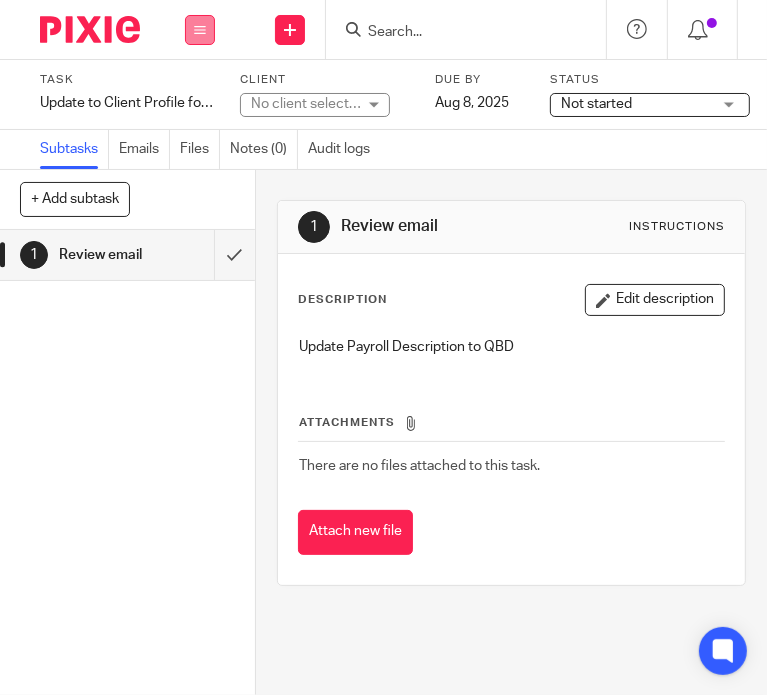 click at bounding box center (200, 30) 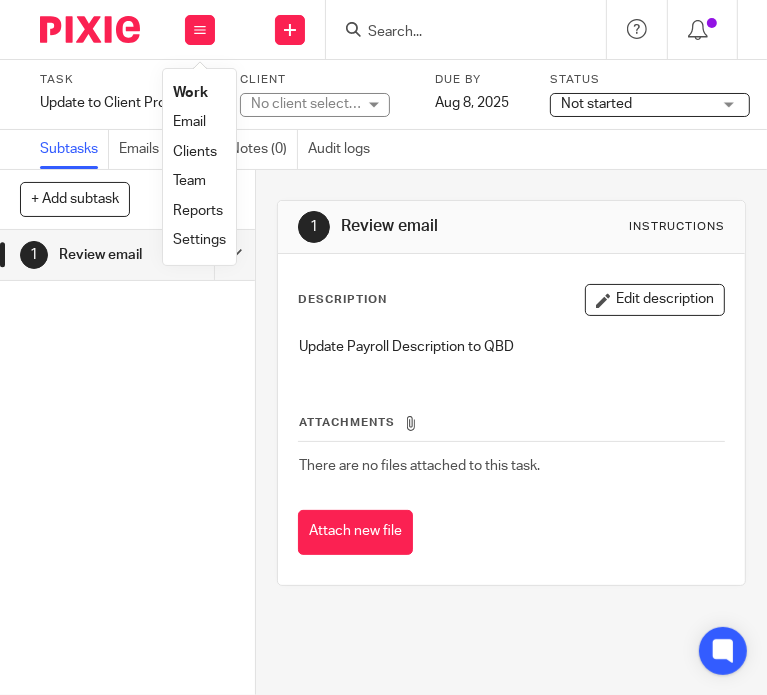 click on "Email" at bounding box center (189, 122) 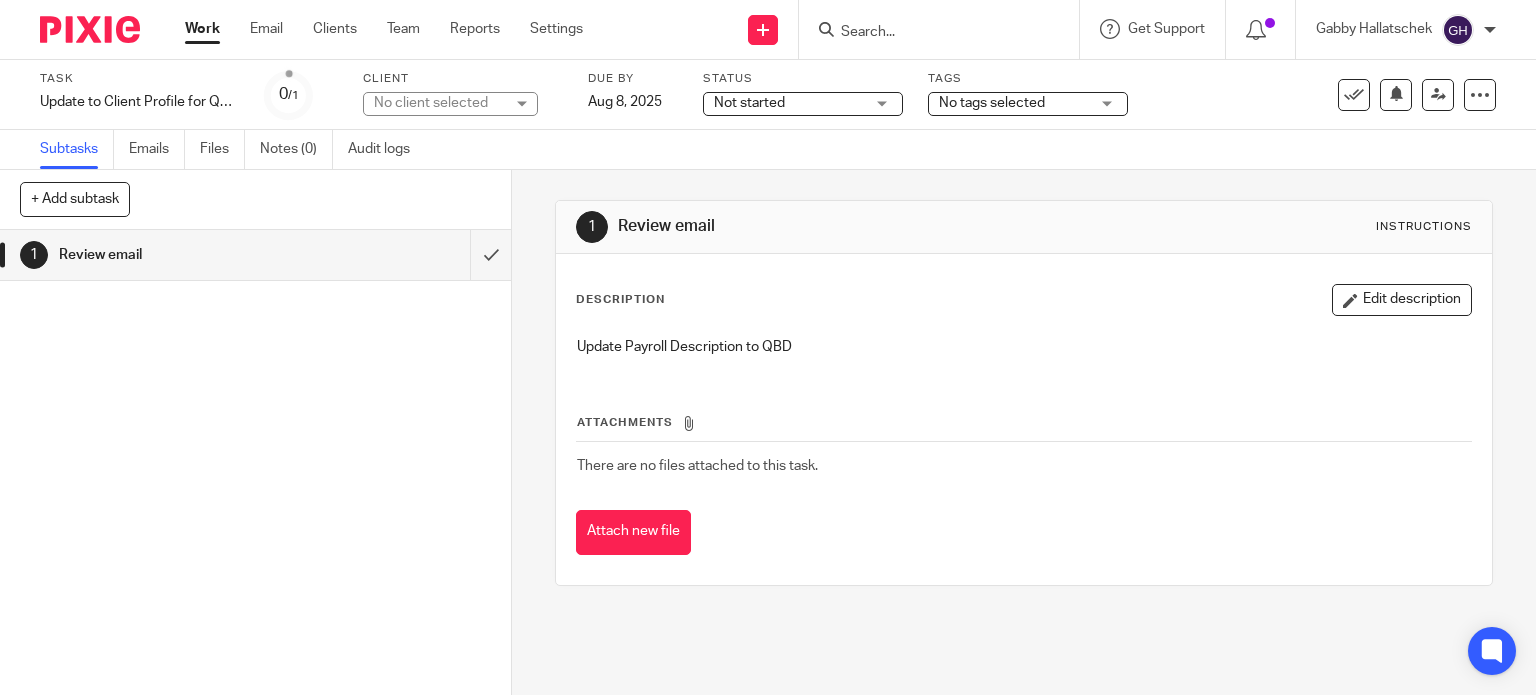 scroll, scrollTop: 0, scrollLeft: 0, axis: both 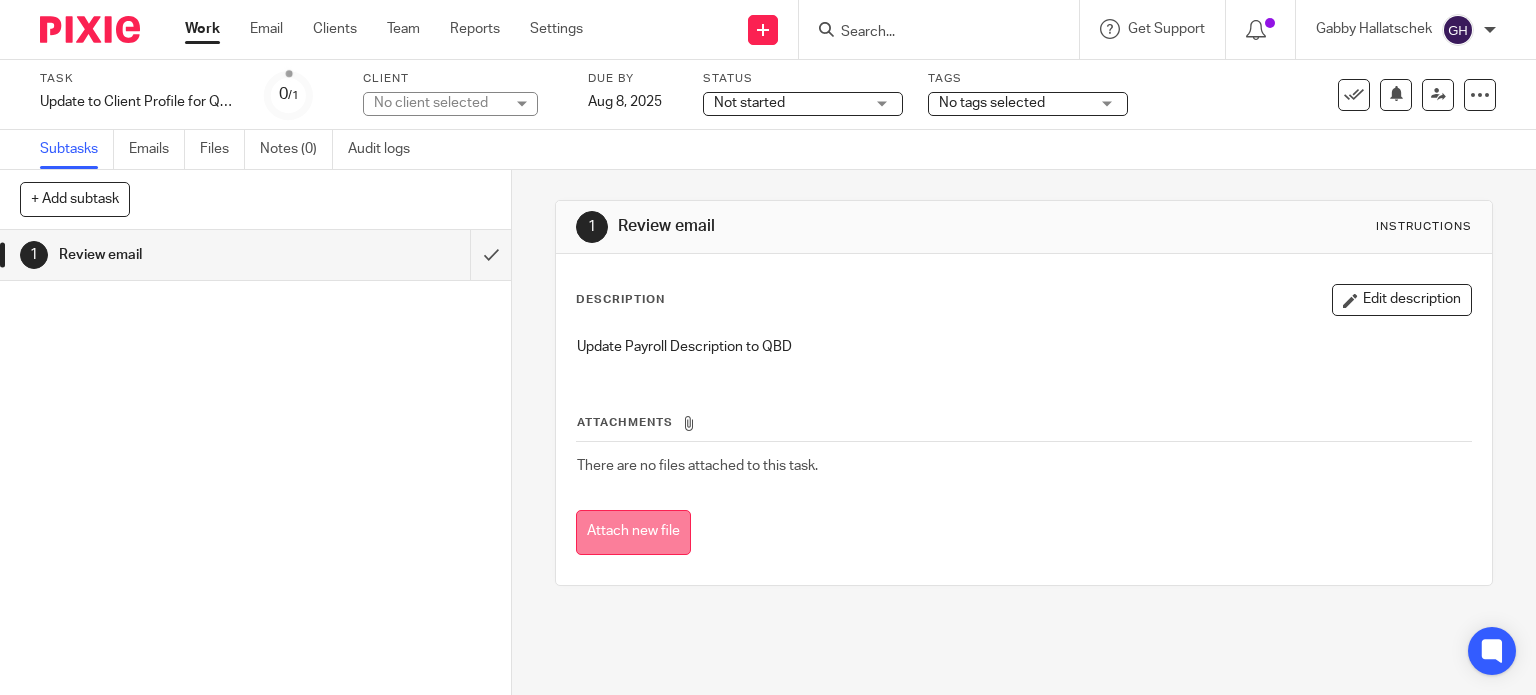 click on "Attach new file" at bounding box center [633, 532] 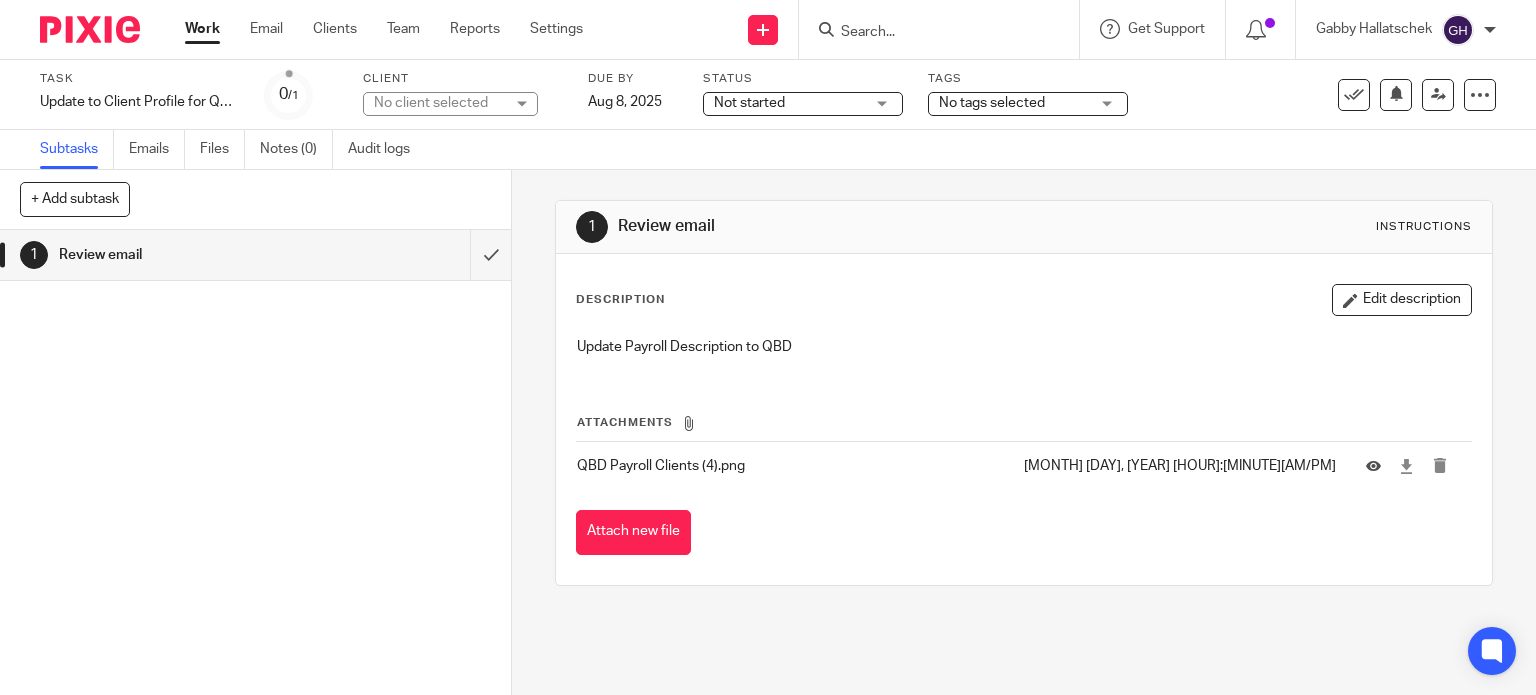 scroll, scrollTop: 0, scrollLeft: 0, axis: both 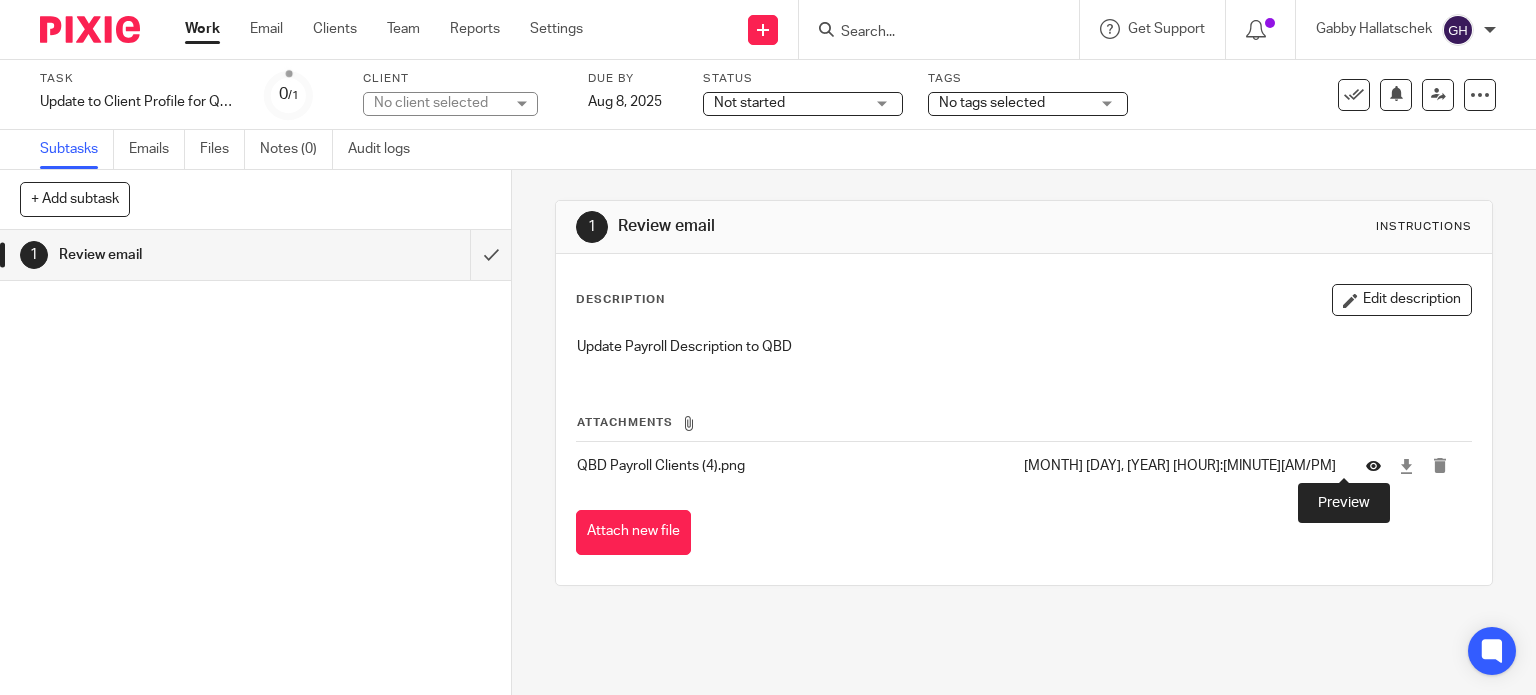 click at bounding box center [1373, 466] 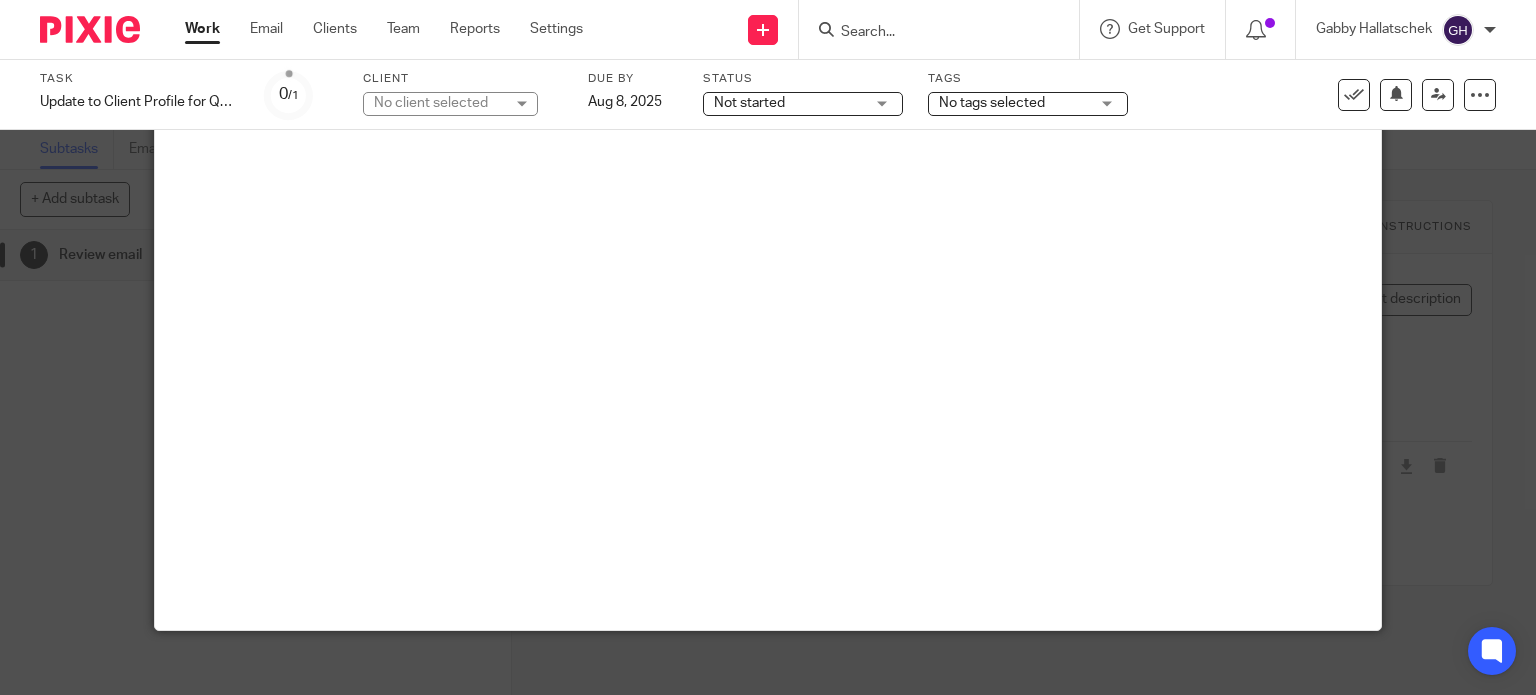 scroll, scrollTop: 0, scrollLeft: 0, axis: both 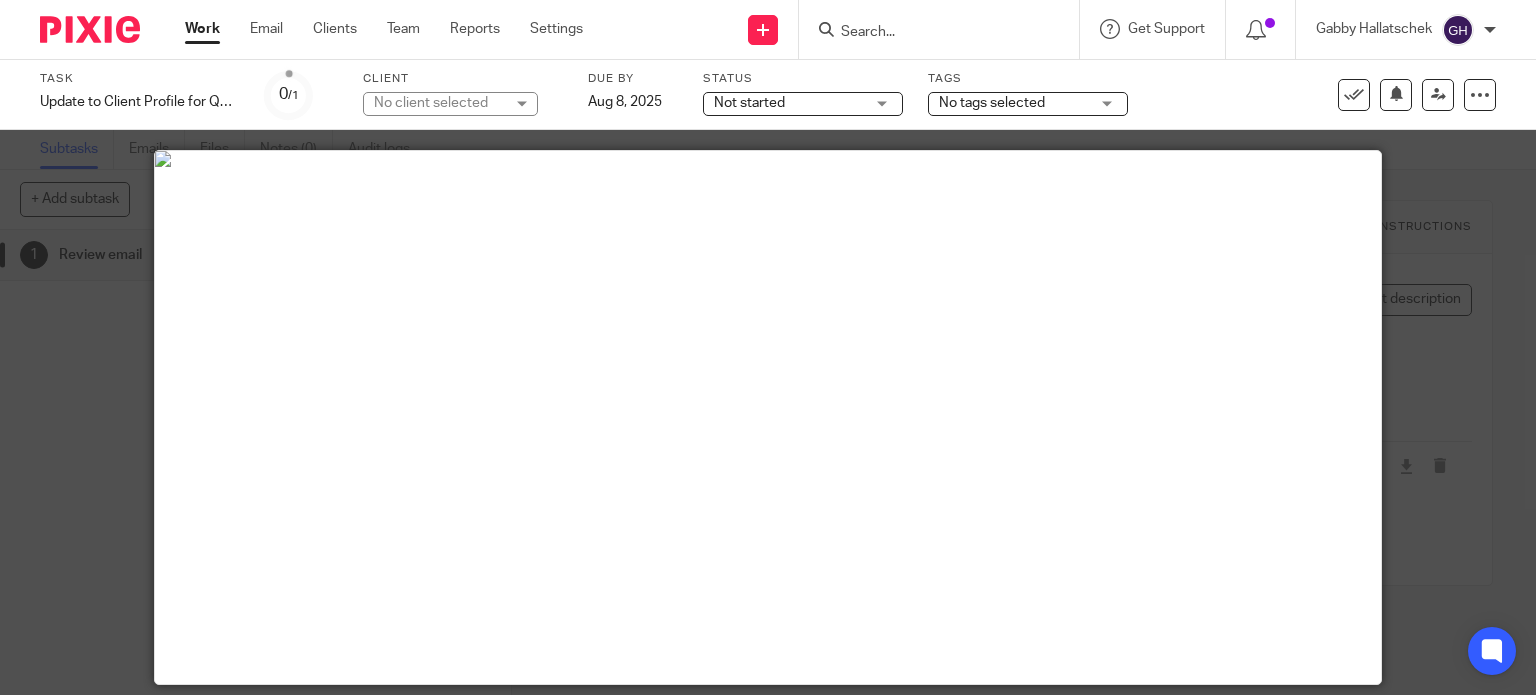 click at bounding box center [768, 347] 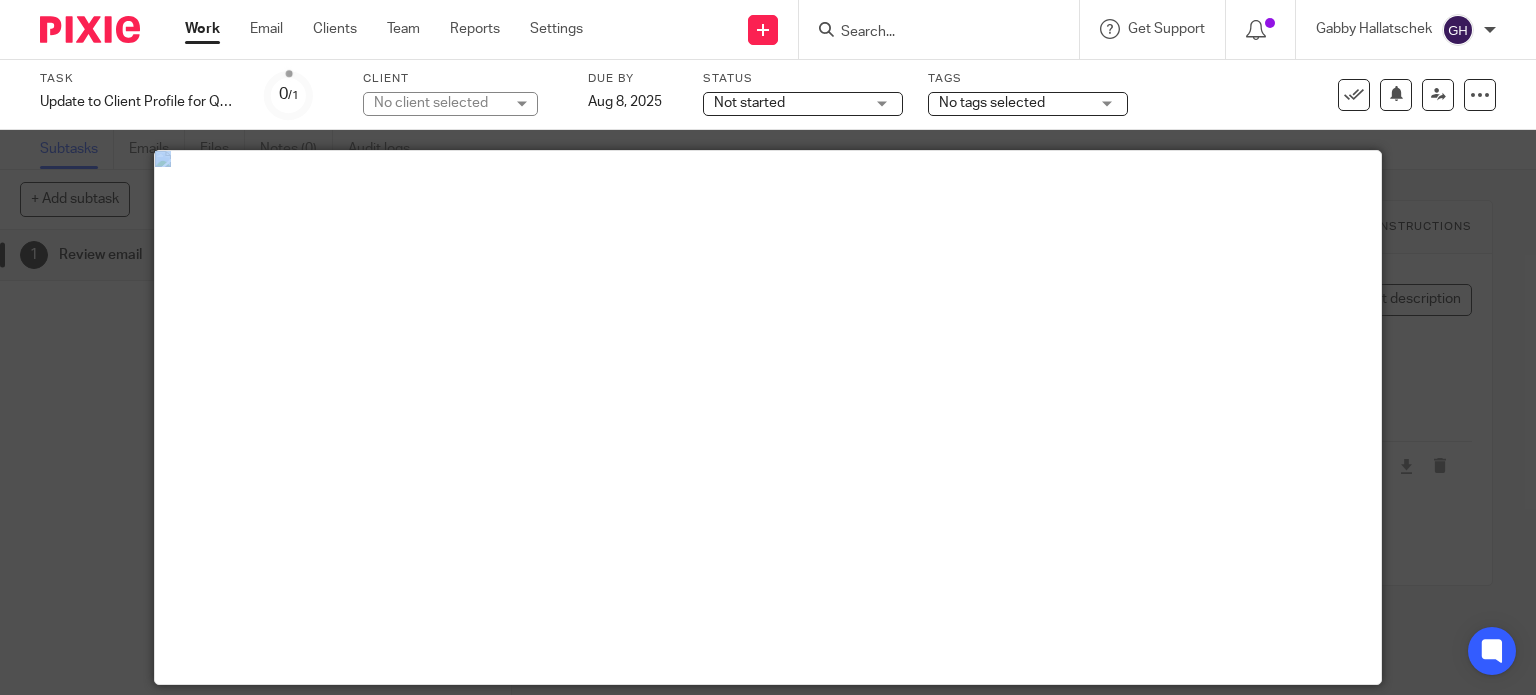 click at bounding box center [768, 347] 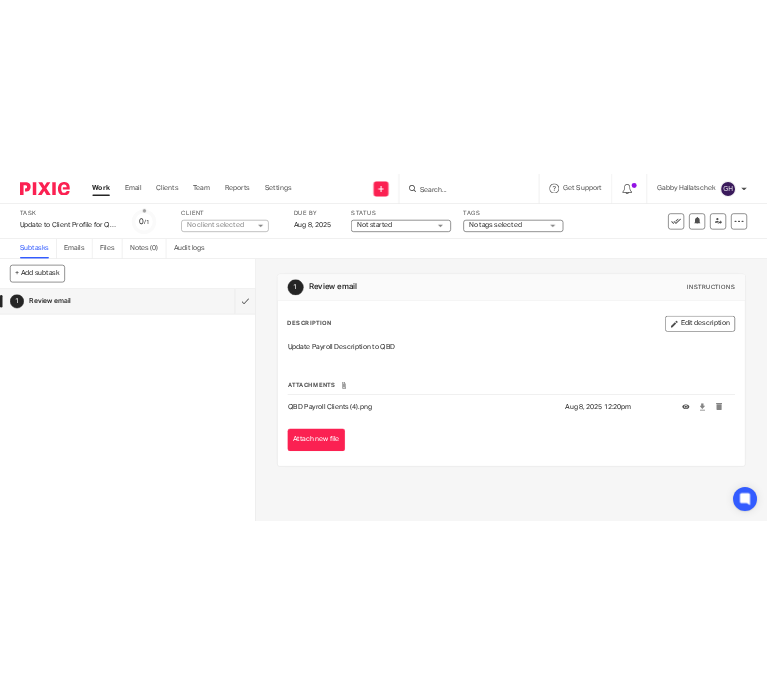 scroll, scrollTop: 0, scrollLeft: 0, axis: both 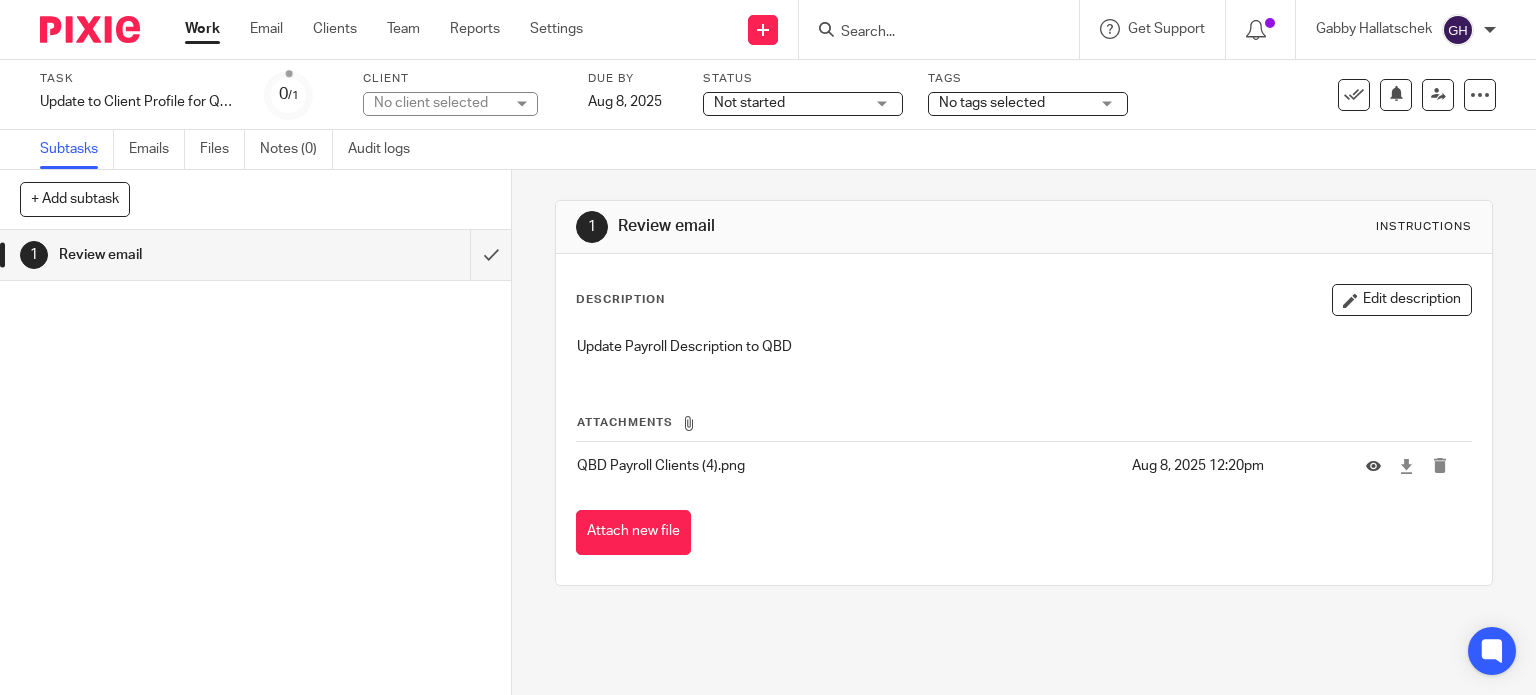 click on "Description
Edit description
Update Payroll Description to QBD           Attachments     QBD Payroll Clients (4).png   Aug 8, 2025 12:20pm         Attach new file" at bounding box center (1024, 419) 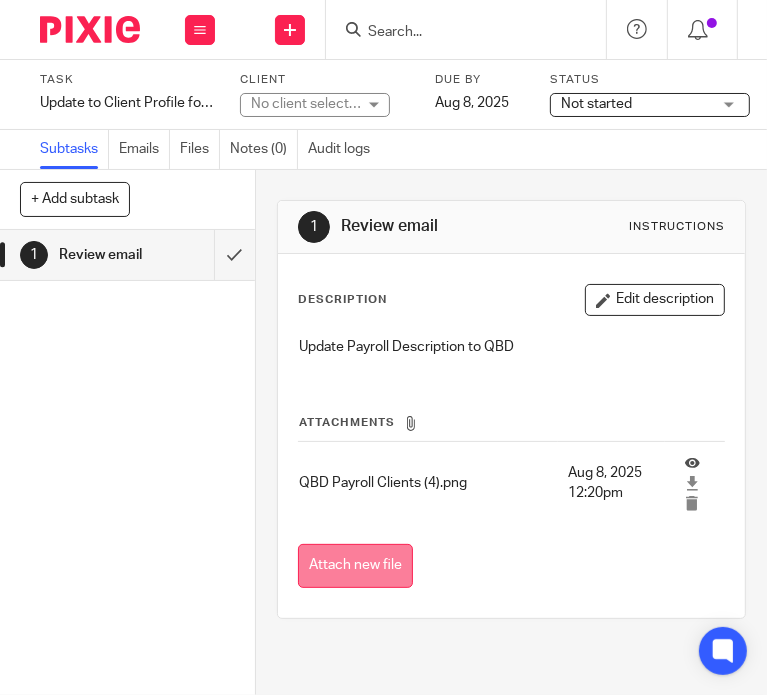 click on "Attach new file" at bounding box center [355, 566] 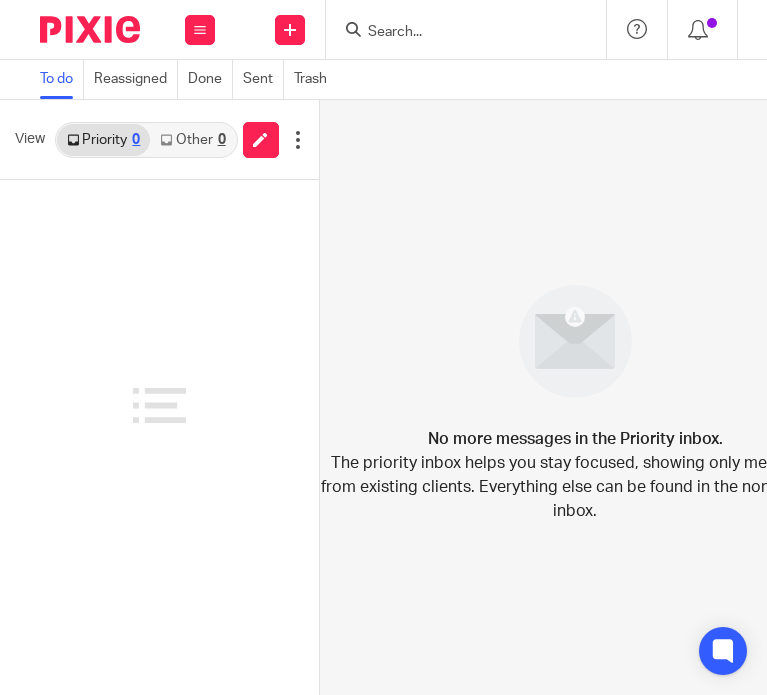 scroll, scrollTop: 0, scrollLeft: 0, axis: both 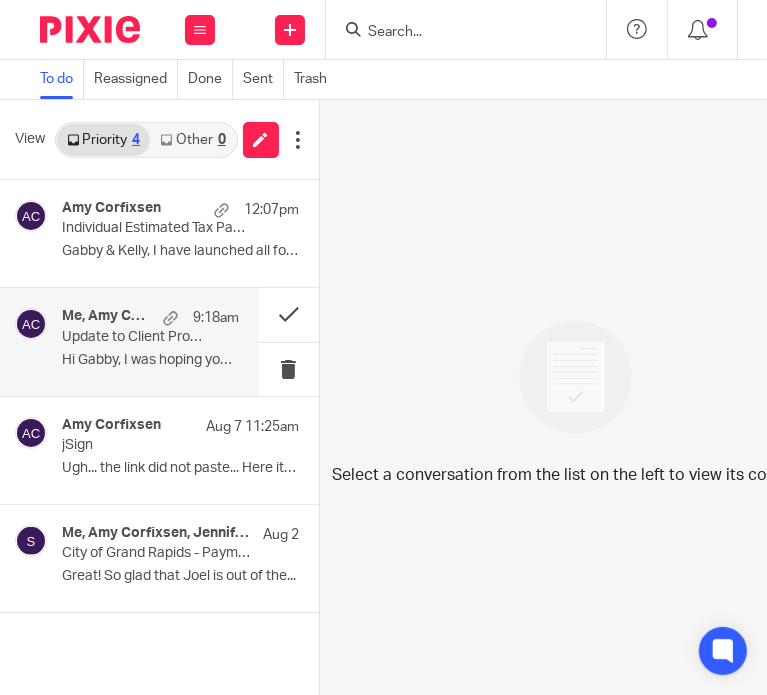 click on "Me, [FIRST] [LAST]
9:18am   Update to Client Profile for QBD payroll subscription   Hi [FIRST],   I was hoping you could update the..." at bounding box center (150, 341) 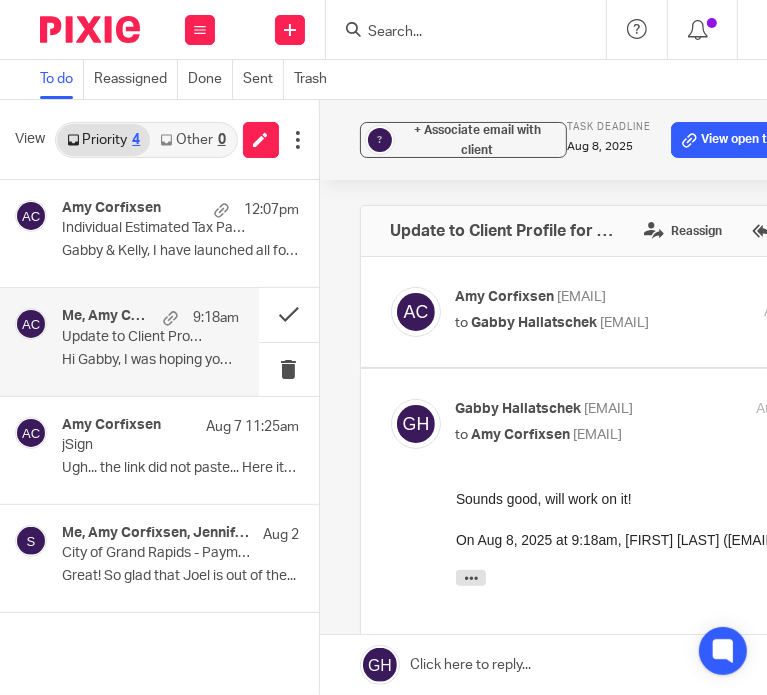 scroll, scrollTop: 0, scrollLeft: 0, axis: both 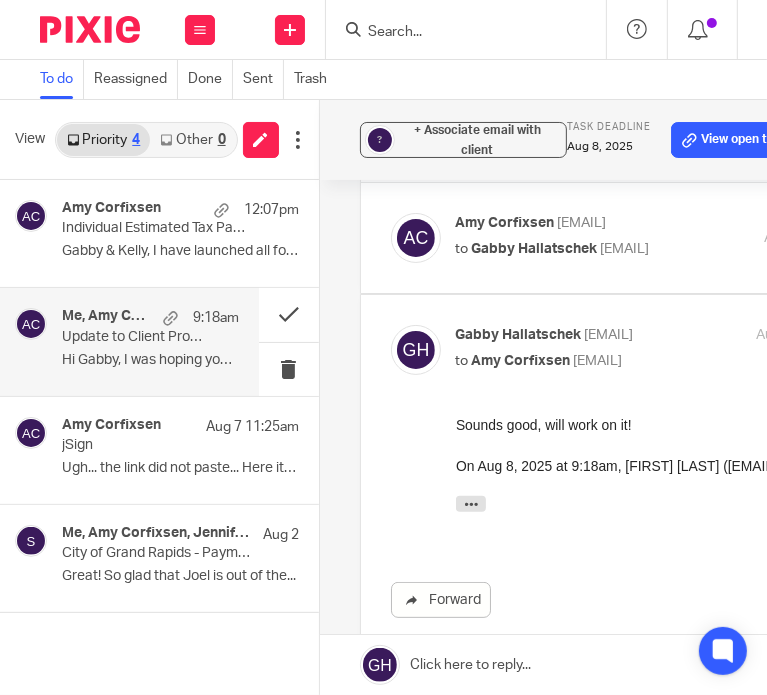click on "to
[FIRST] [LAST]
[EMAIL]" at bounding box center [600, 249] 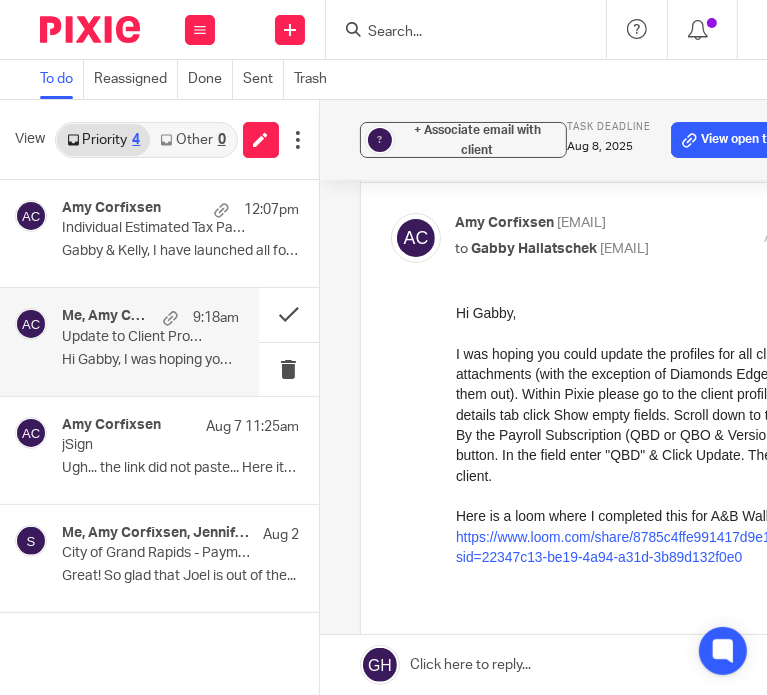 scroll, scrollTop: 0, scrollLeft: 0, axis: both 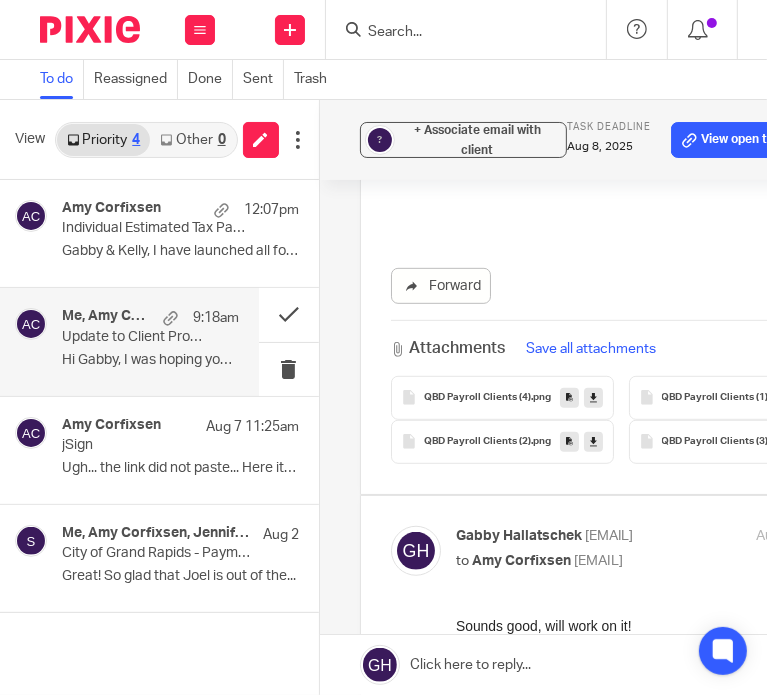click at bounding box center (831, 397) 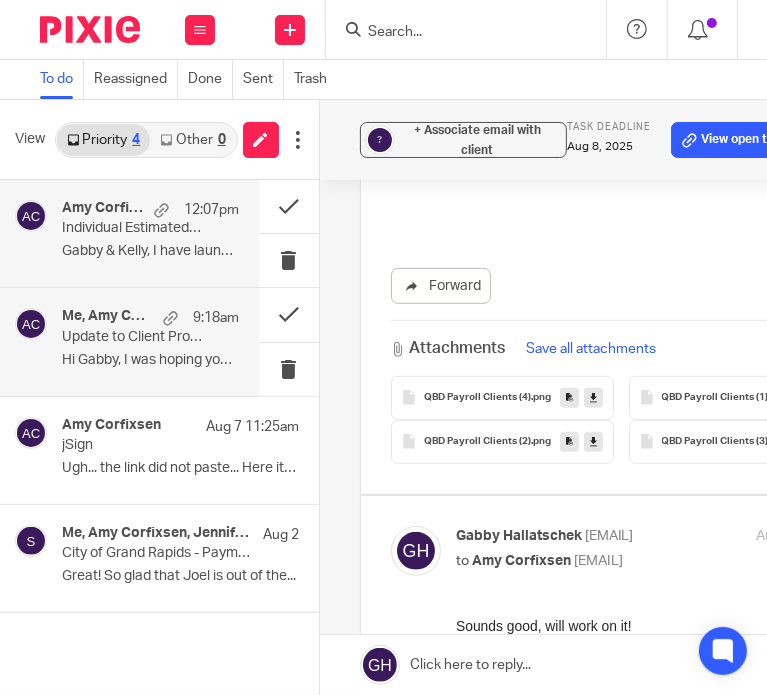 click on "Amy Corfixsen
12:07pm   Individual Estimated Tax Payments   Gabby & Kelly,   I have launched all four..." at bounding box center [150, 233] 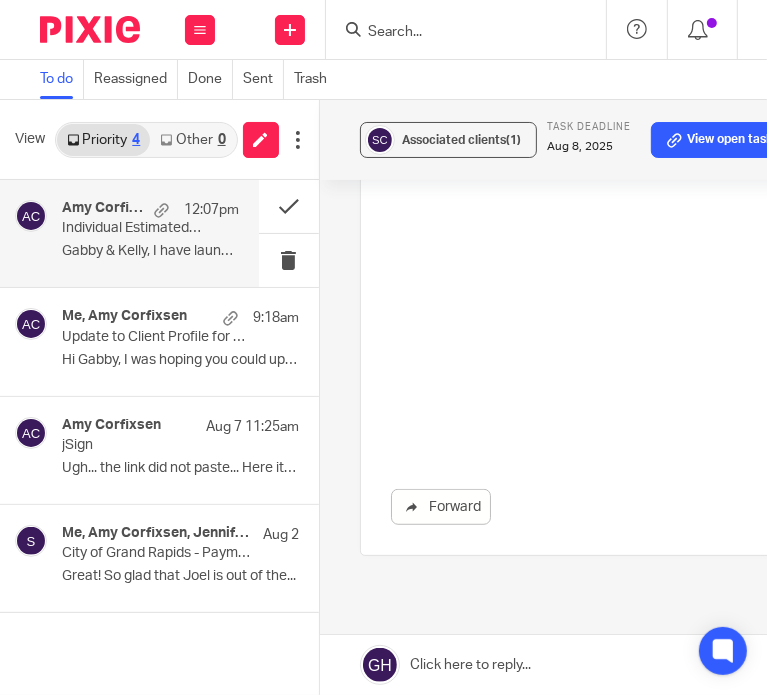 scroll, scrollTop: 0, scrollLeft: 0, axis: both 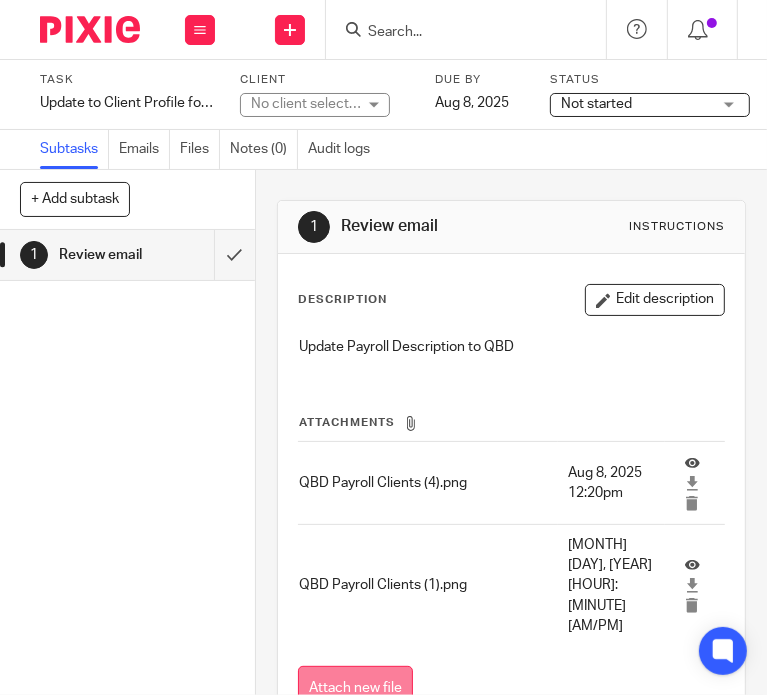 click on "Attach new file" at bounding box center (355, 688) 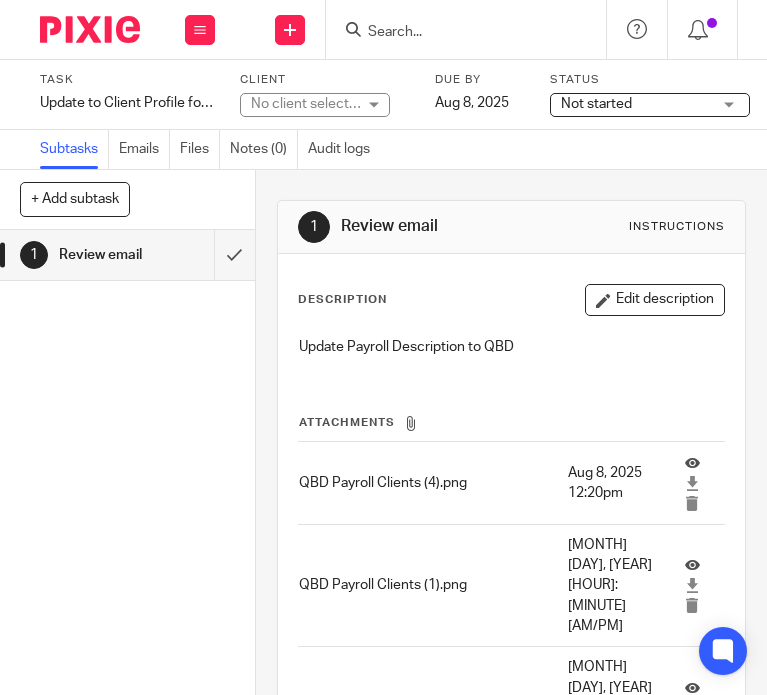 scroll, scrollTop: 0, scrollLeft: 0, axis: both 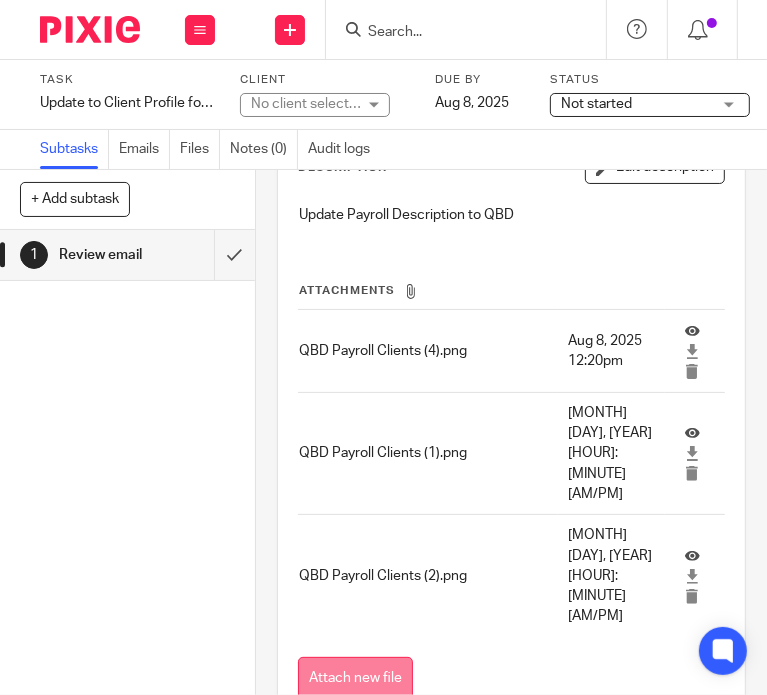 click on "Attach new file" at bounding box center (355, 679) 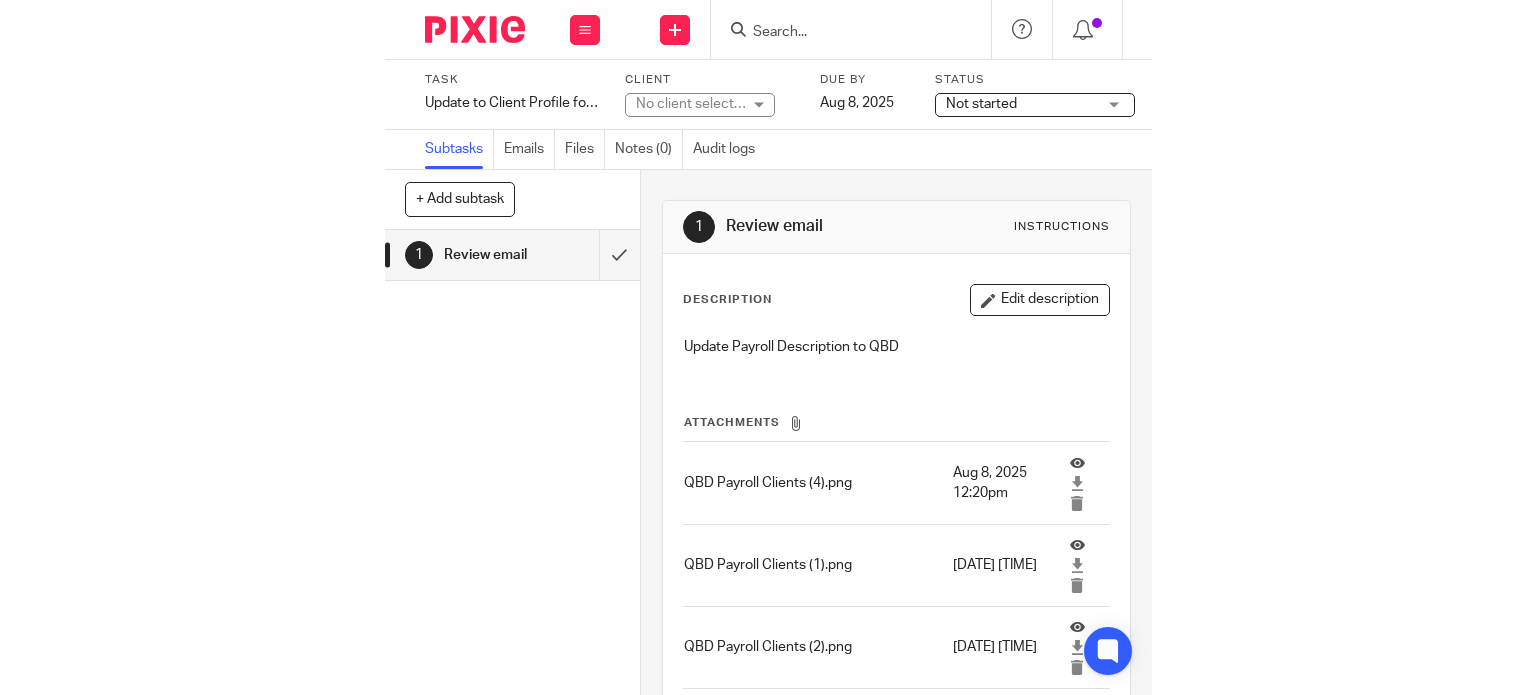 scroll, scrollTop: 0, scrollLeft: 0, axis: both 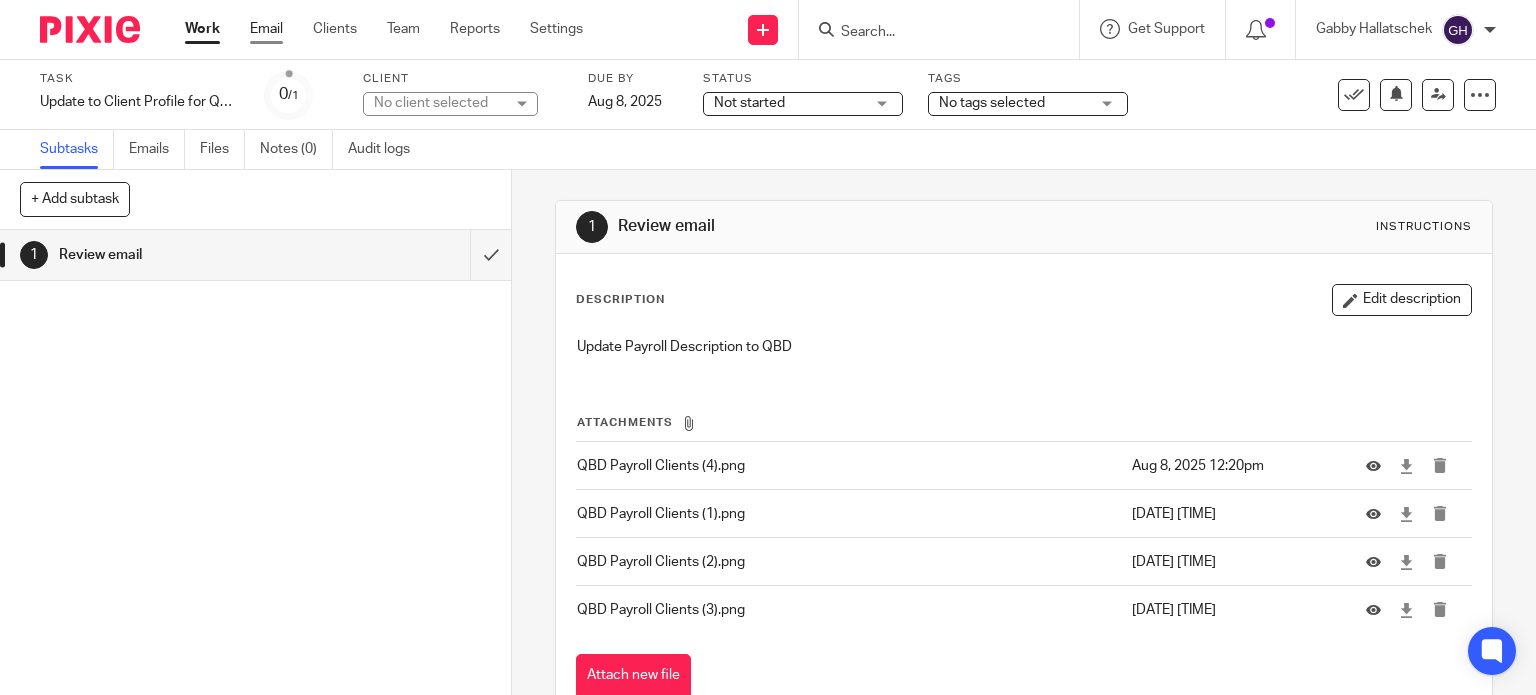 click on "Email" at bounding box center [266, 29] 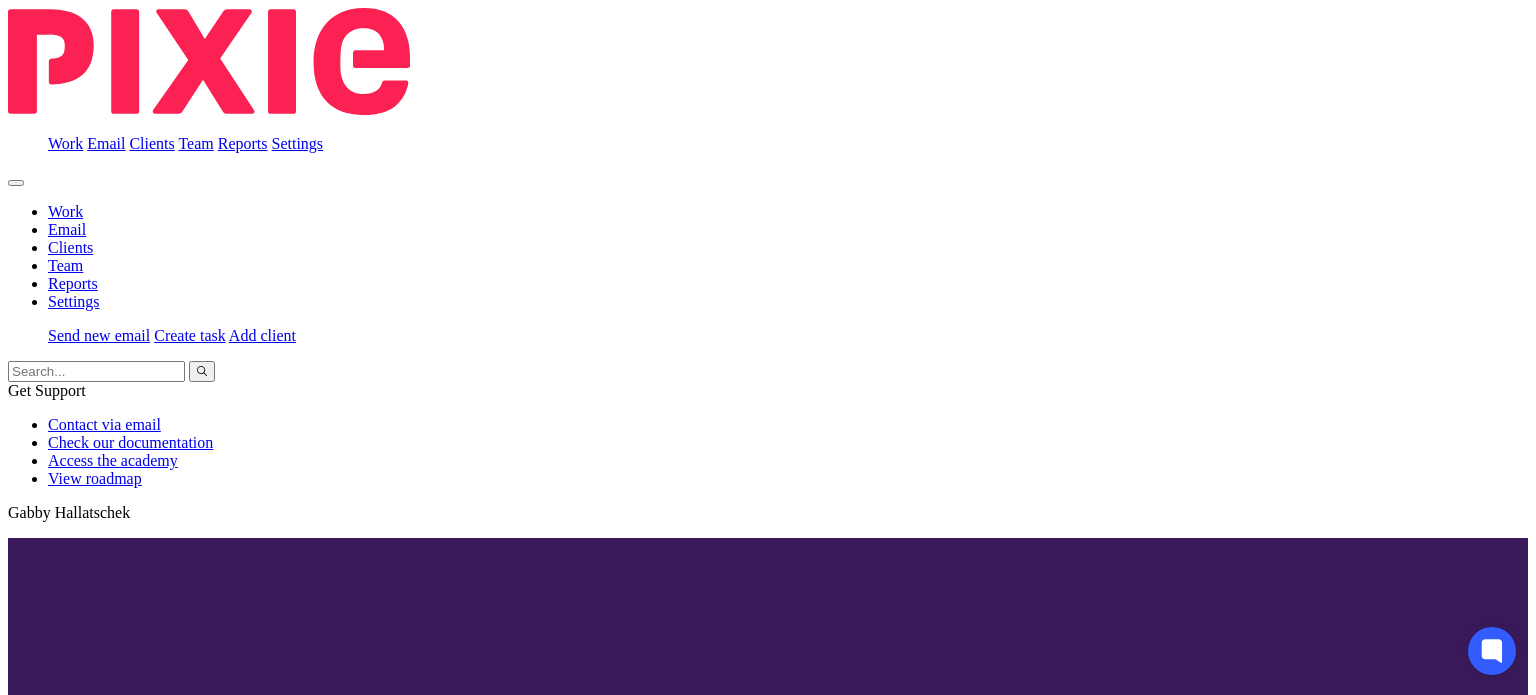 scroll, scrollTop: 0, scrollLeft: 0, axis: both 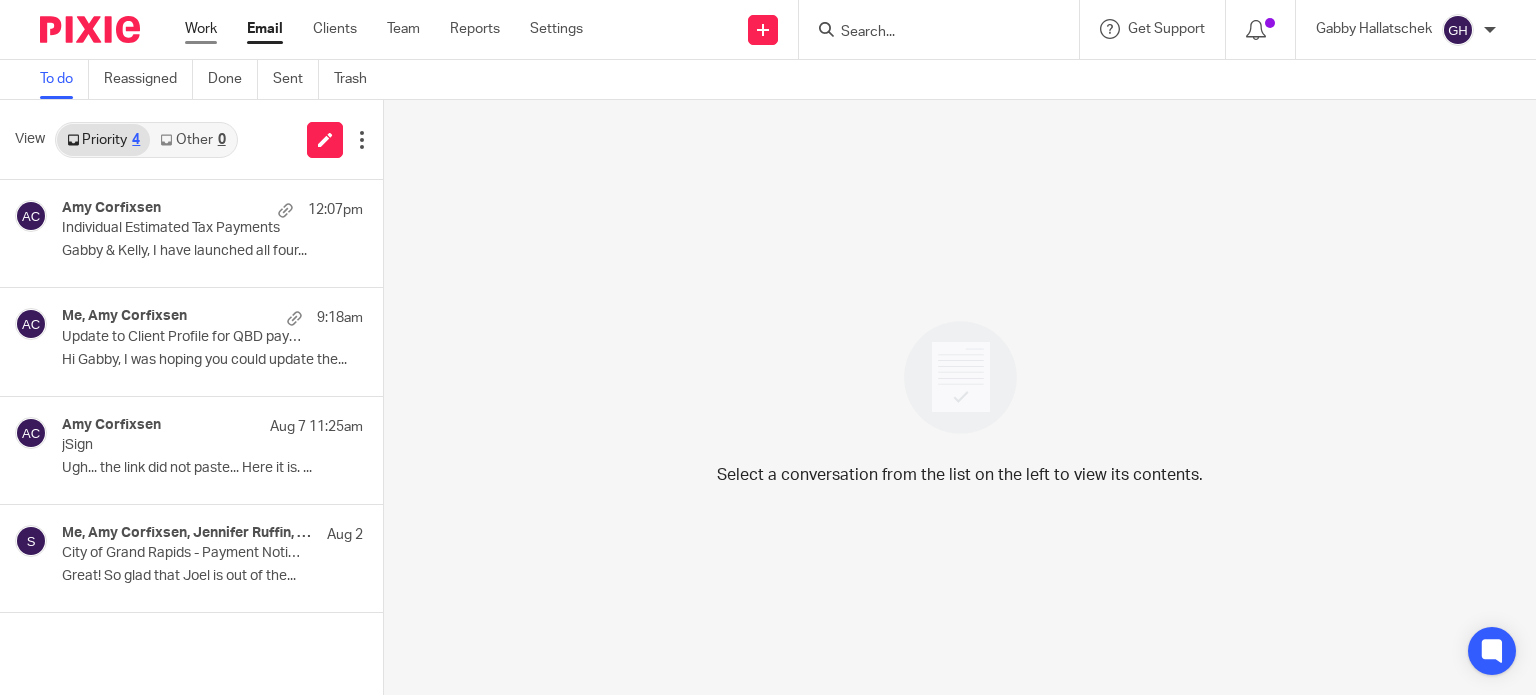 click on "Work" at bounding box center [201, 29] 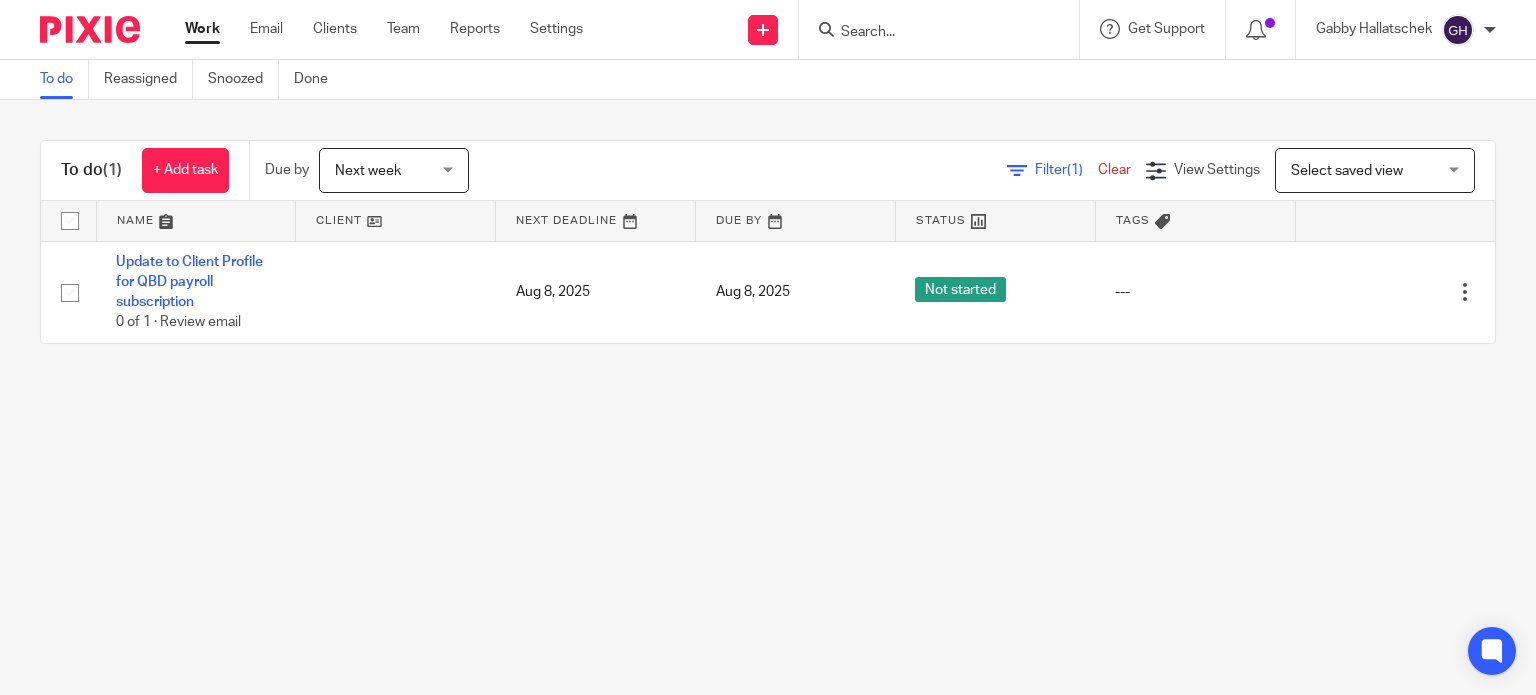 scroll, scrollTop: 0, scrollLeft: 0, axis: both 